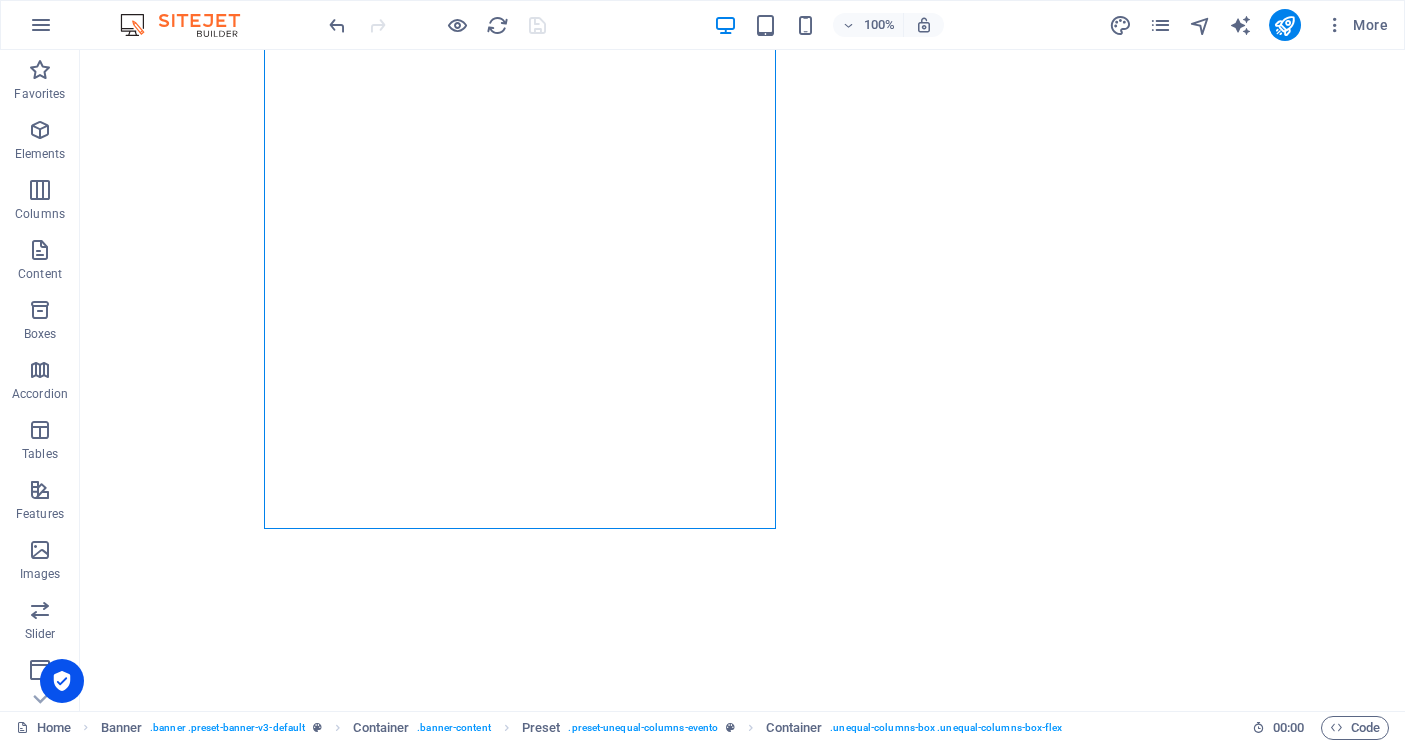 scroll, scrollTop: 0, scrollLeft: 0, axis: both 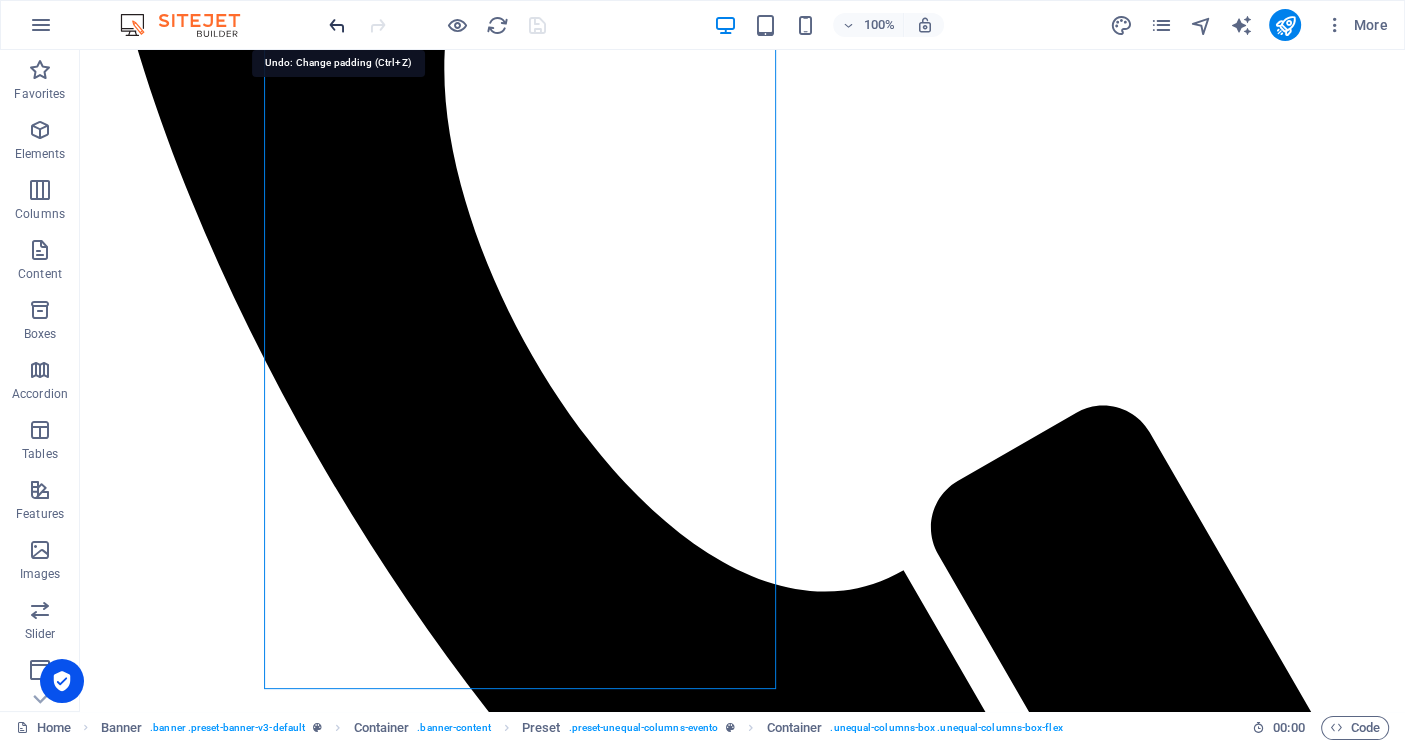click at bounding box center [337, 25] 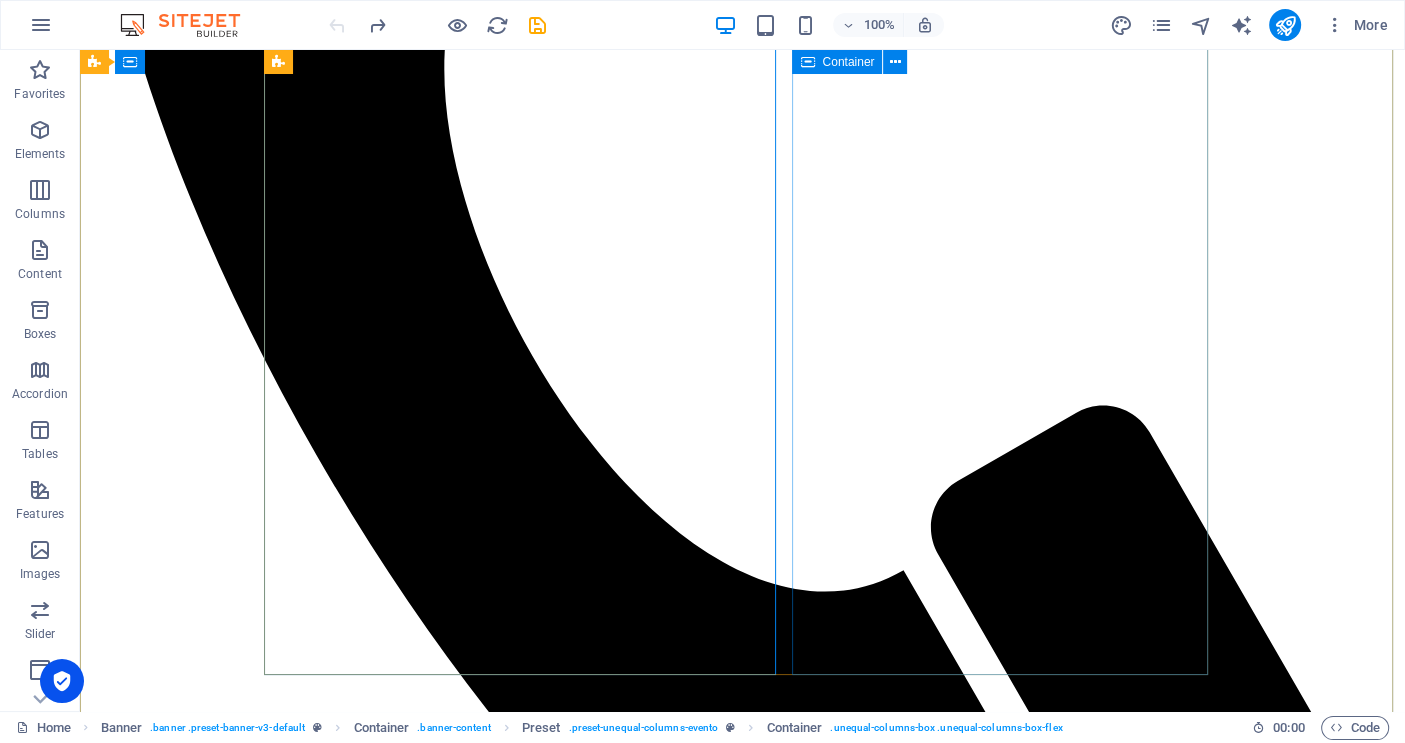 scroll, scrollTop: 1280, scrollLeft: 0, axis: vertical 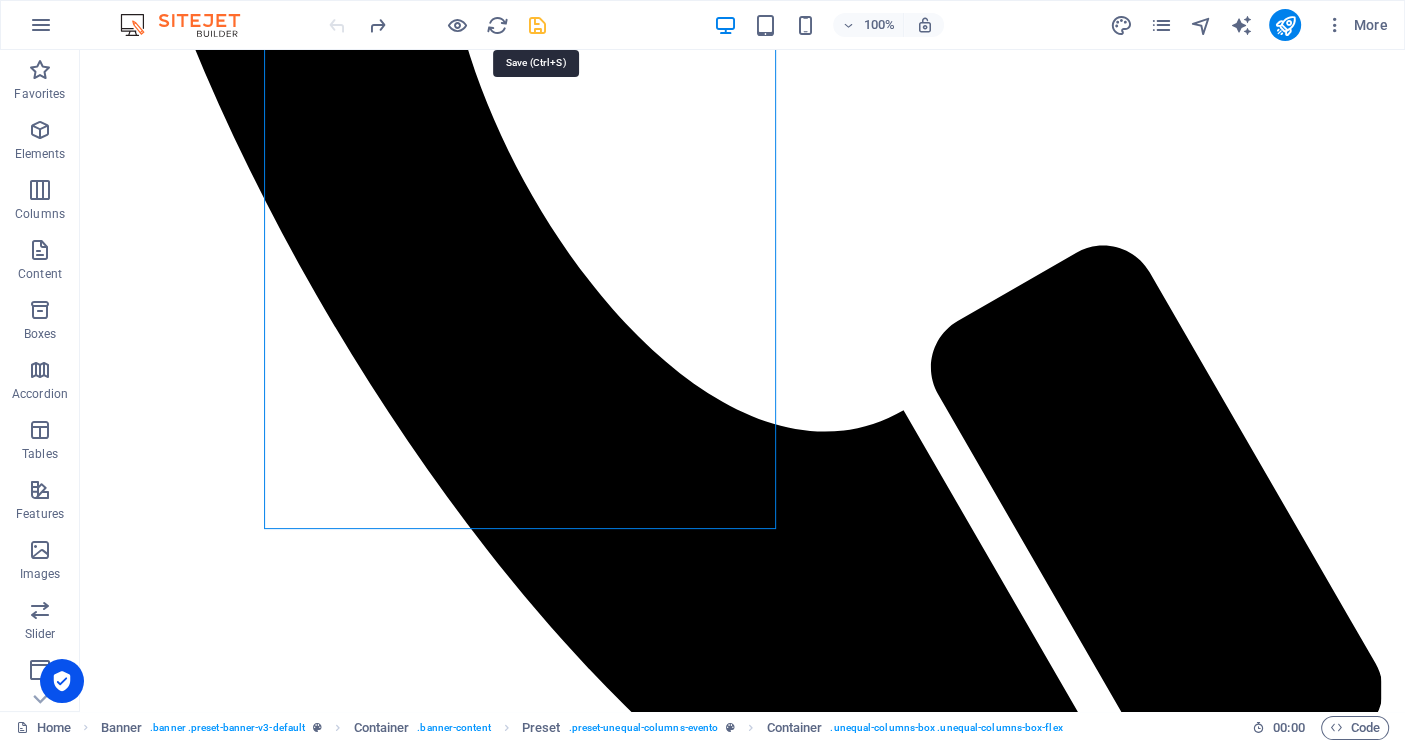 click at bounding box center (537, 25) 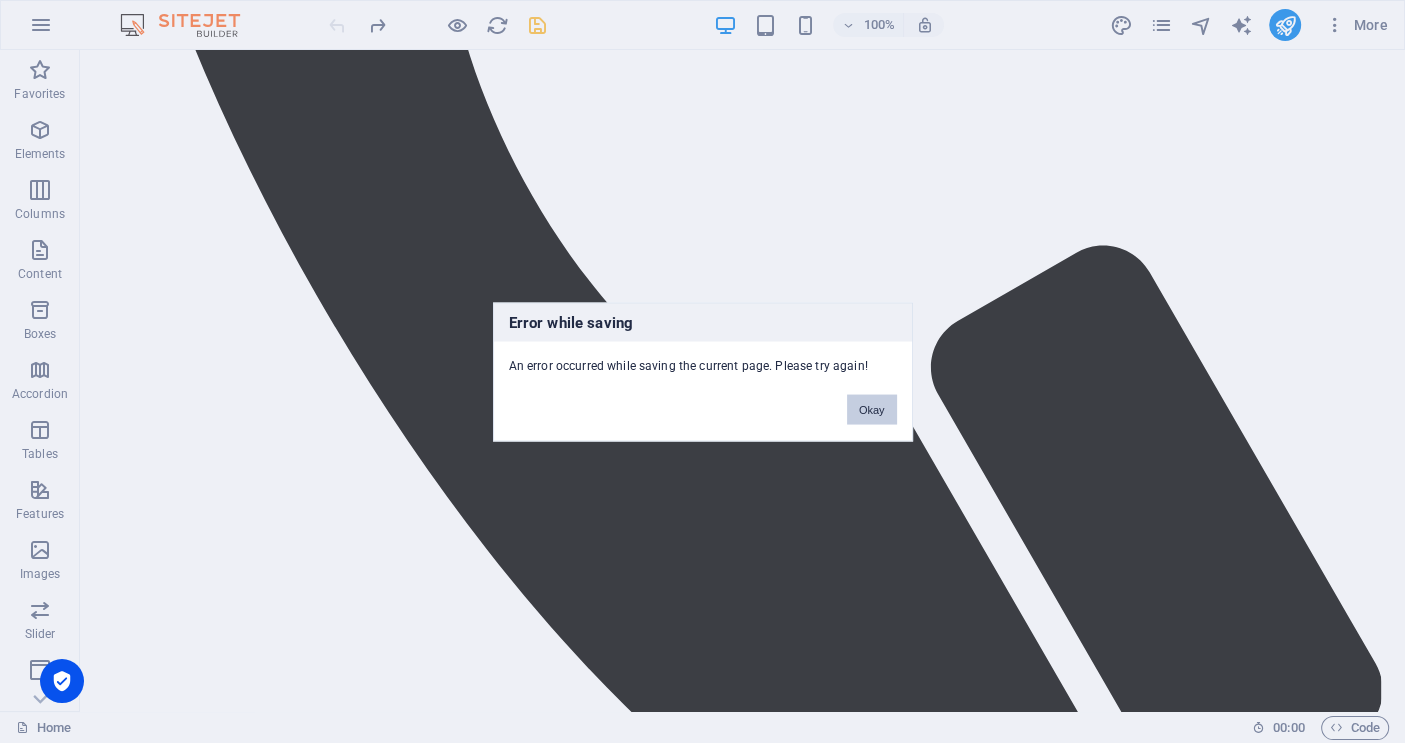 click on "Okay" at bounding box center [872, 409] 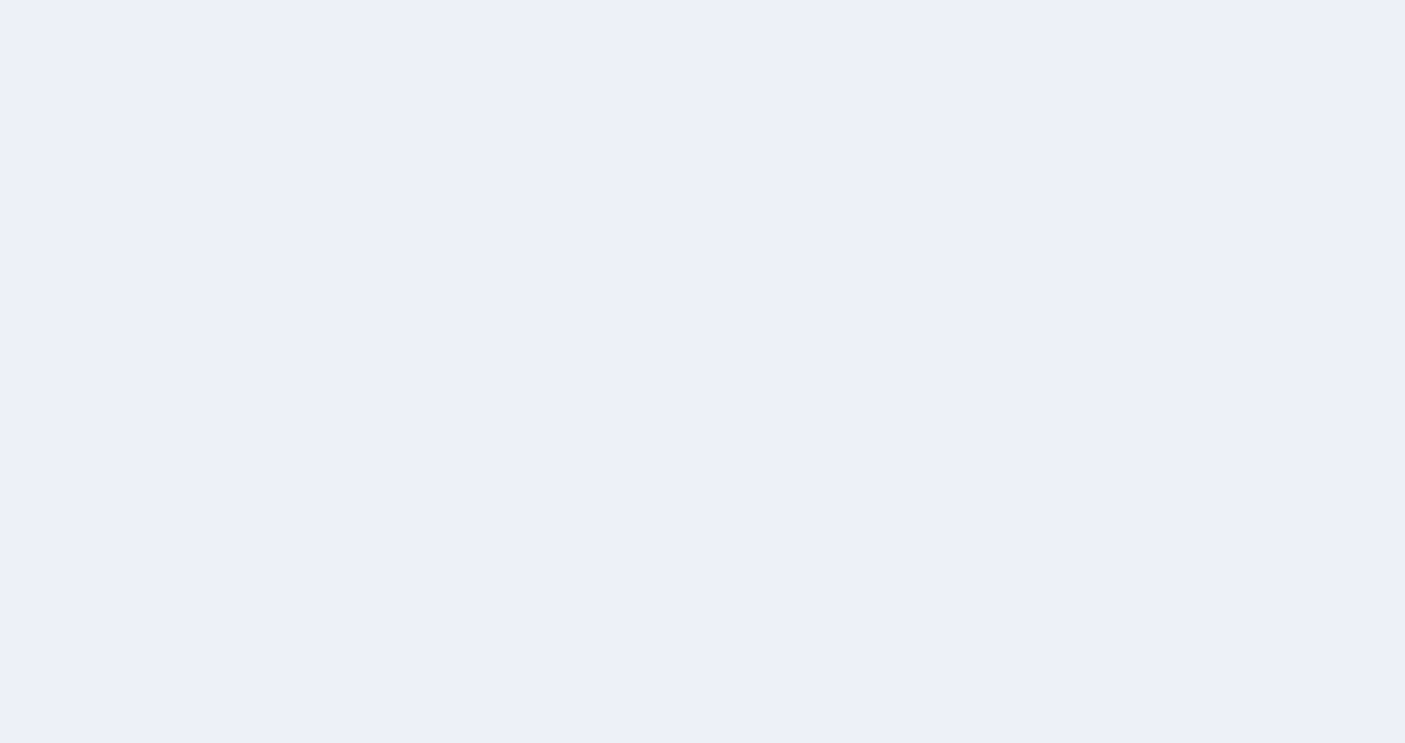 scroll, scrollTop: 0, scrollLeft: 0, axis: both 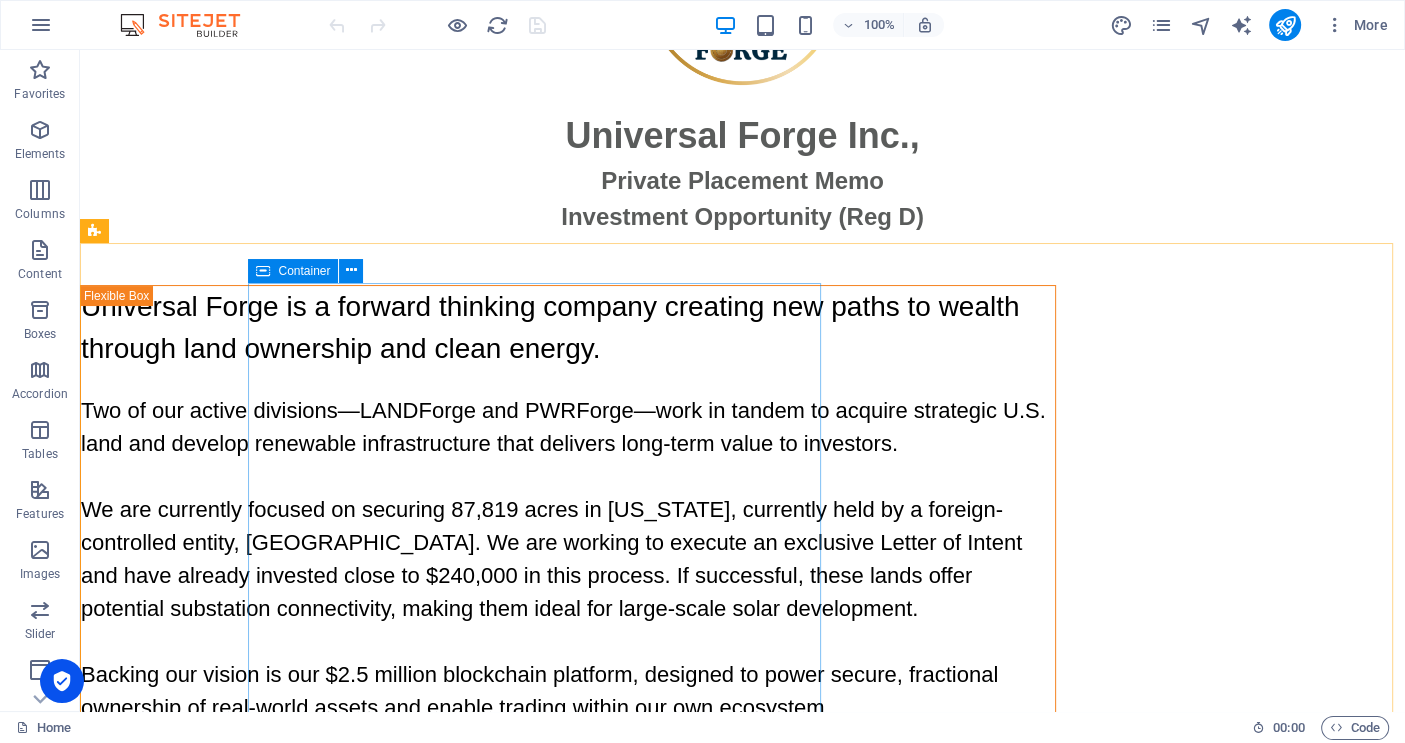 click on "Container" at bounding box center (304, 271) 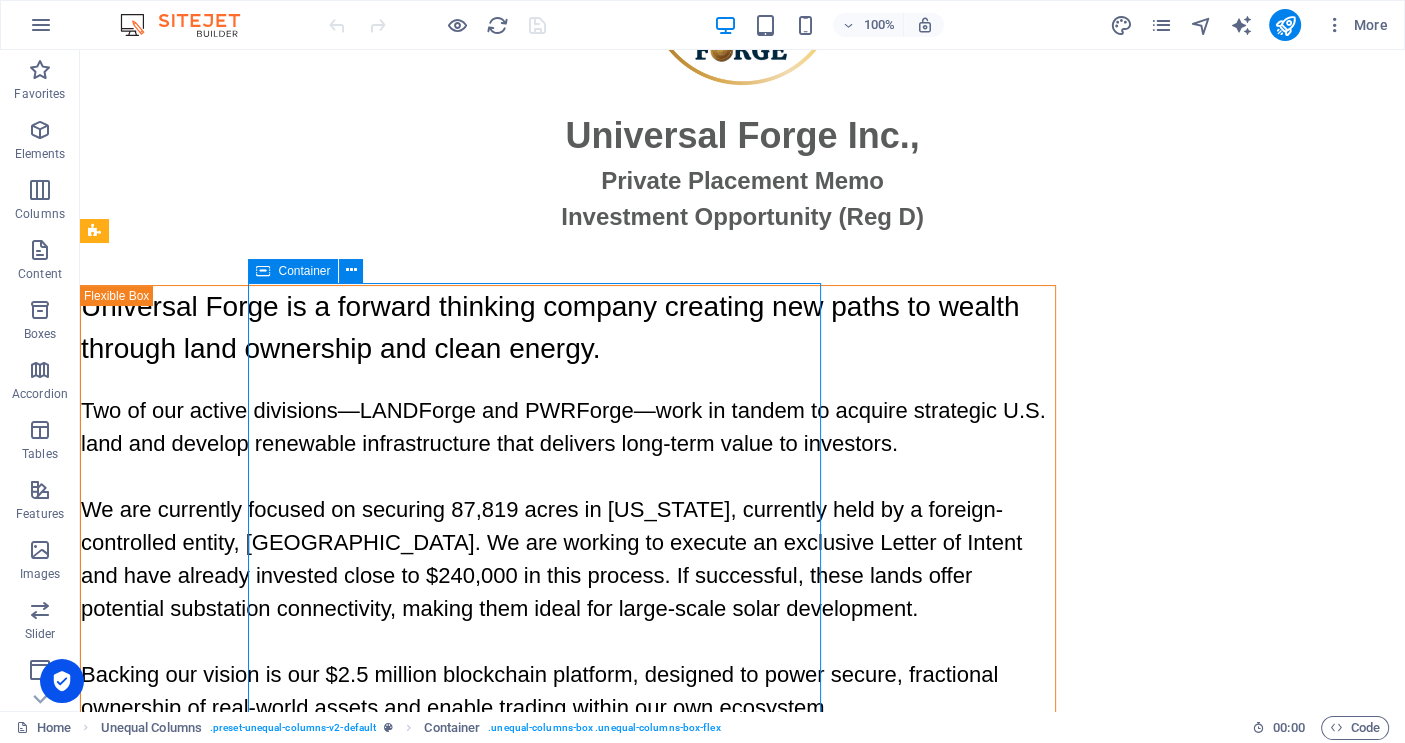 click on "Container" at bounding box center (304, 271) 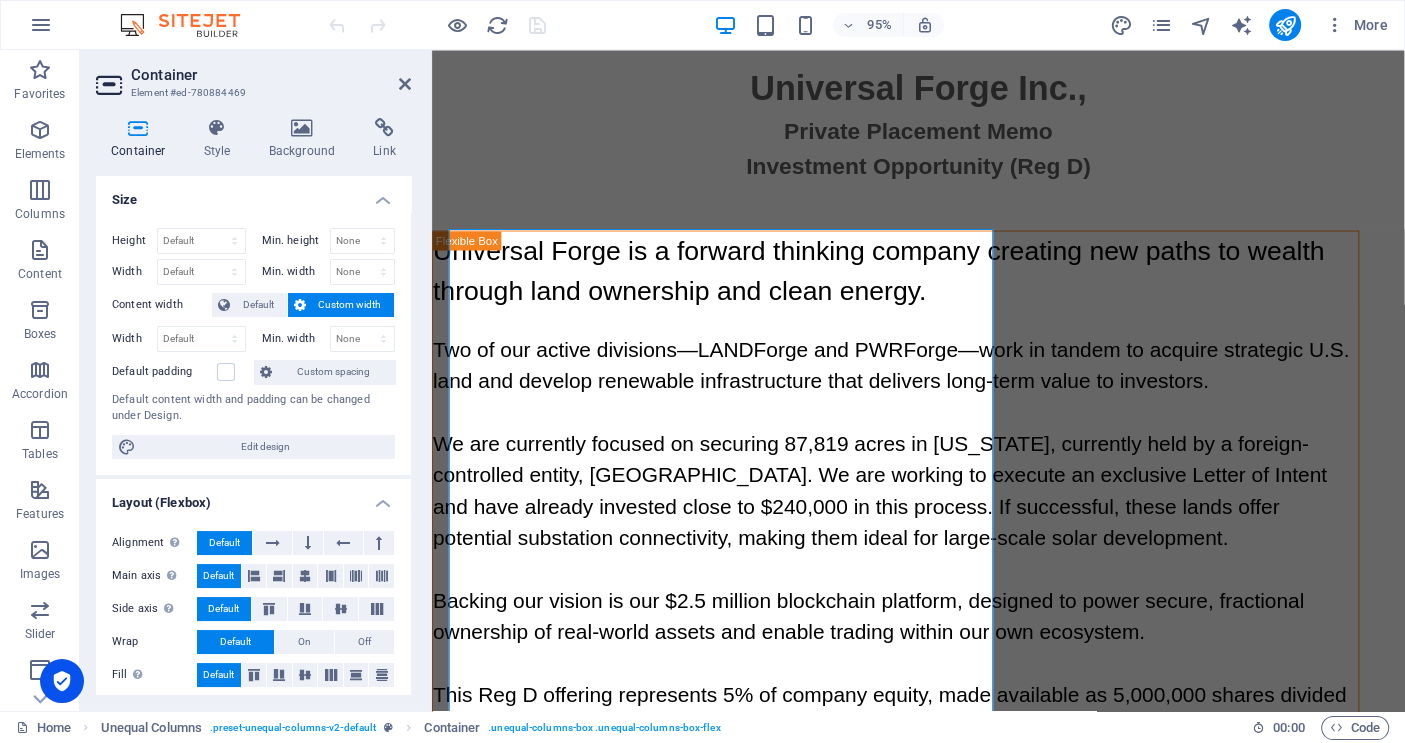 click on "Custom width" at bounding box center [350, 305] 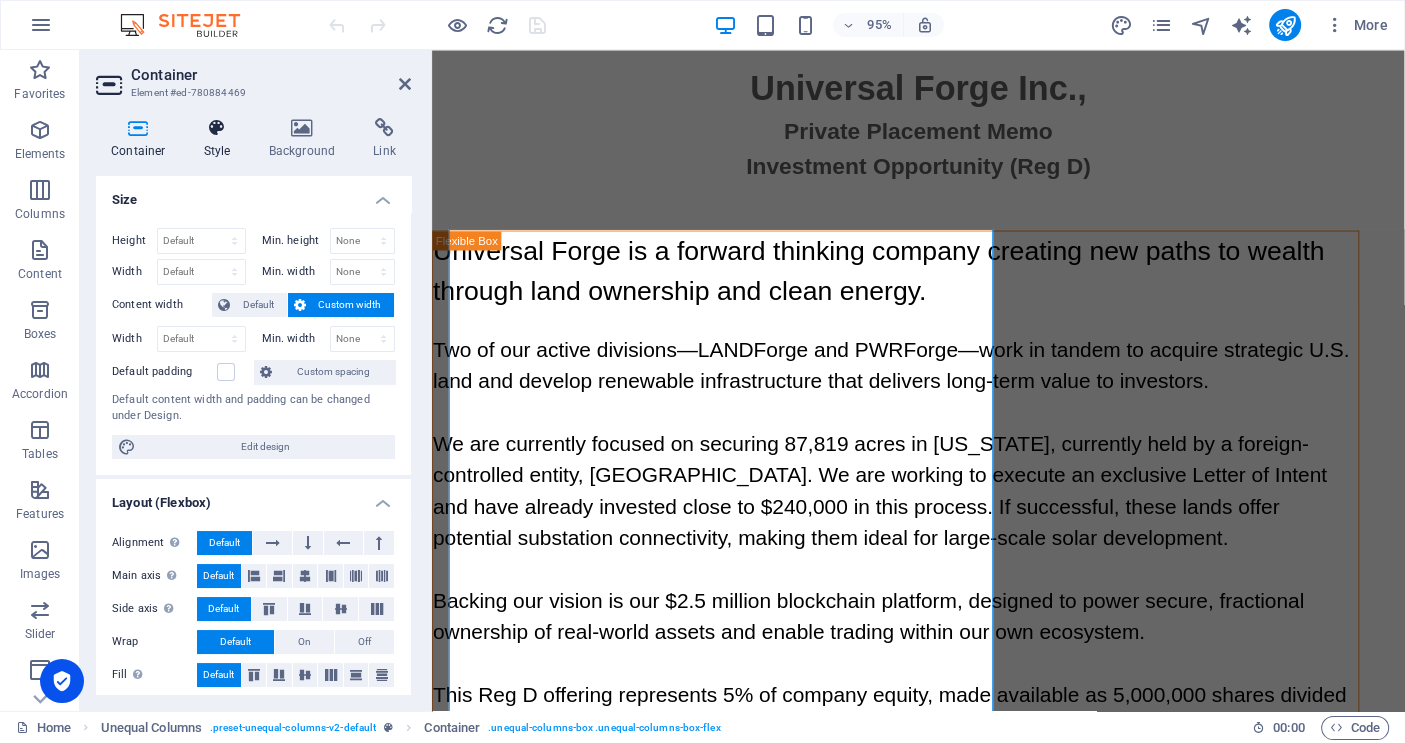 click at bounding box center (217, 128) 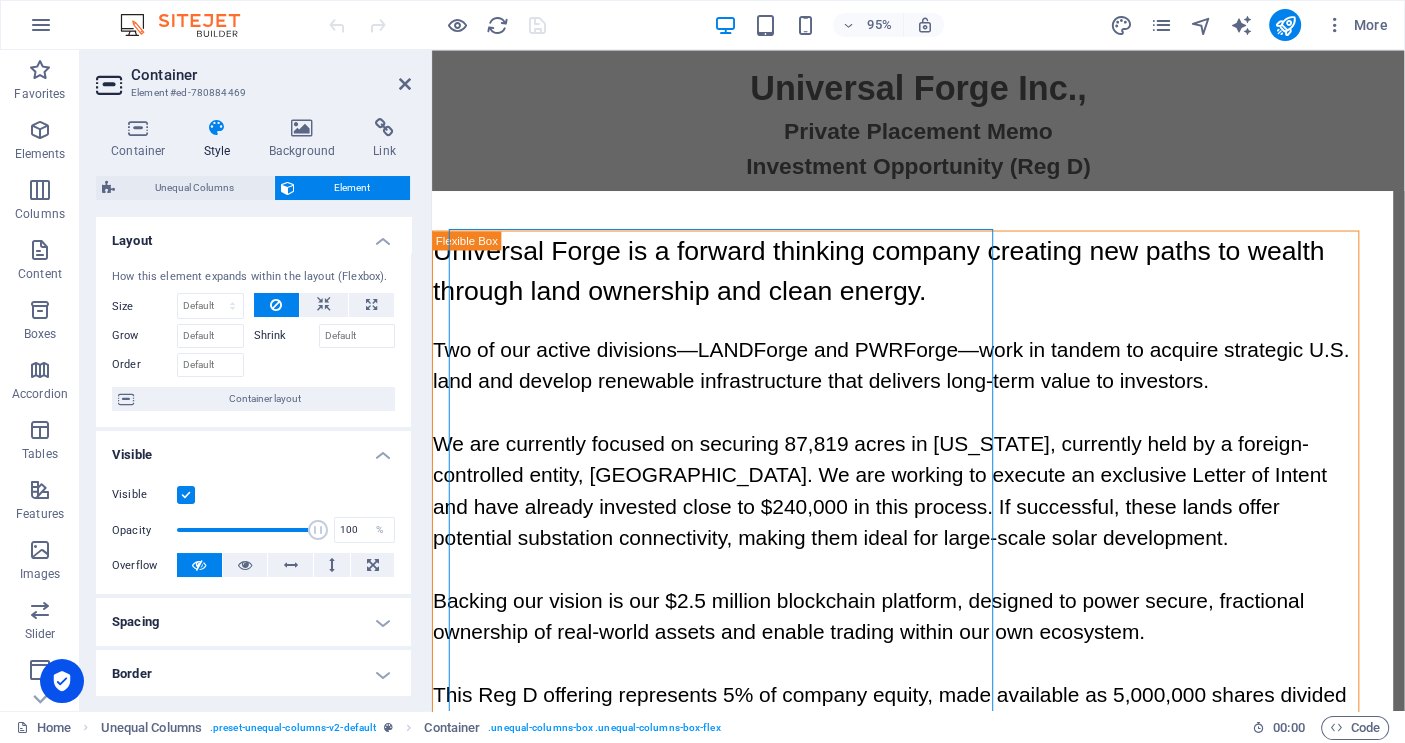 click on "Unequal Columns" at bounding box center [194, 188] 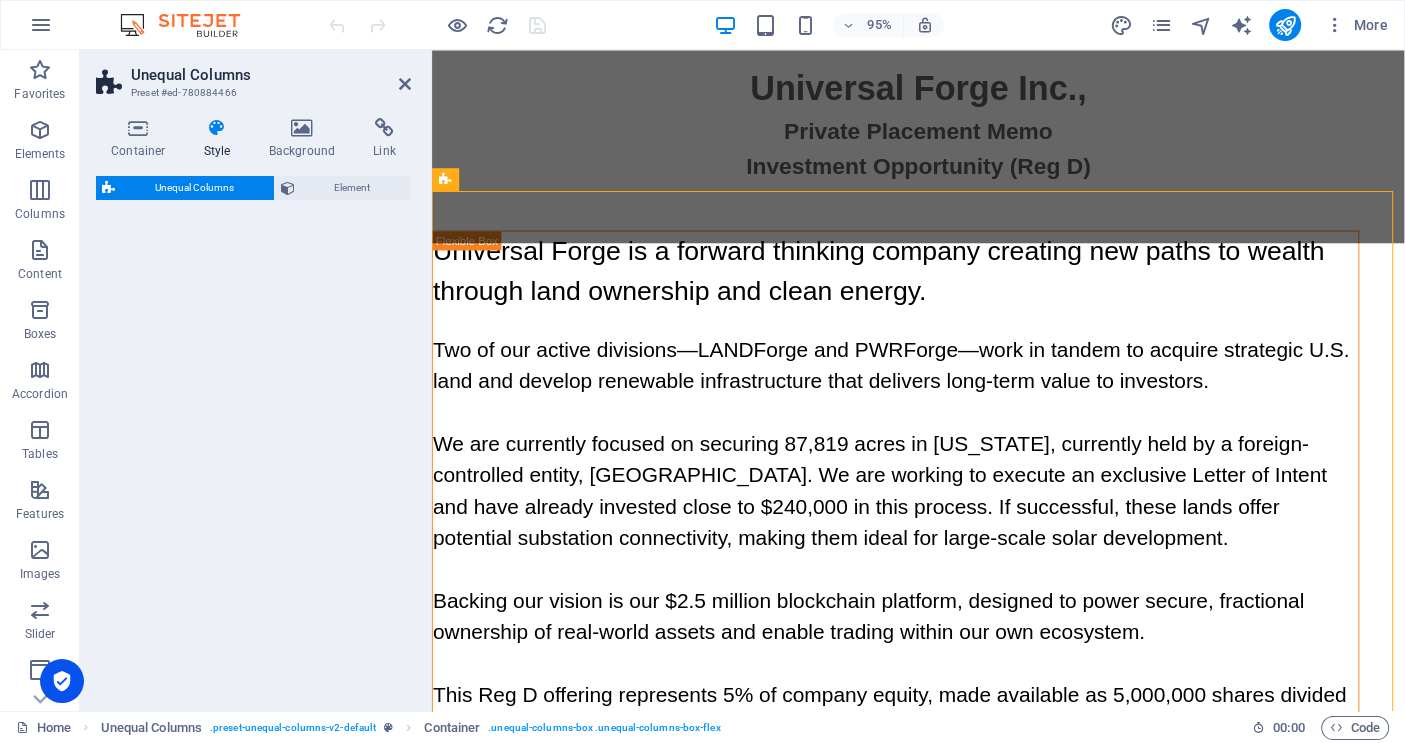 select on "%" 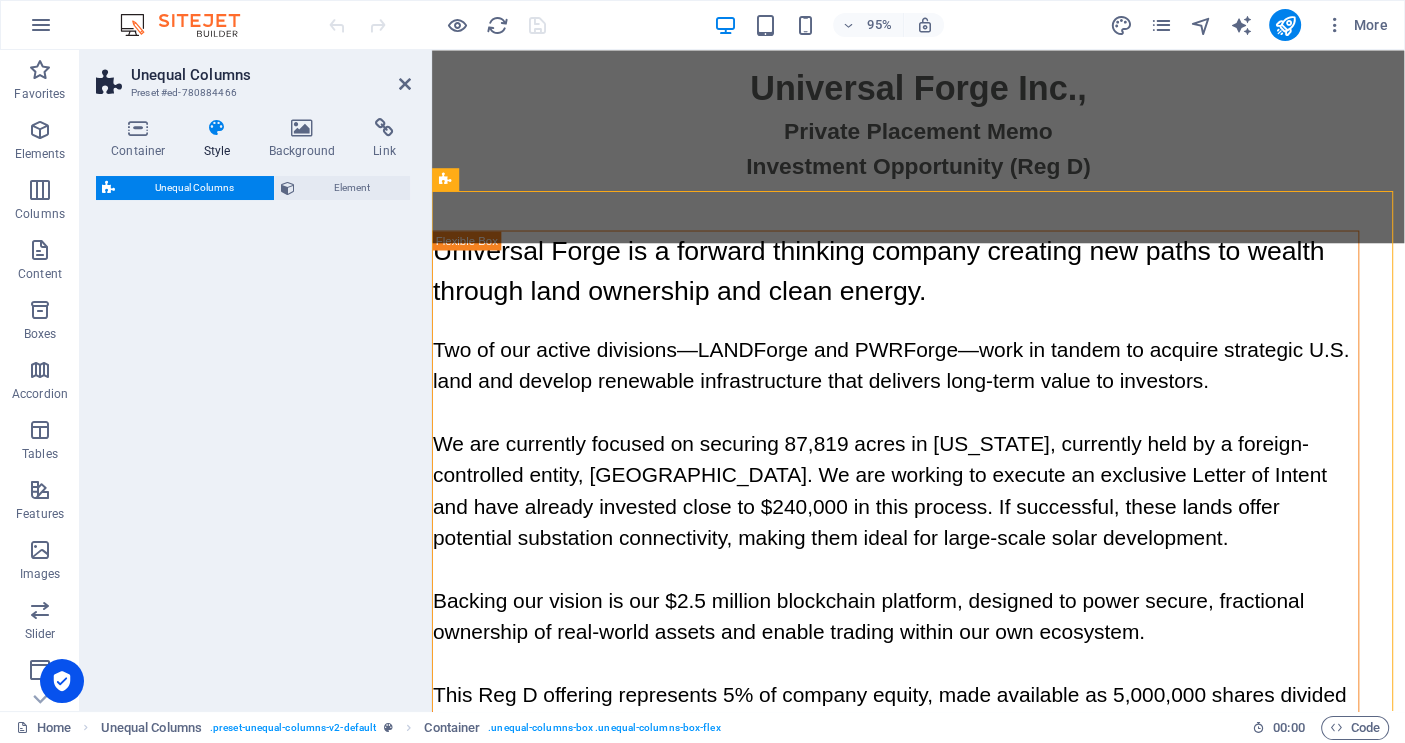 select on "rem" 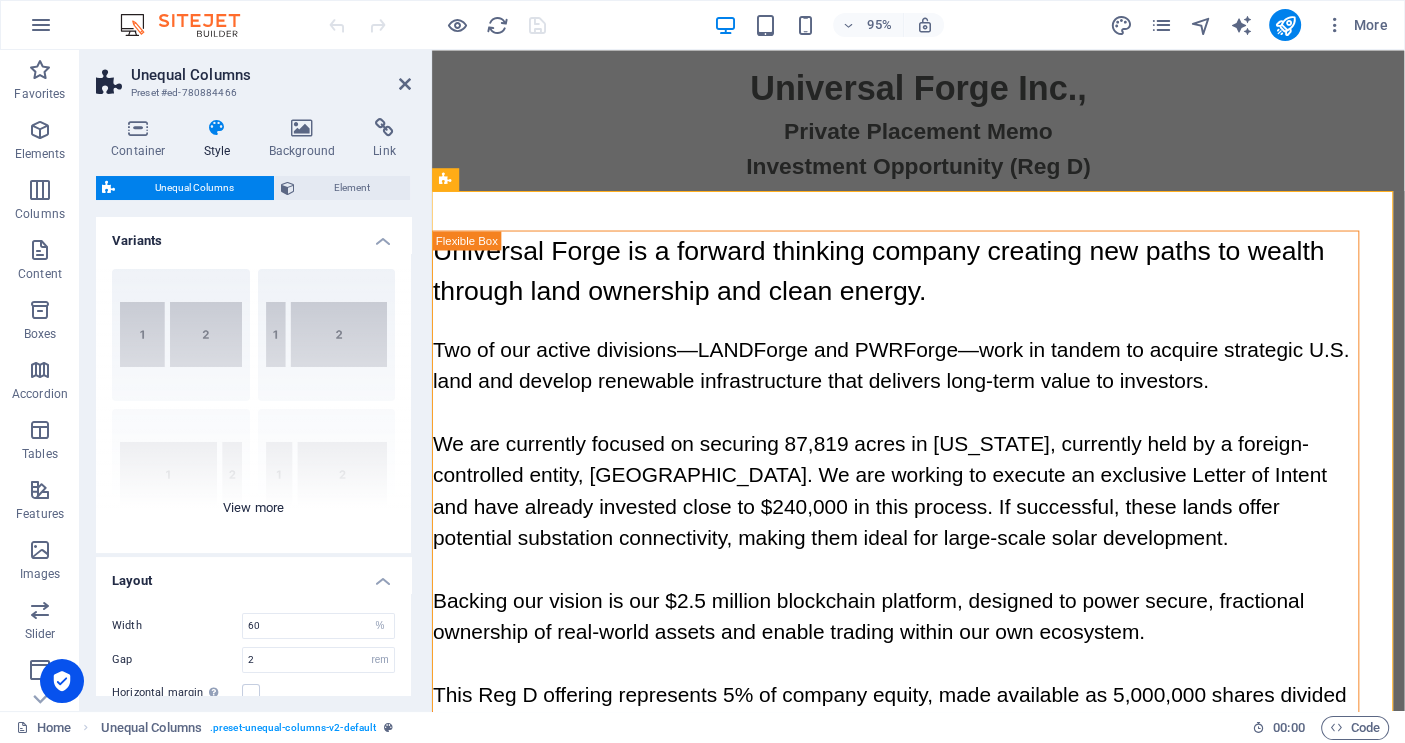 scroll, scrollTop: 160, scrollLeft: 0, axis: vertical 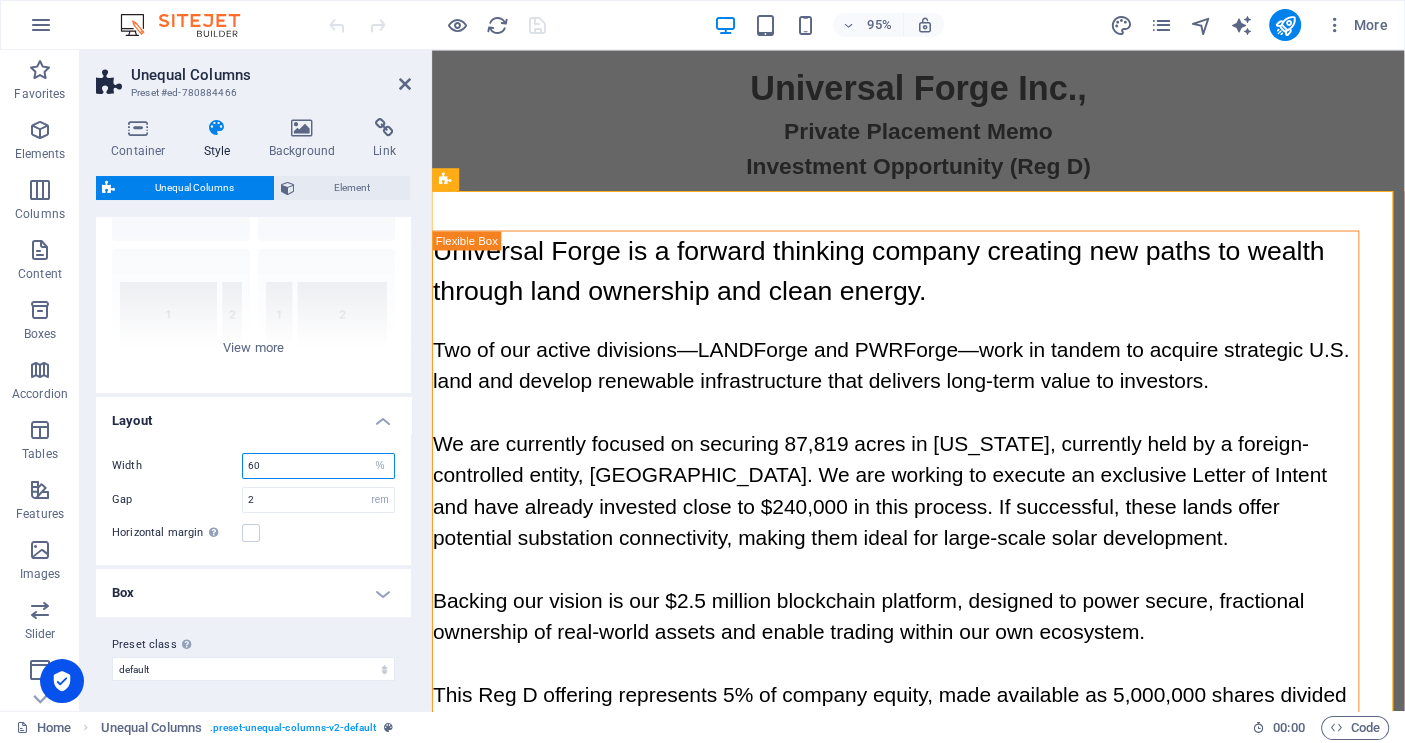 drag, startPoint x: 272, startPoint y: 462, endPoint x: 236, endPoint y: 462, distance: 36 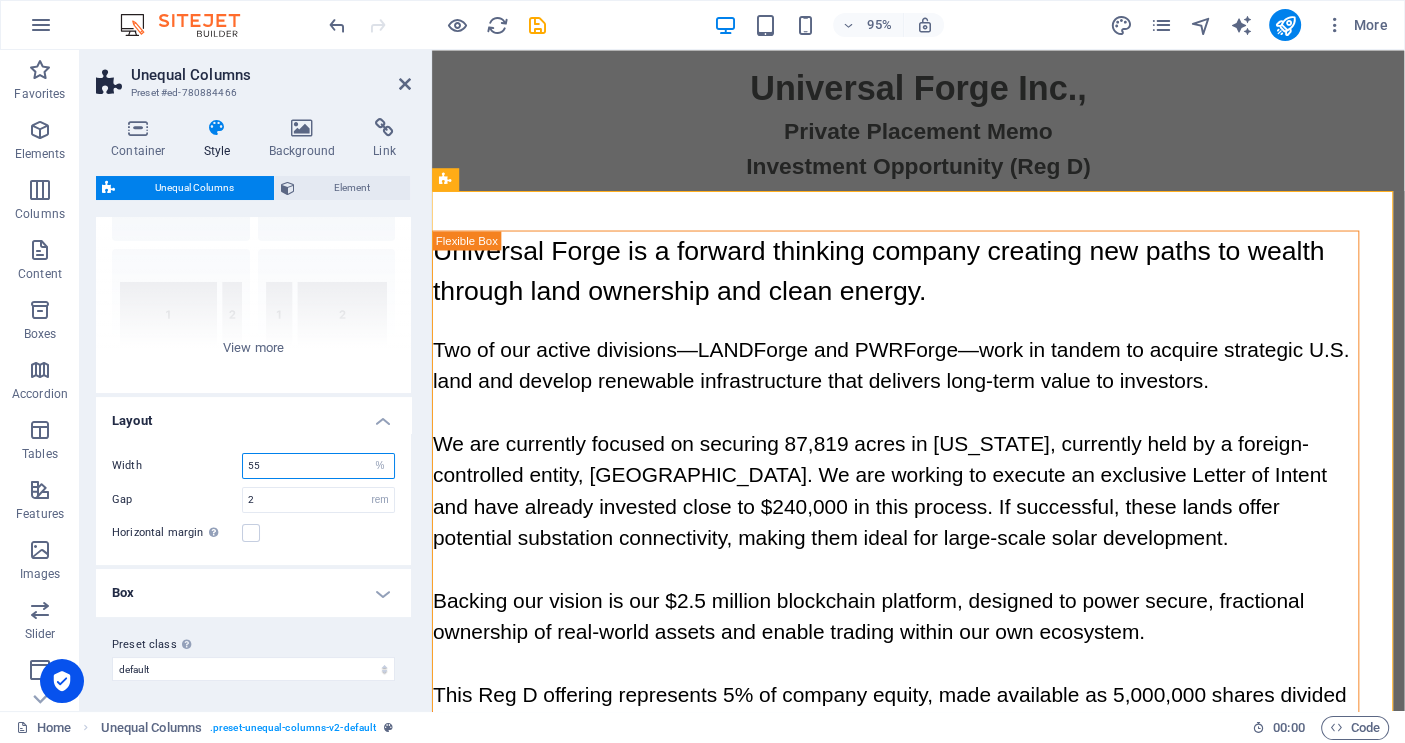 scroll, scrollTop: 160, scrollLeft: 0, axis: vertical 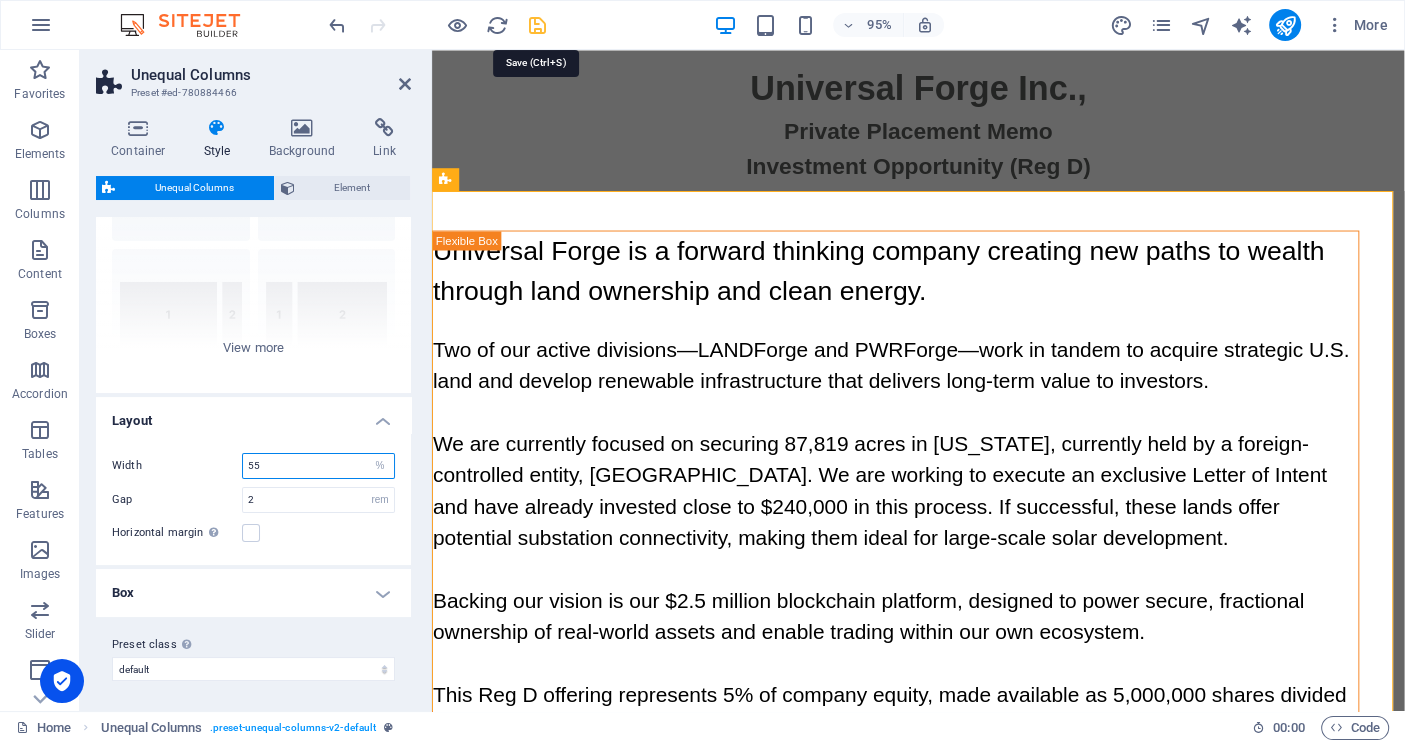 type on "55" 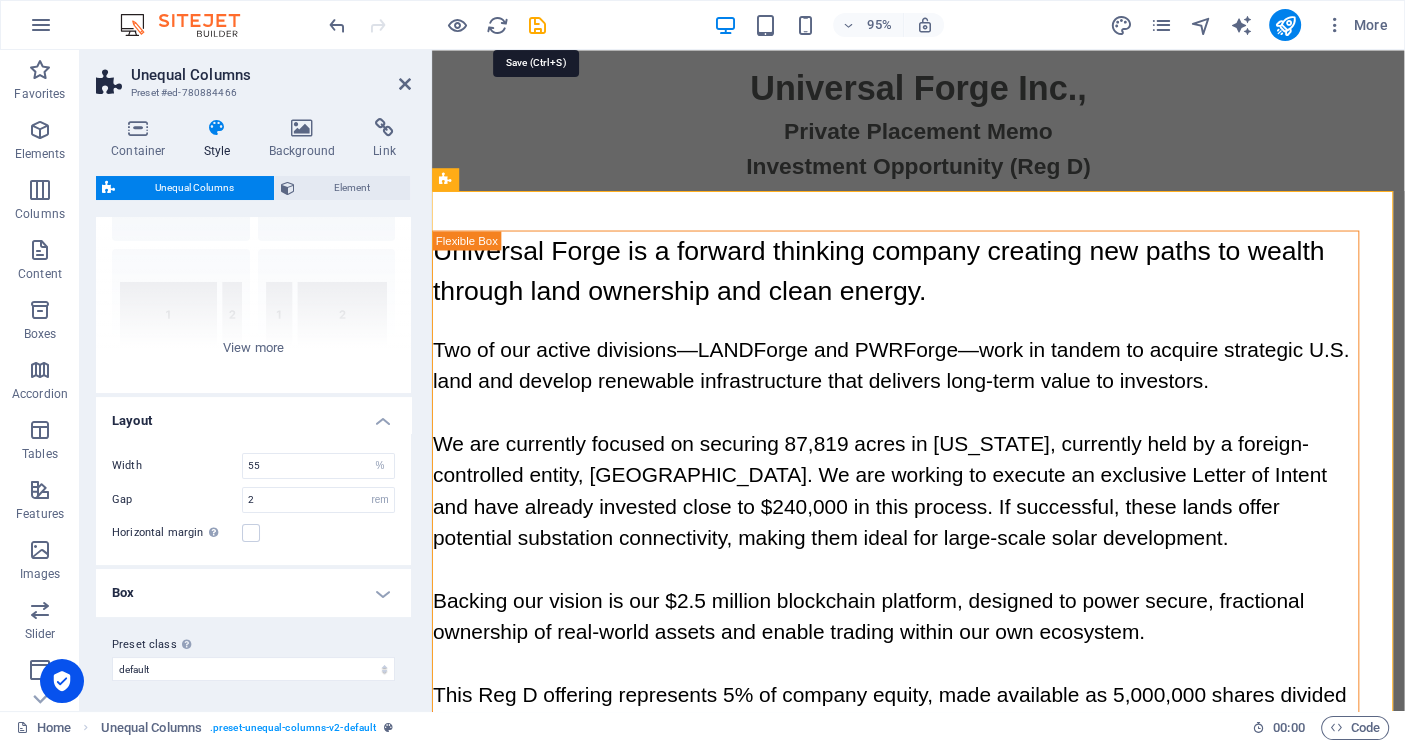 click at bounding box center (537, 25) 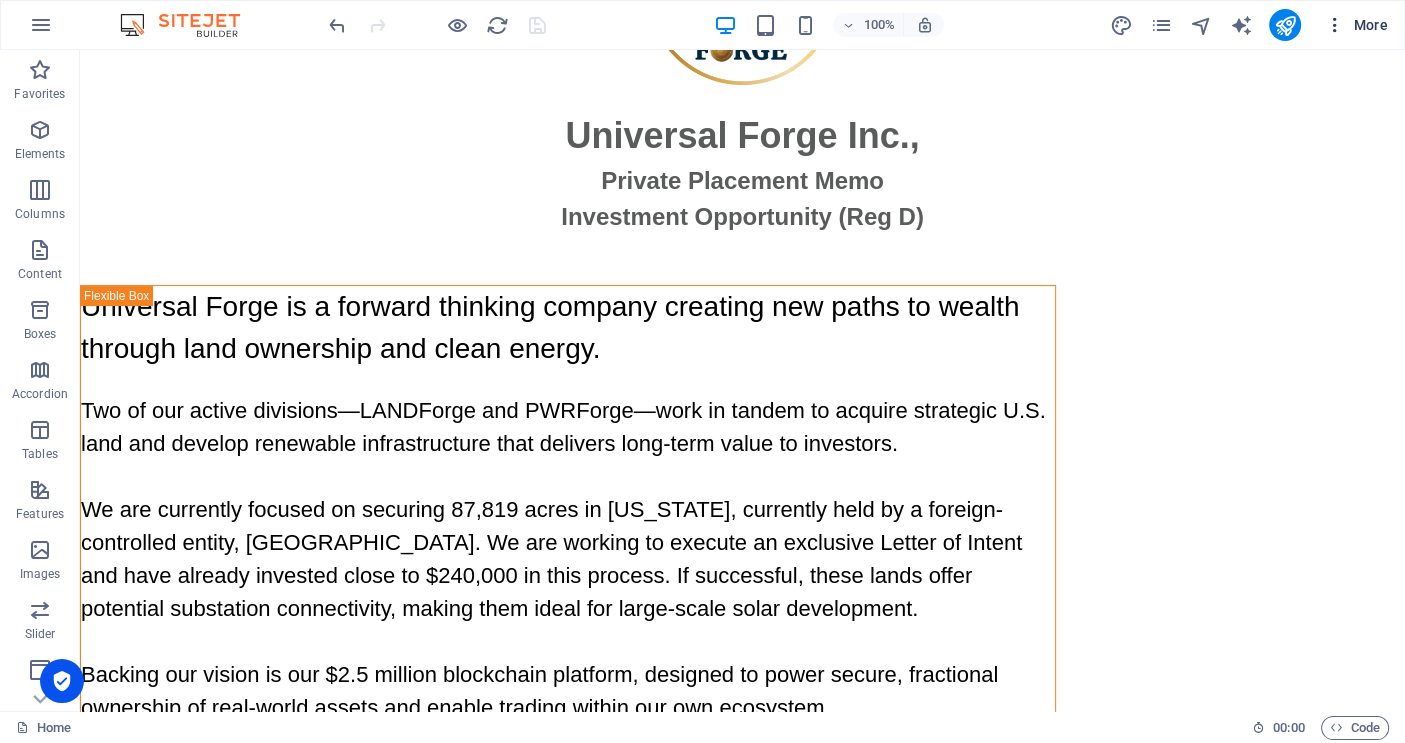 click on "More" at bounding box center [1356, 25] 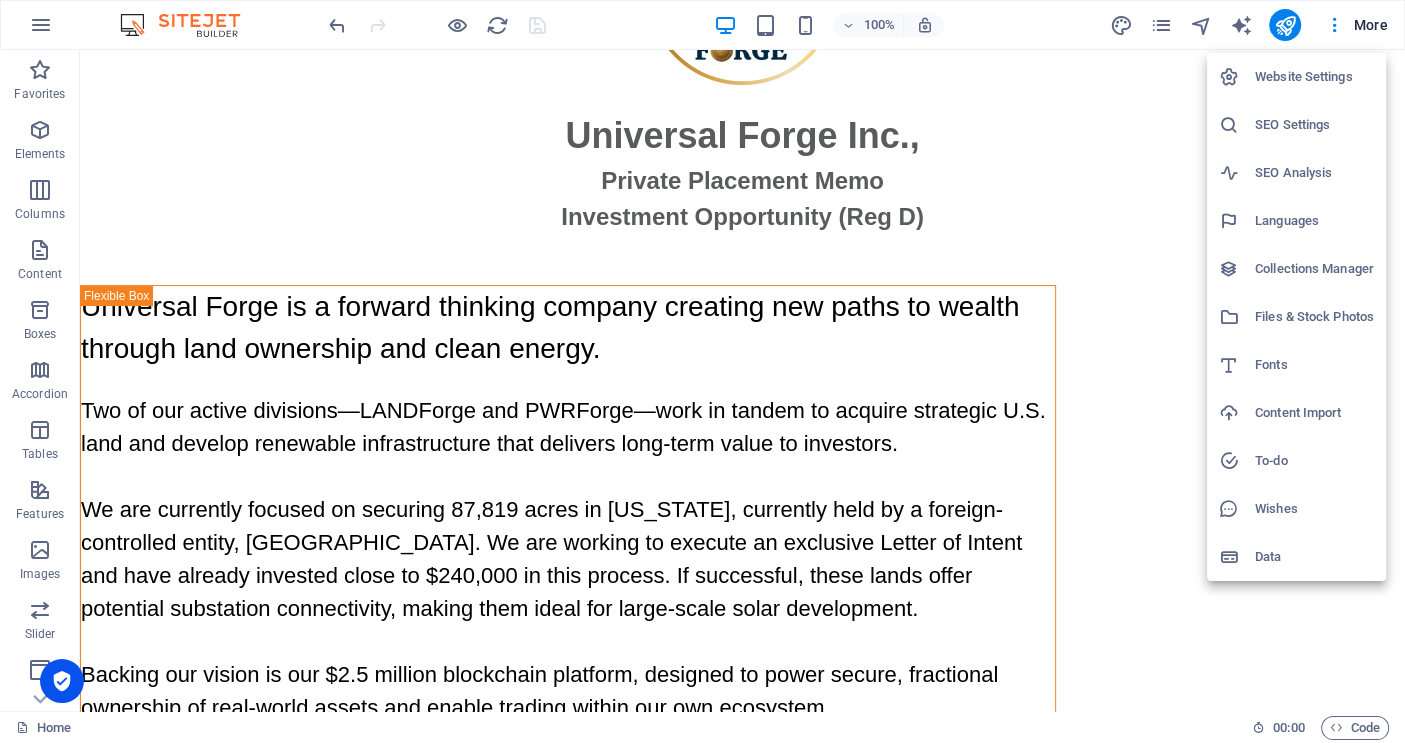 click on "Website Settings" at bounding box center (1314, 77) 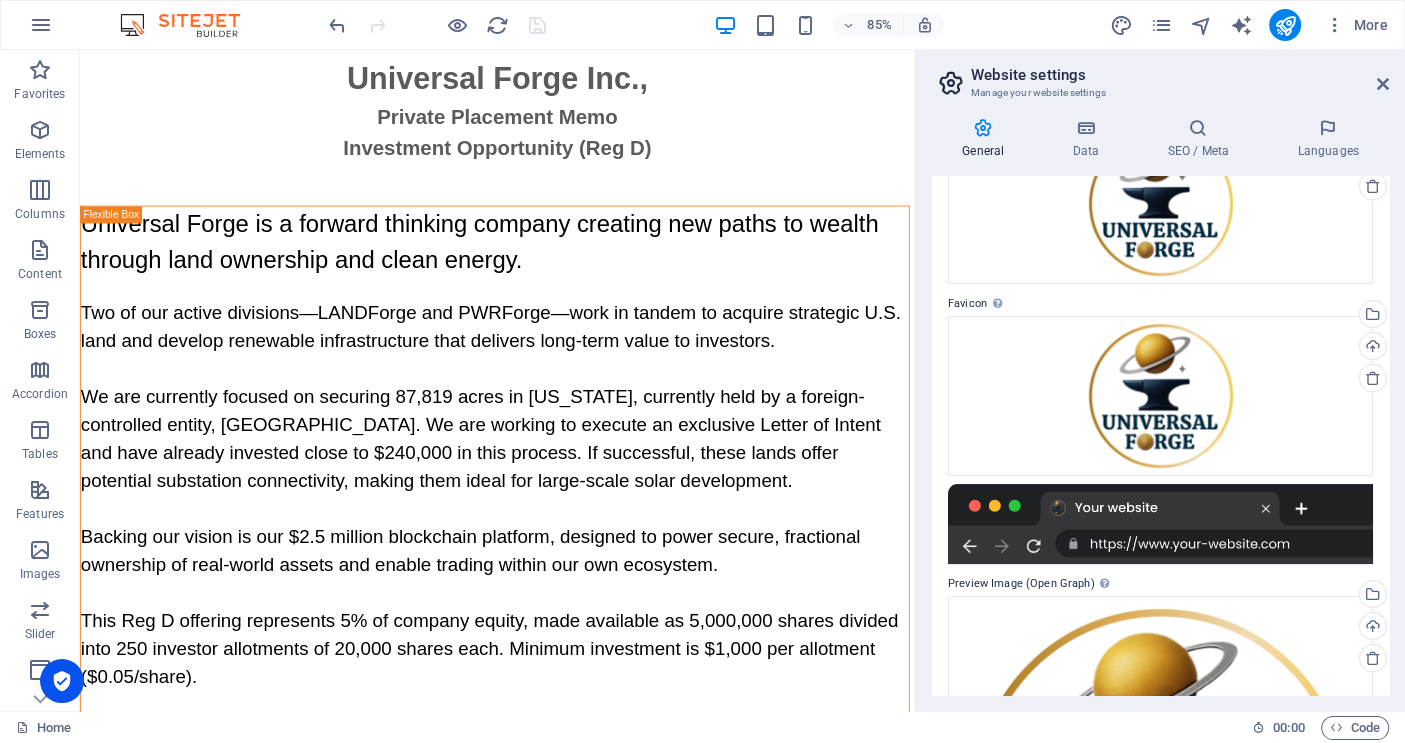 scroll, scrollTop: 64, scrollLeft: 0, axis: vertical 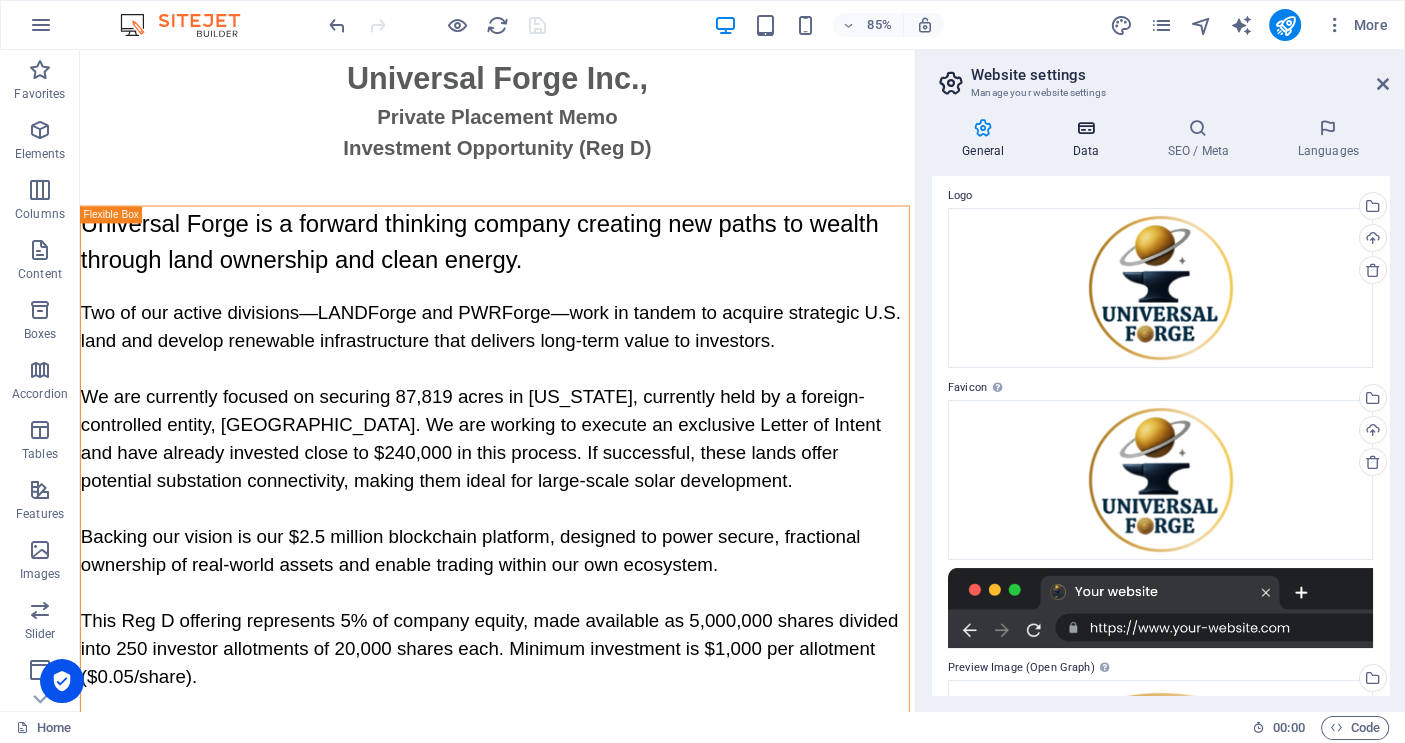 click at bounding box center [1085, 128] 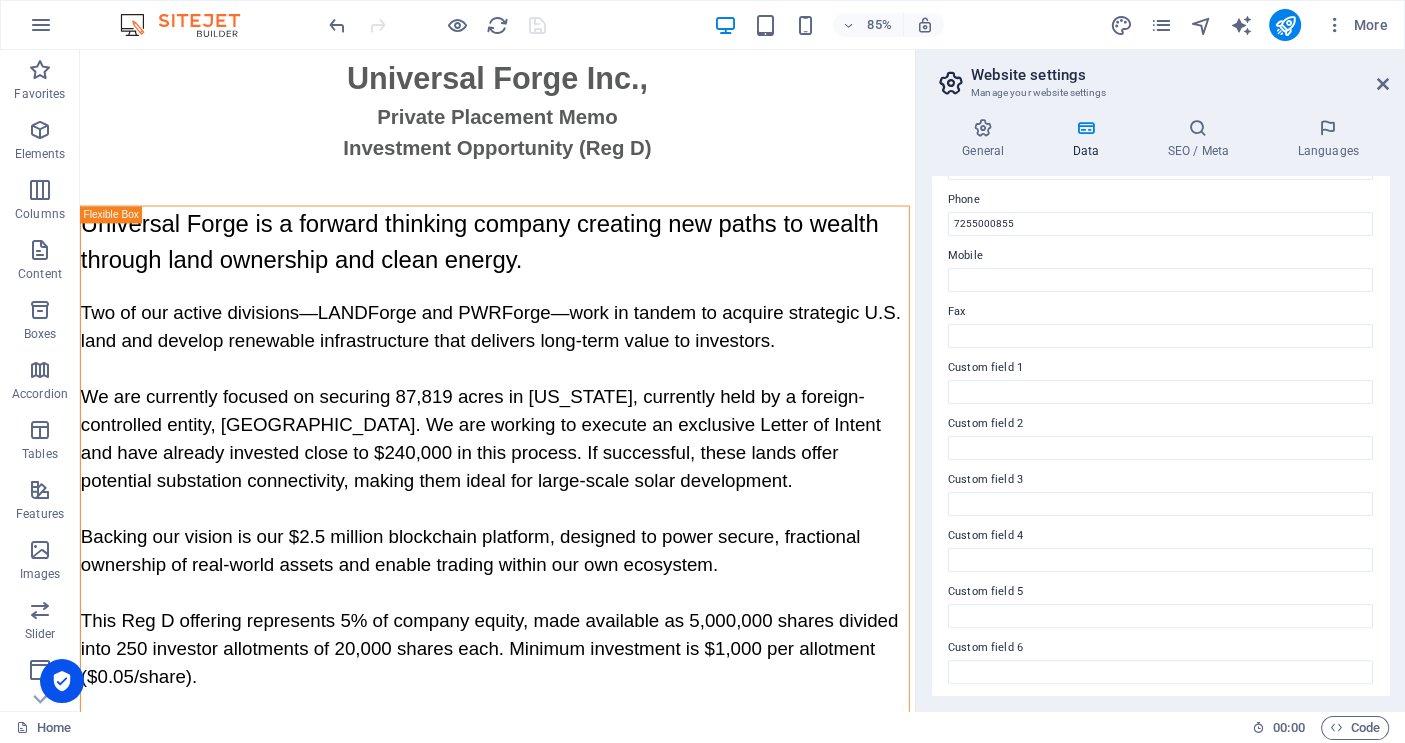 scroll, scrollTop: 441, scrollLeft: 0, axis: vertical 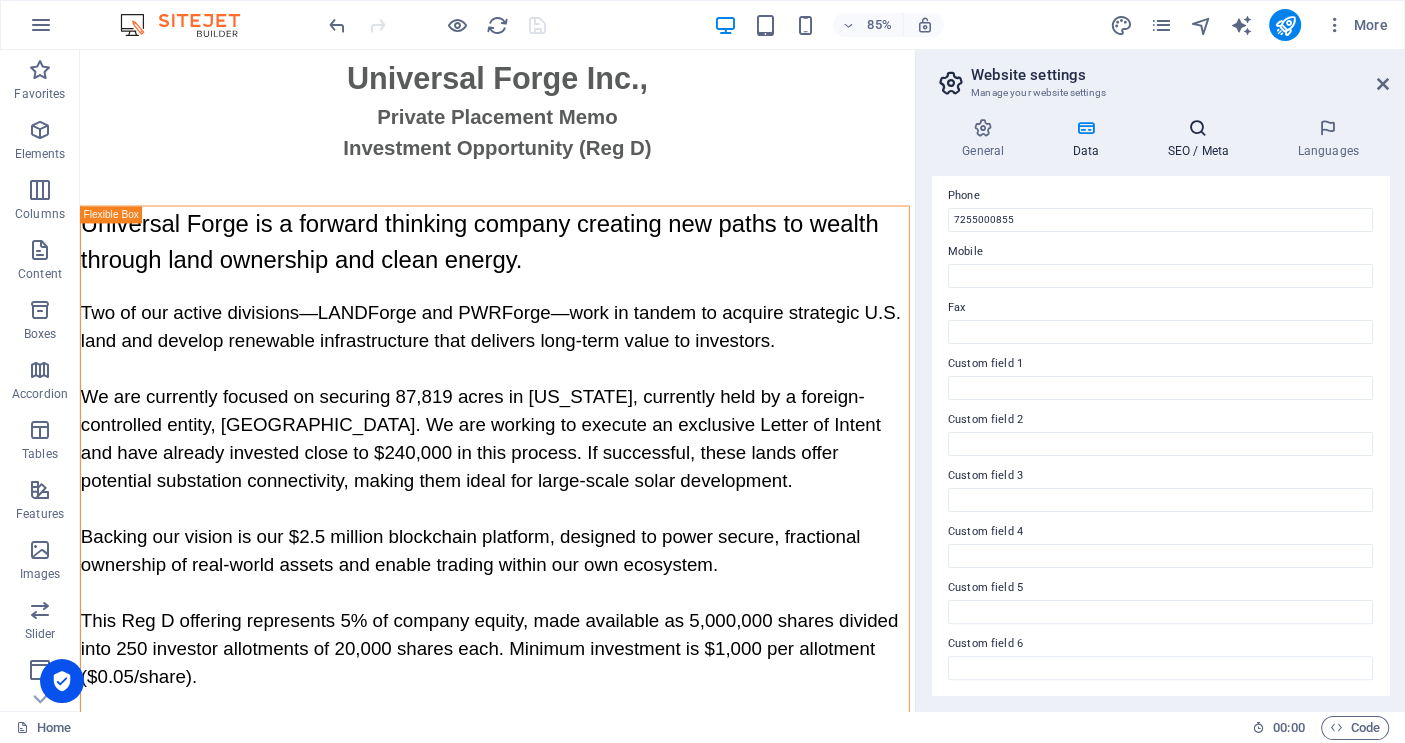 click on "SEO / Meta" at bounding box center (1202, 139) 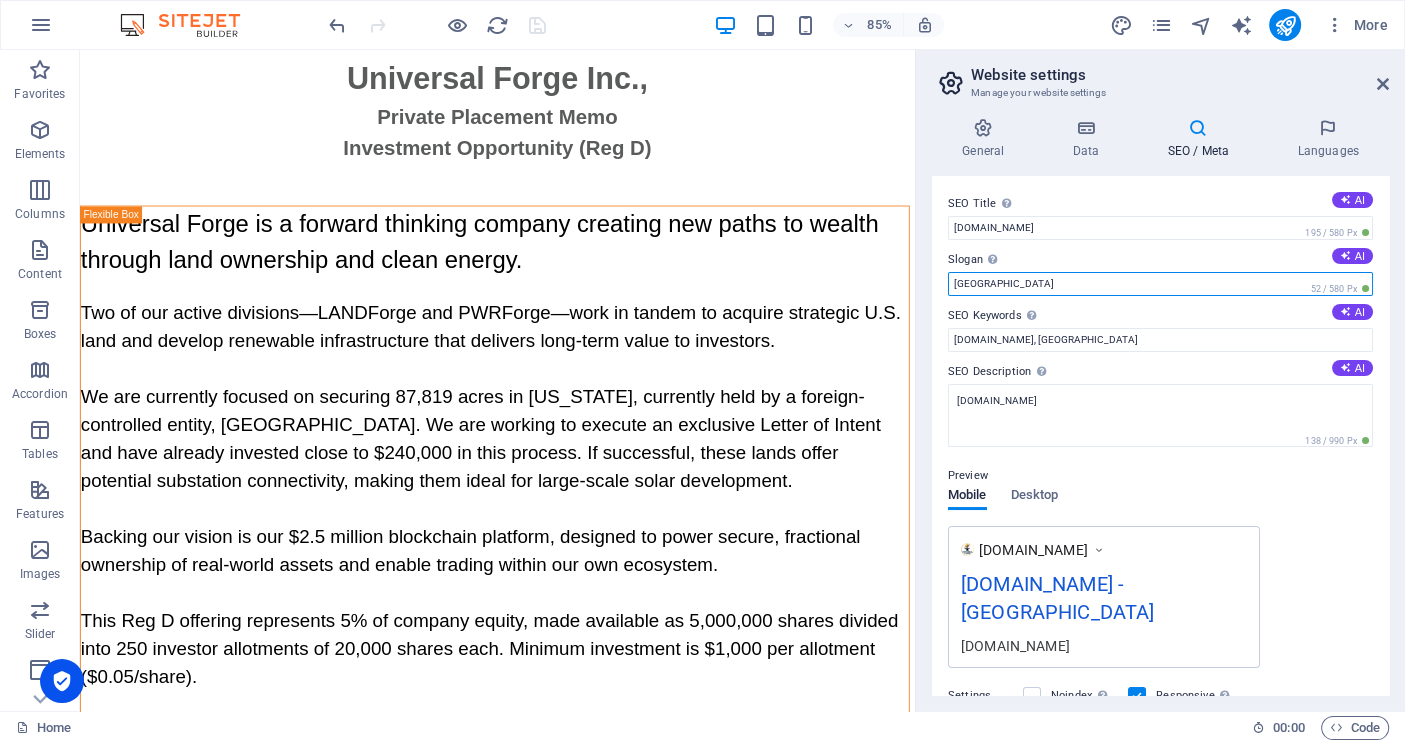 drag, startPoint x: 1074, startPoint y: 333, endPoint x: 1051, endPoint y: 329, distance: 23.345236 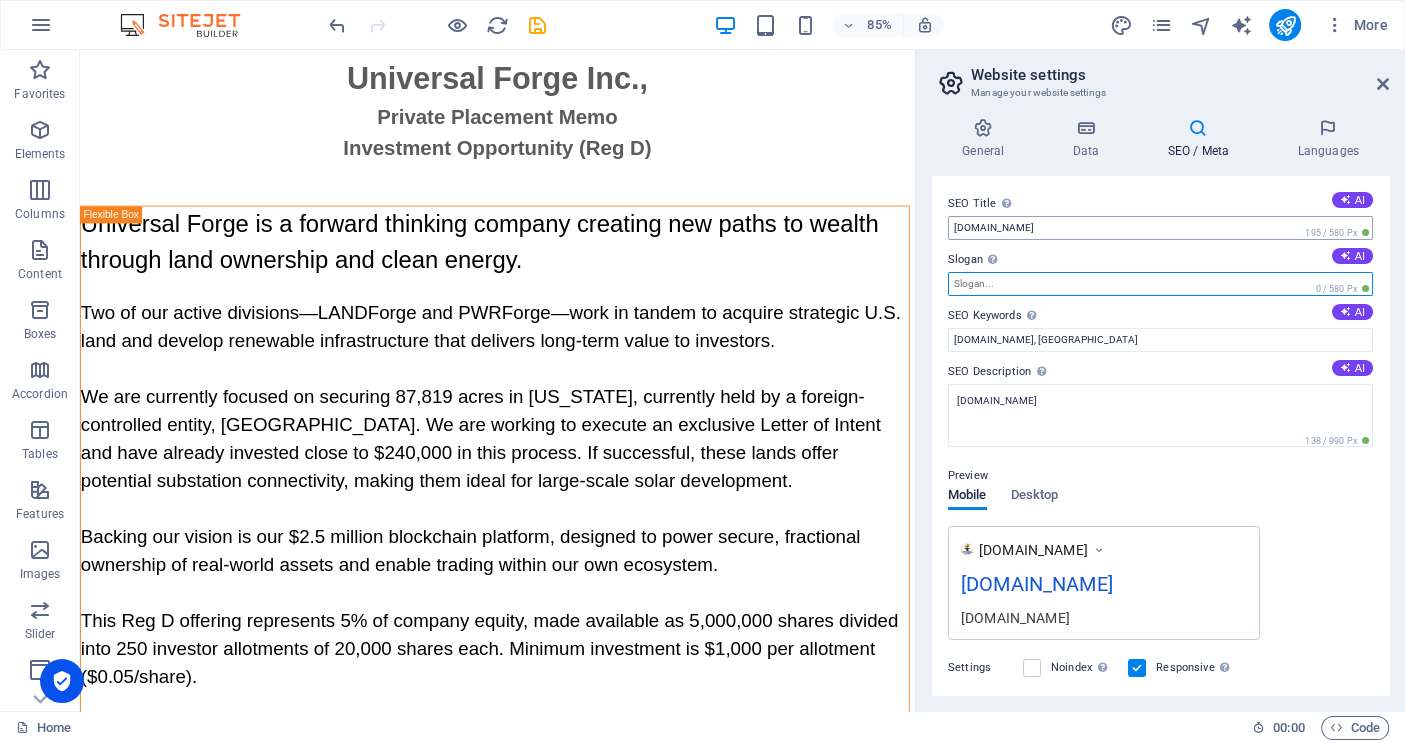 type 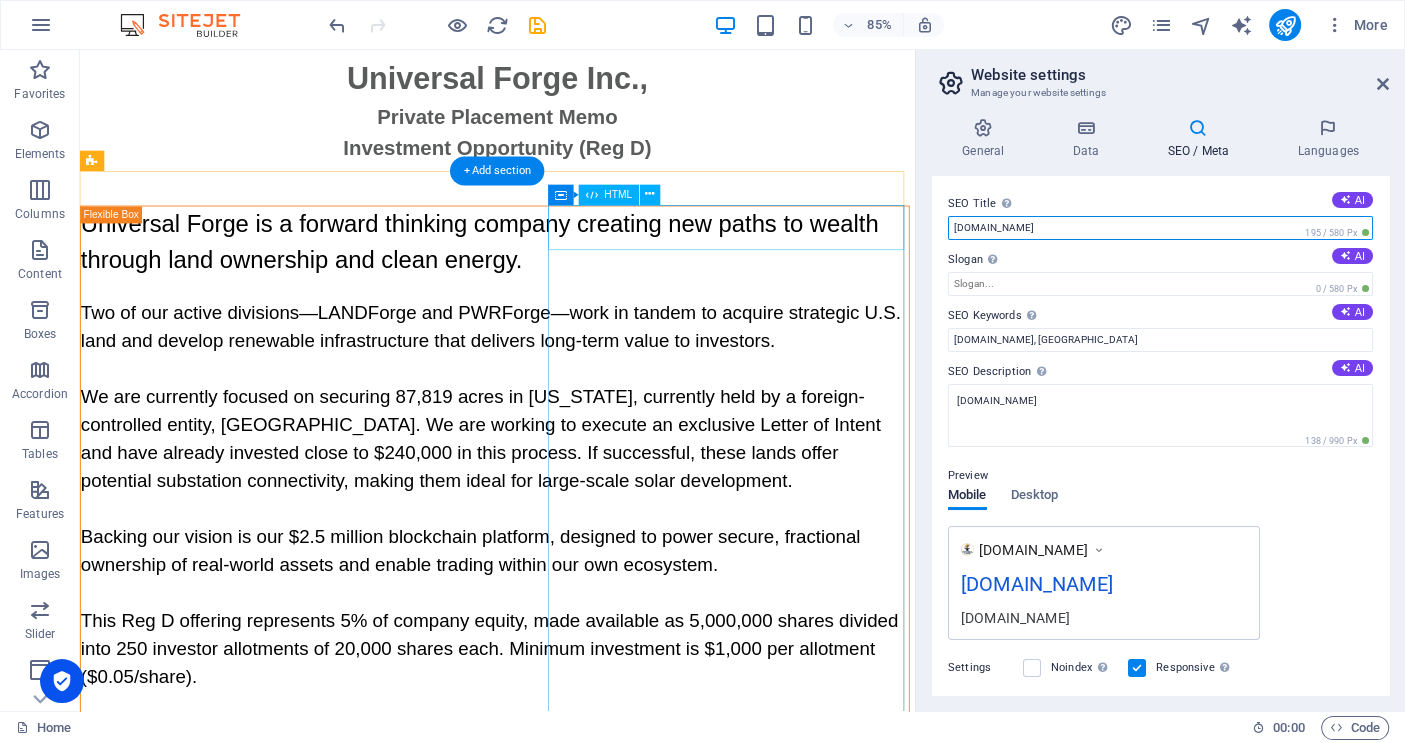 drag, startPoint x: 1141, startPoint y: 279, endPoint x: 1039, endPoint y: 263, distance: 103.24728 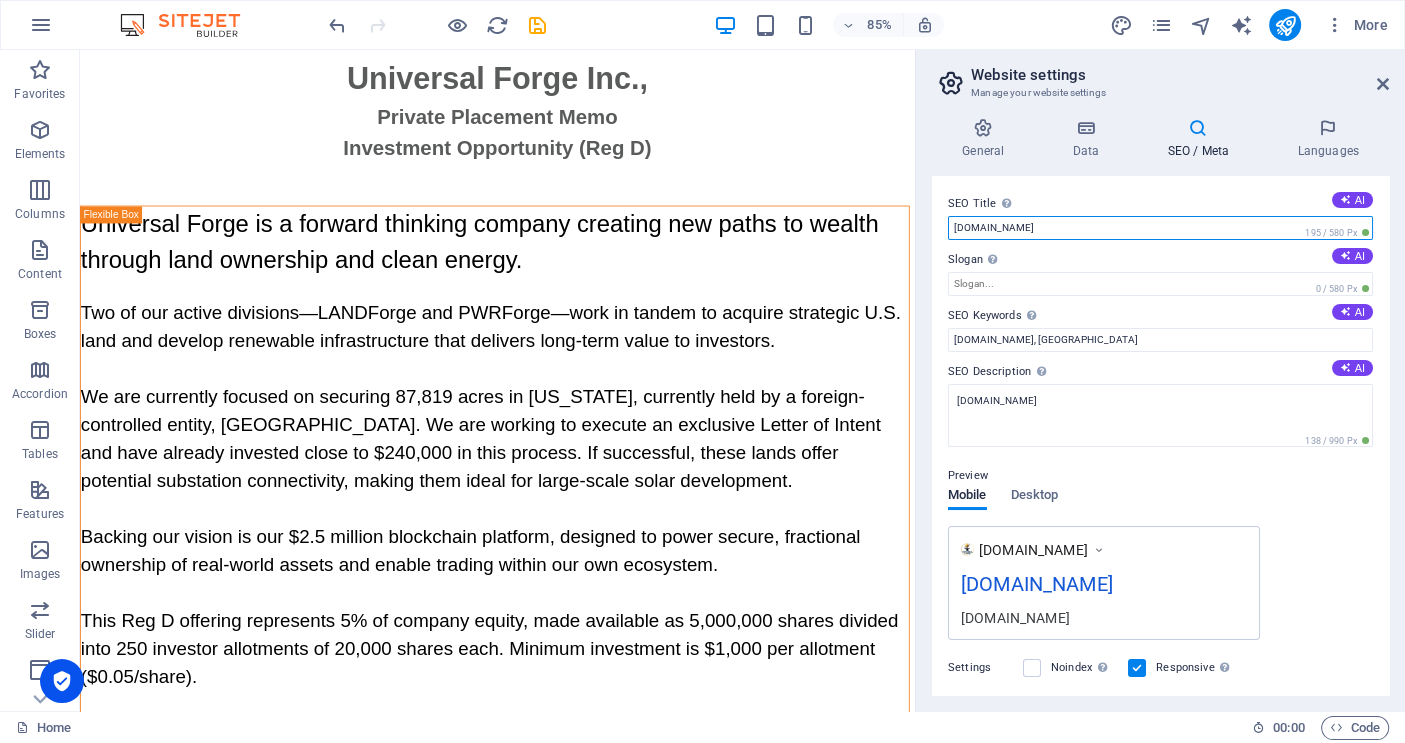 click on "regd.universalforge.io" at bounding box center [1160, 228] 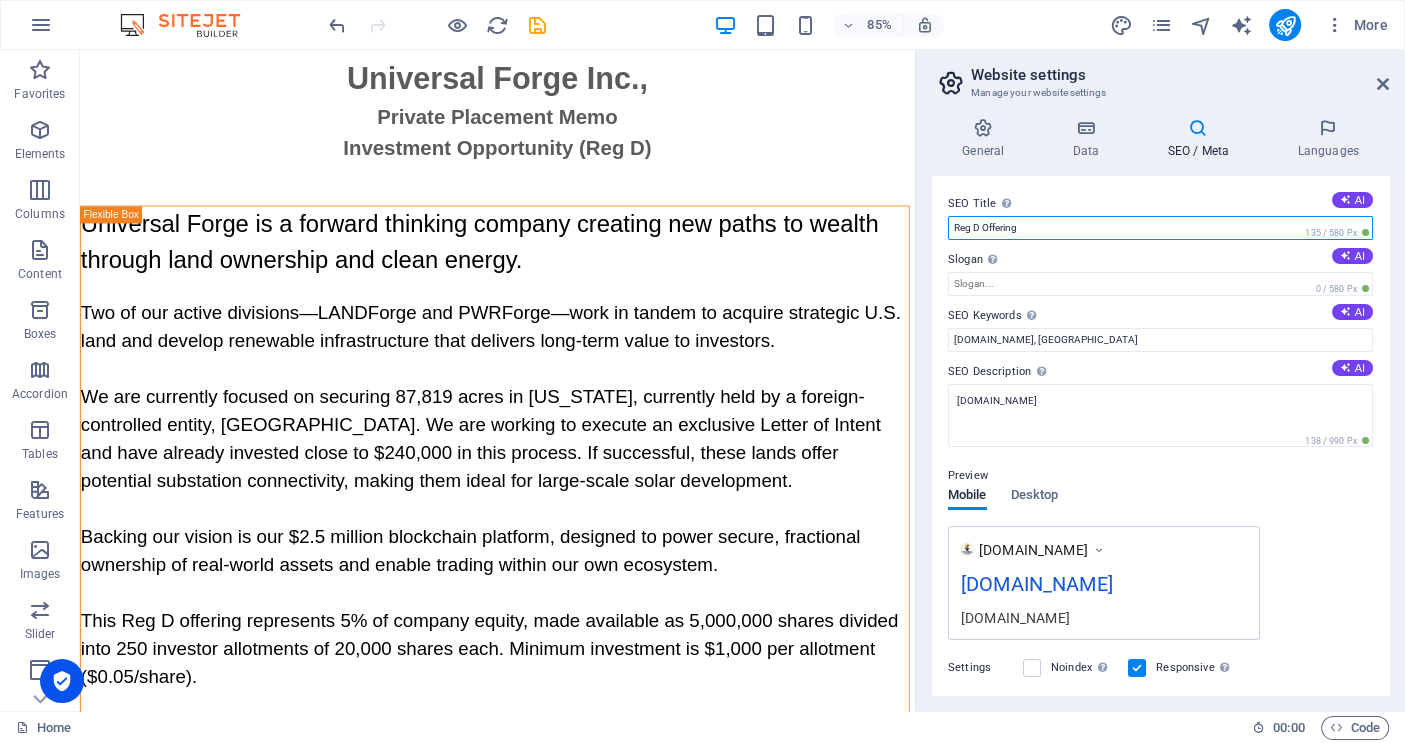 type on "Reg D Offering" 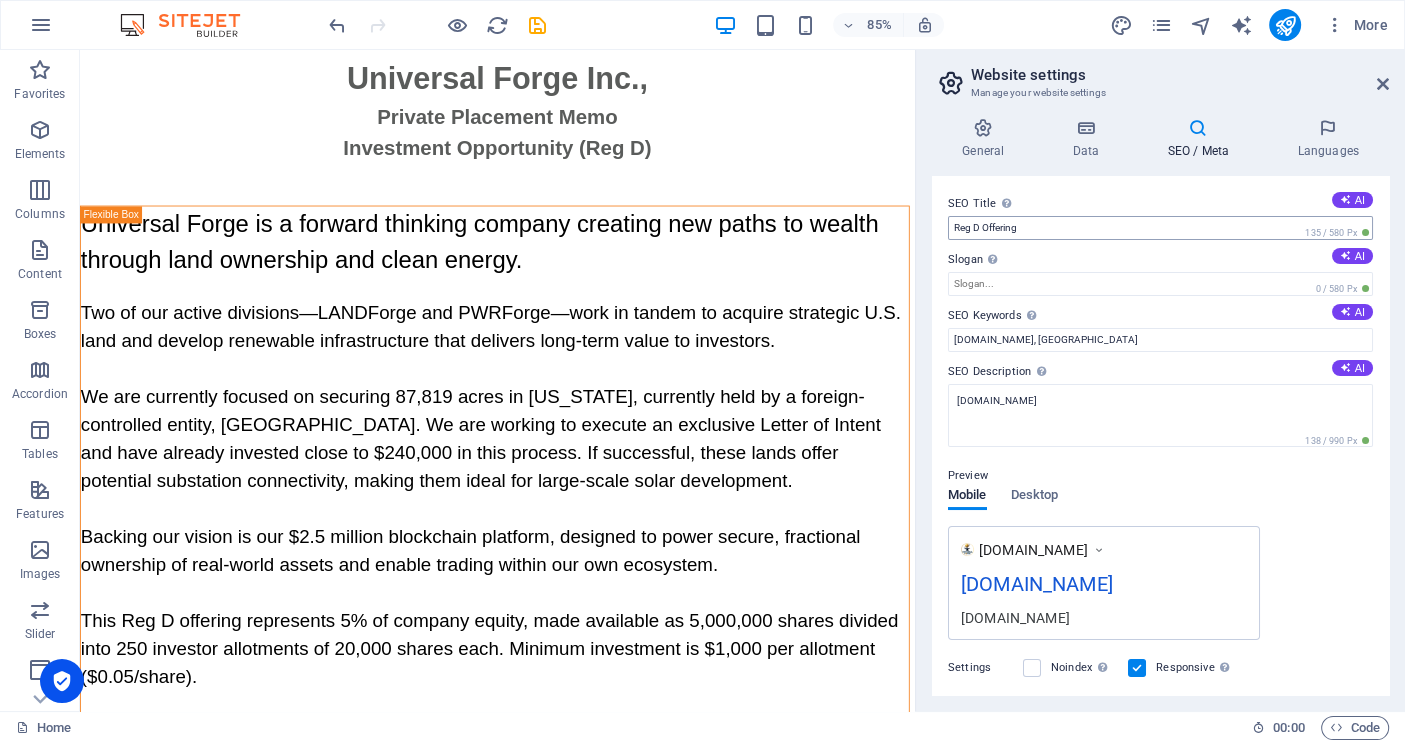 type 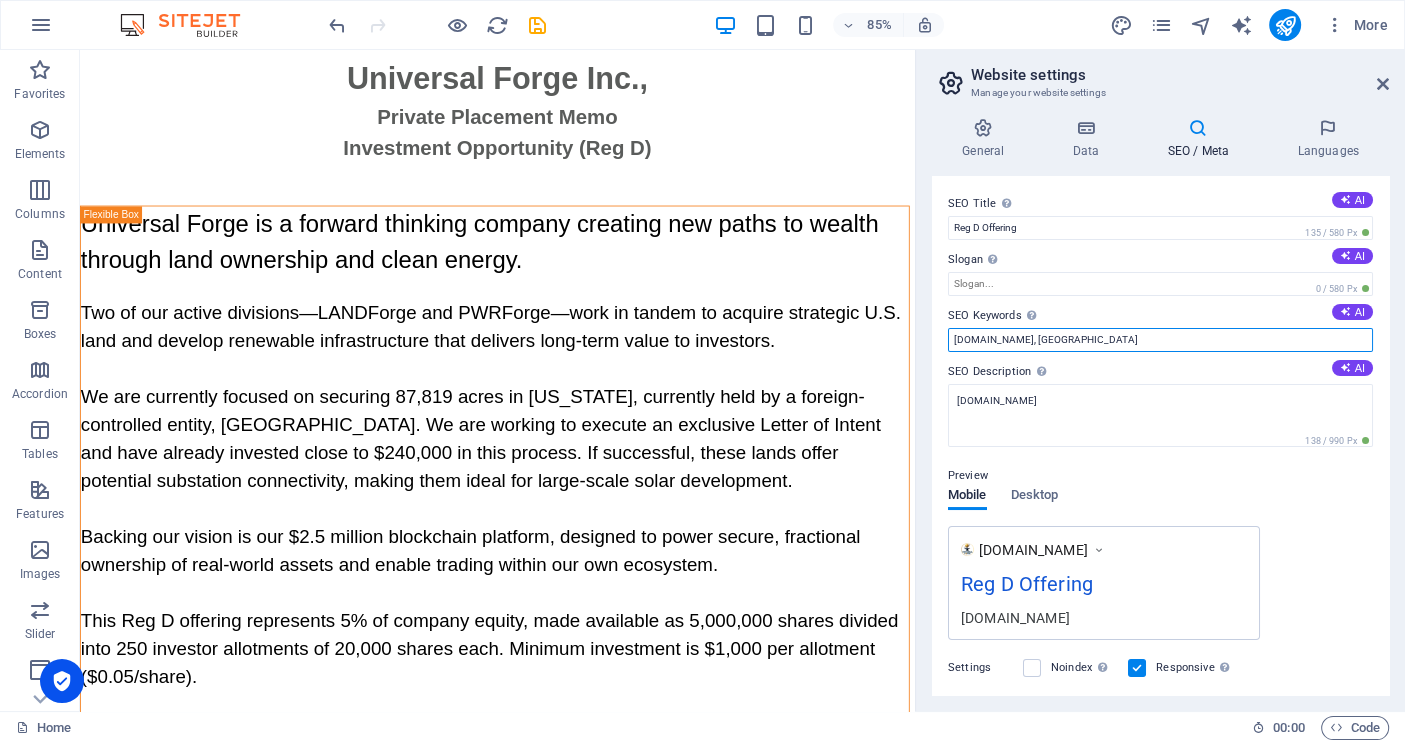 click on "regd.universalforge.io, Berlin" at bounding box center [1160, 340] 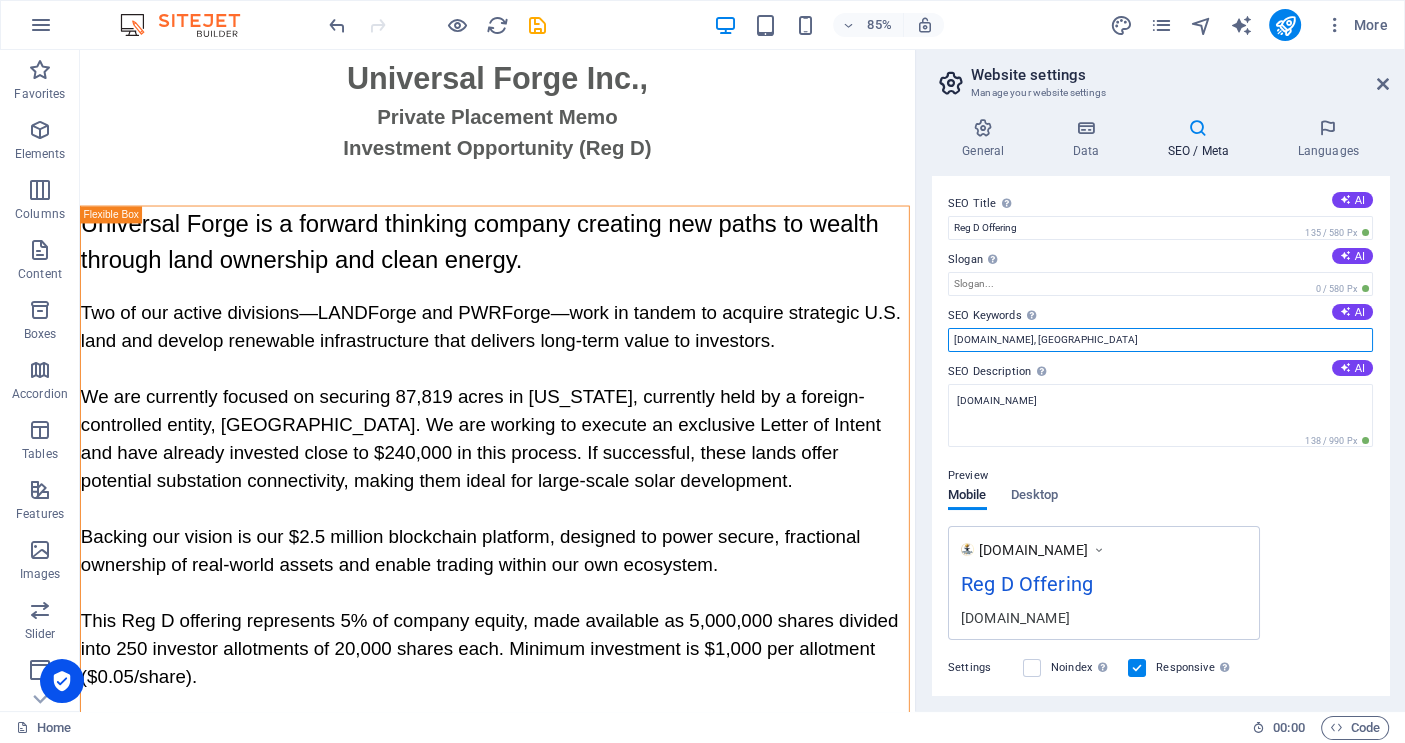 drag, startPoint x: 1106, startPoint y: 336, endPoint x: 1056, endPoint y: 336, distance: 50 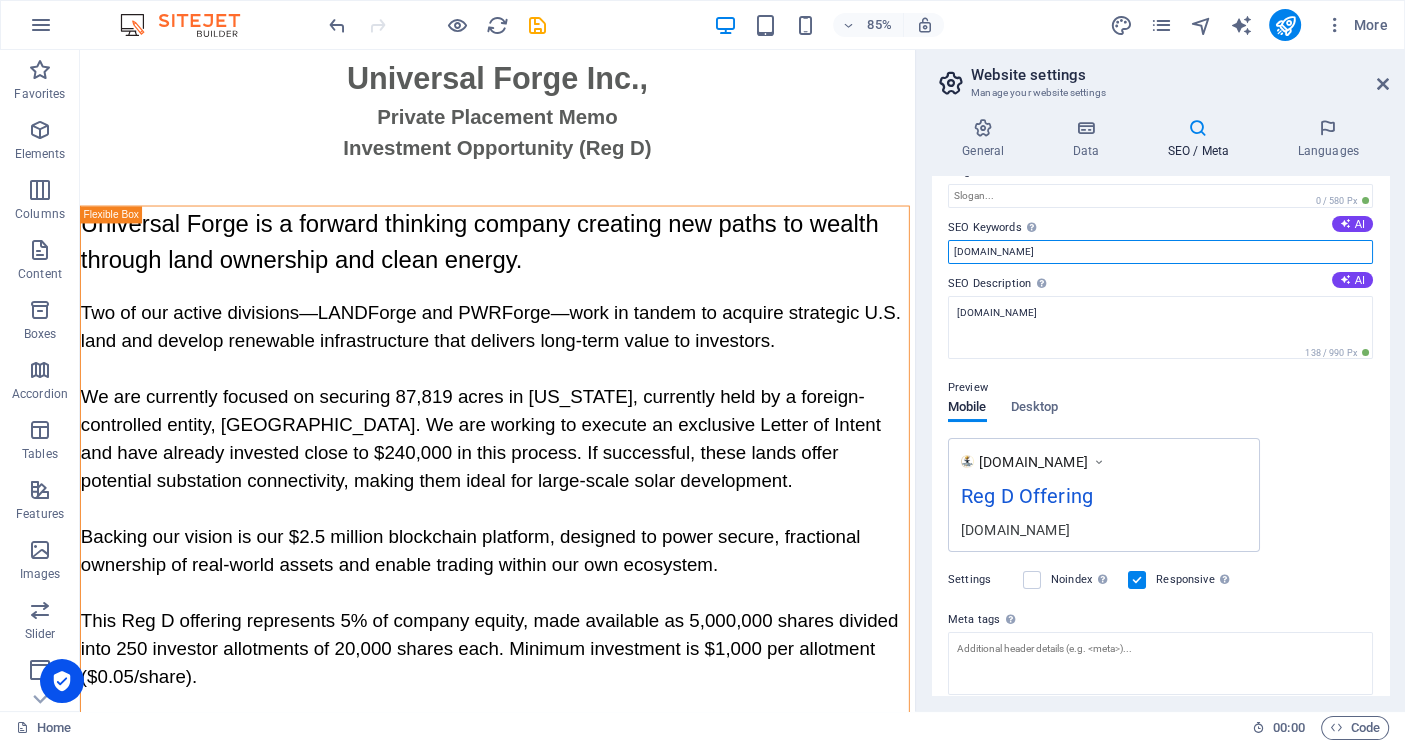 scroll, scrollTop: 0, scrollLeft: 0, axis: both 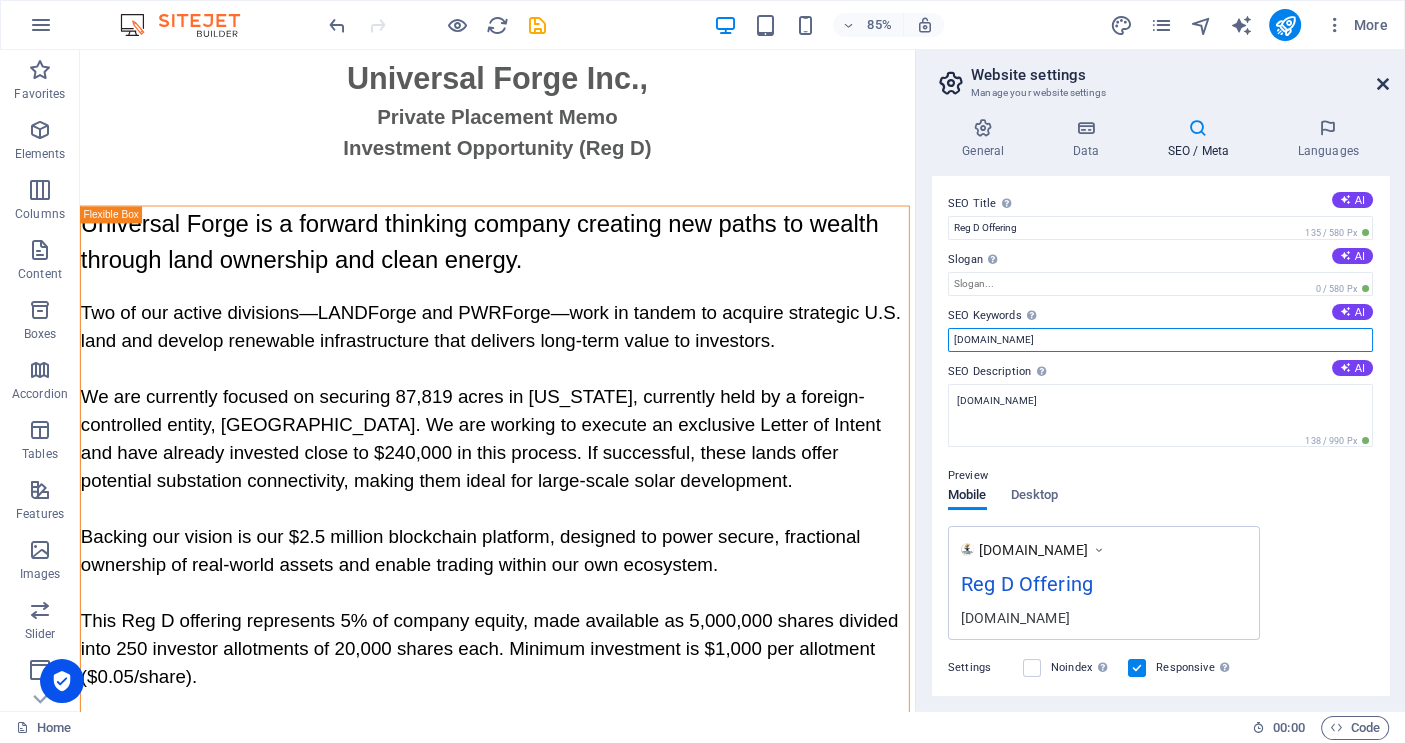 type on "regd.universalforge.io" 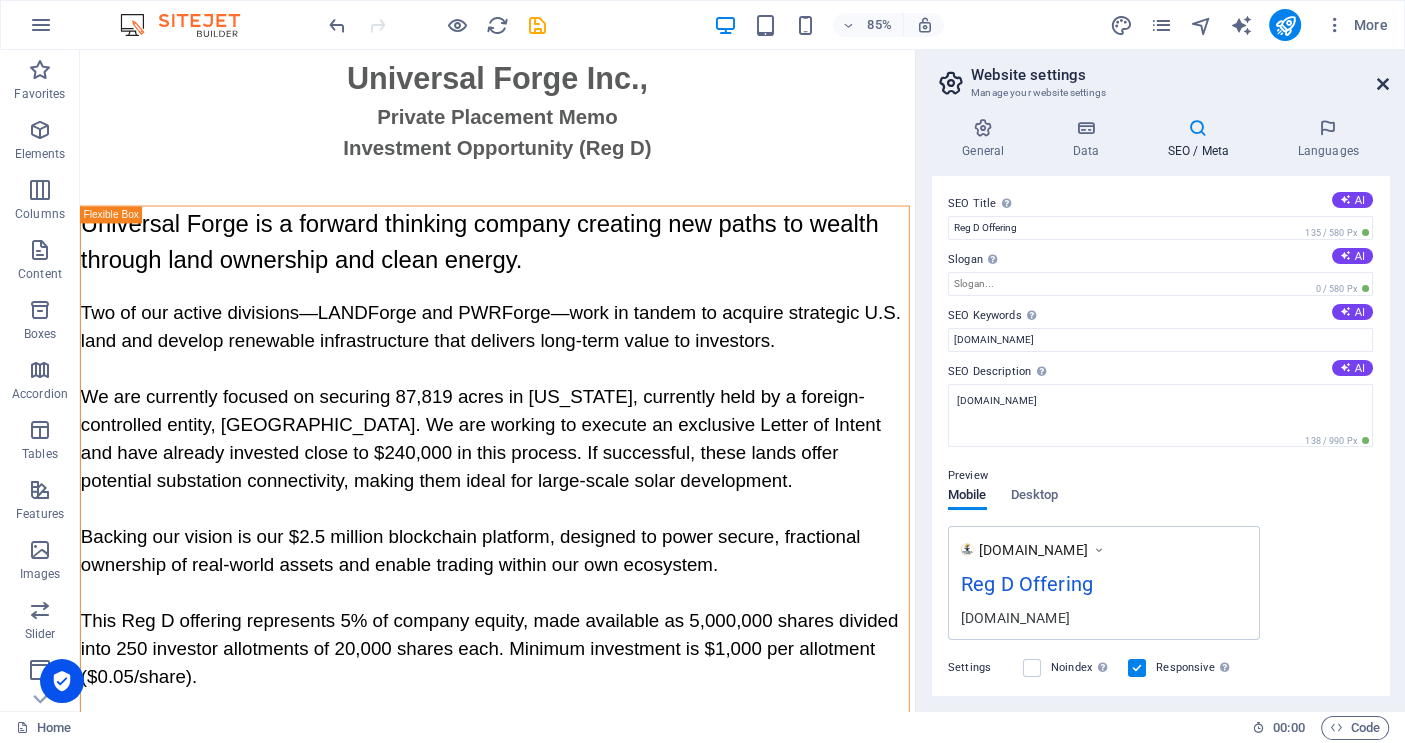 click at bounding box center (1383, 84) 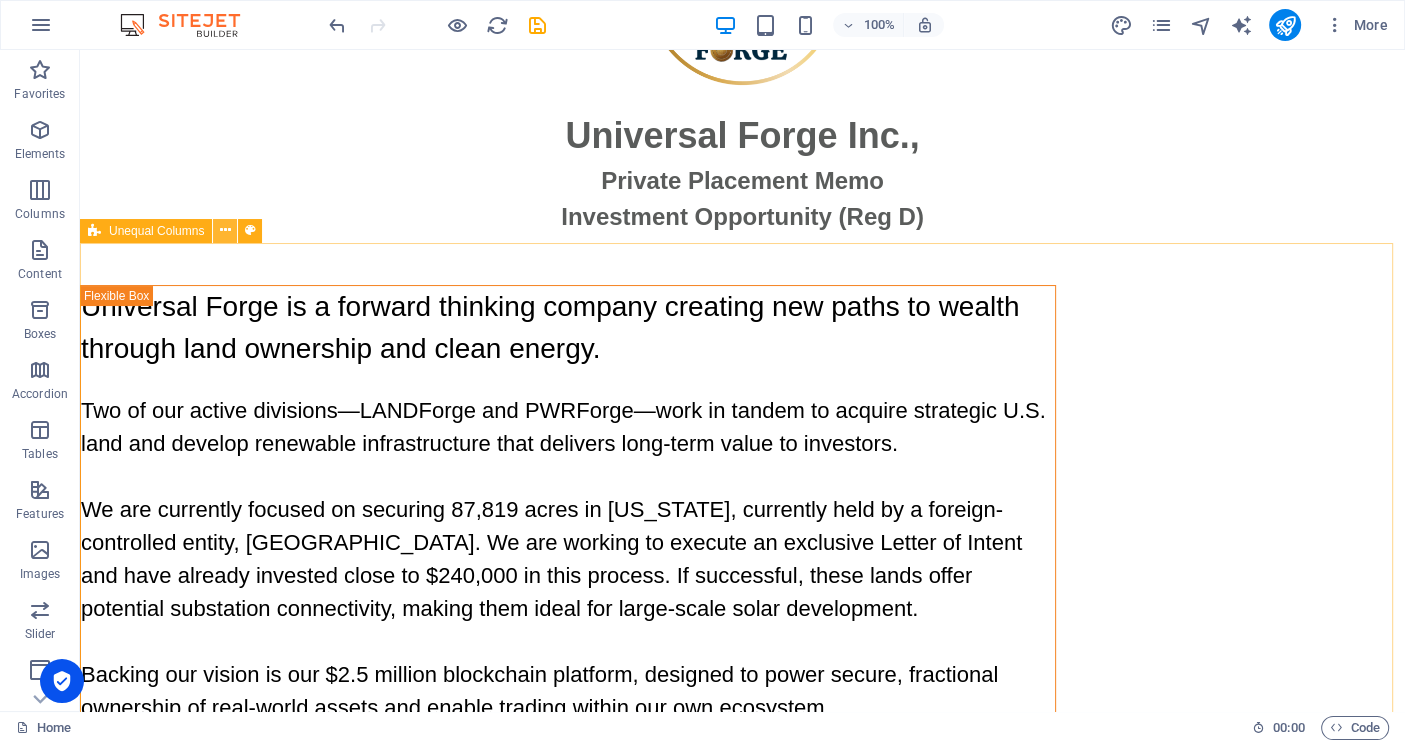 click at bounding box center (225, 230) 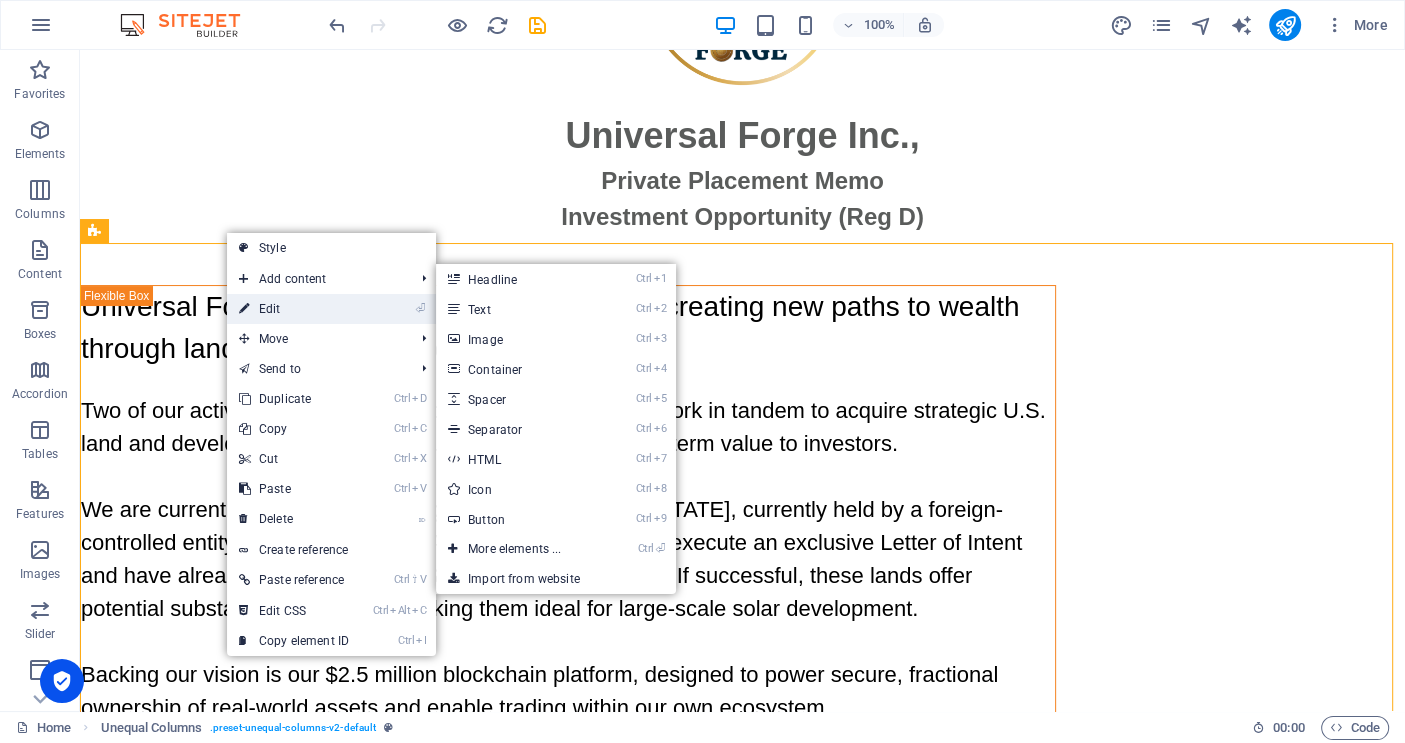 click on "⏎  Edit" at bounding box center [294, 309] 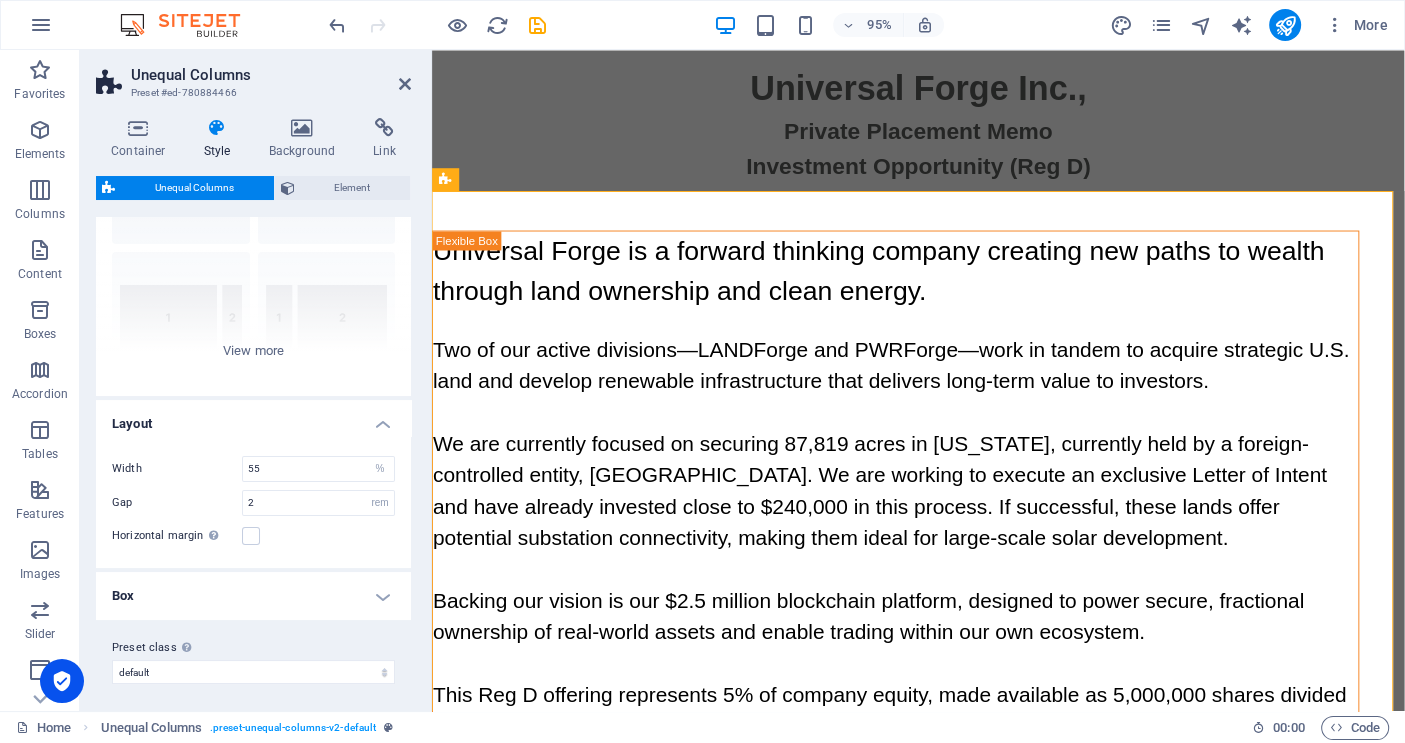 scroll, scrollTop: 160, scrollLeft: 0, axis: vertical 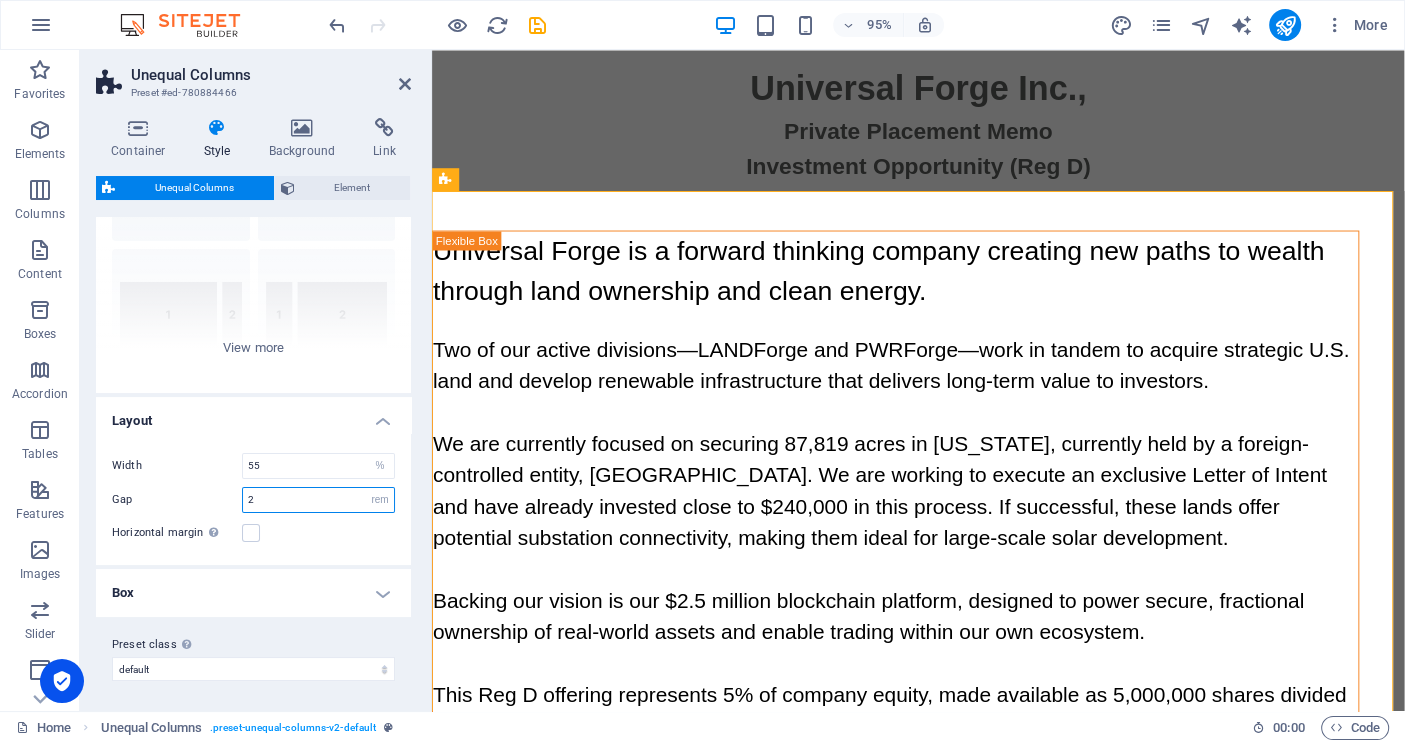drag, startPoint x: 260, startPoint y: 503, endPoint x: 223, endPoint y: 498, distance: 37.336308 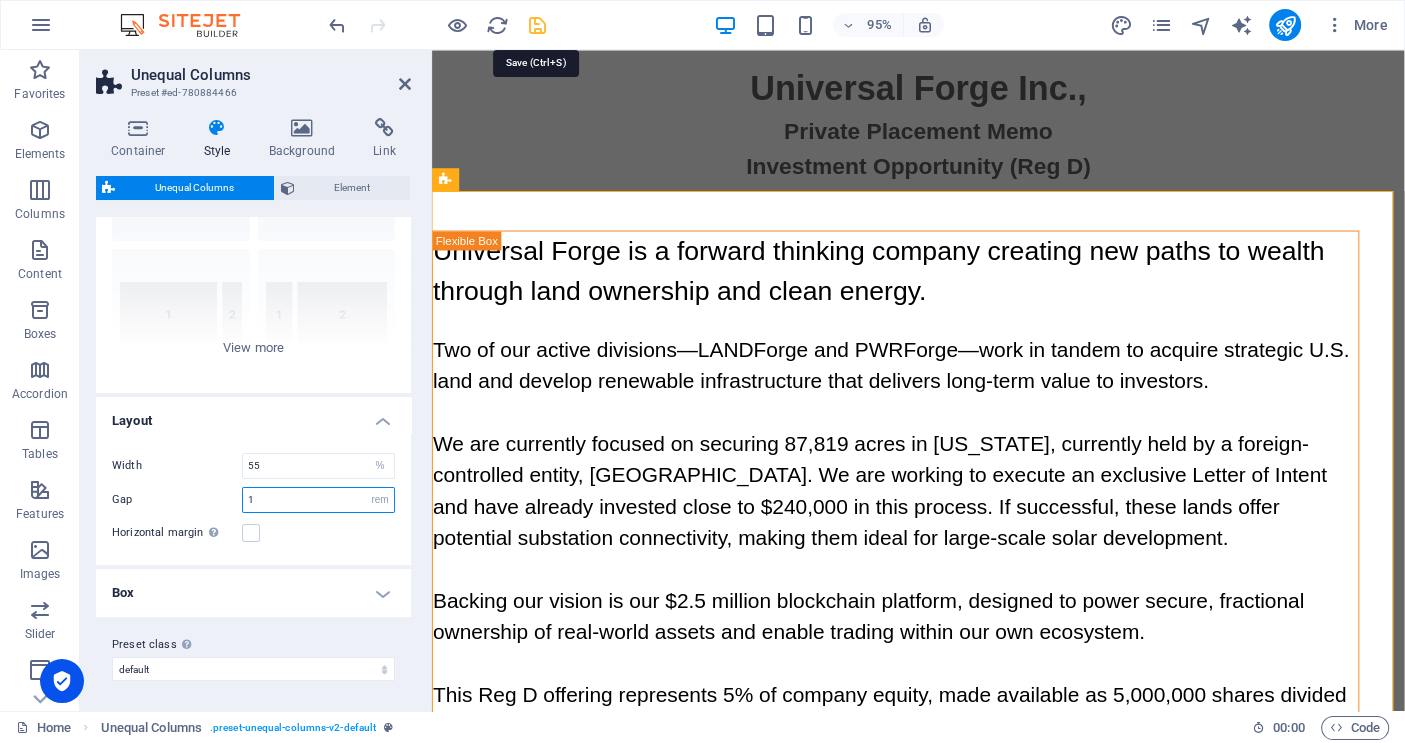 type on "1" 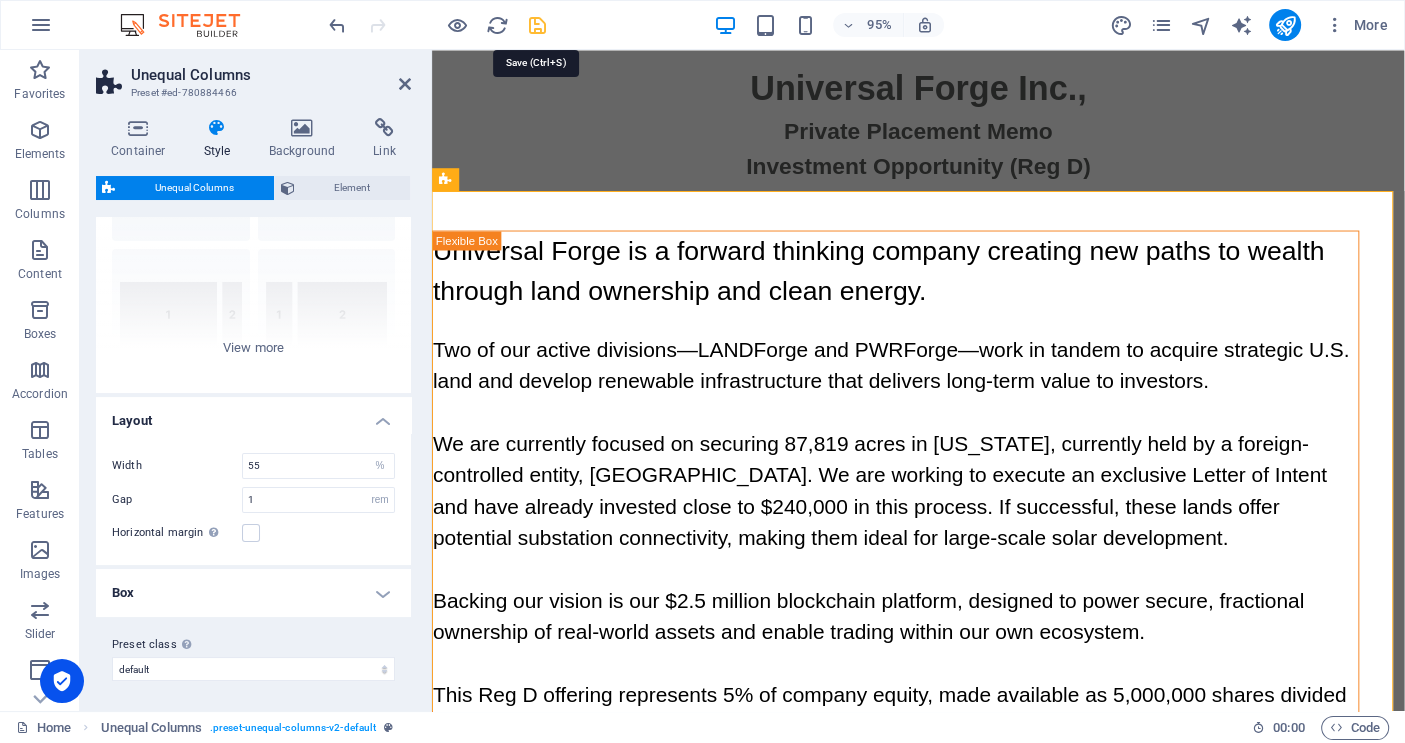 click at bounding box center (537, 25) 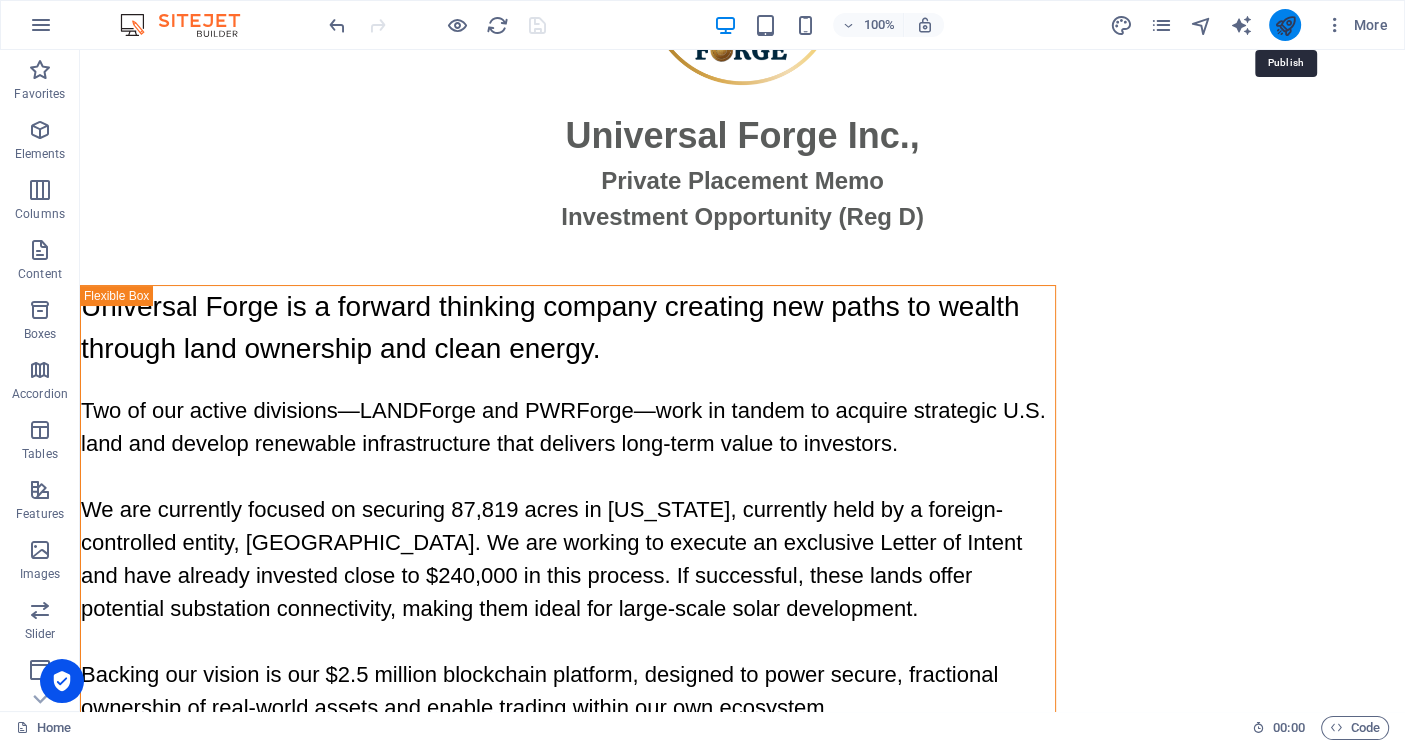 click at bounding box center (1284, 25) 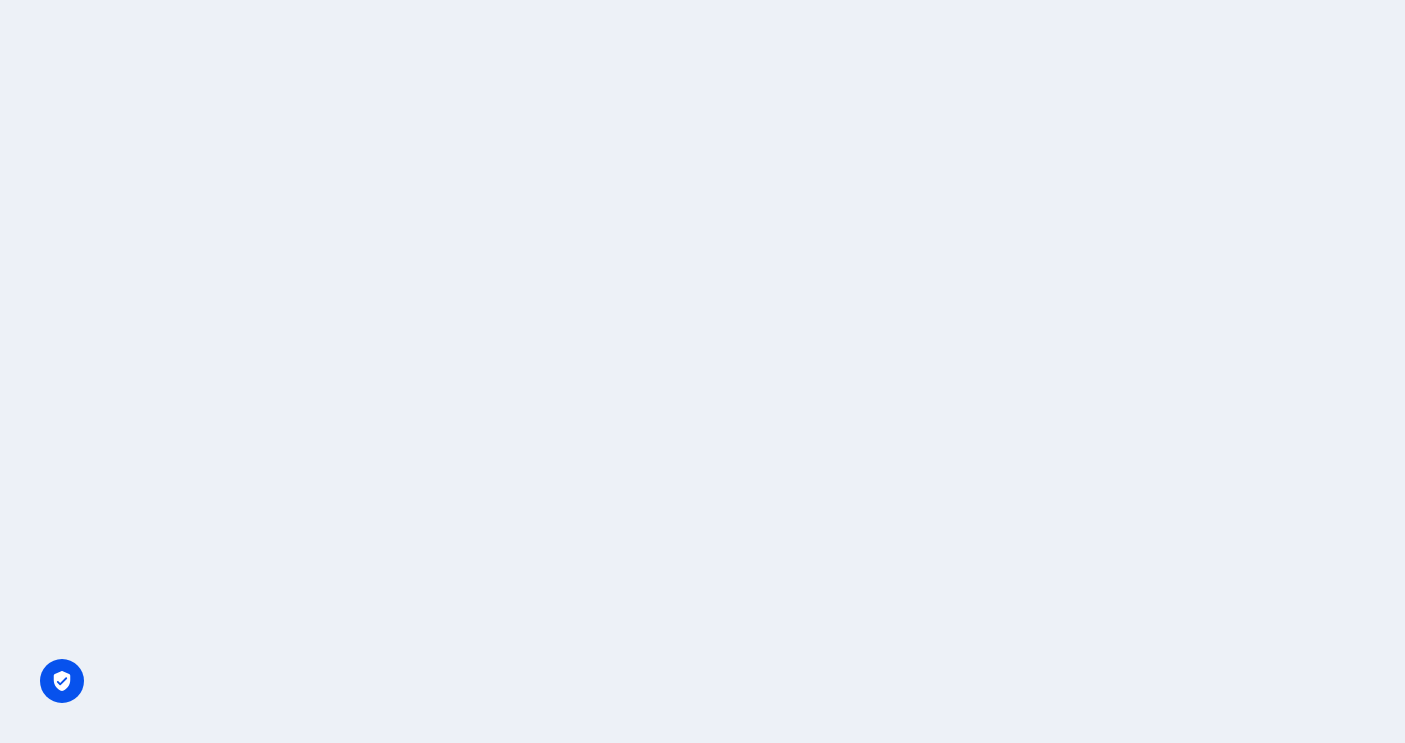 scroll, scrollTop: 0, scrollLeft: 0, axis: both 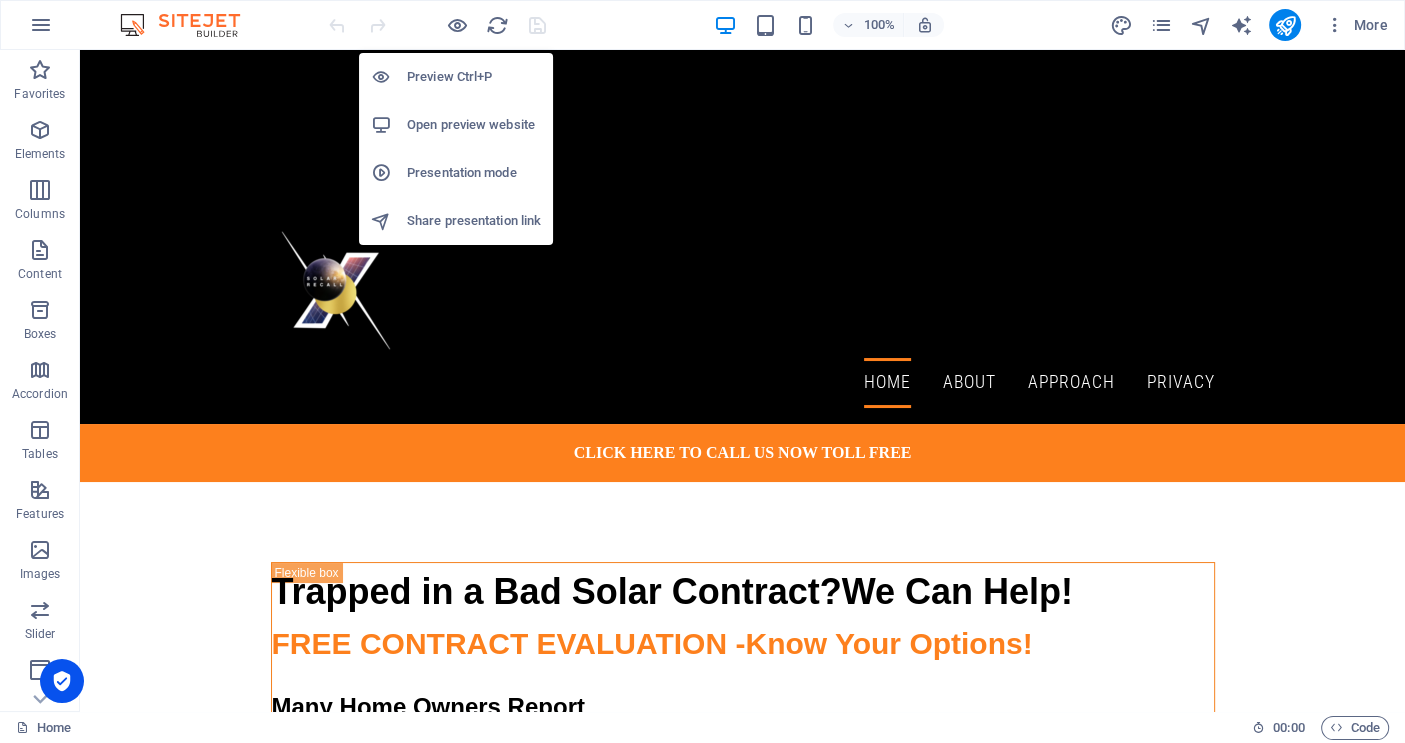 click on "Open preview website" at bounding box center (474, 125) 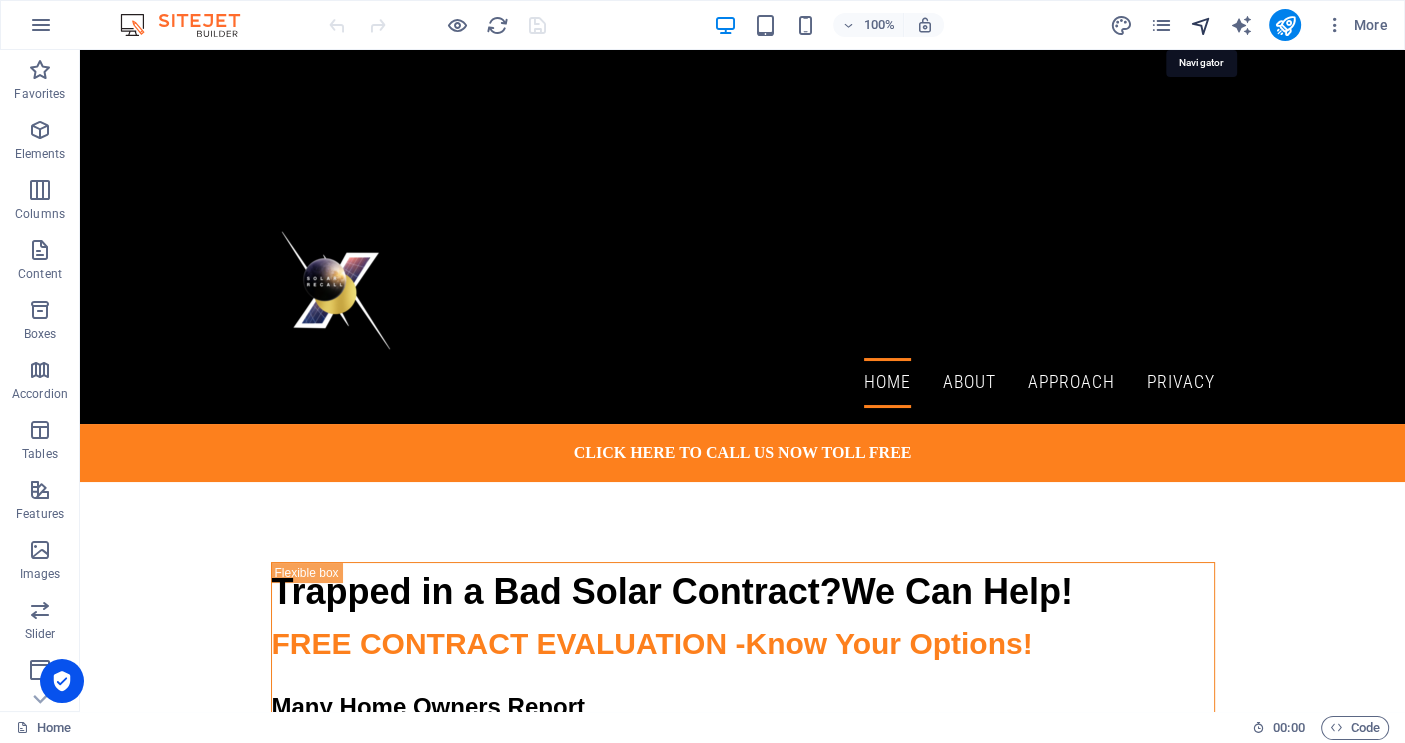 click at bounding box center [1200, 25] 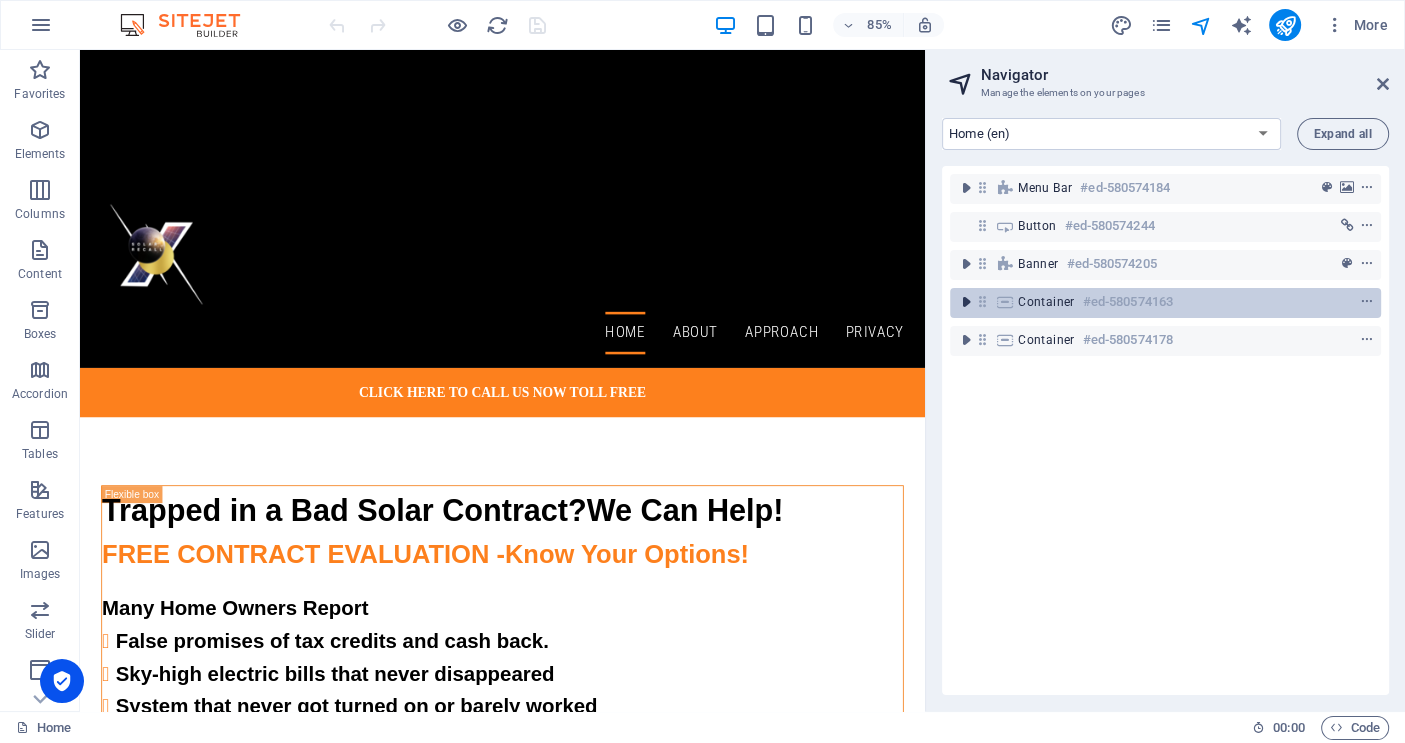 click at bounding box center [966, 302] 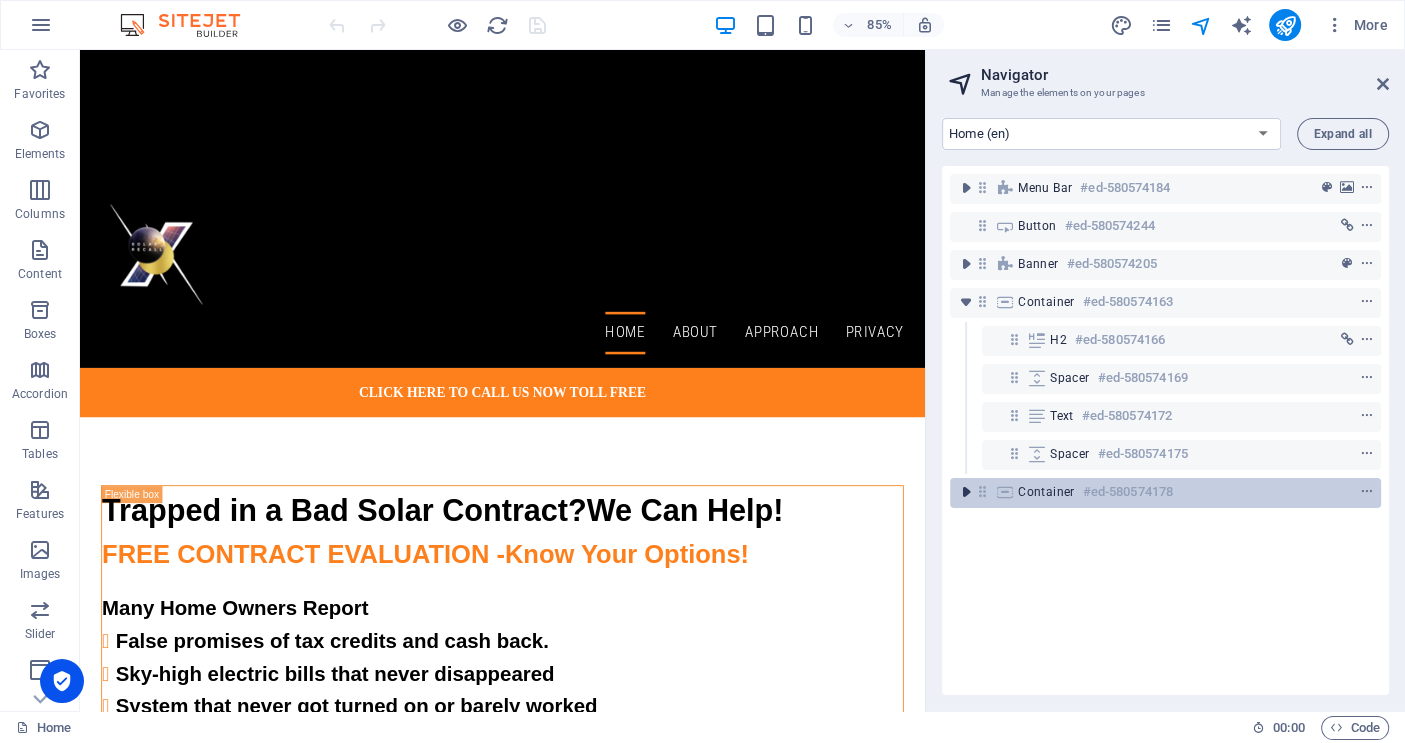 click at bounding box center (966, 492) 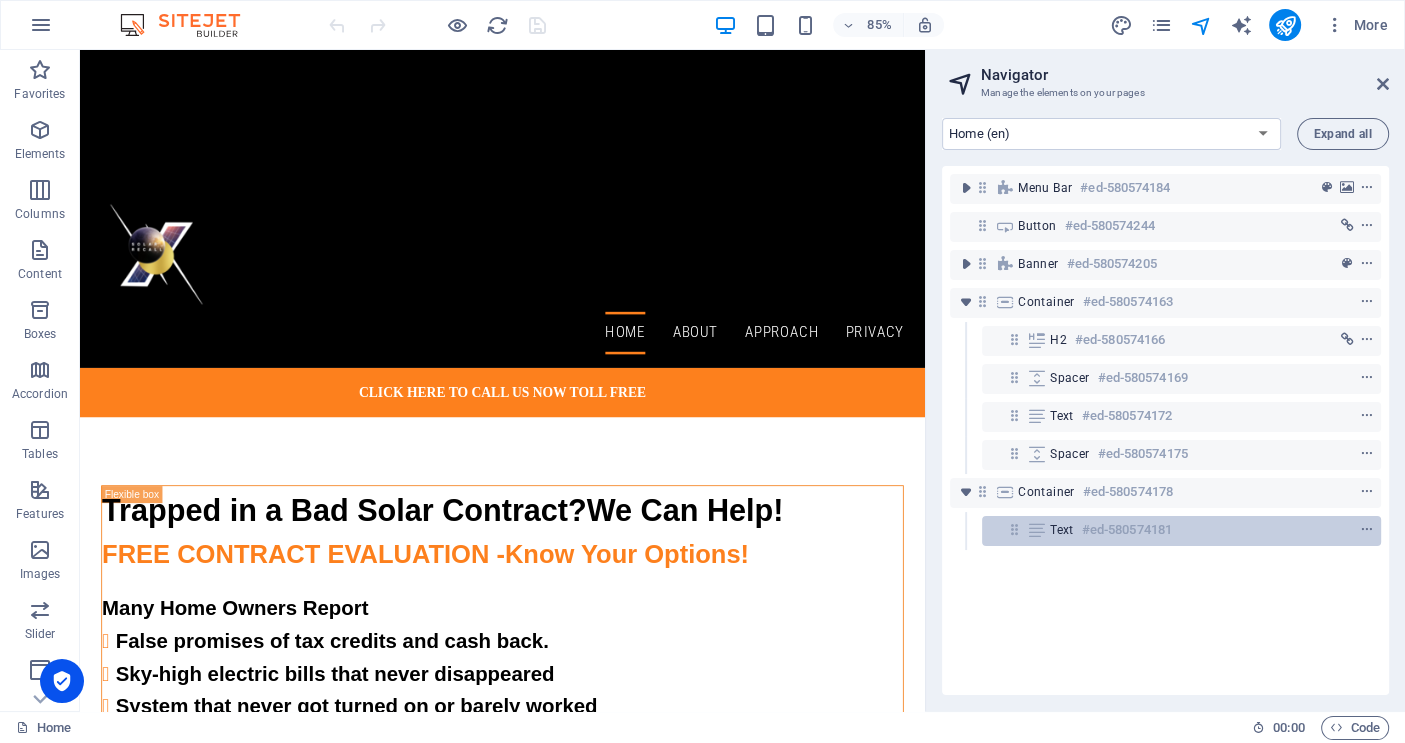 click on "Text #ed-580574181" at bounding box center [1181, 531] 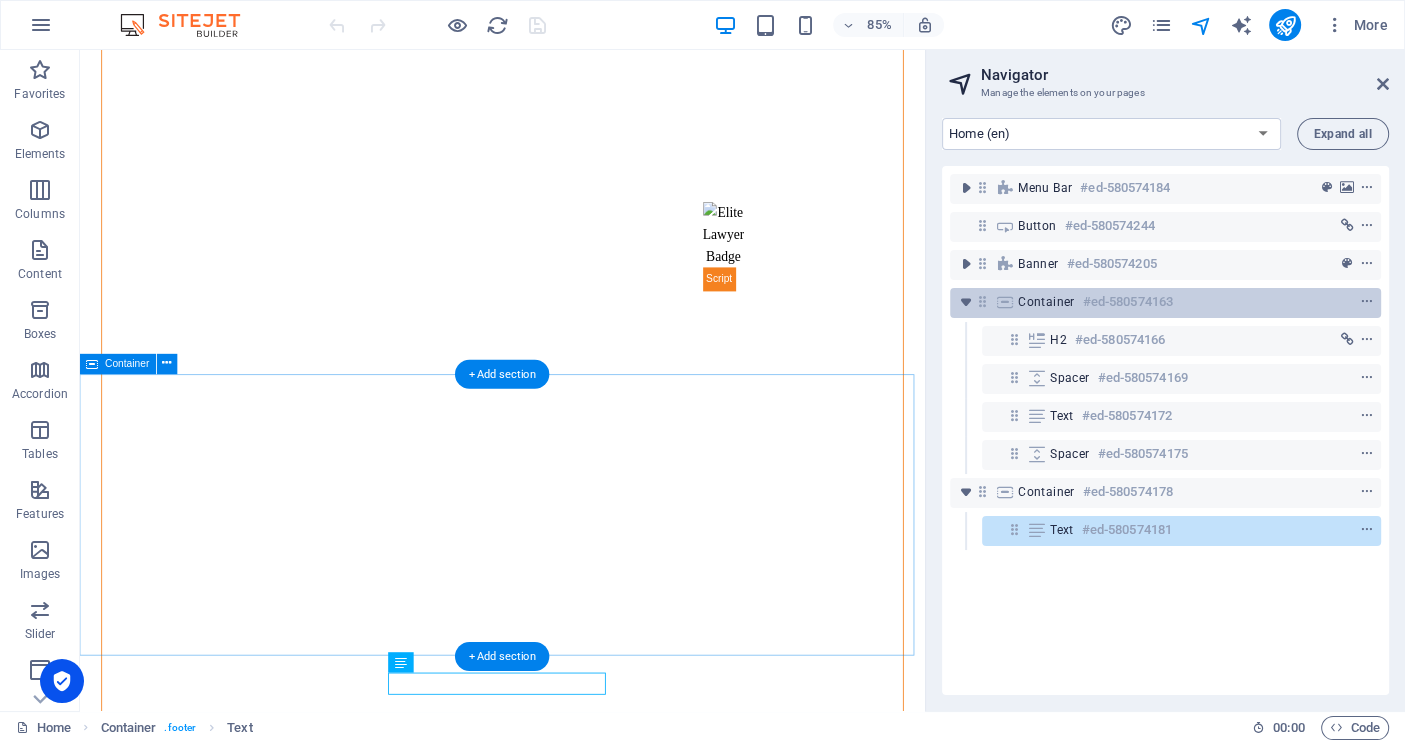 click on "Container" at bounding box center [1046, 302] 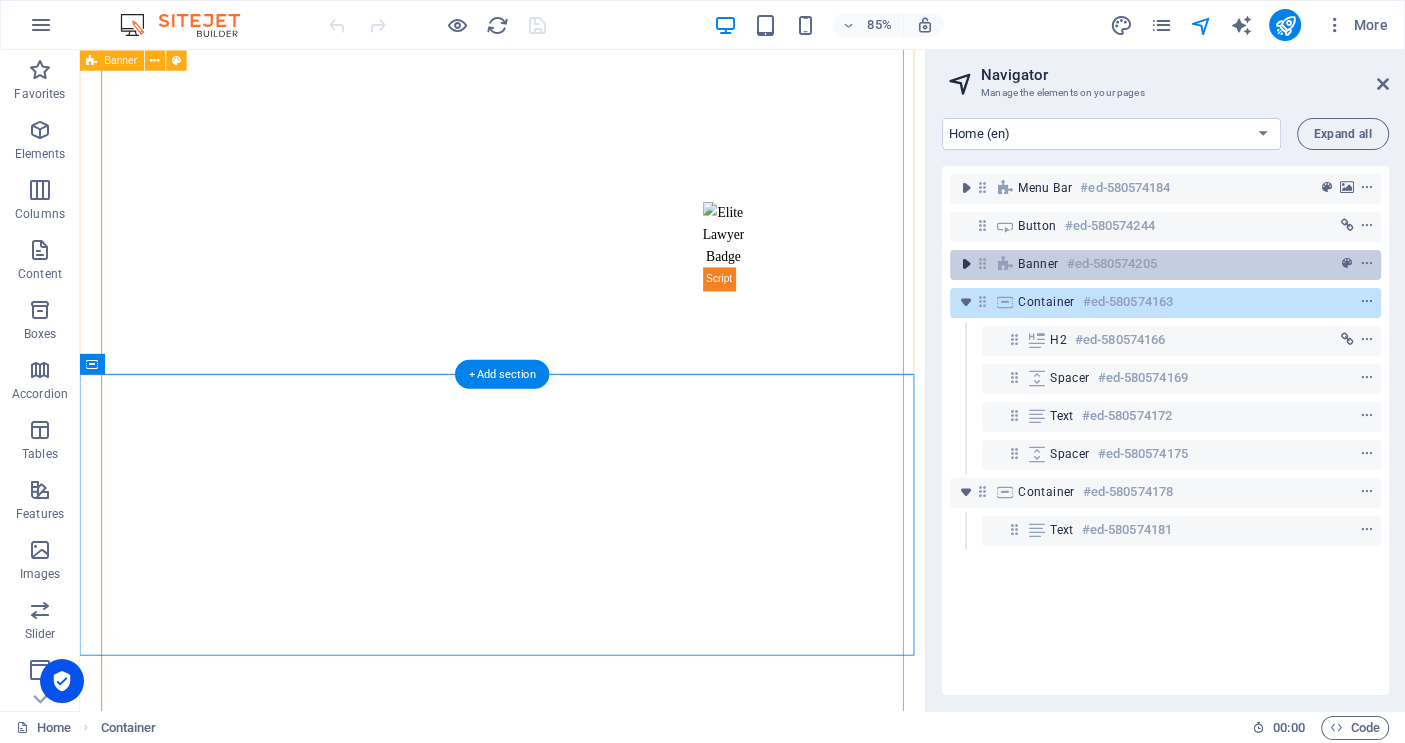click at bounding box center [966, 264] 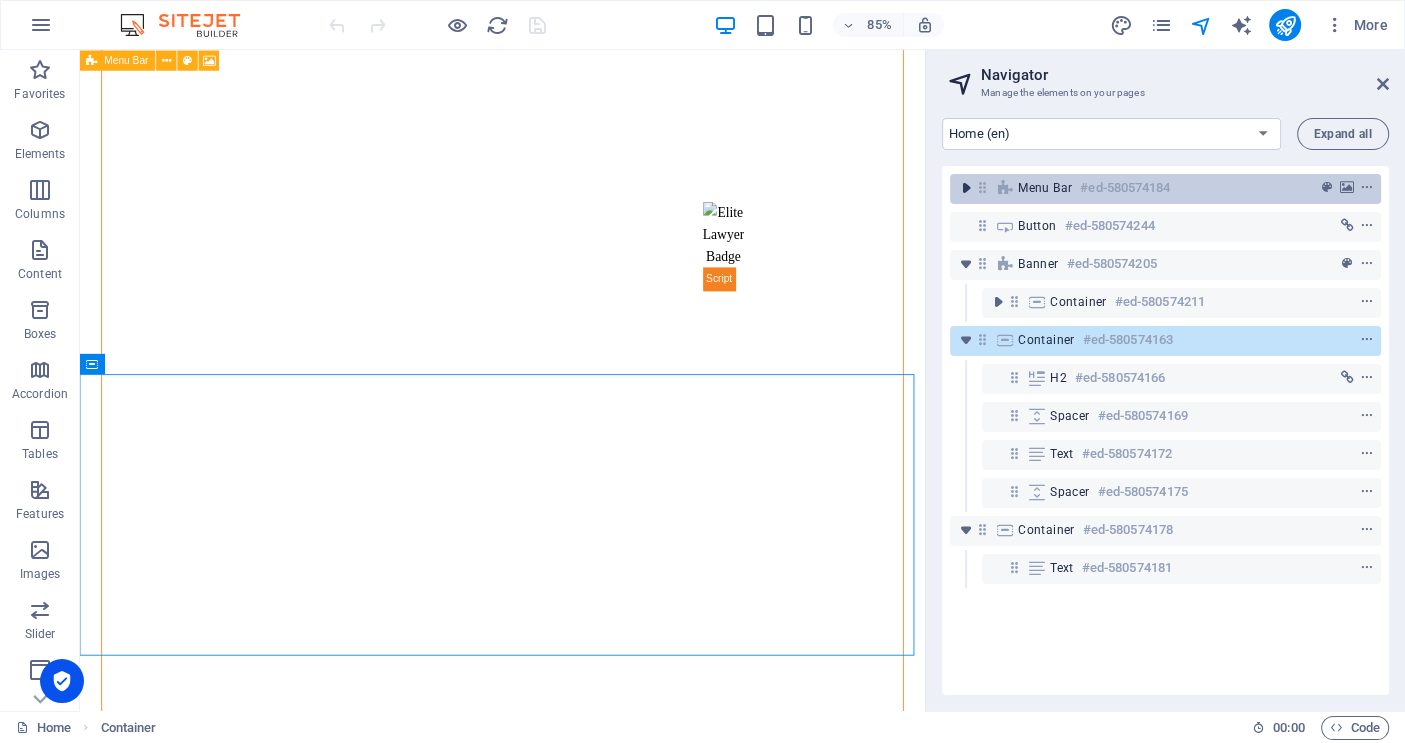 click at bounding box center [966, 188] 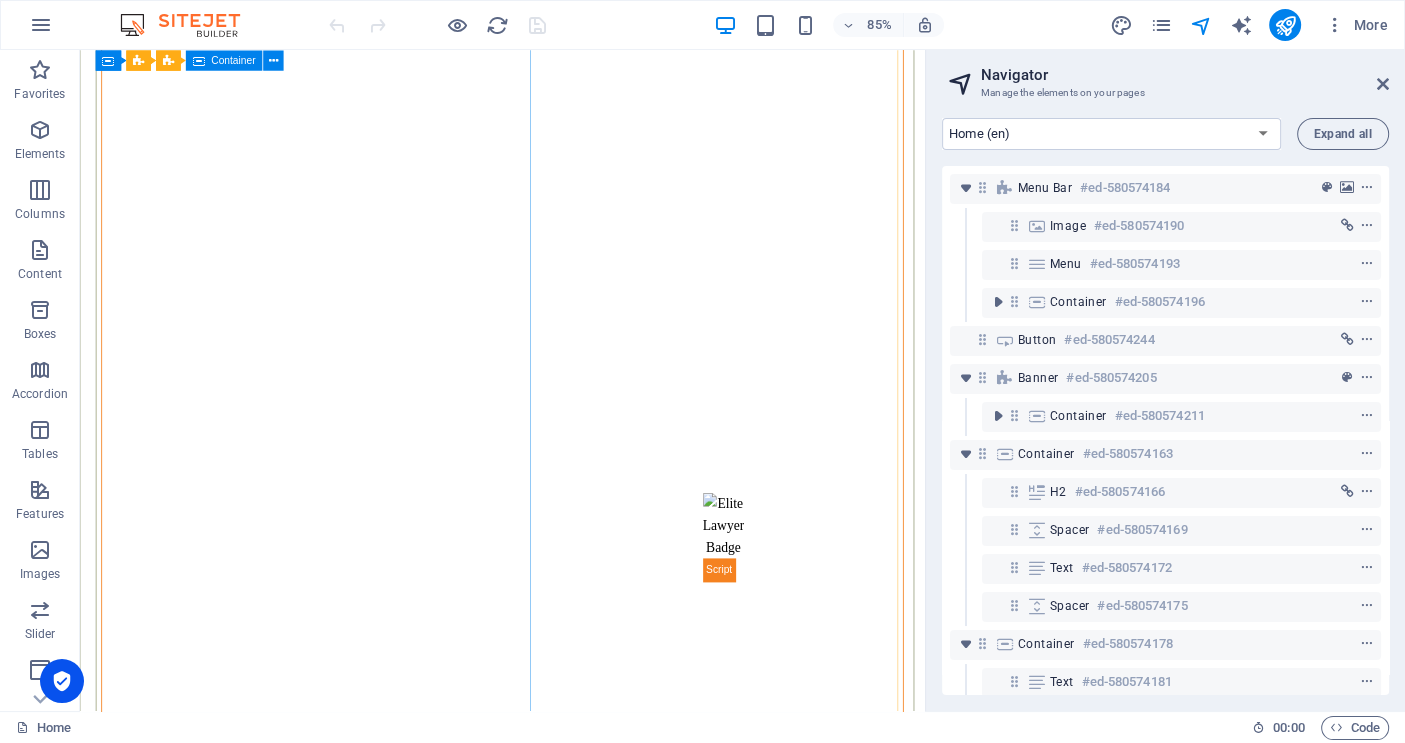 scroll, scrollTop: 1280, scrollLeft: 0, axis: vertical 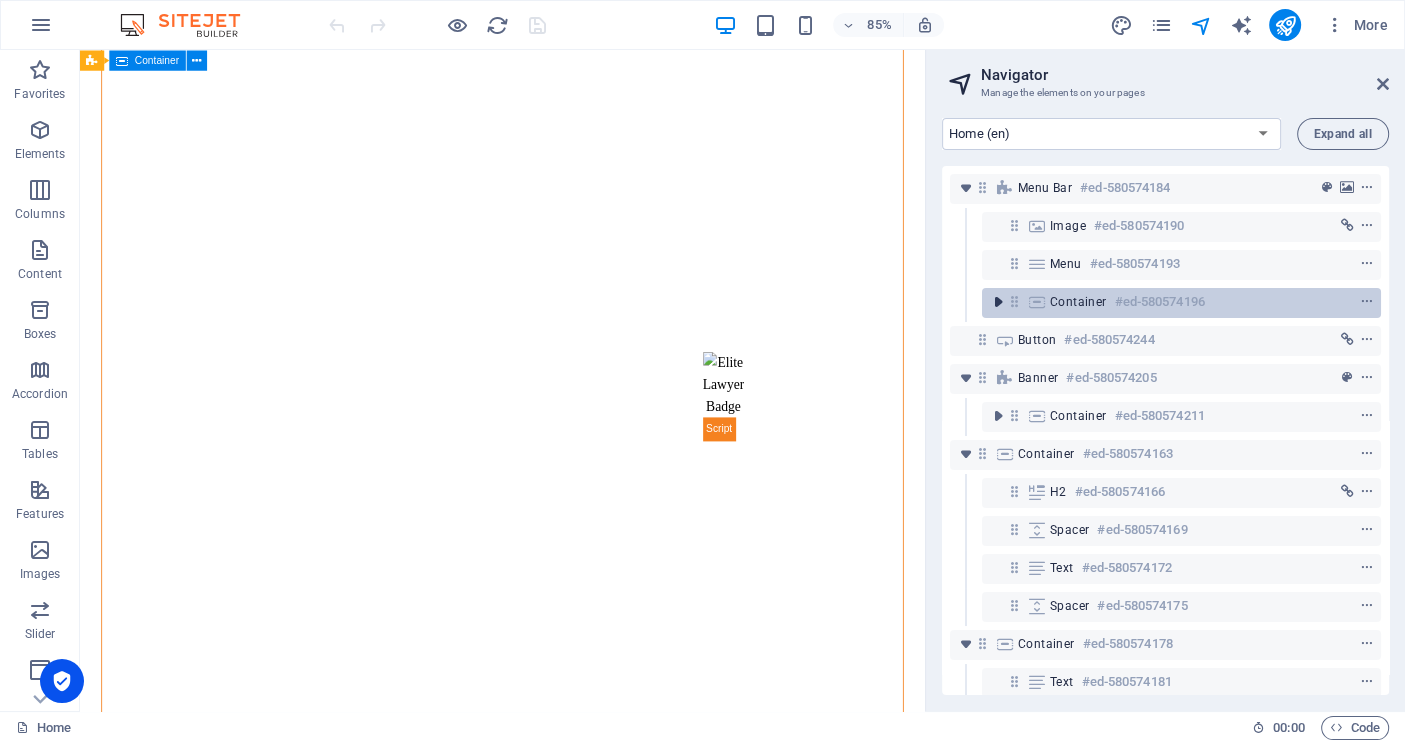 click at bounding box center [998, 302] 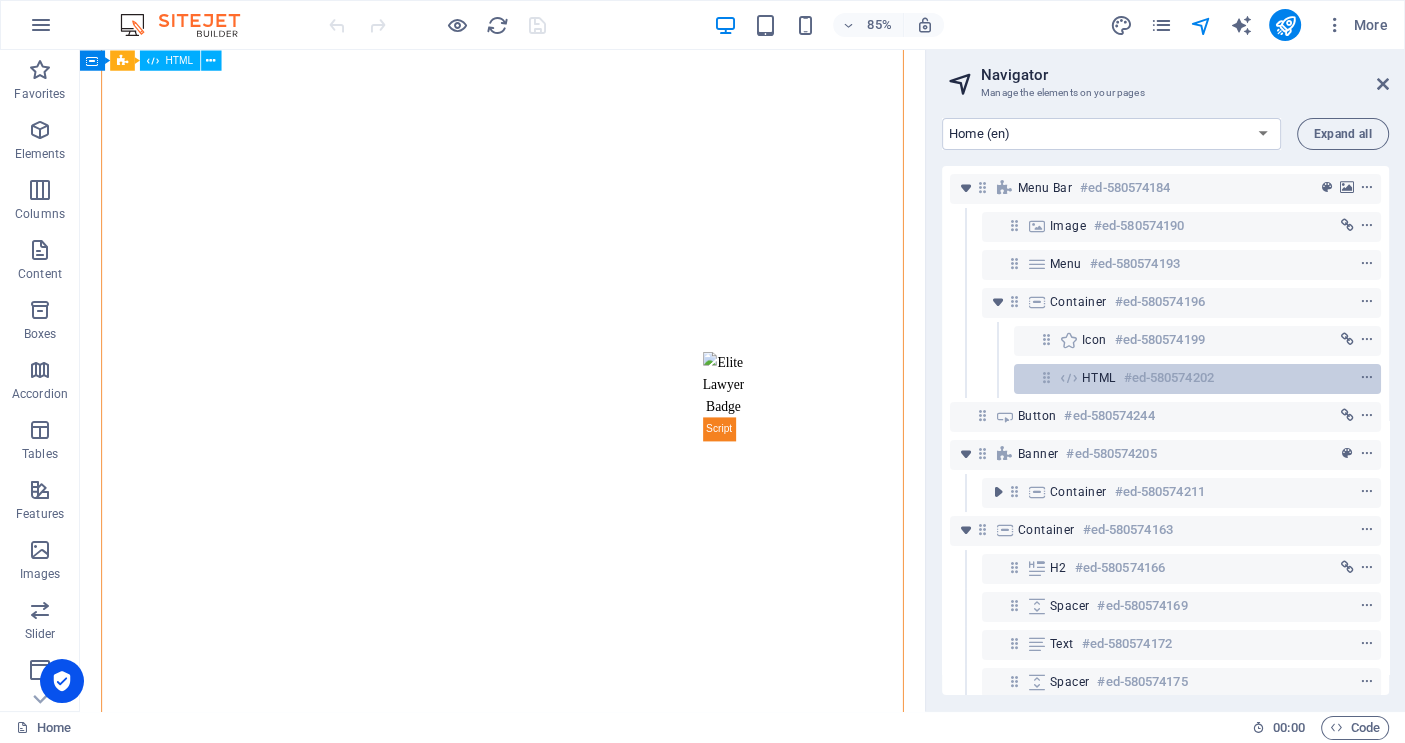 click on "#ed-580574202" at bounding box center (1169, 378) 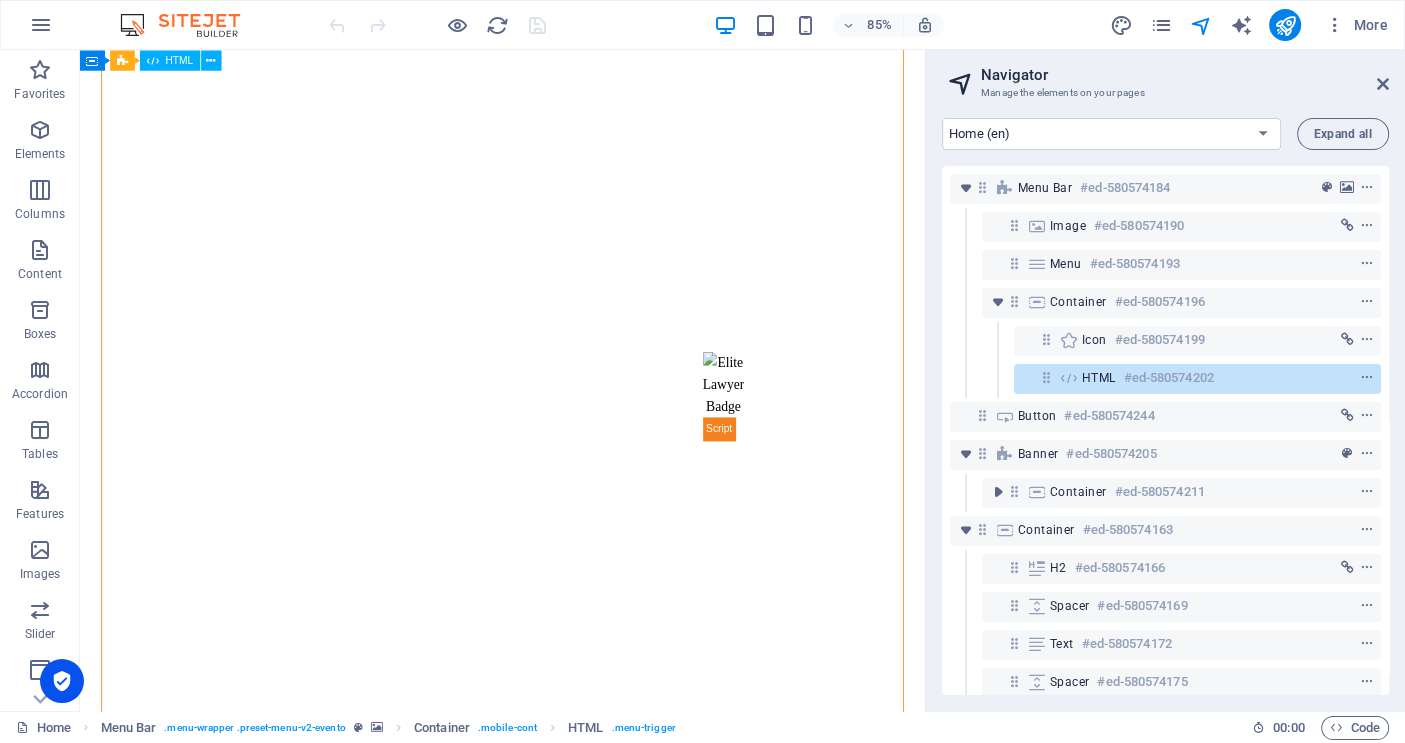 click on "#ed-580574202" at bounding box center (1169, 378) 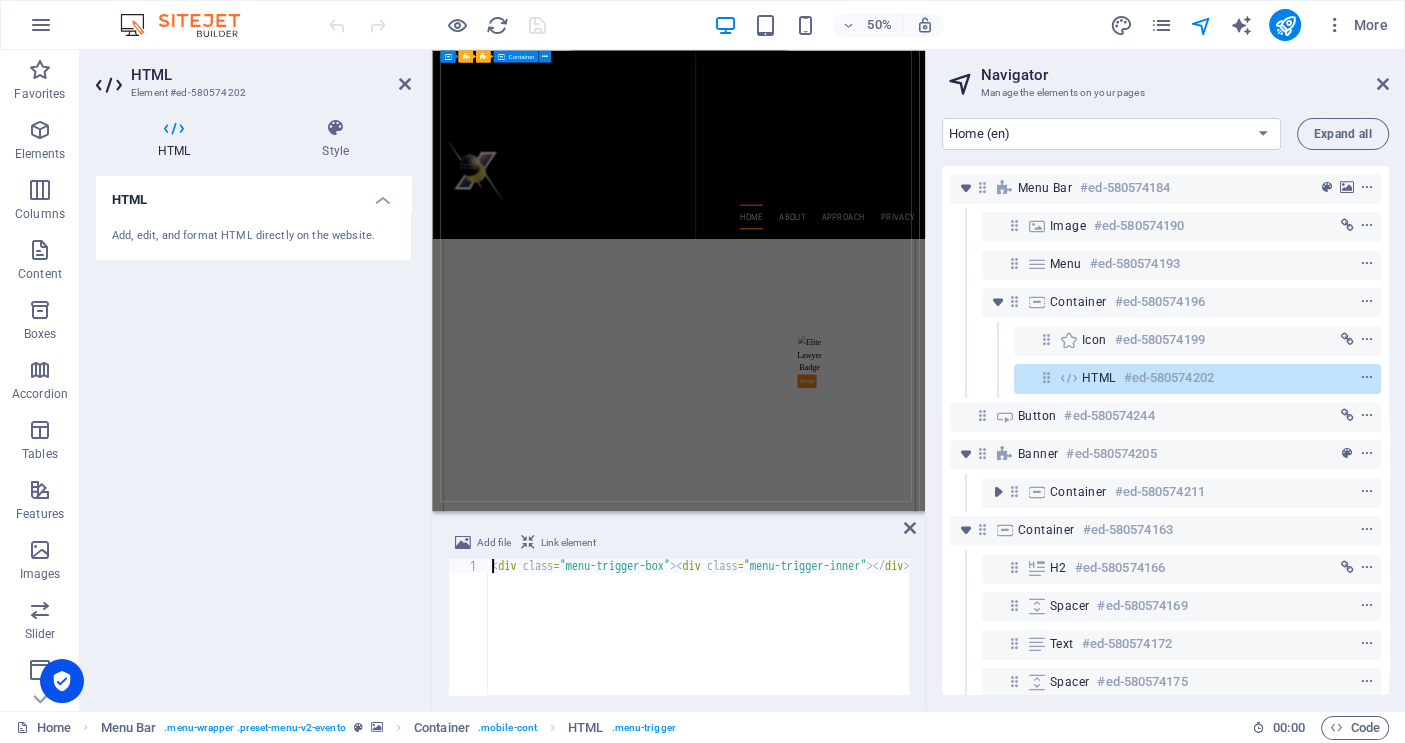scroll, scrollTop: 751, scrollLeft: 0, axis: vertical 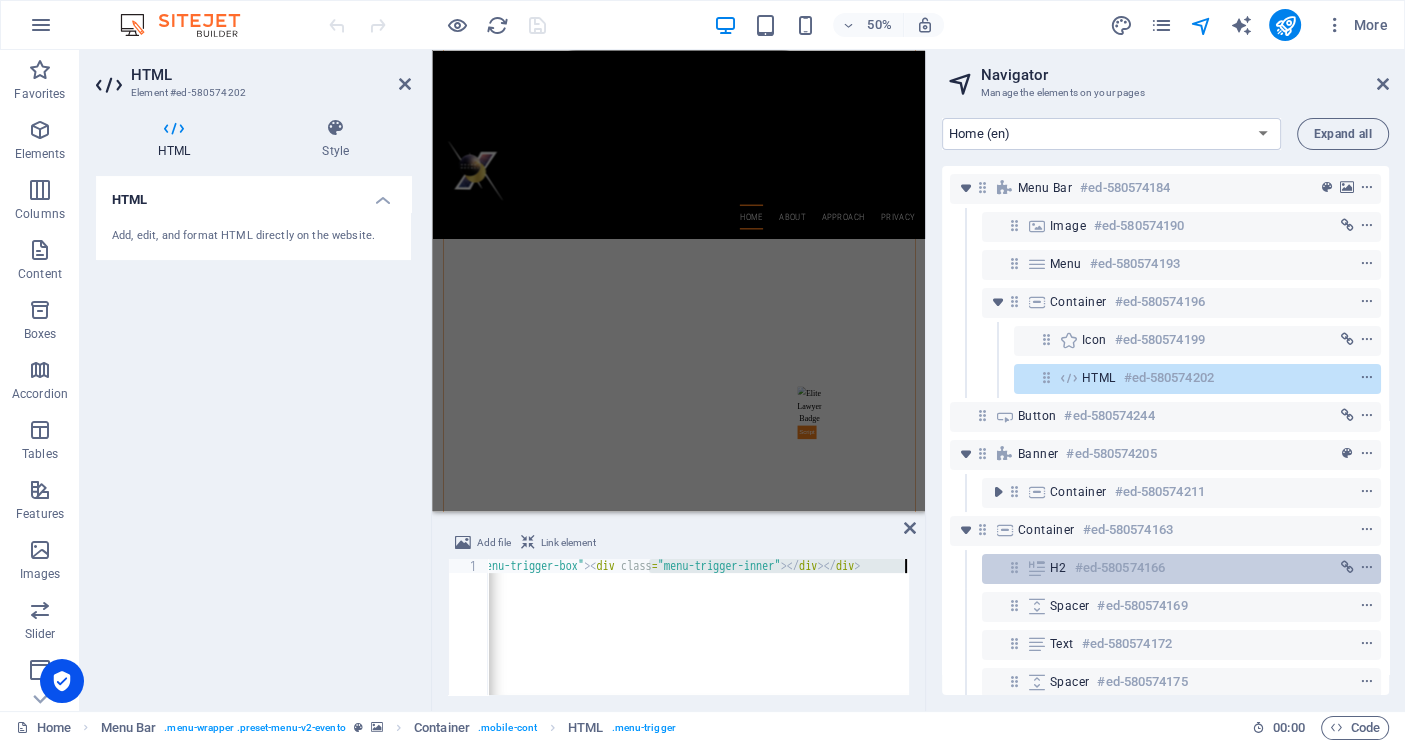 drag, startPoint x: 734, startPoint y: 561, endPoint x: 984, endPoint y: 582, distance: 250.88045 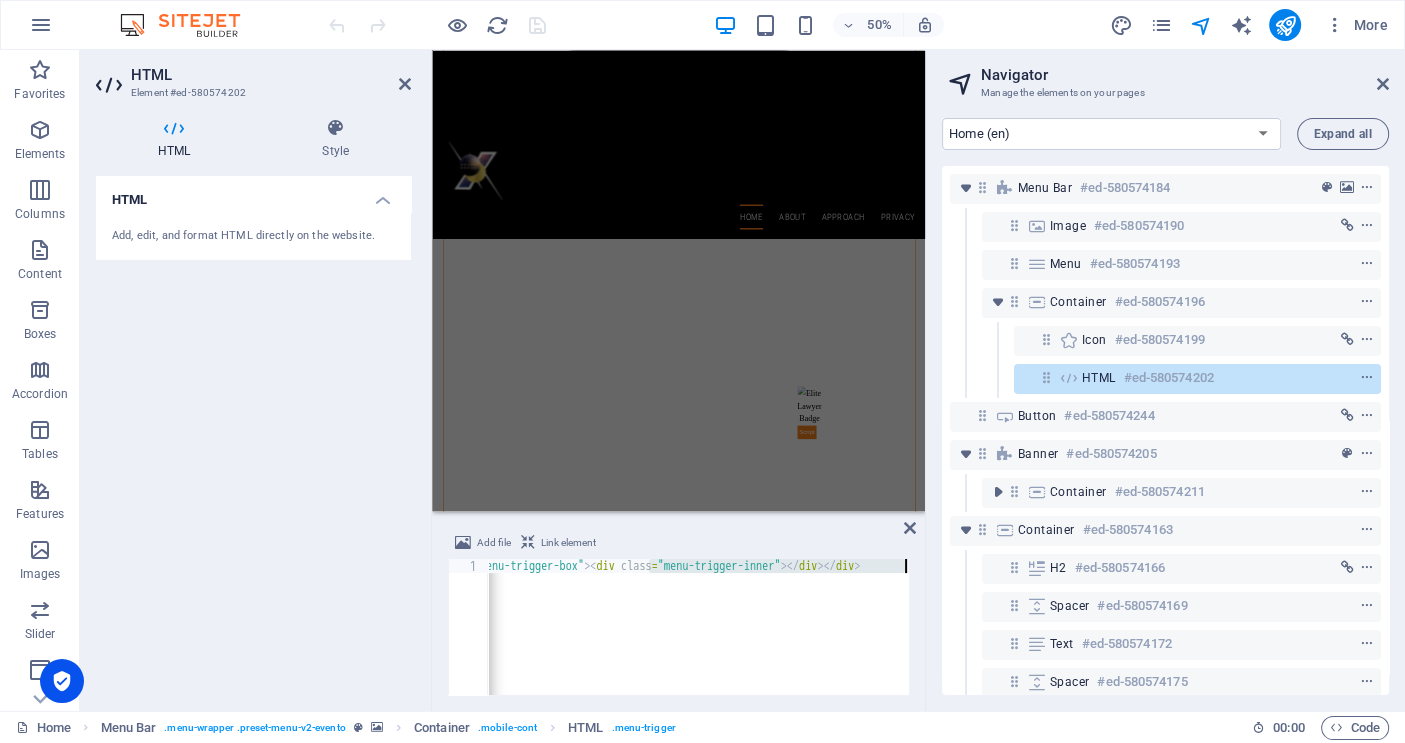 click on "< div   class = "menu-trigger-box" > < div   class = "menu-trigger-inner" > </ div > </ div >" at bounding box center (698, 627) 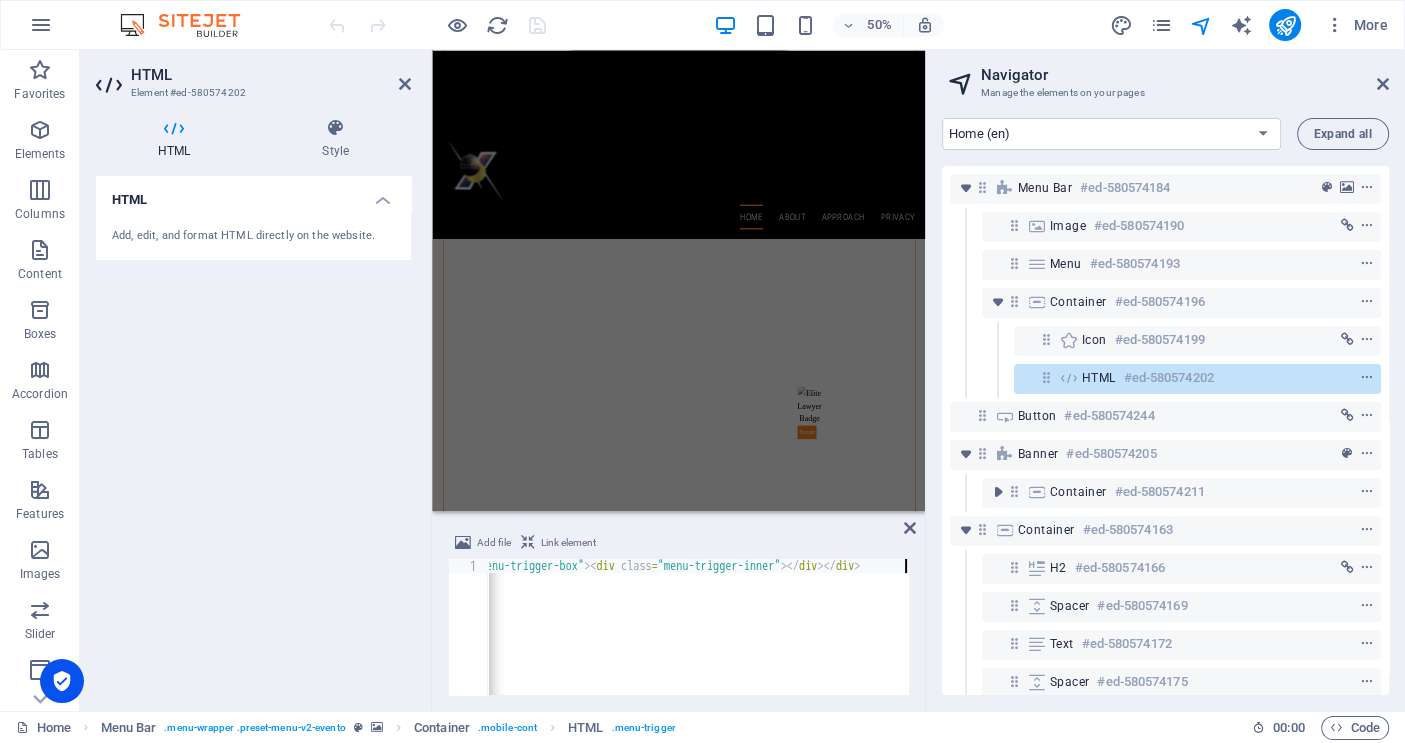click on "< div   class = "menu-trigger-box" > < div   class = "menu-trigger-inner" > </ div > </ div >" at bounding box center [655, 639] 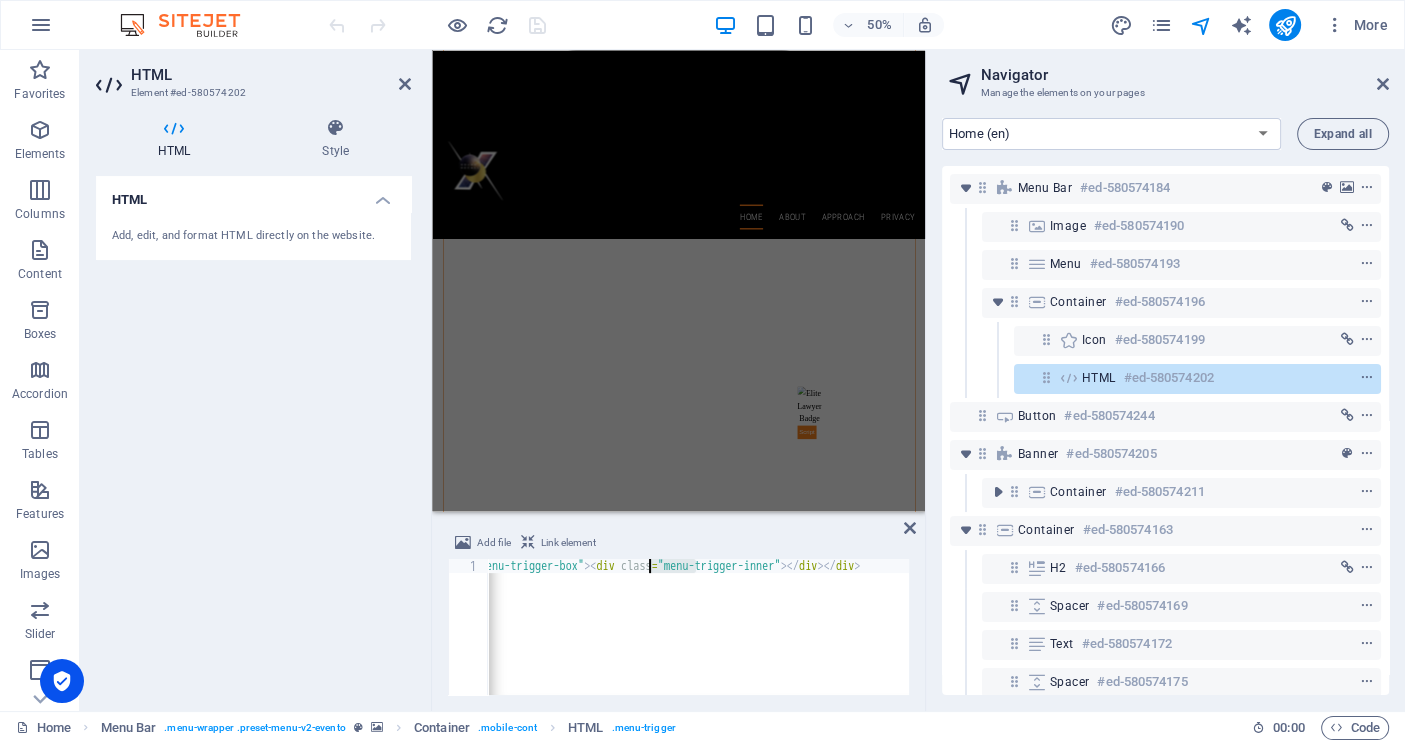scroll, scrollTop: 0, scrollLeft: 0, axis: both 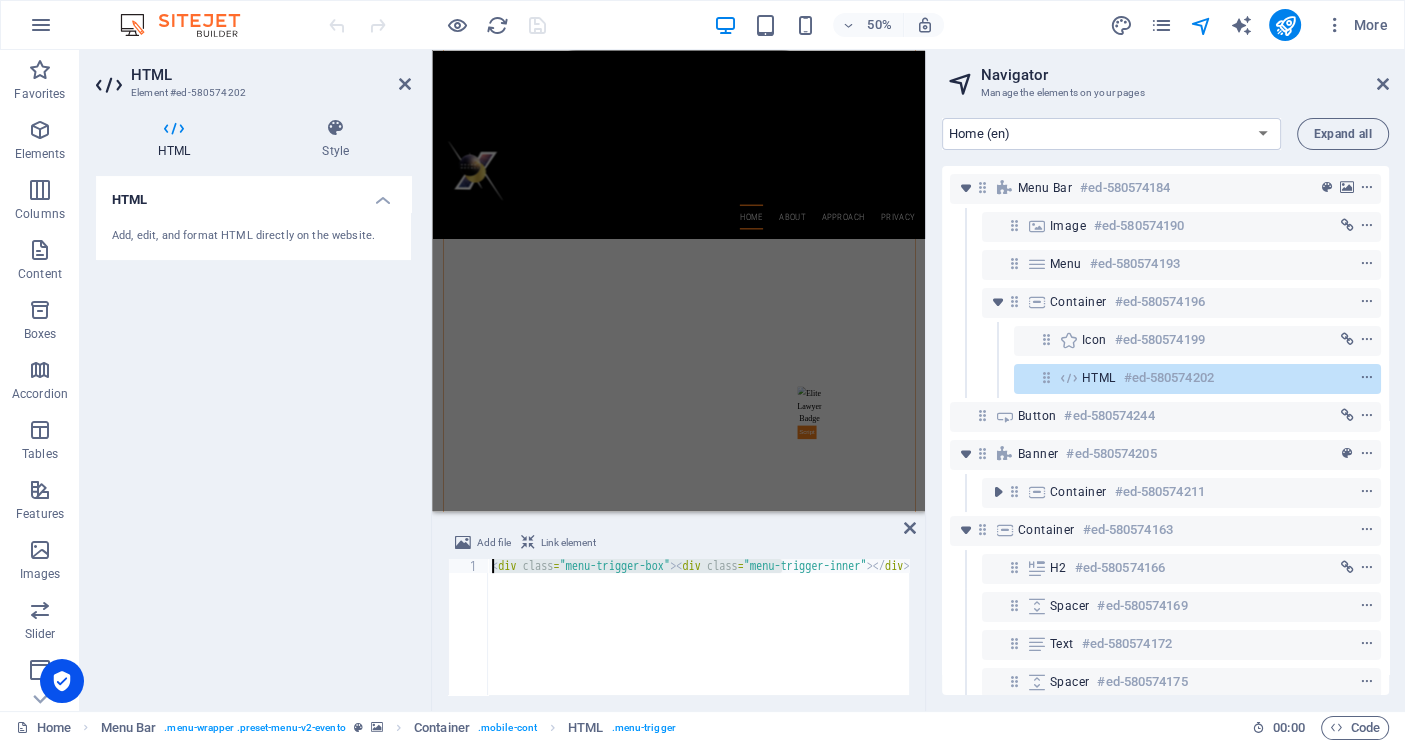 drag, startPoint x: 696, startPoint y: 561, endPoint x: 560, endPoint y: 549, distance: 136.52838 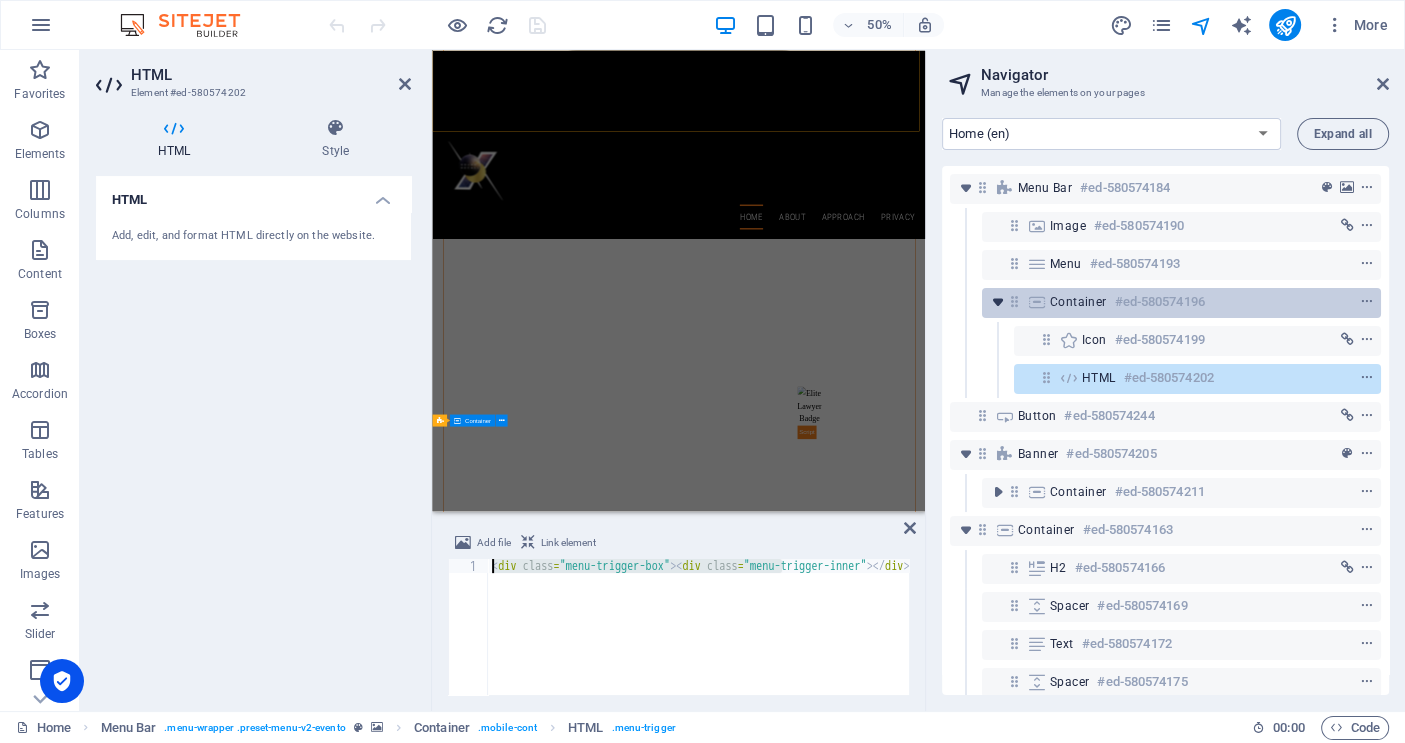 click at bounding box center [998, 302] 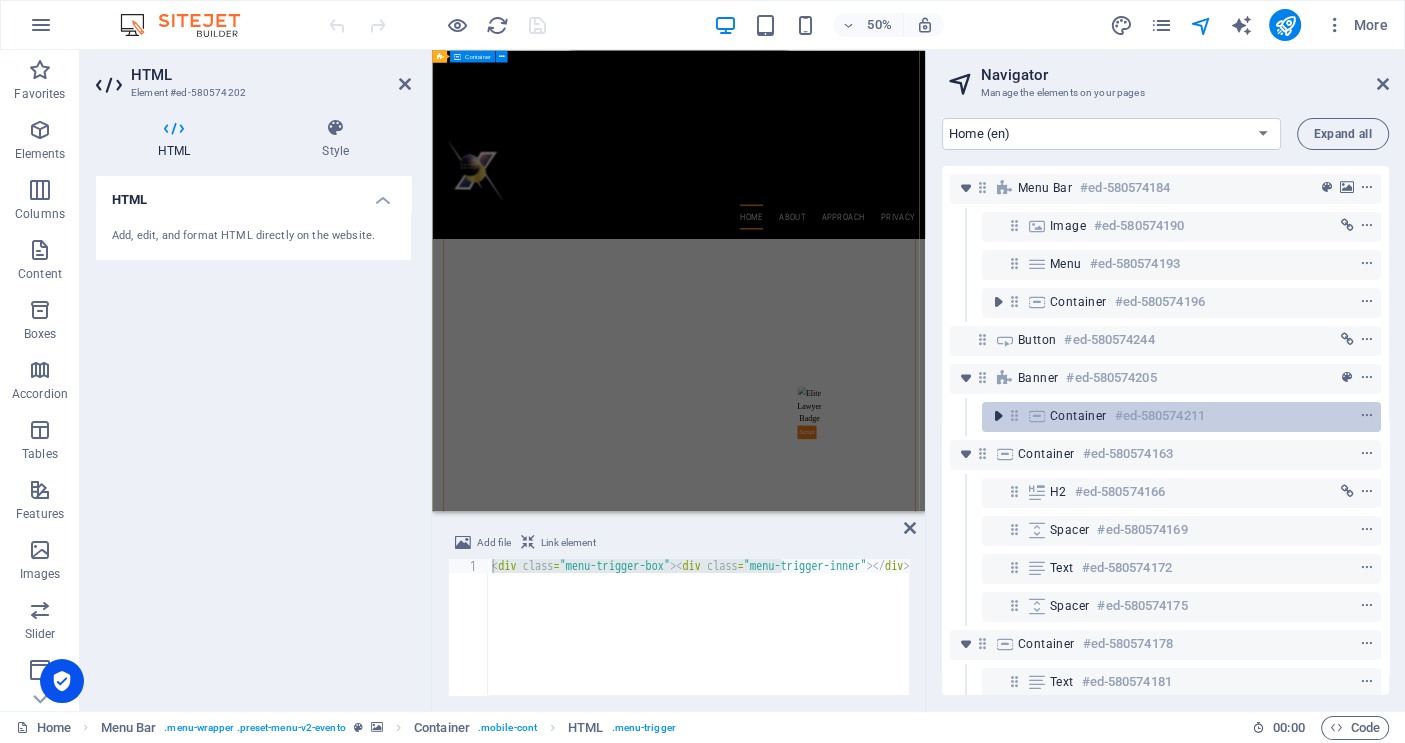 click at bounding box center [998, 416] 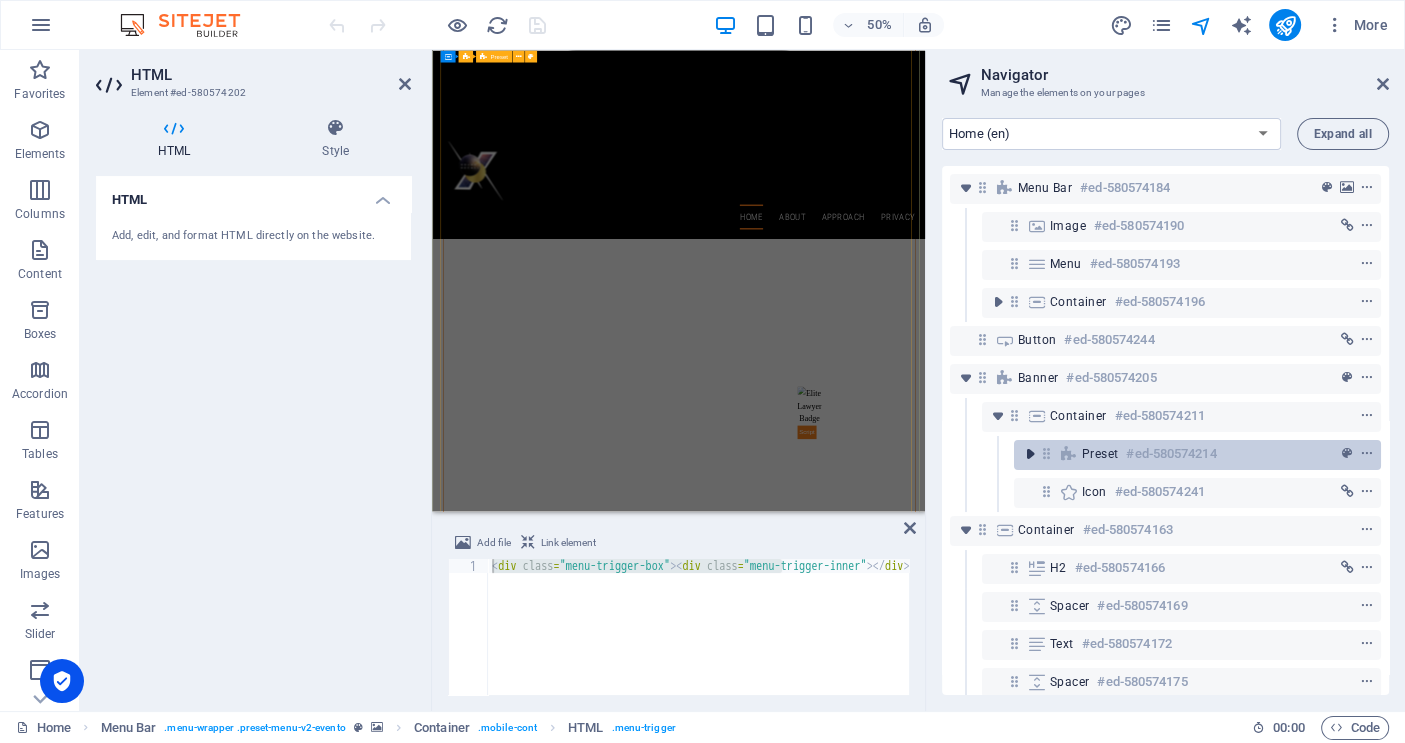 click at bounding box center [1030, 454] 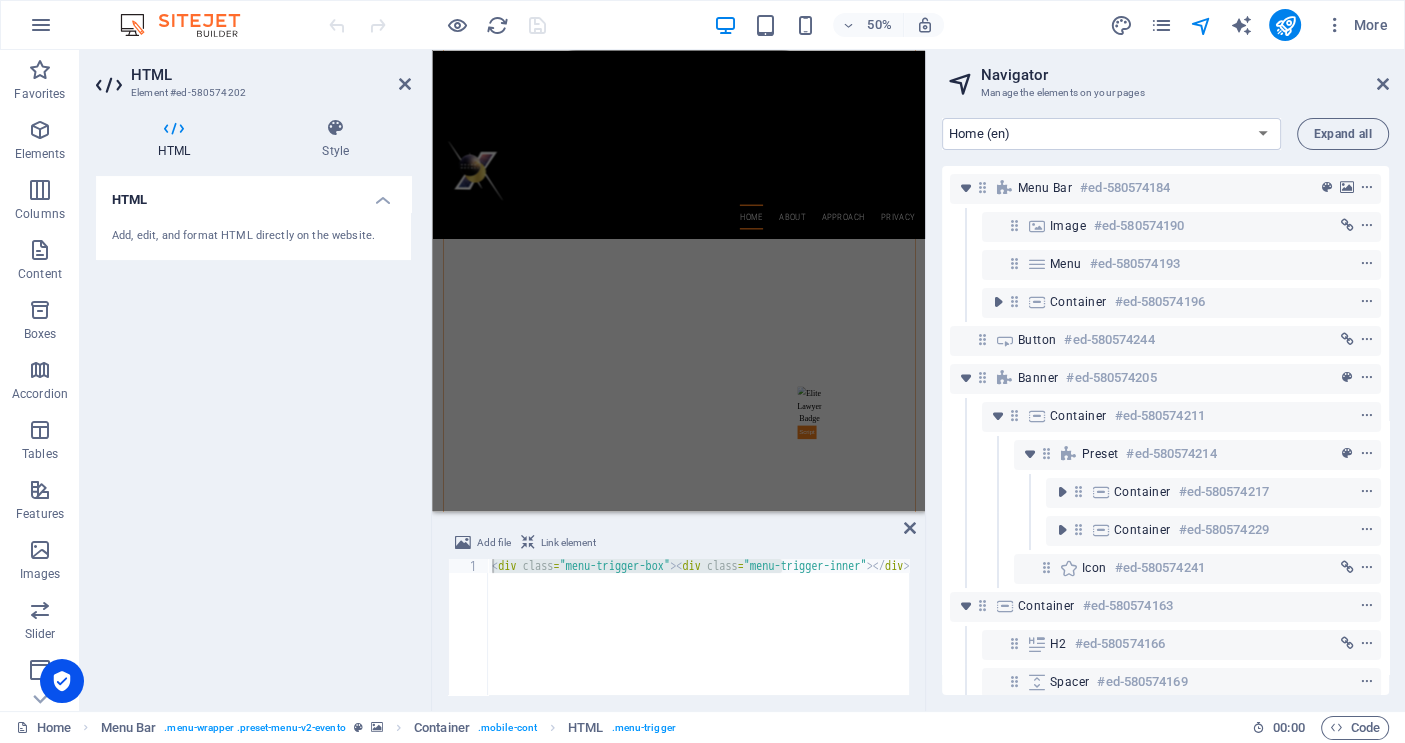 scroll, scrollTop: 80, scrollLeft: 0, axis: vertical 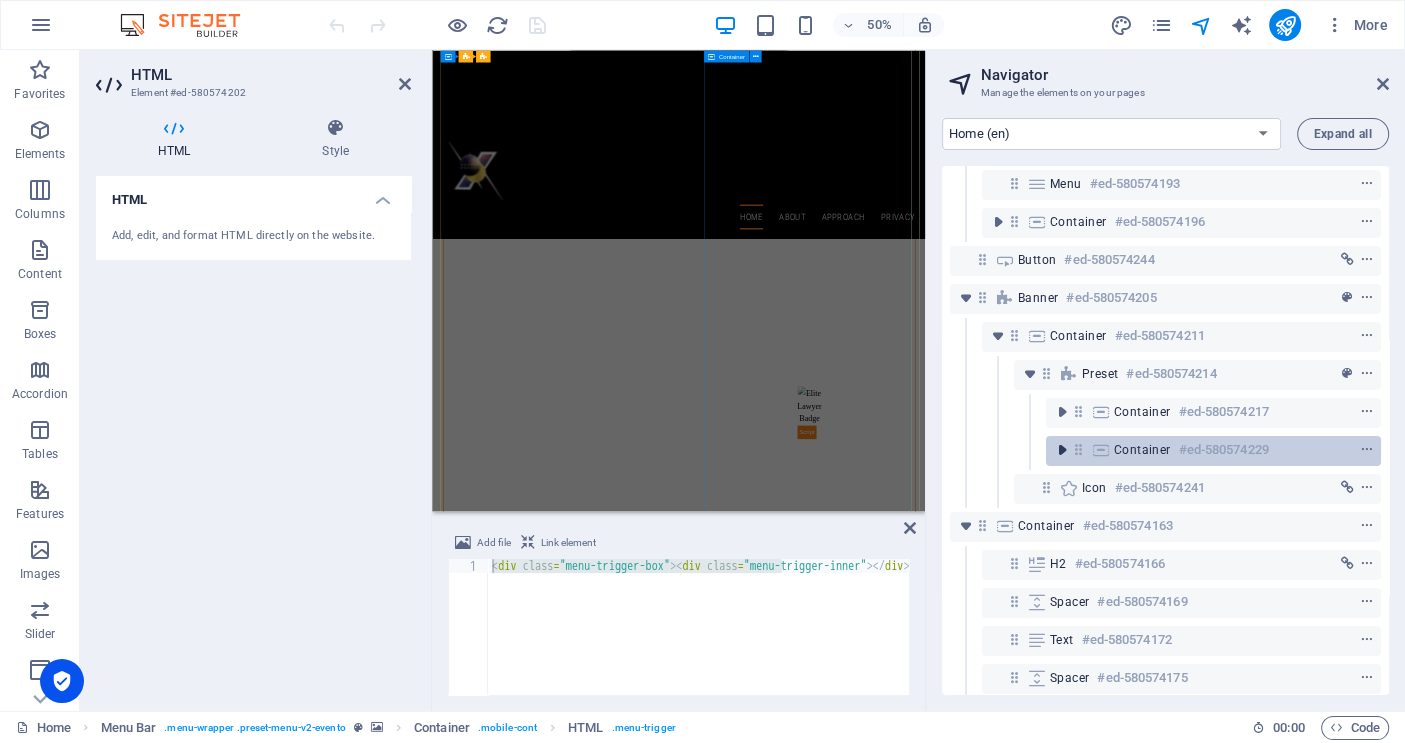 click at bounding box center (1062, 450) 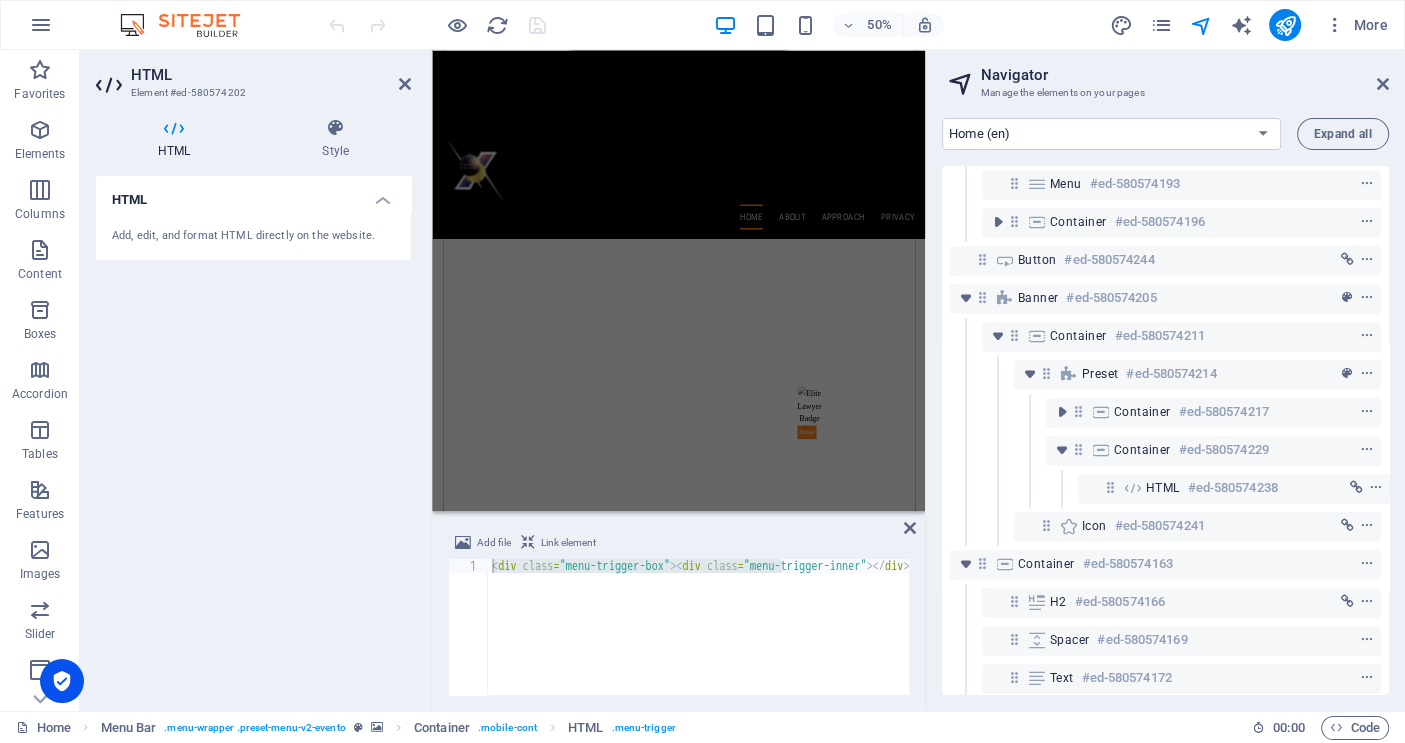 scroll, scrollTop: 160, scrollLeft: 0, axis: vertical 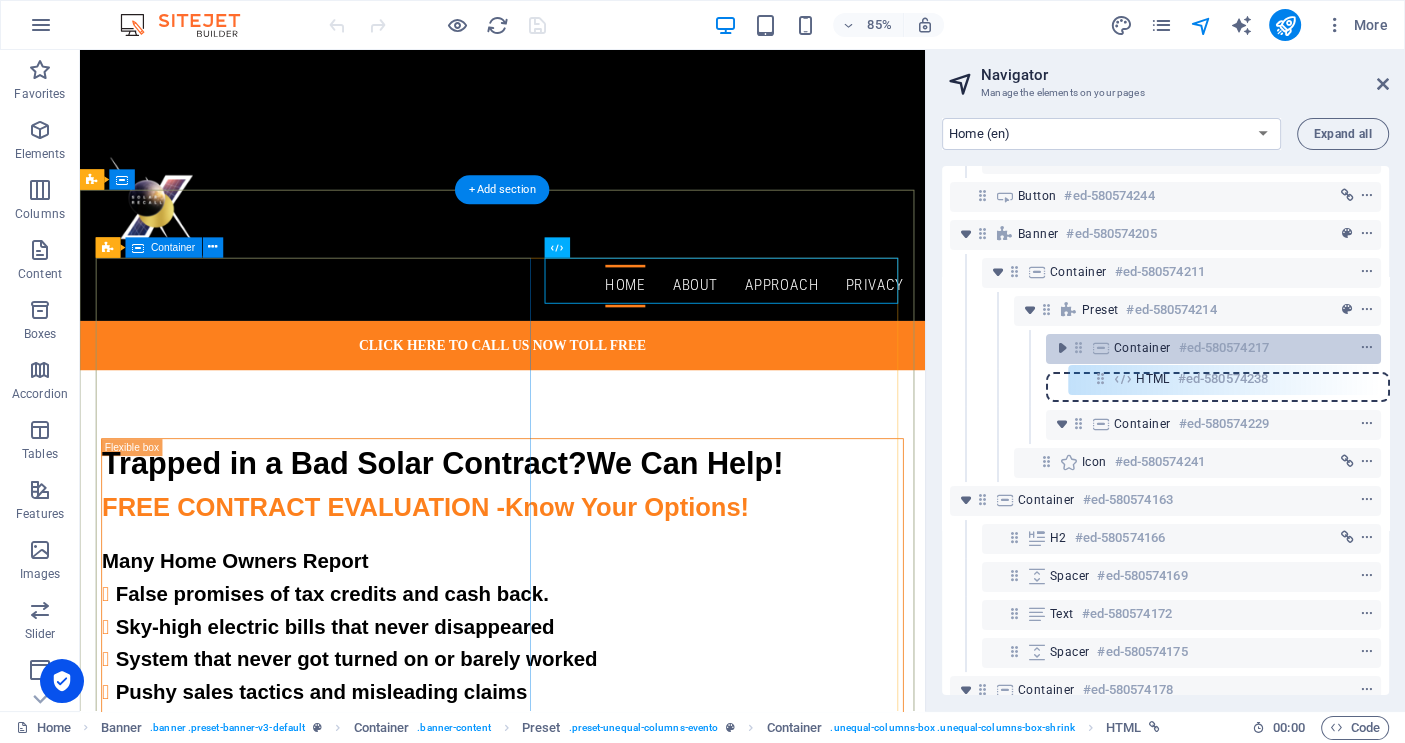 drag, startPoint x: 1110, startPoint y: 408, endPoint x: 1105, endPoint y: 356, distance: 52.23983 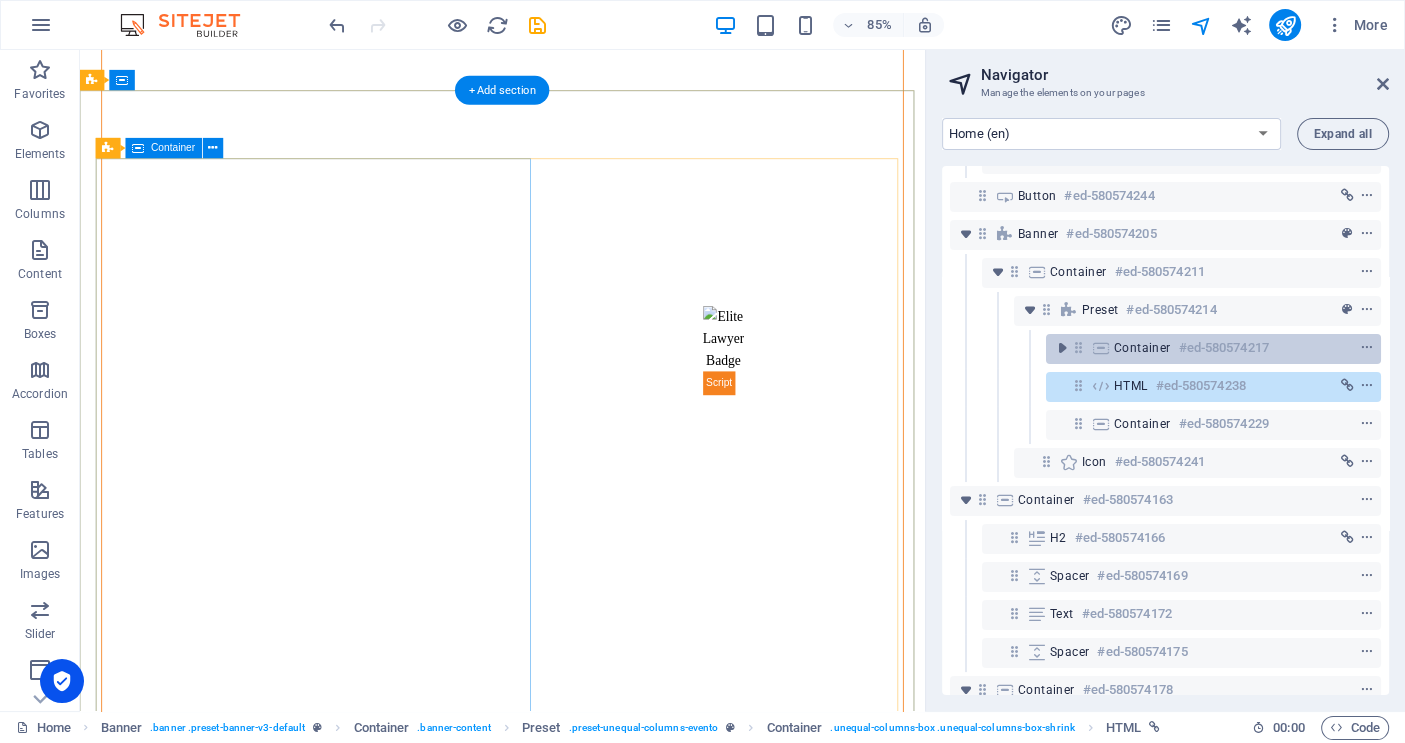 scroll, scrollTop: 1405, scrollLeft: 0, axis: vertical 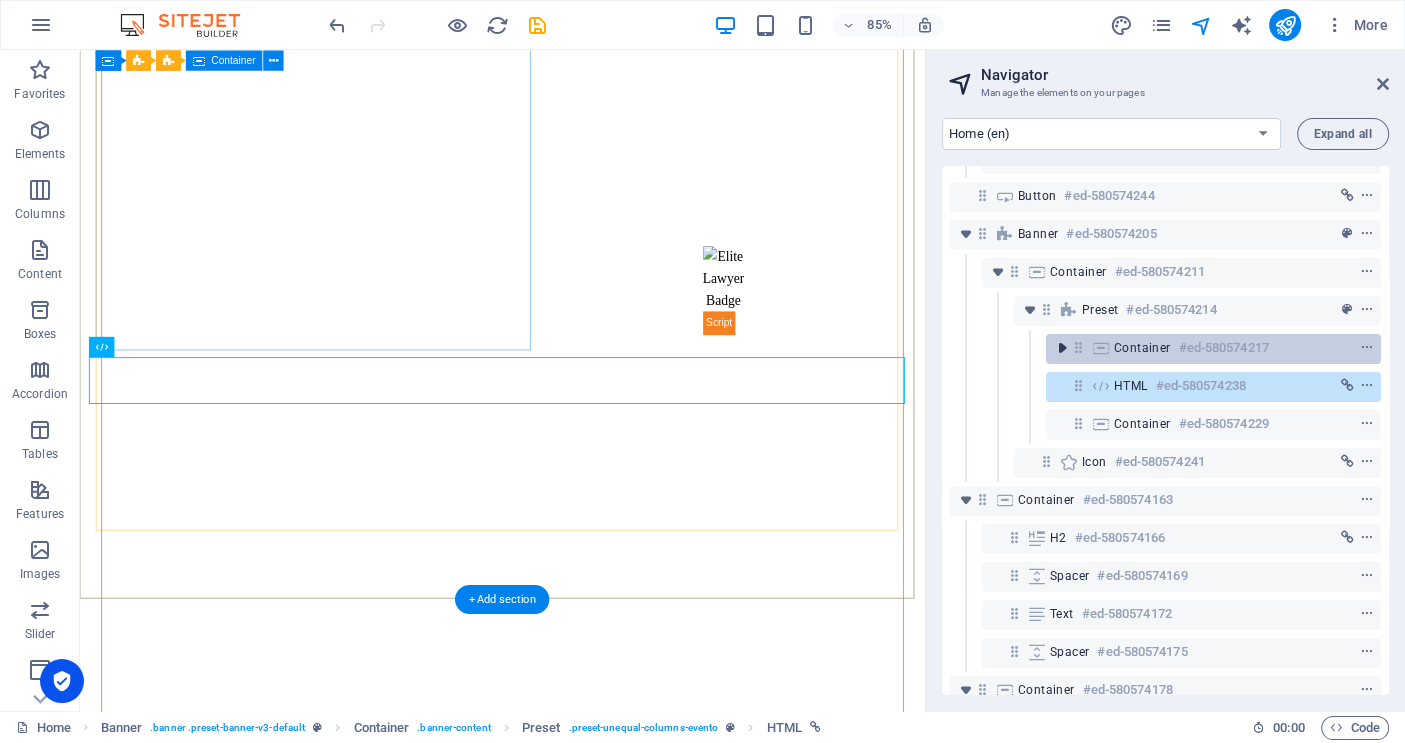 click at bounding box center (1062, 348) 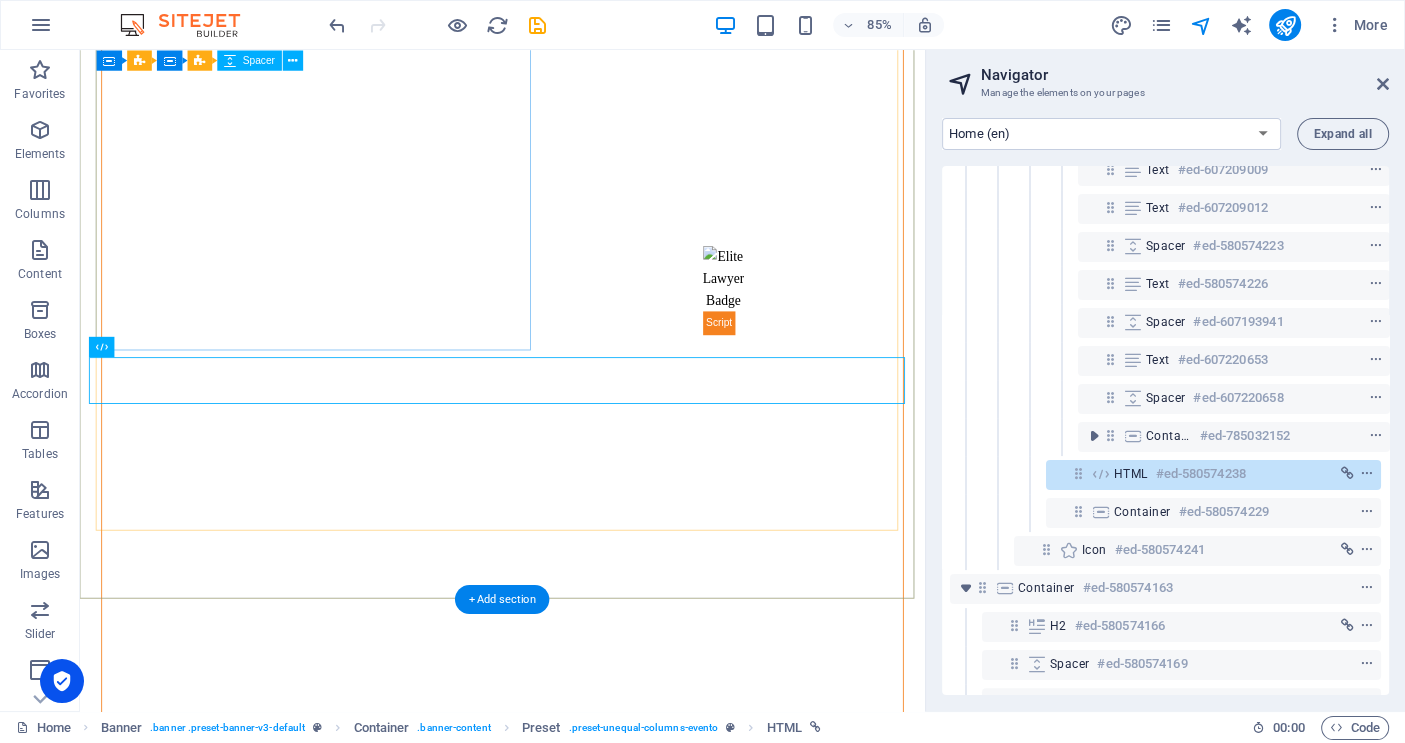 scroll, scrollTop: 330, scrollLeft: 0, axis: vertical 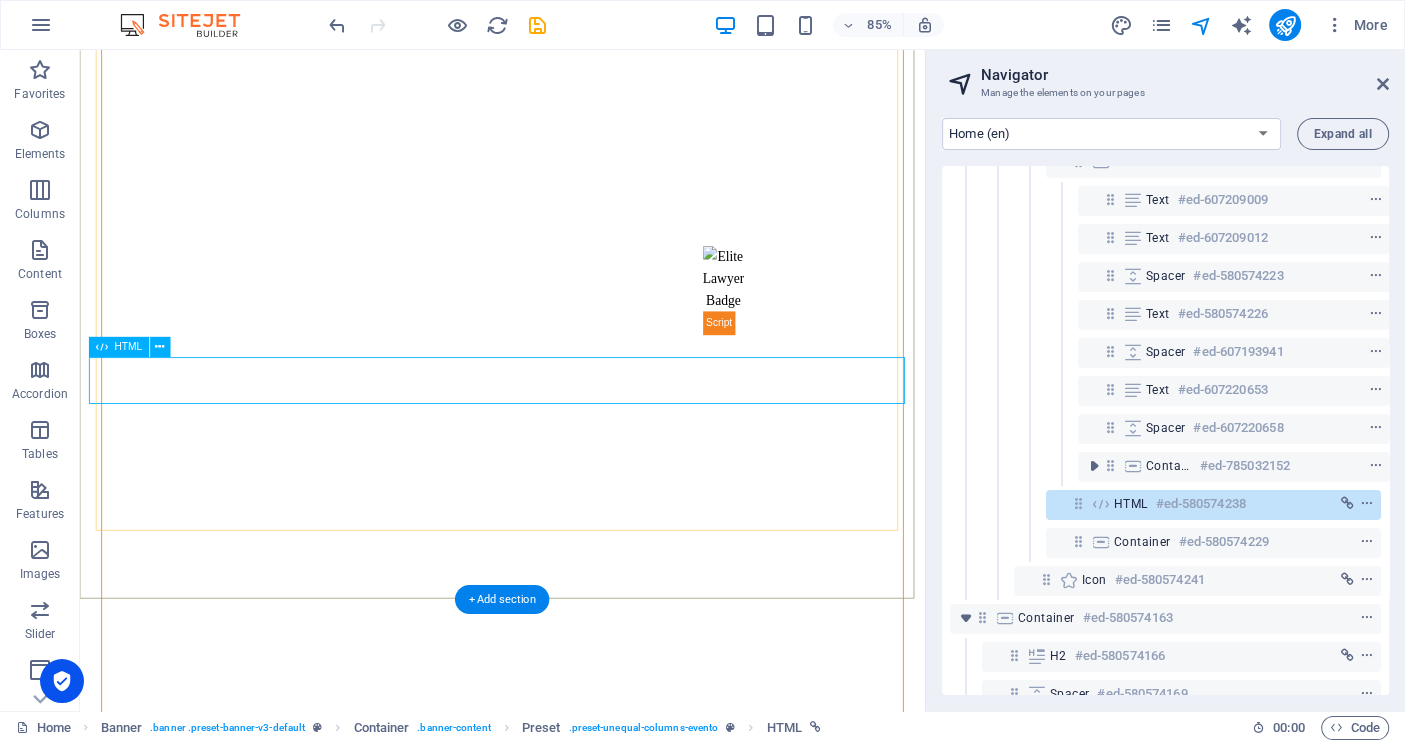 click at bounding box center [1078, 503] 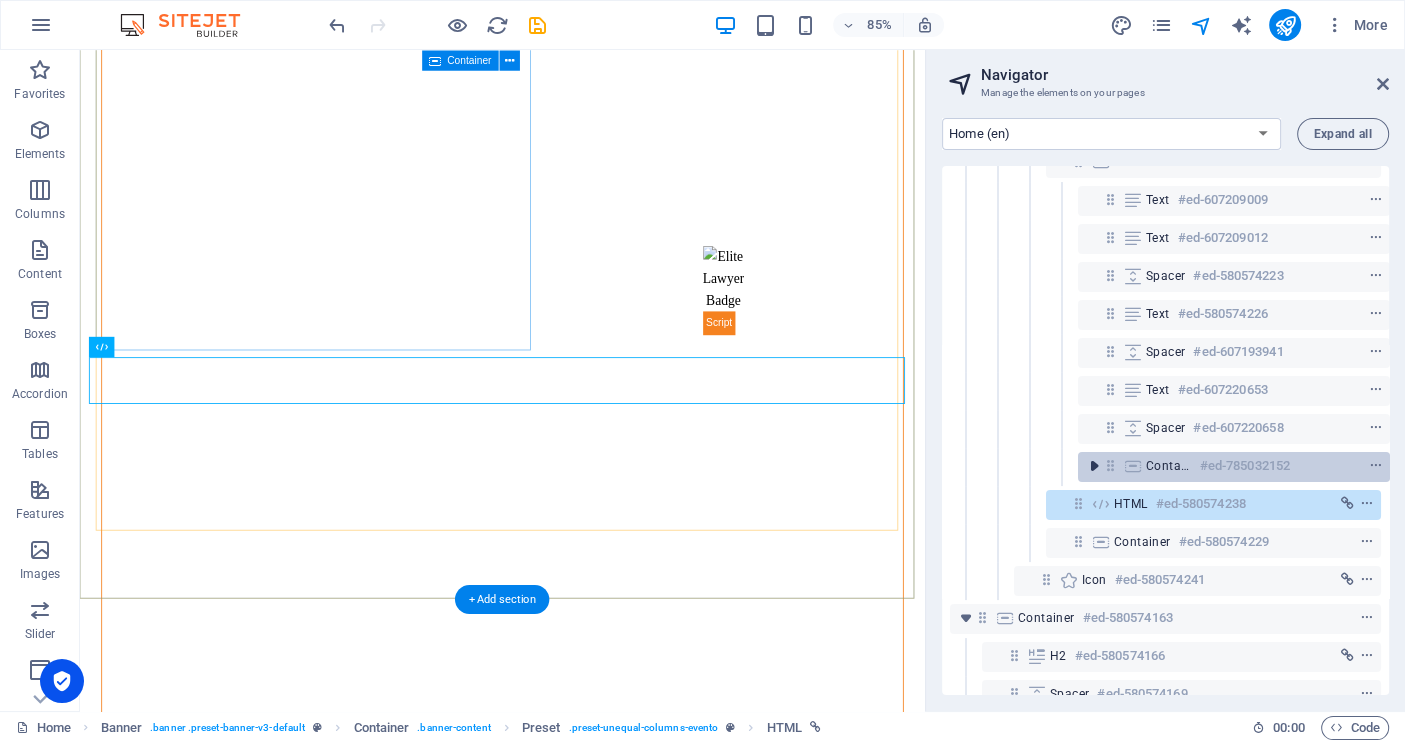 click at bounding box center [1094, 466] 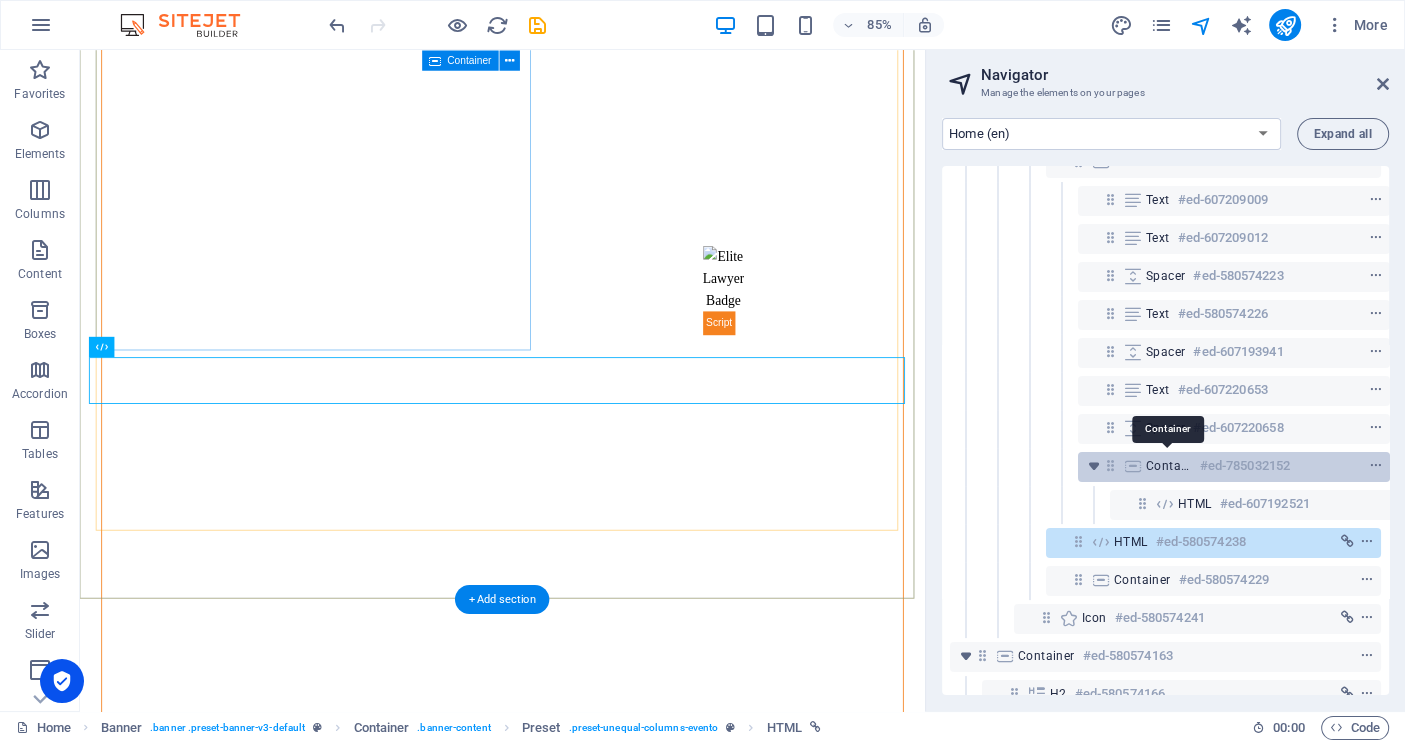 click on "Container" at bounding box center (1169, 466) 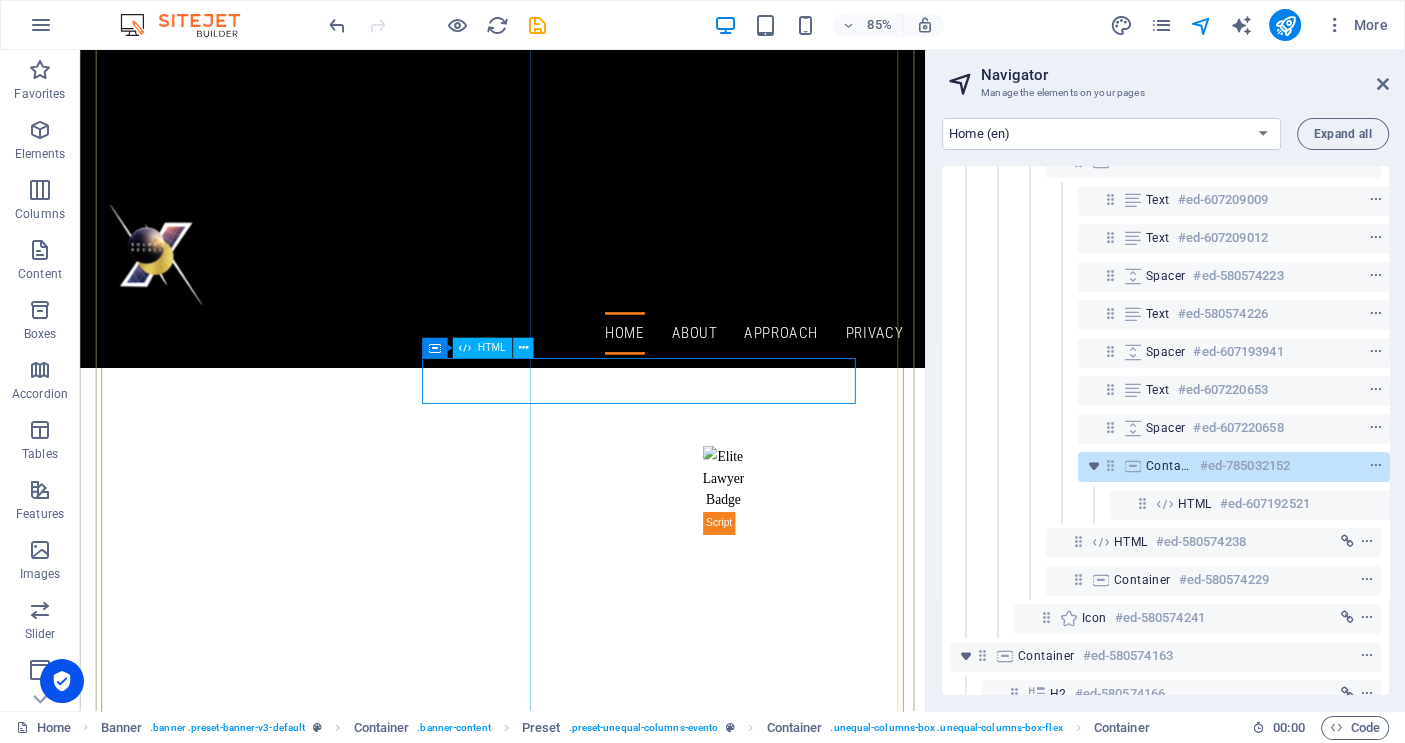 scroll, scrollTop: 372, scrollLeft: 4, axis: both 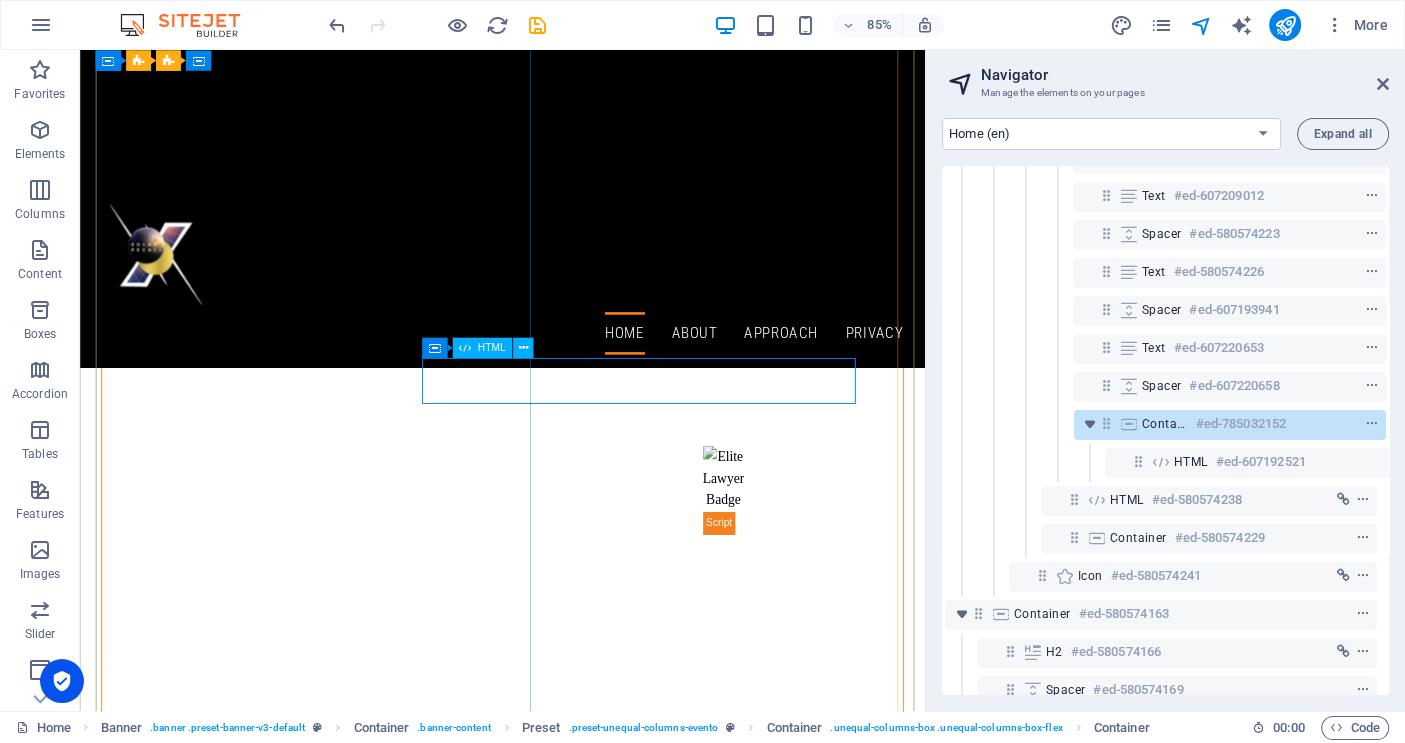 click at bounding box center (813, 567) 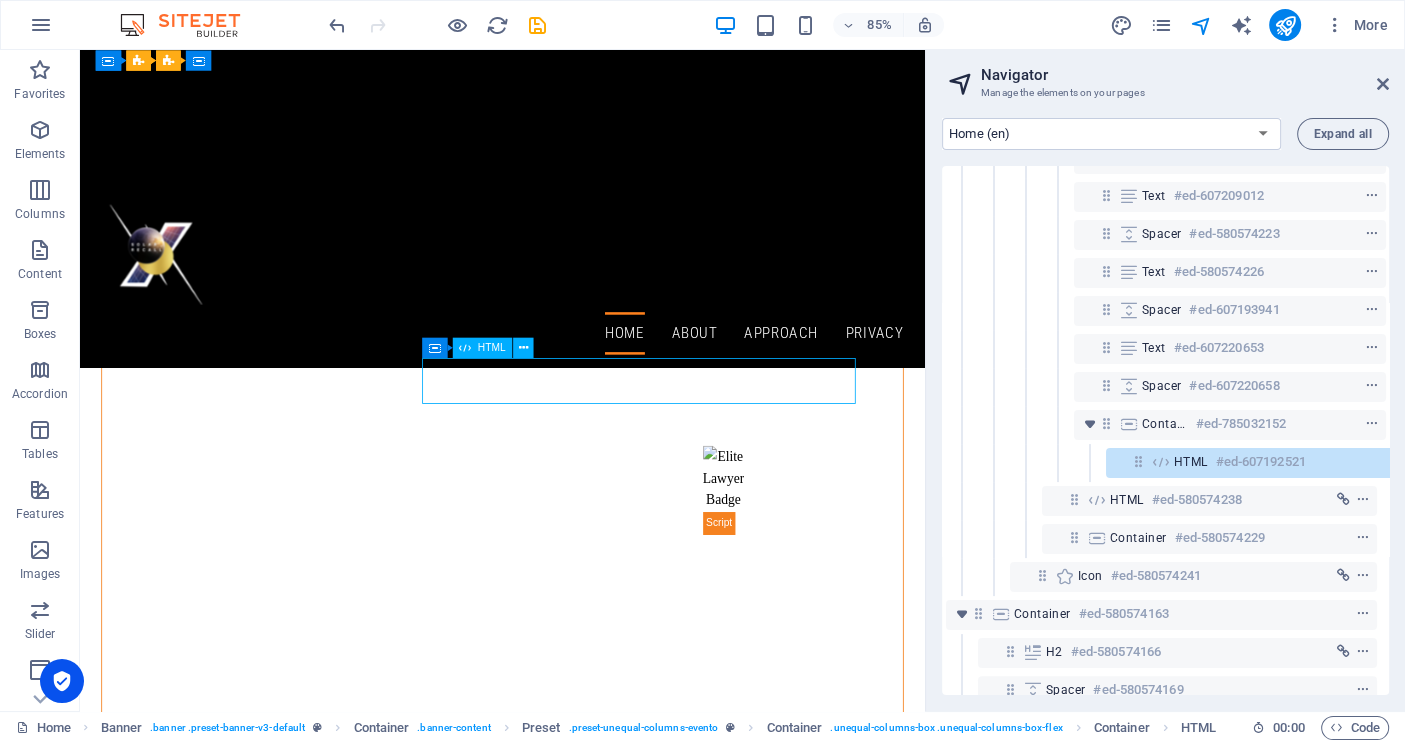 scroll, scrollTop: 410, scrollLeft: 36, axis: both 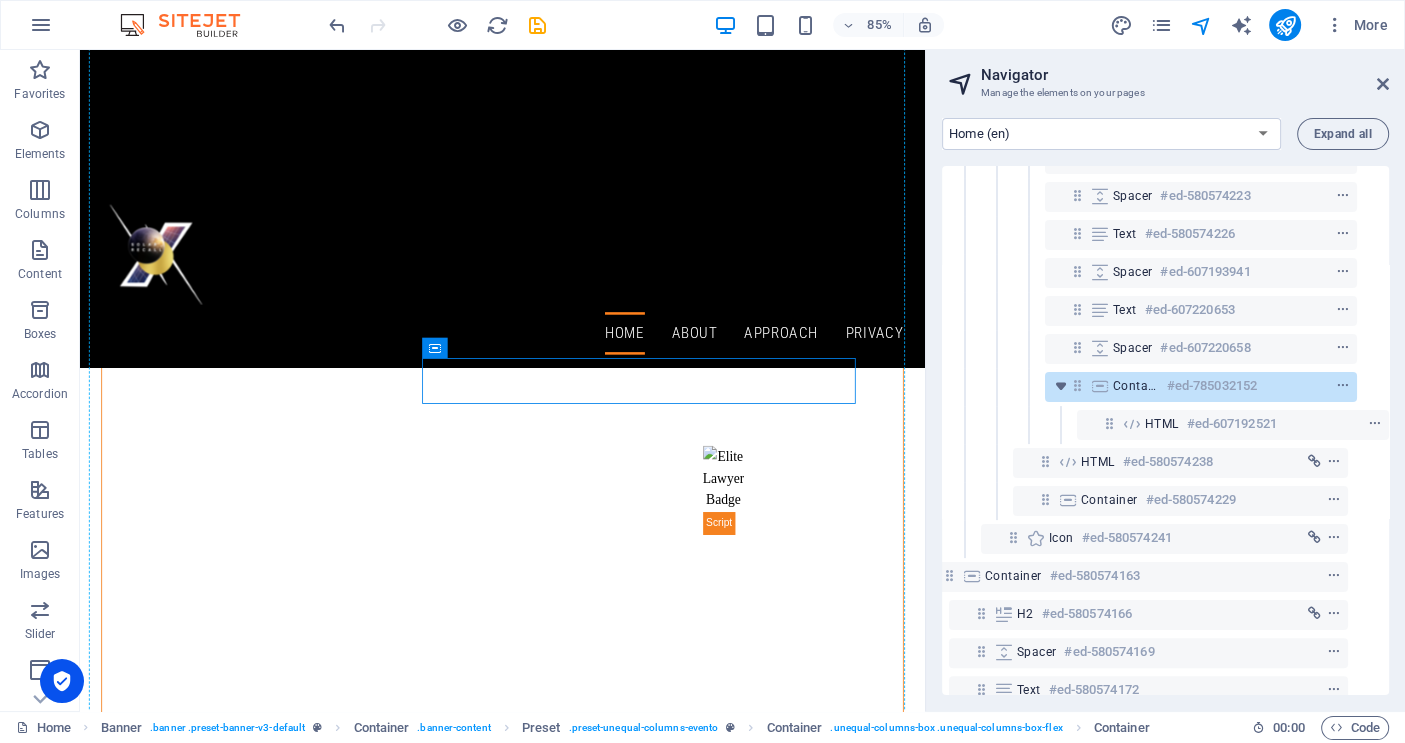 drag, startPoint x: 526, startPoint y: 398, endPoint x: 564, endPoint y: 506, distance: 114.49017 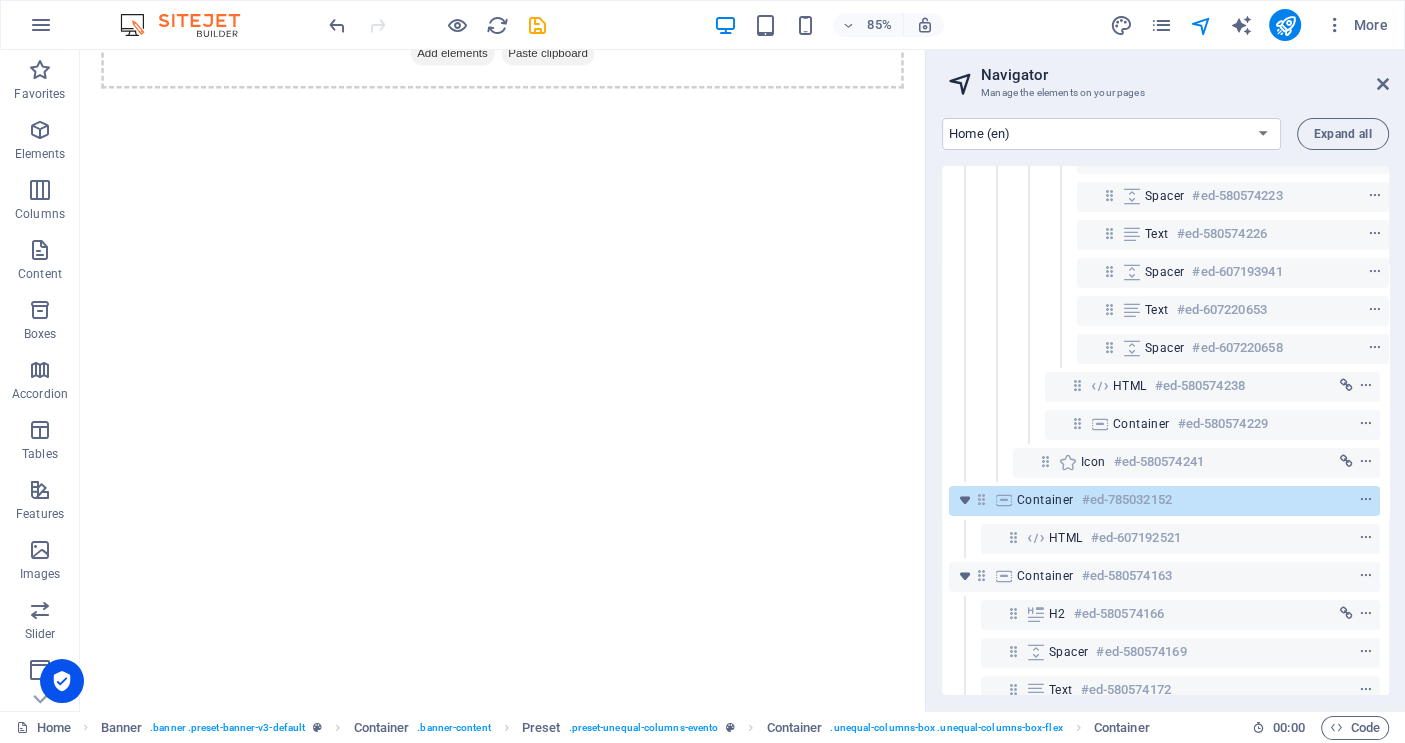 scroll, scrollTop: 410, scrollLeft: 4, axis: both 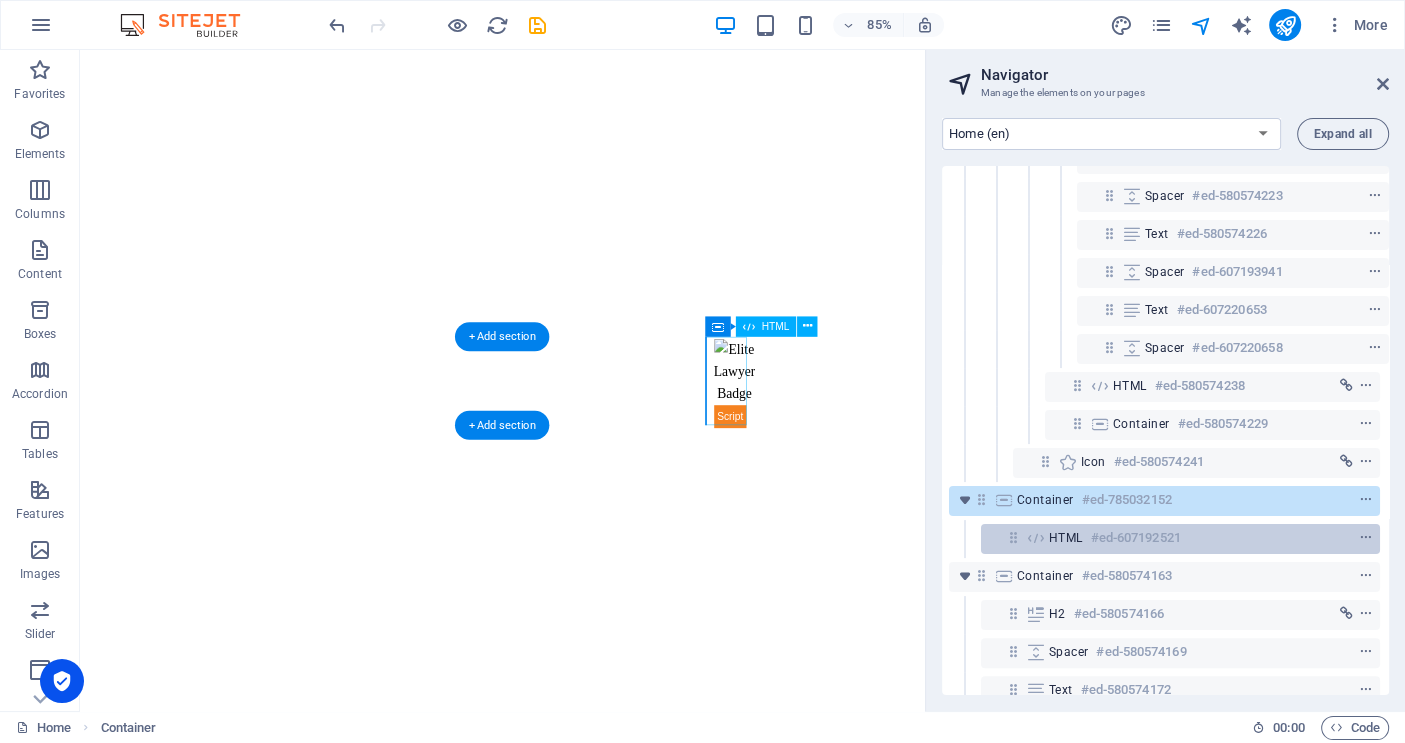 click on "HTML" at bounding box center (1066, 538) 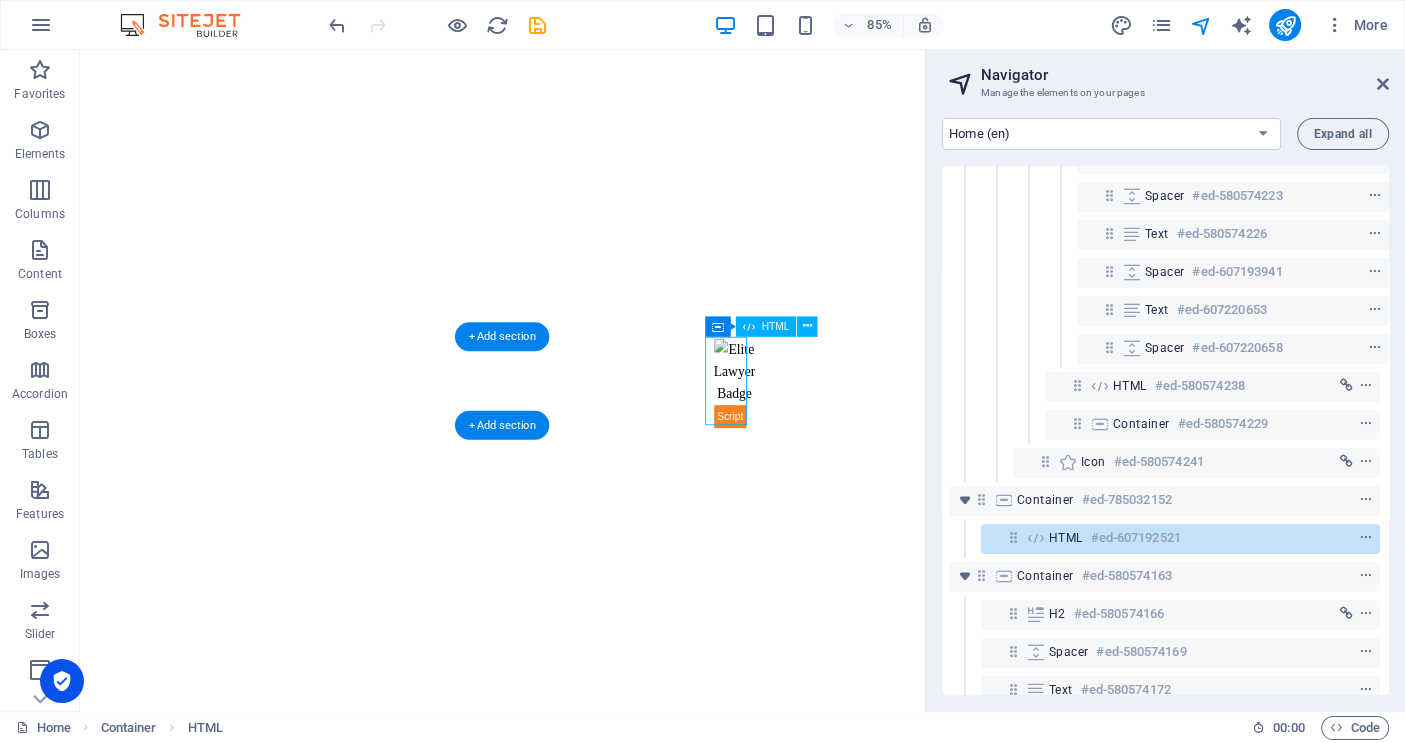 click on "HTML" at bounding box center (1066, 538) 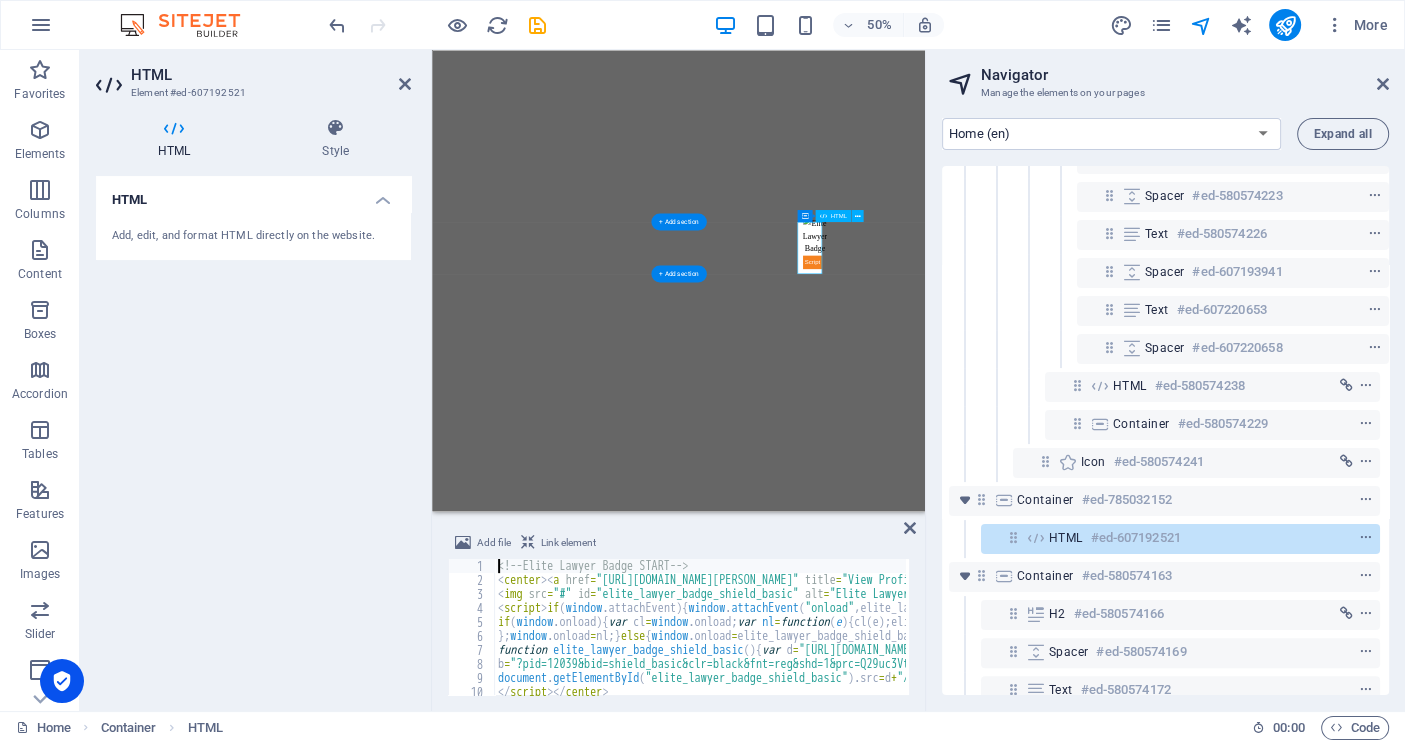 scroll, scrollTop: 1618, scrollLeft: 0, axis: vertical 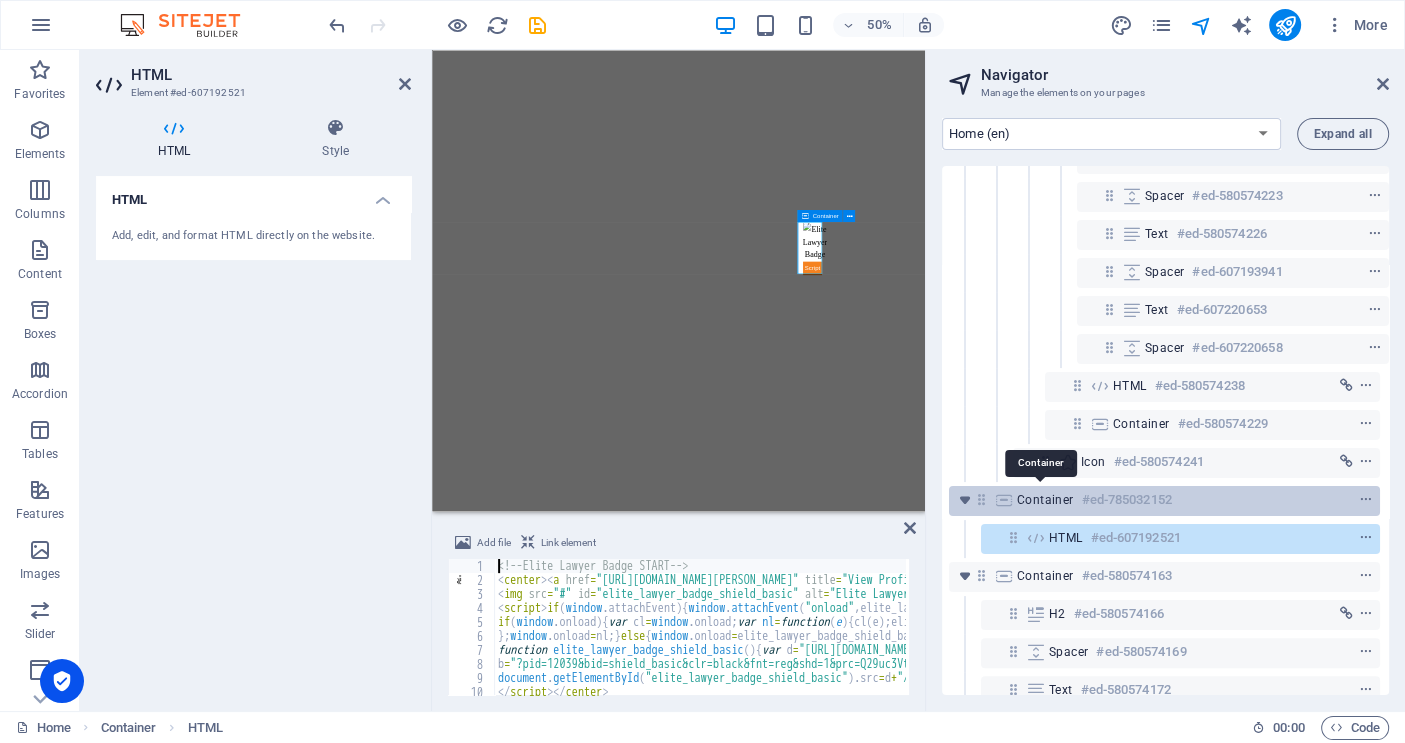 click on "Container" at bounding box center [1045, 500] 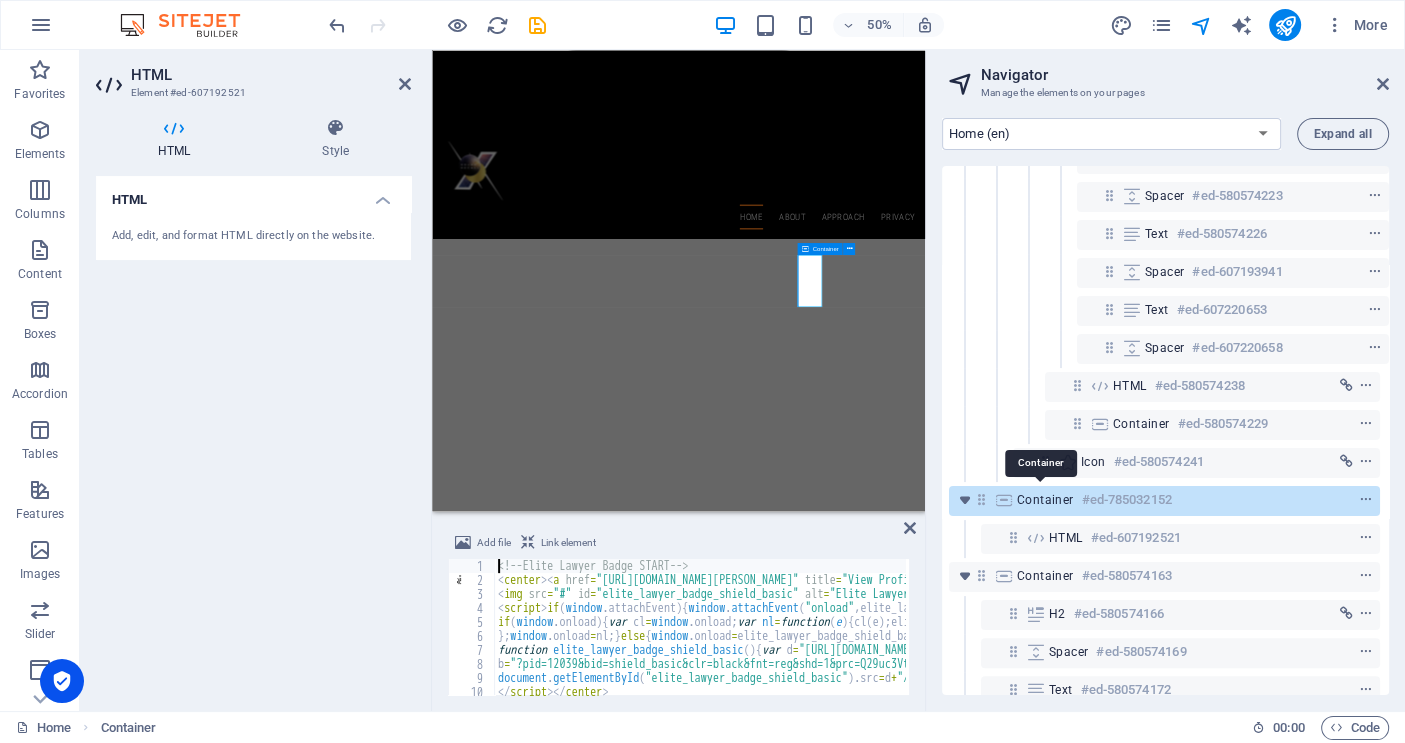 scroll, scrollTop: 1552, scrollLeft: 0, axis: vertical 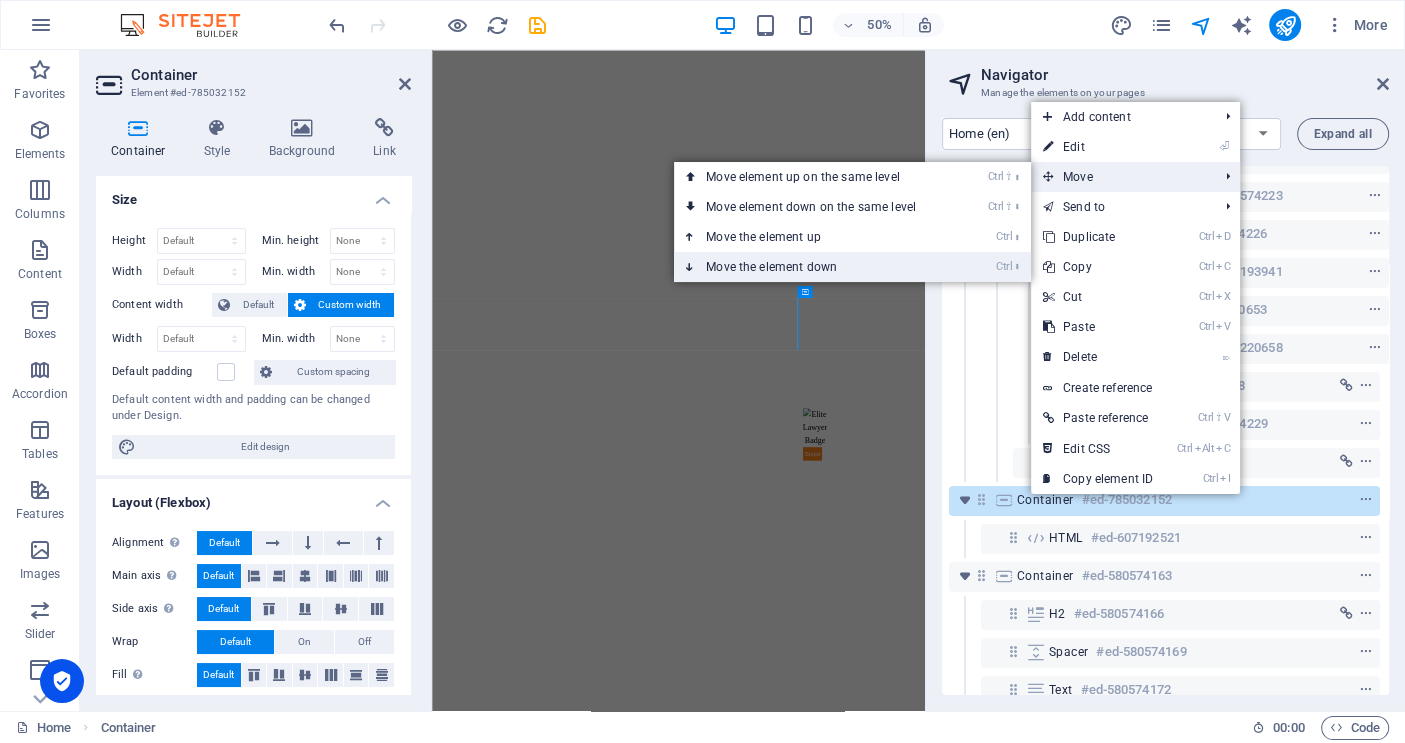 click on "Ctrl ⬇  Move the element down" at bounding box center [815, 267] 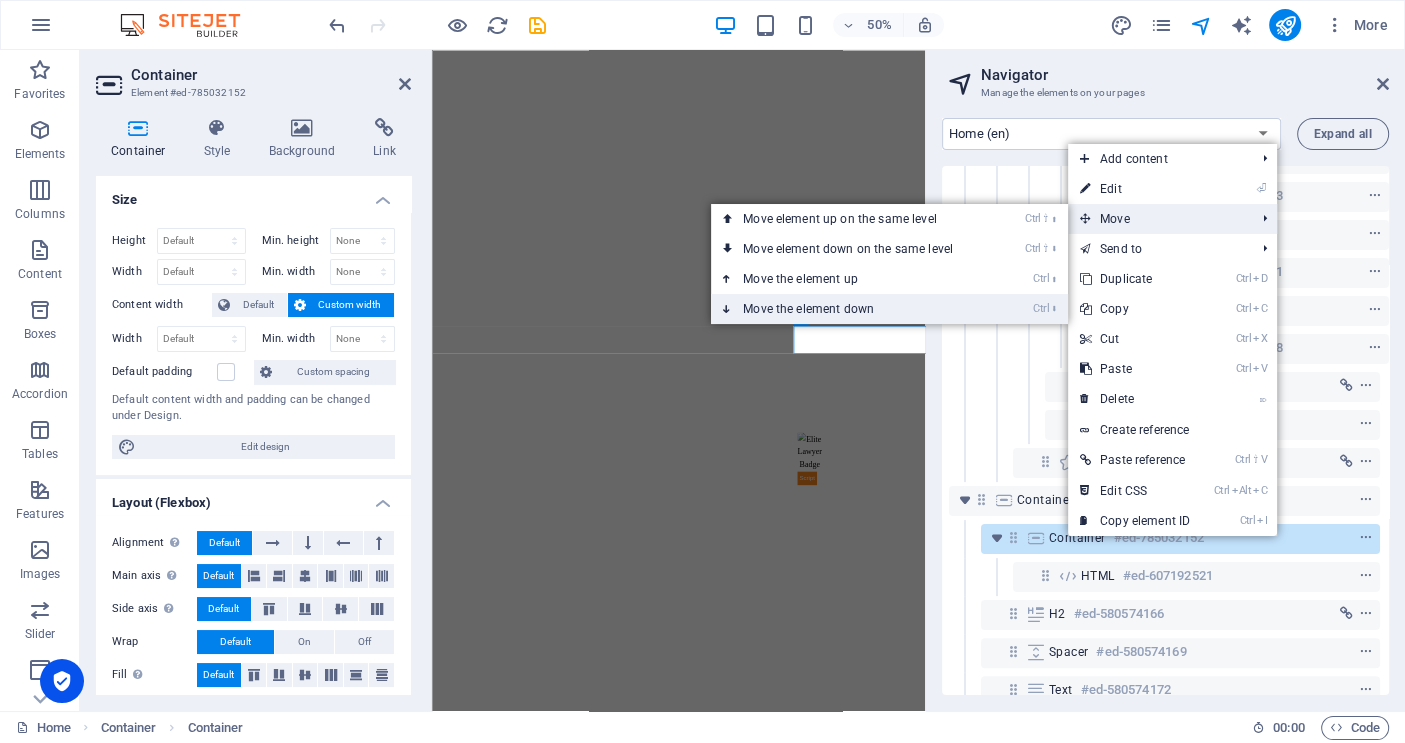 click on "Ctrl ⬇  Move the element down" at bounding box center (852, 309) 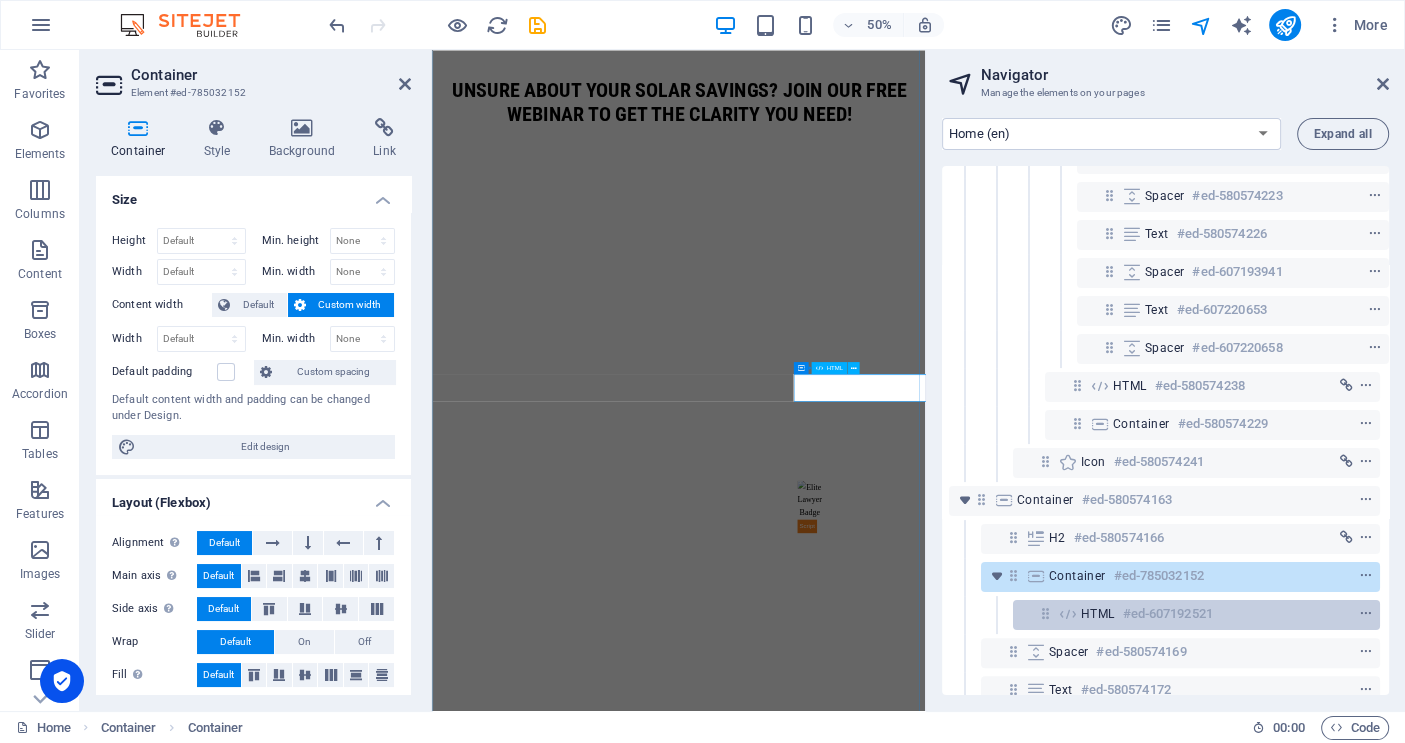 scroll, scrollTop: 554, scrollLeft: 4, axis: both 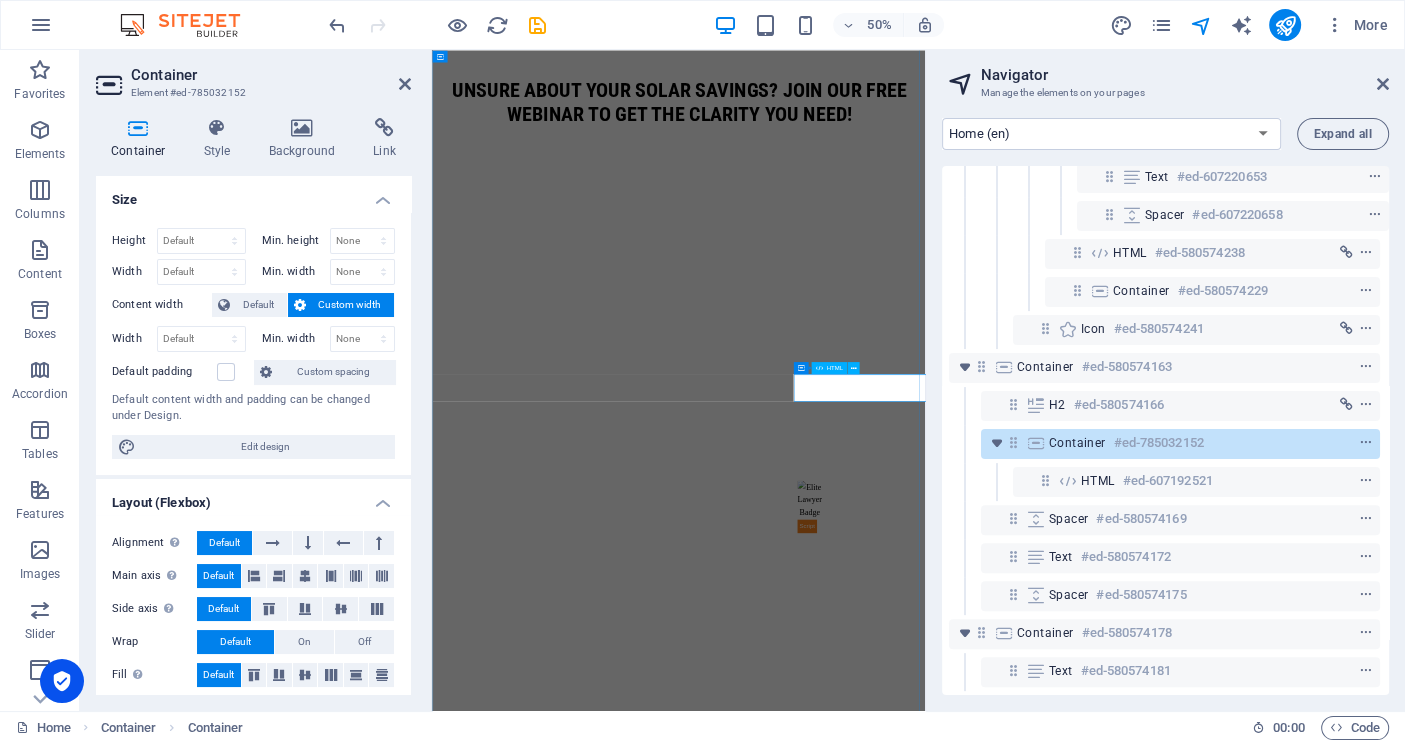 click on "HTML" at bounding box center [834, 368] 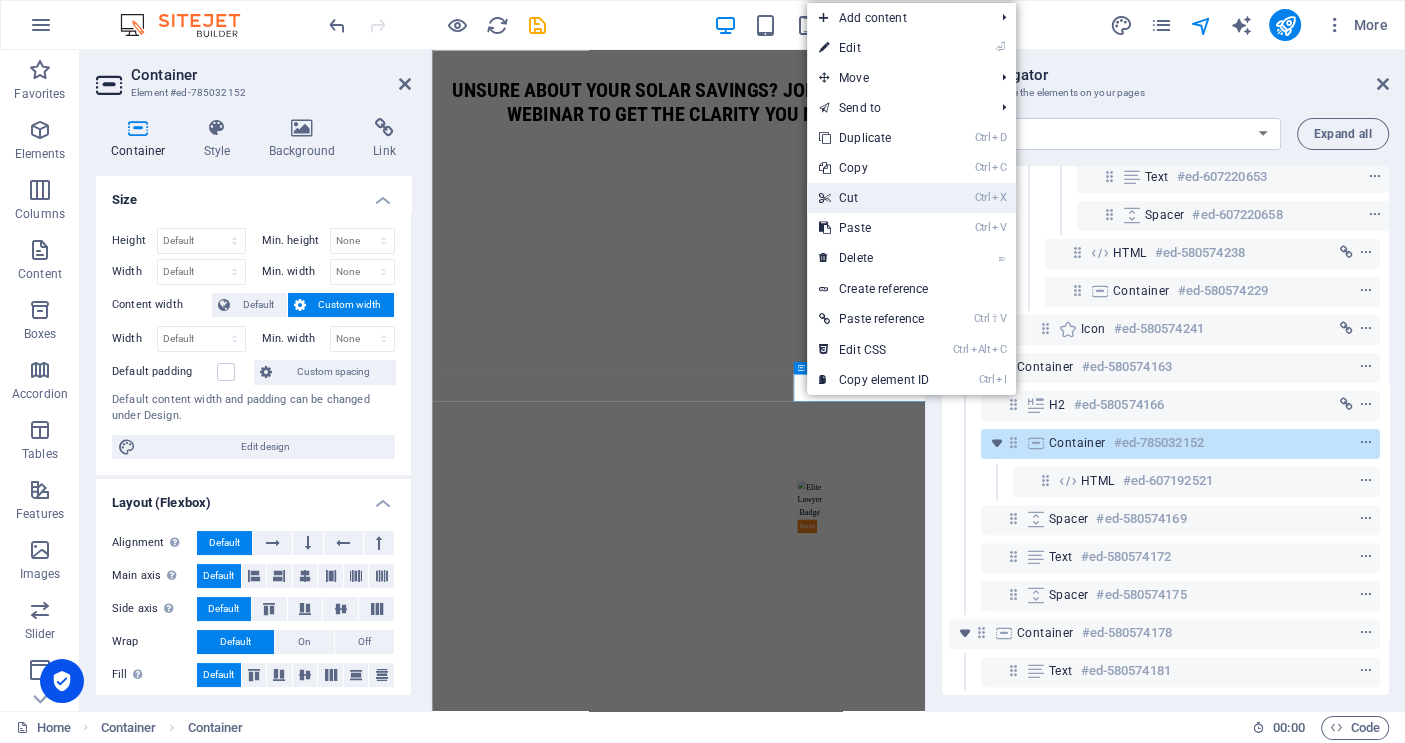 click on "Ctrl X  Cut" at bounding box center (874, 198) 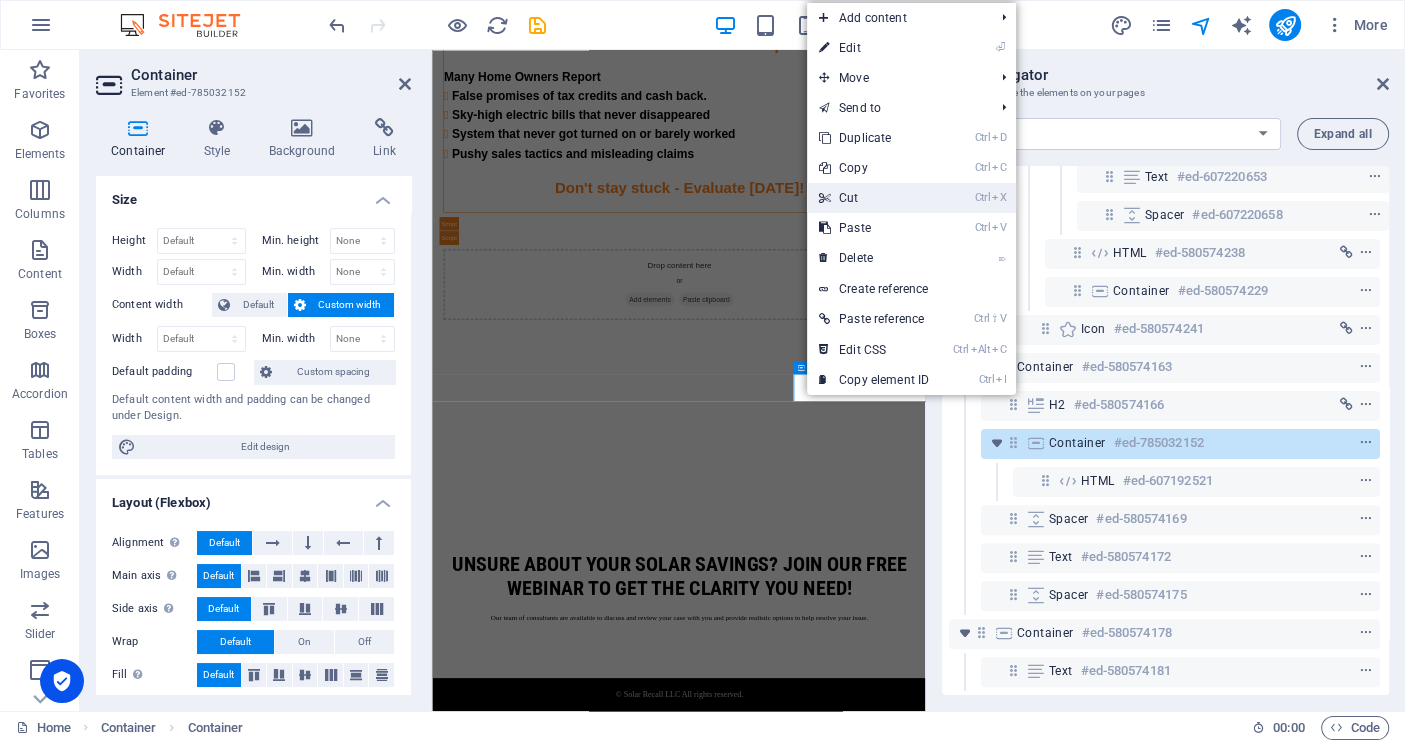 scroll, scrollTop: 850, scrollLeft: 0, axis: vertical 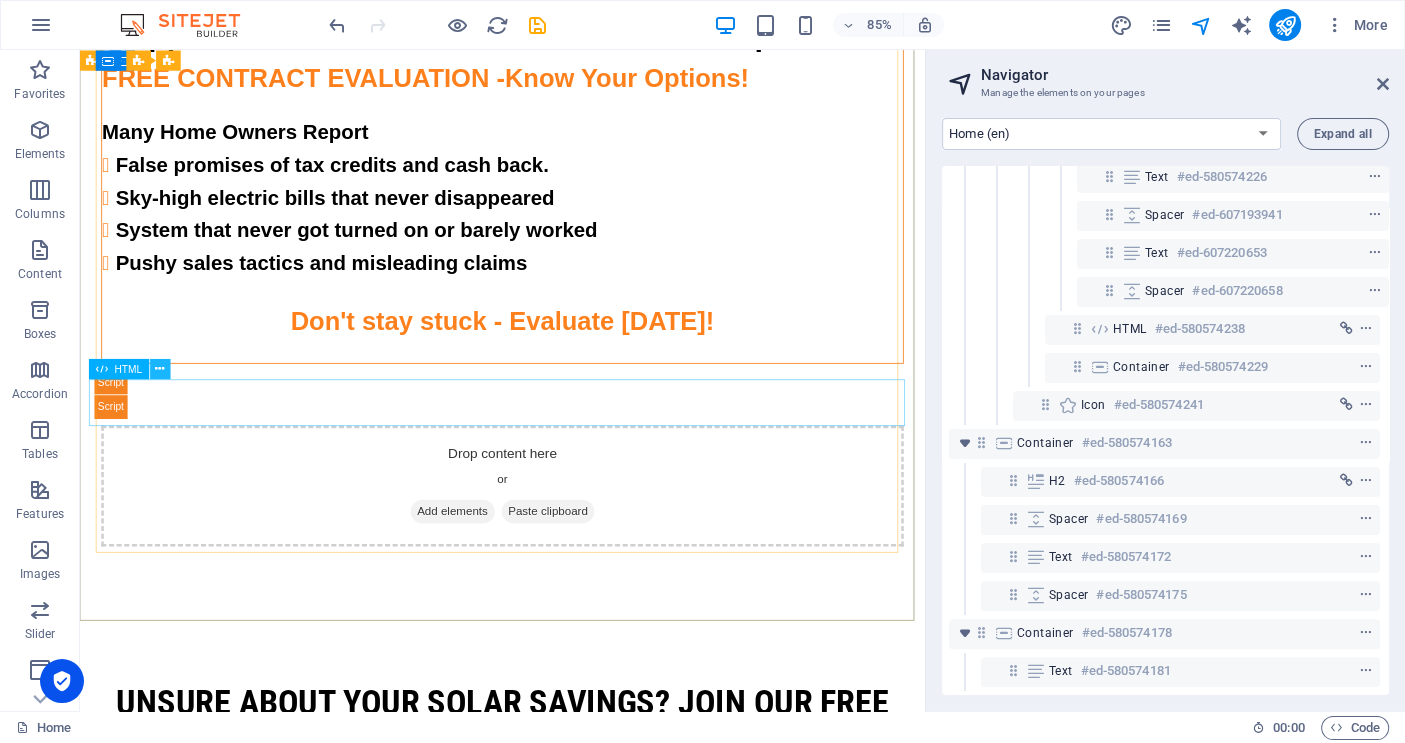 click at bounding box center [160, 369] 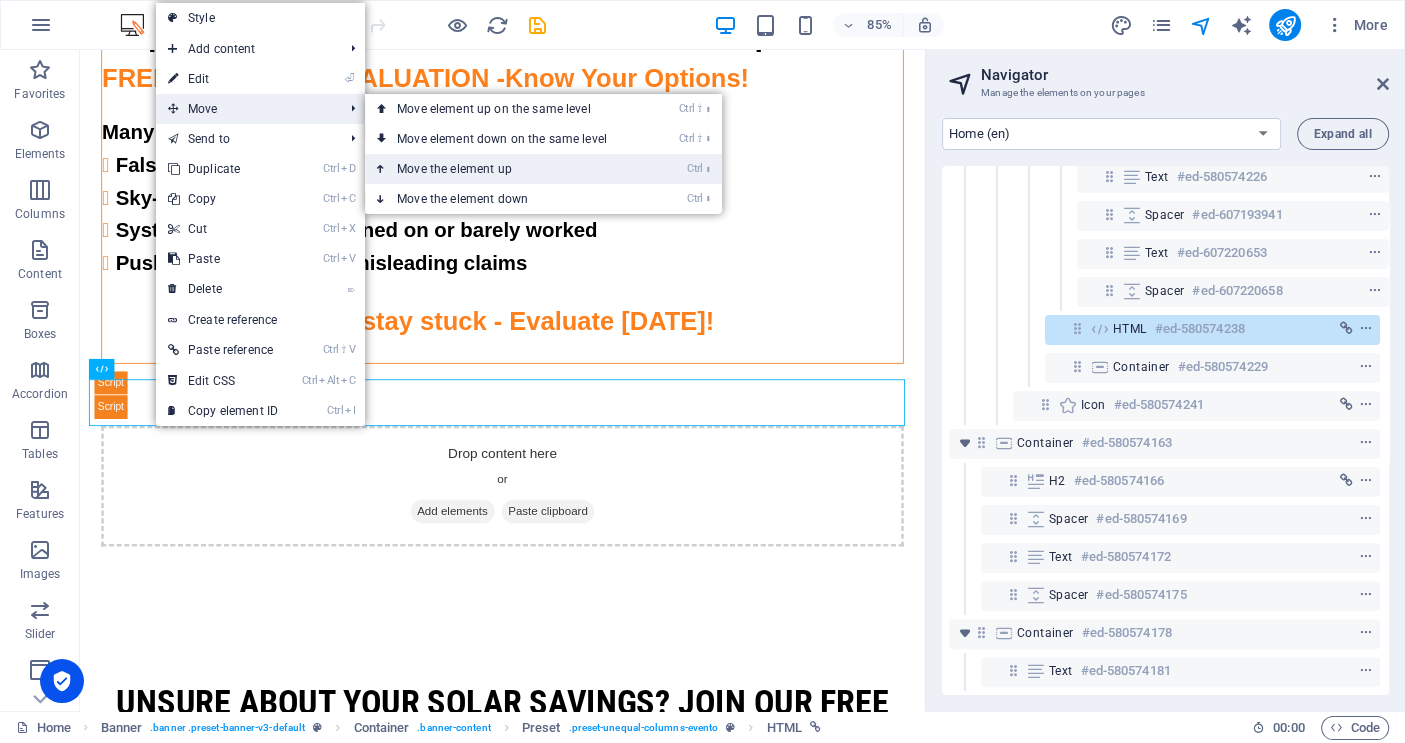 click on "Ctrl ⬆  Move the element up" at bounding box center (506, 169) 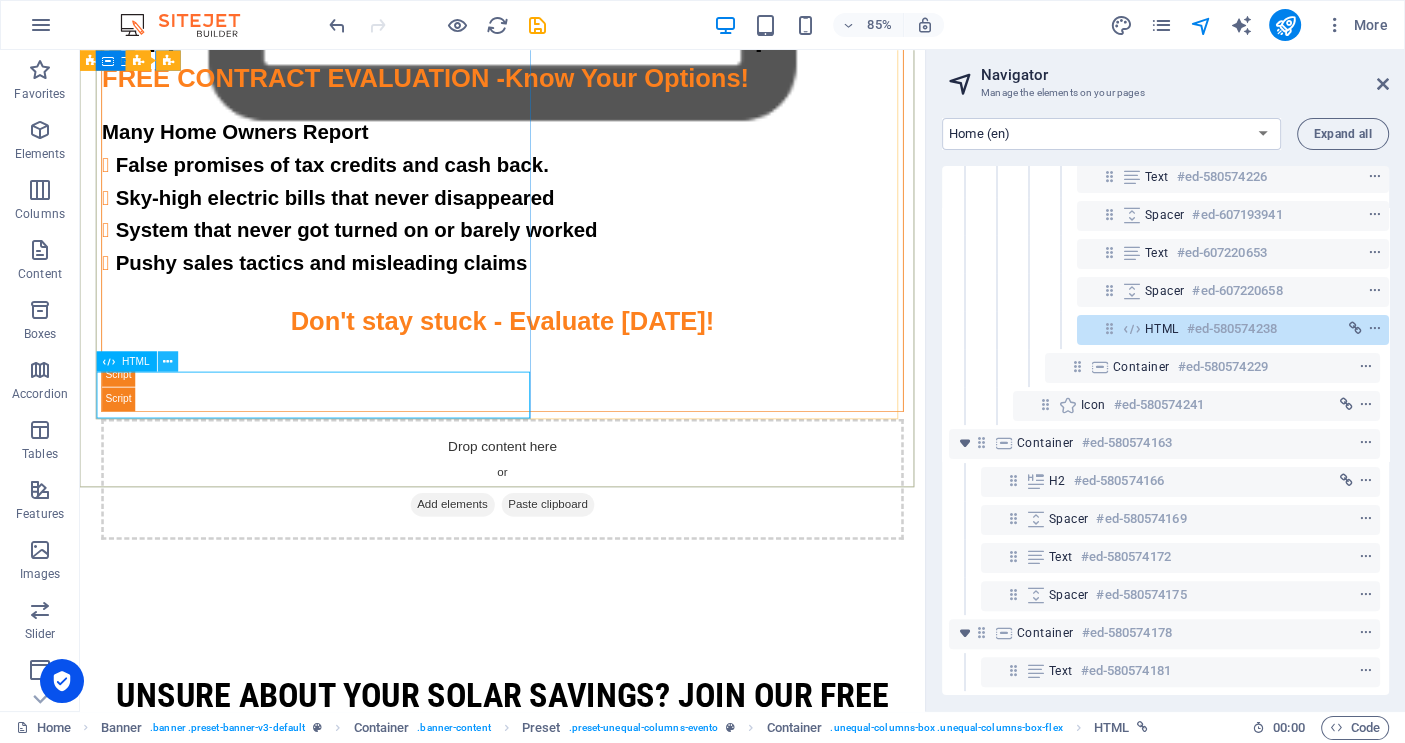 click at bounding box center (168, 361) 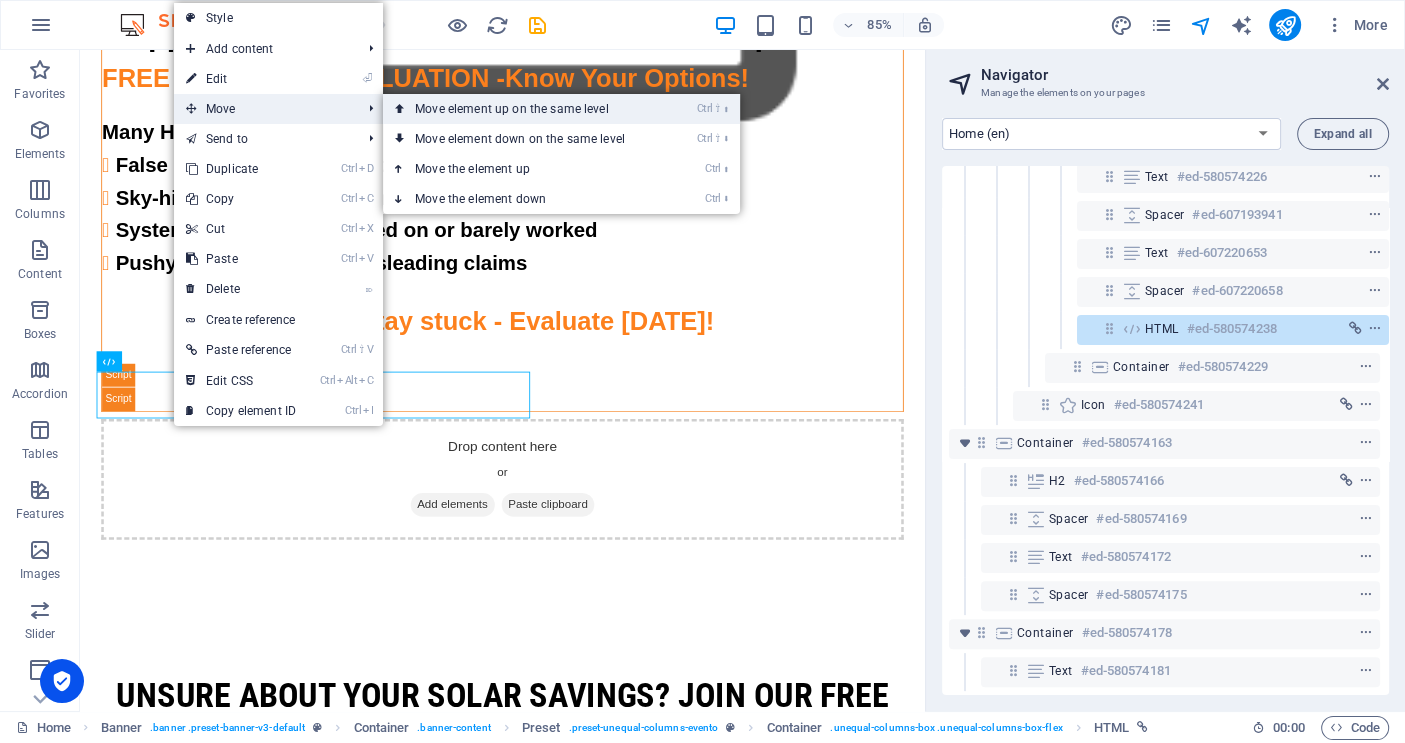 click on "Ctrl ⇧ ⬆  Move element up on the same level" at bounding box center (524, 109) 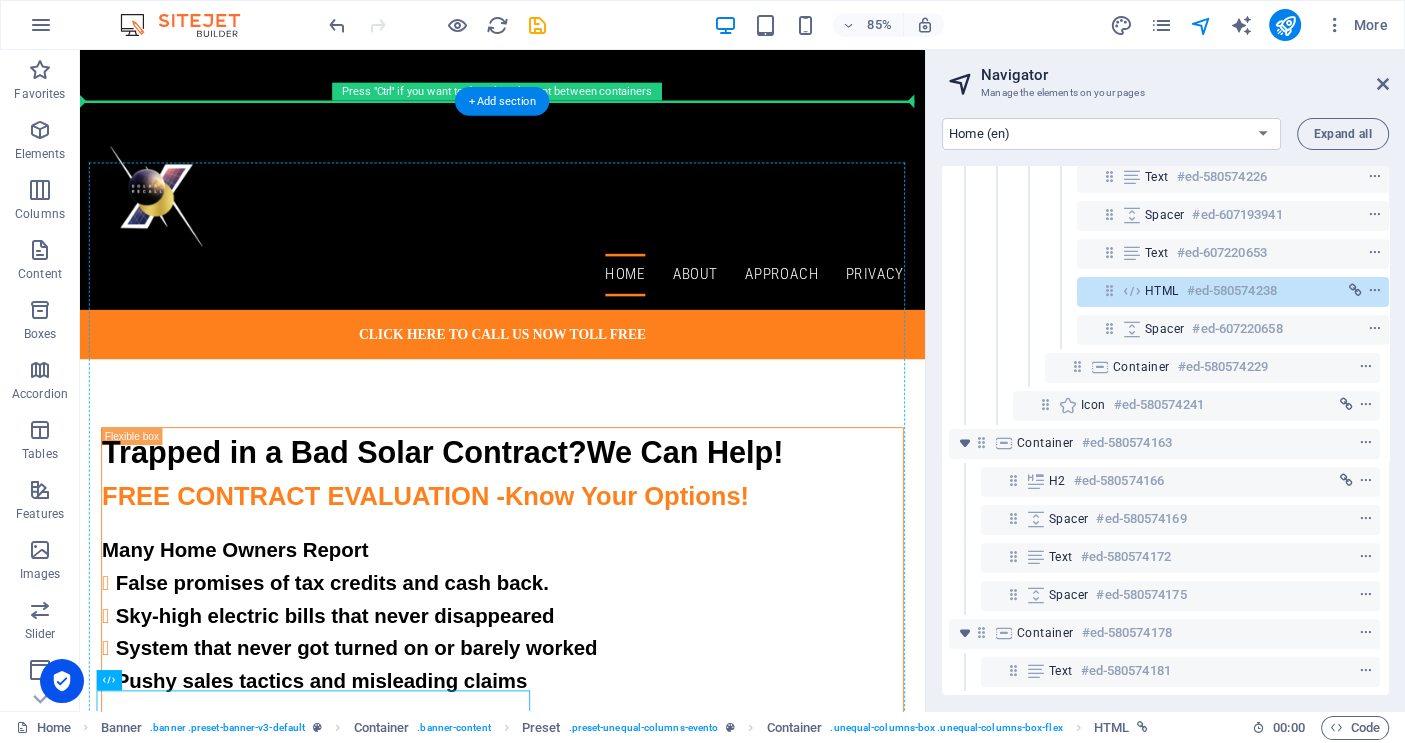 scroll, scrollTop: 0, scrollLeft: 0, axis: both 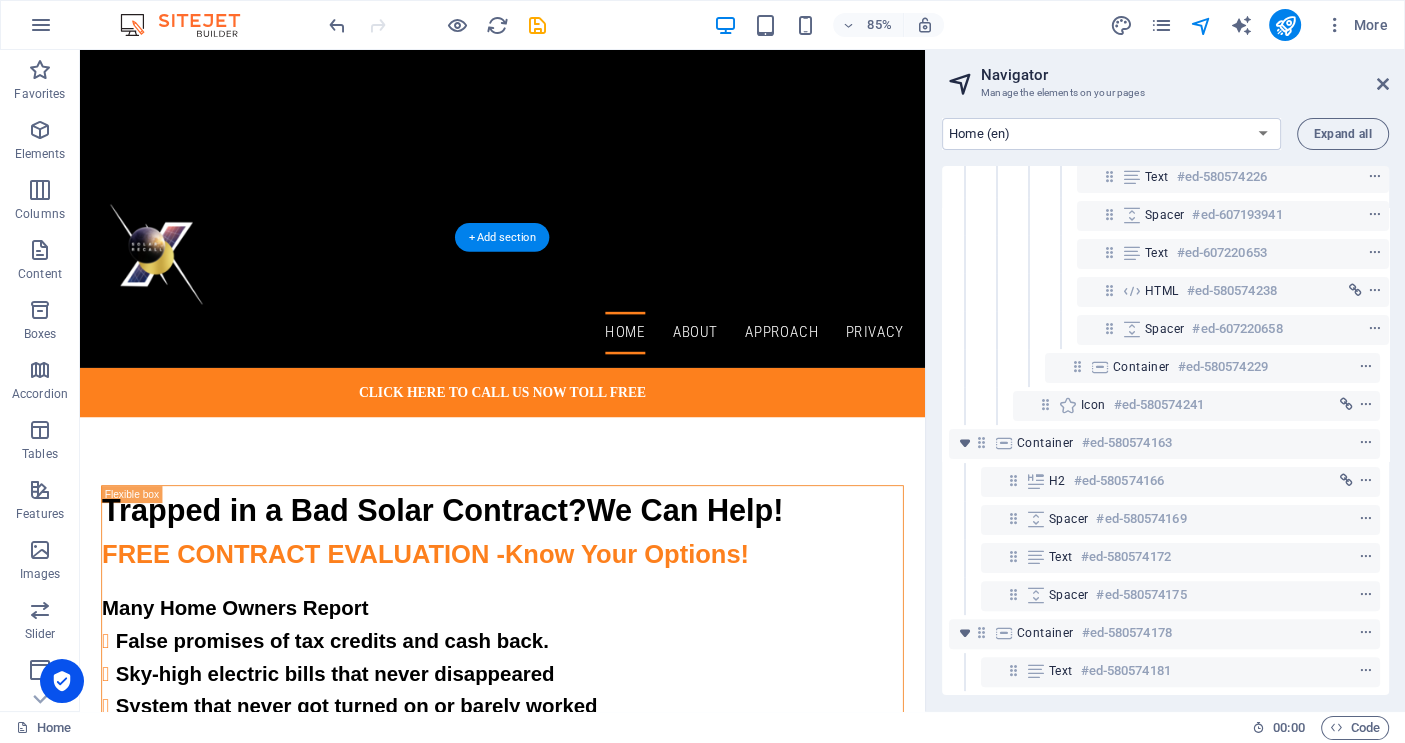 drag, startPoint x: 200, startPoint y: 391, endPoint x: 812, endPoint y: 420, distance: 612.6867 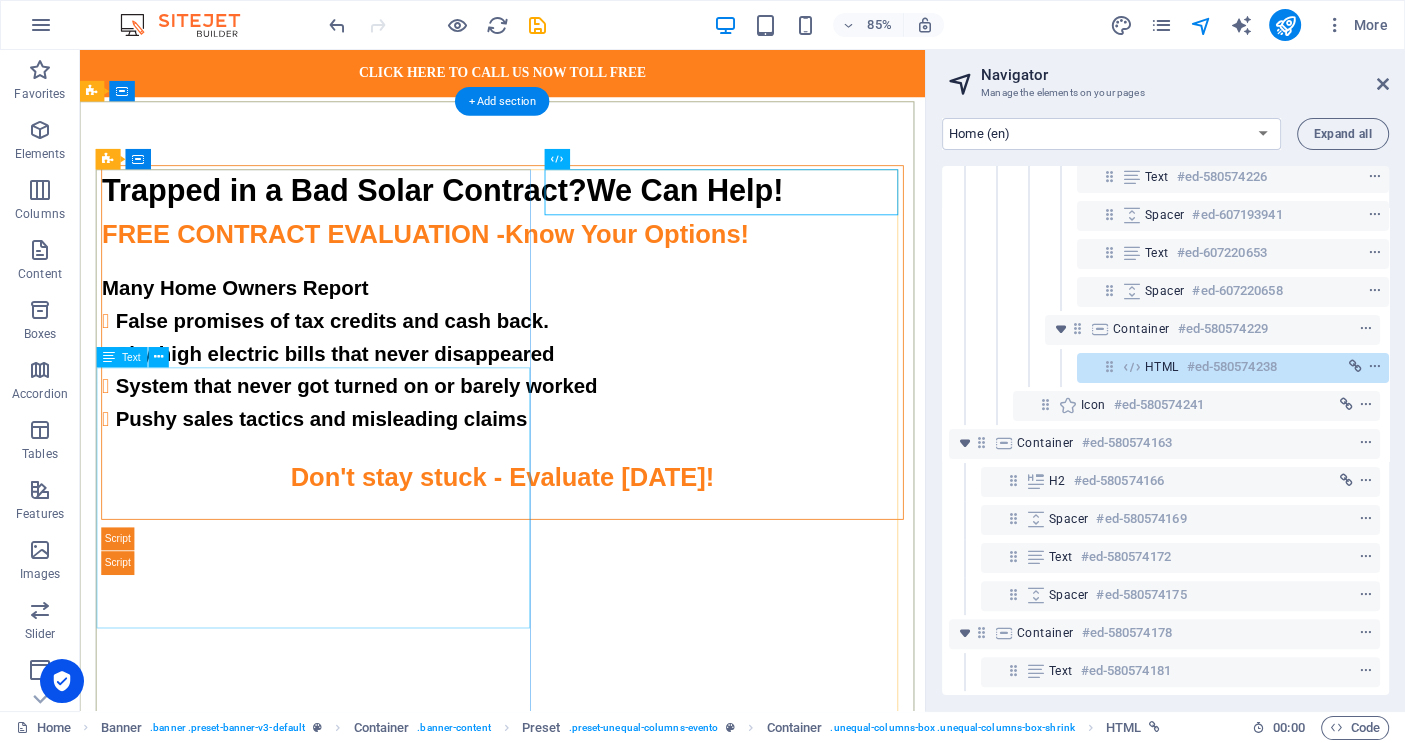 scroll, scrollTop: 480, scrollLeft: 0, axis: vertical 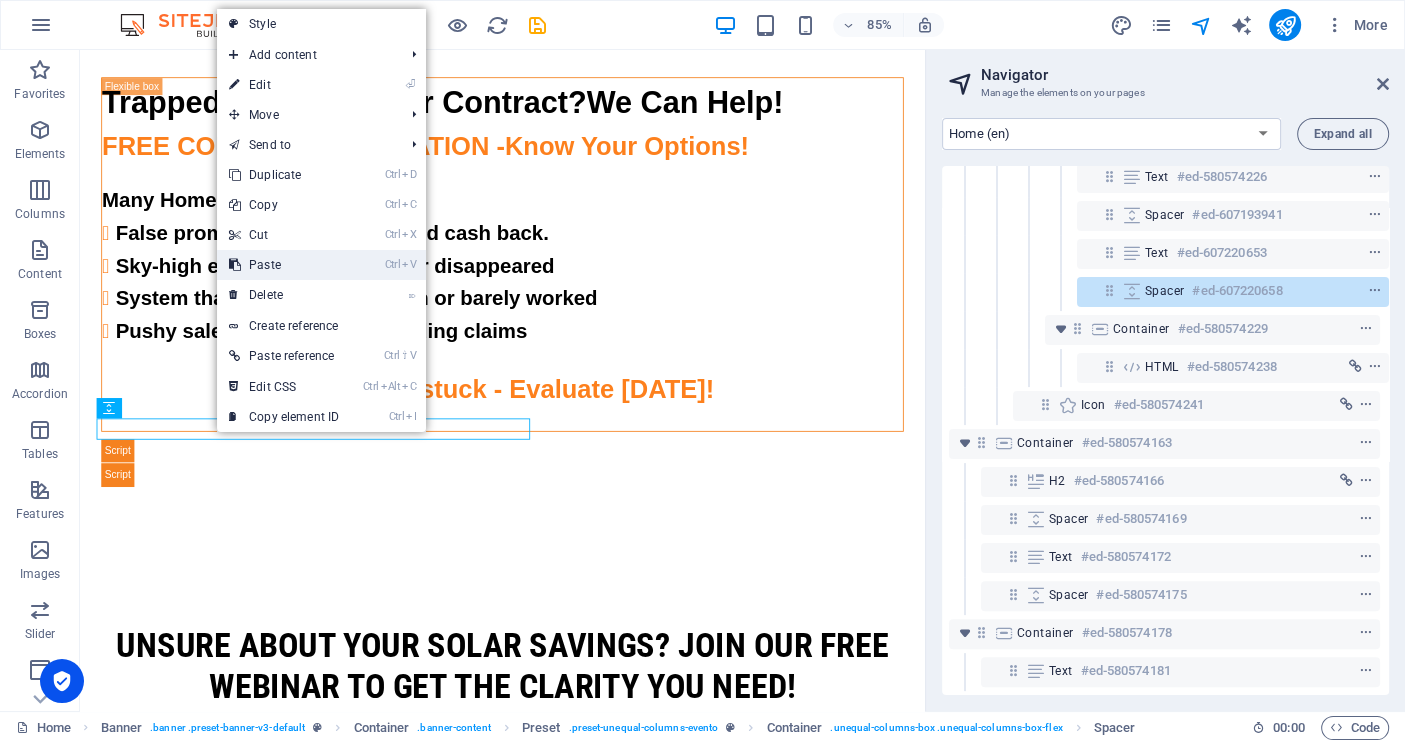 drag, startPoint x: 276, startPoint y: 257, endPoint x: 236, endPoint y: 252, distance: 40.311287 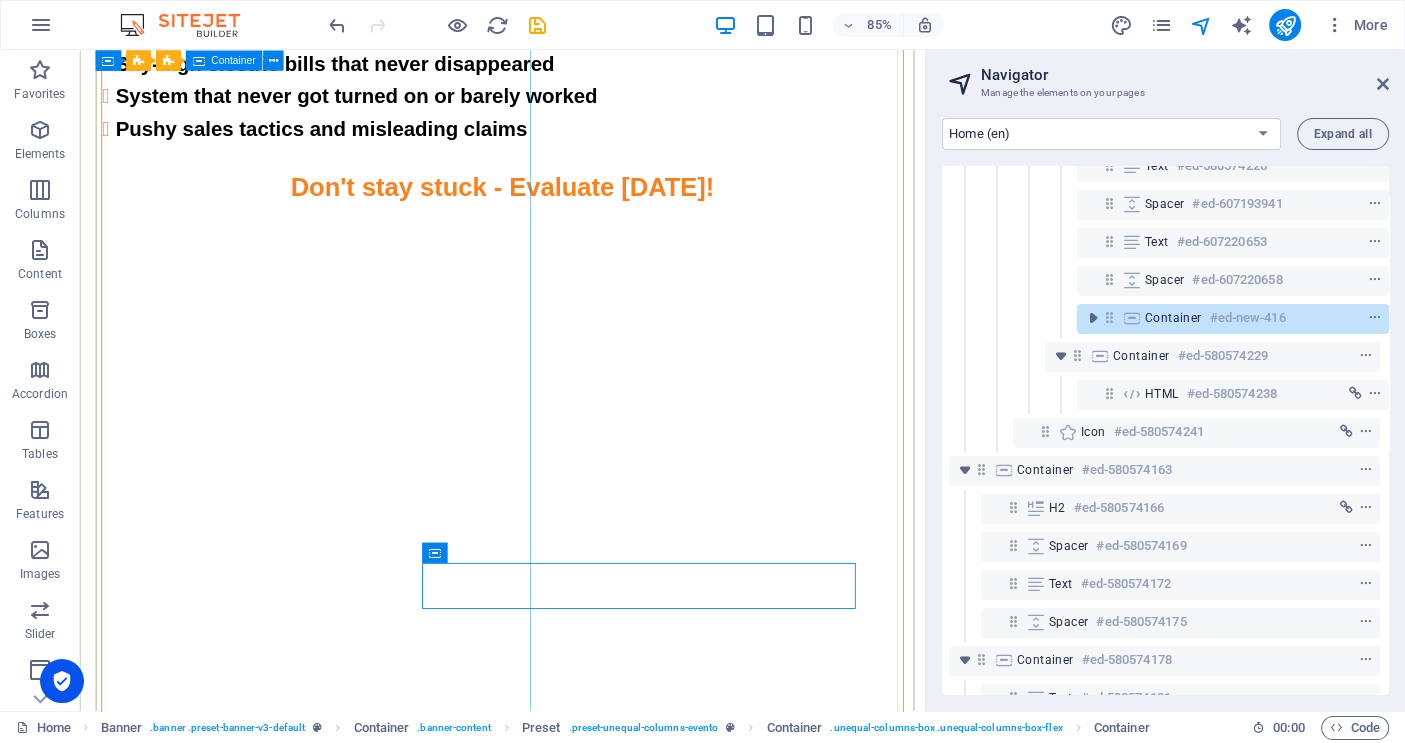 scroll, scrollTop: 878, scrollLeft: 0, axis: vertical 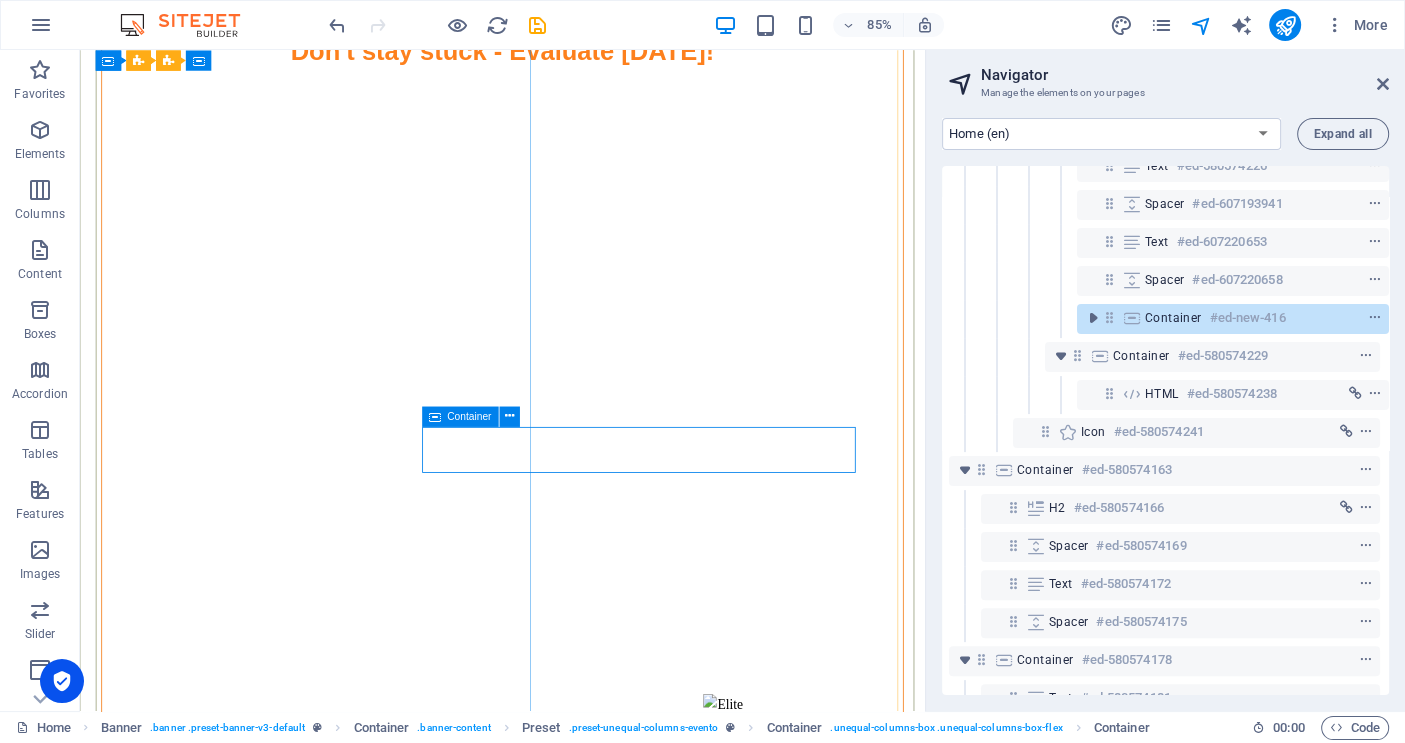 click on "Container" at bounding box center [470, 416] 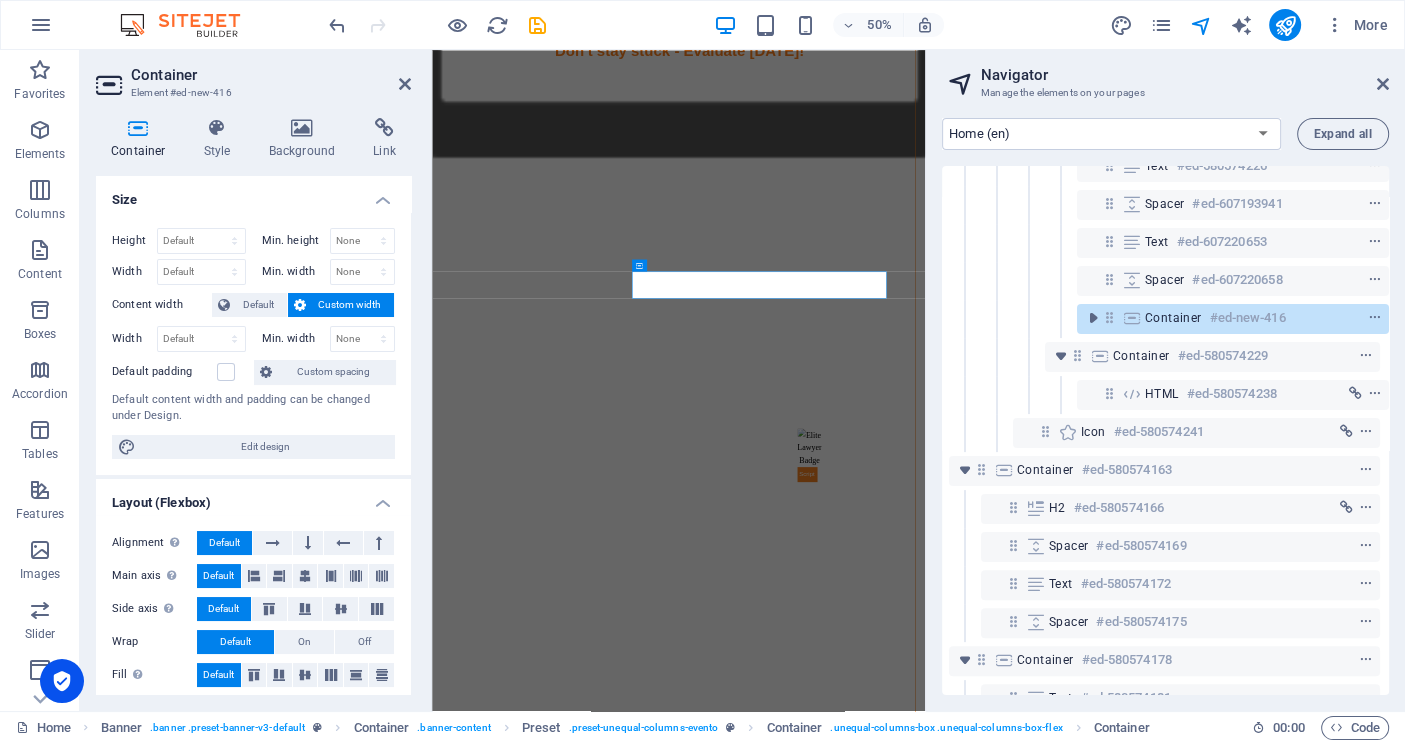 click on "Custom width" at bounding box center (350, 305) 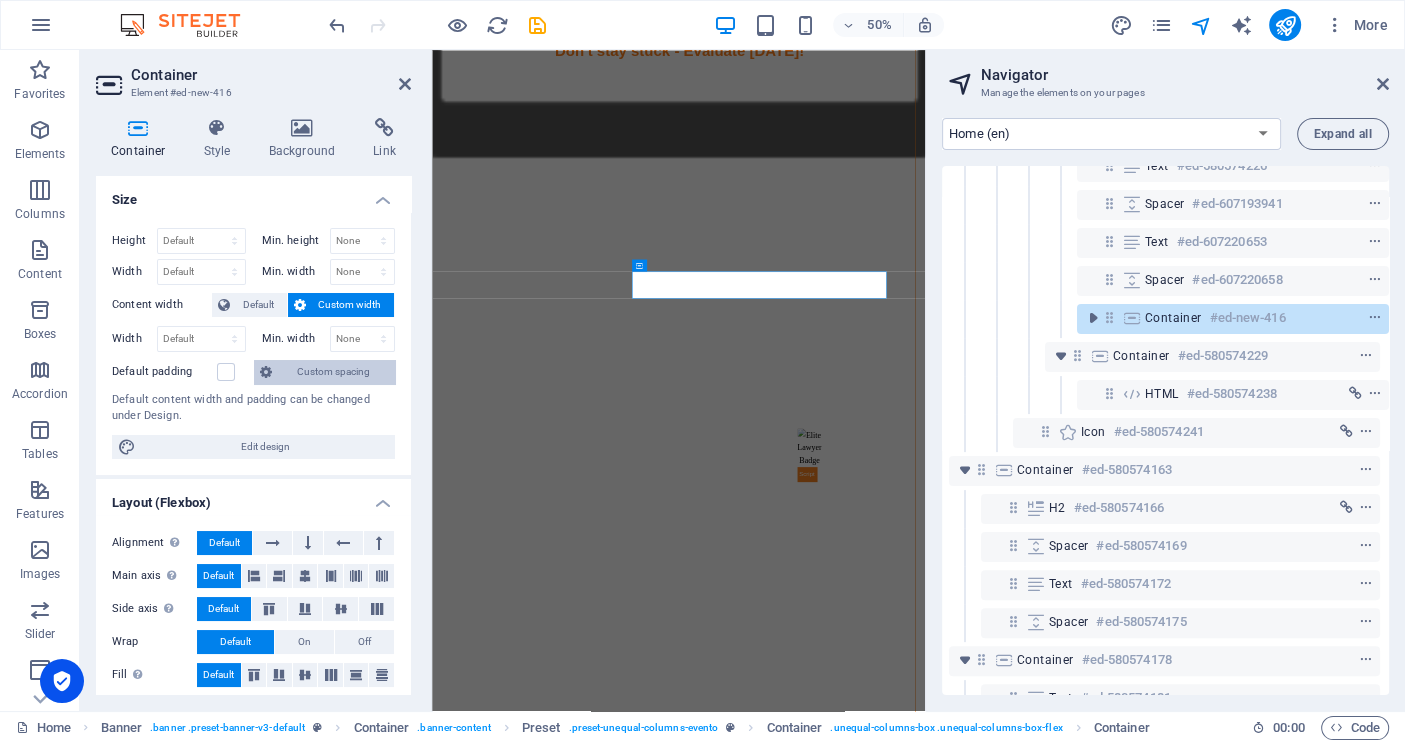 click on "Custom spacing" at bounding box center (333, 372) 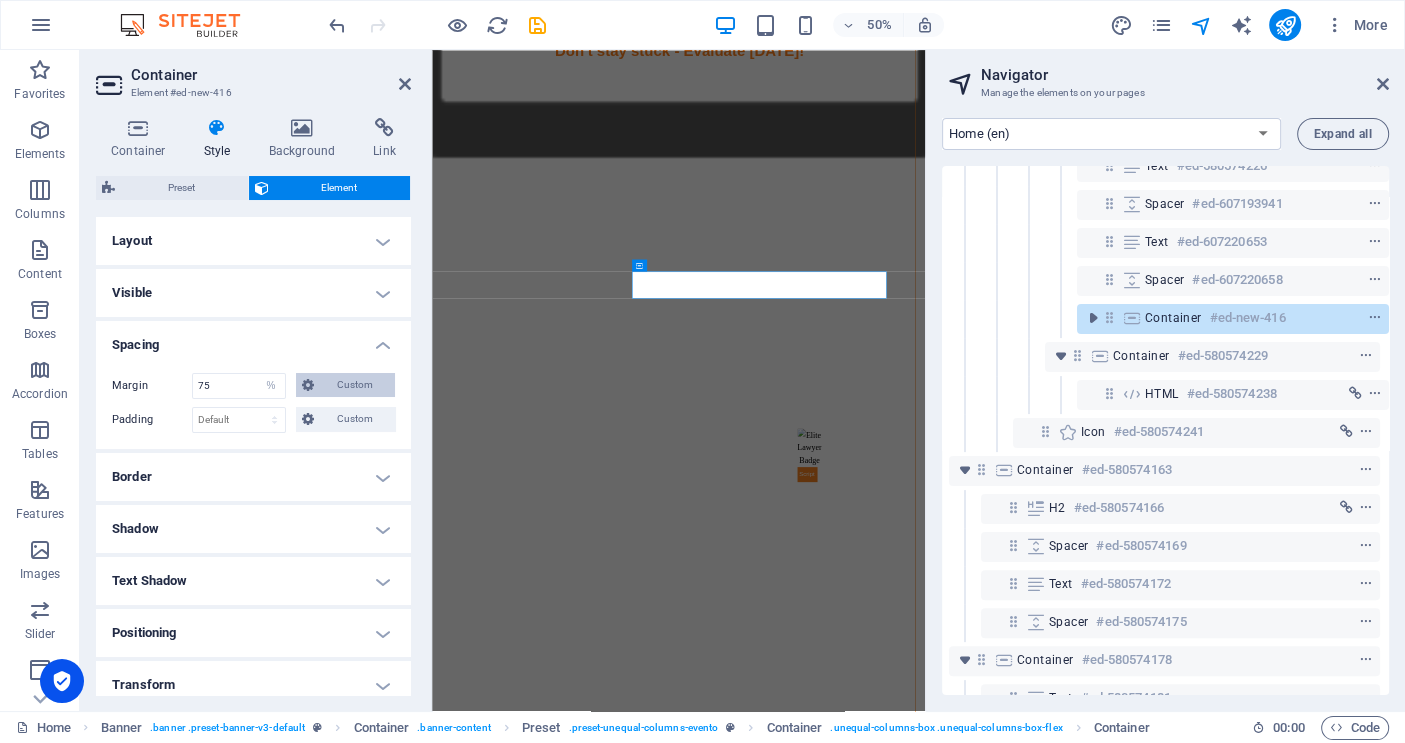 click on "Custom" at bounding box center [354, 385] 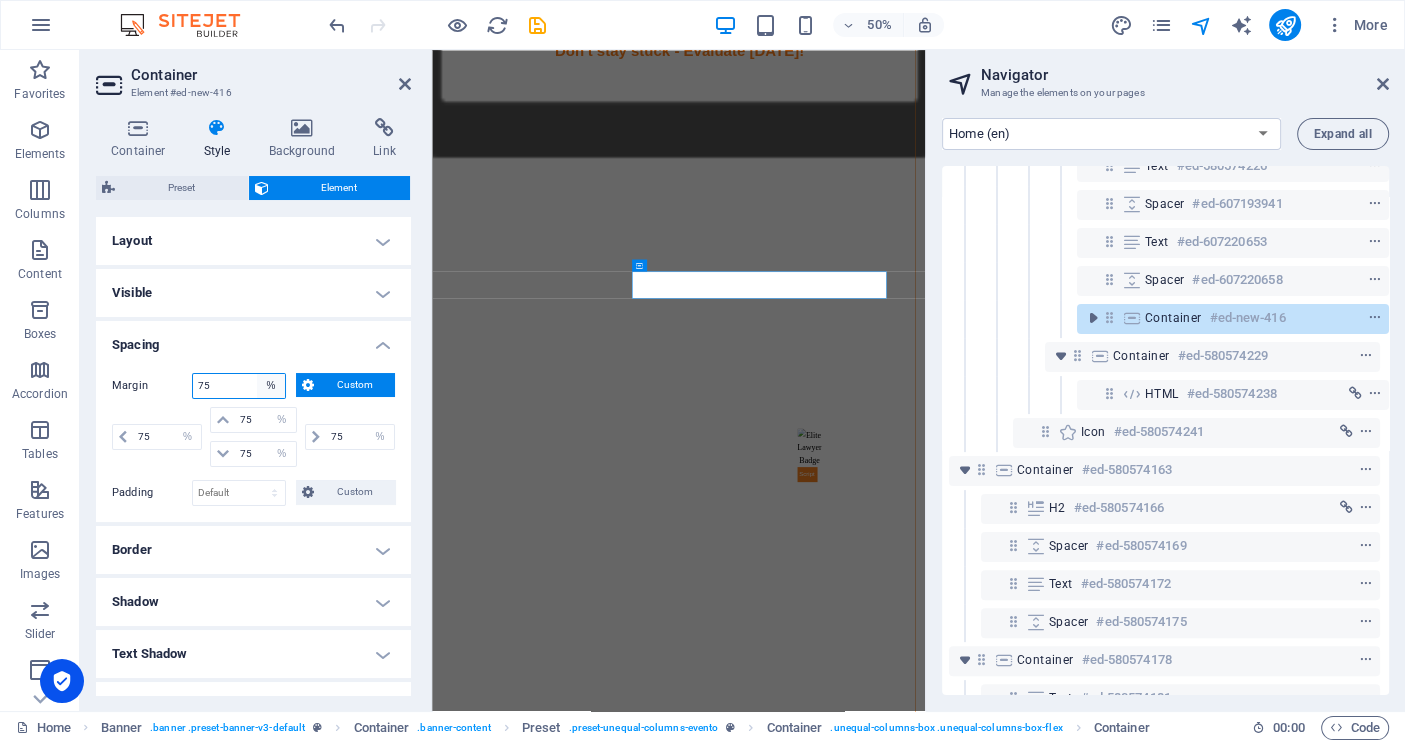 click on "Default auto px % rem vw vh Custom" at bounding box center (271, 386) 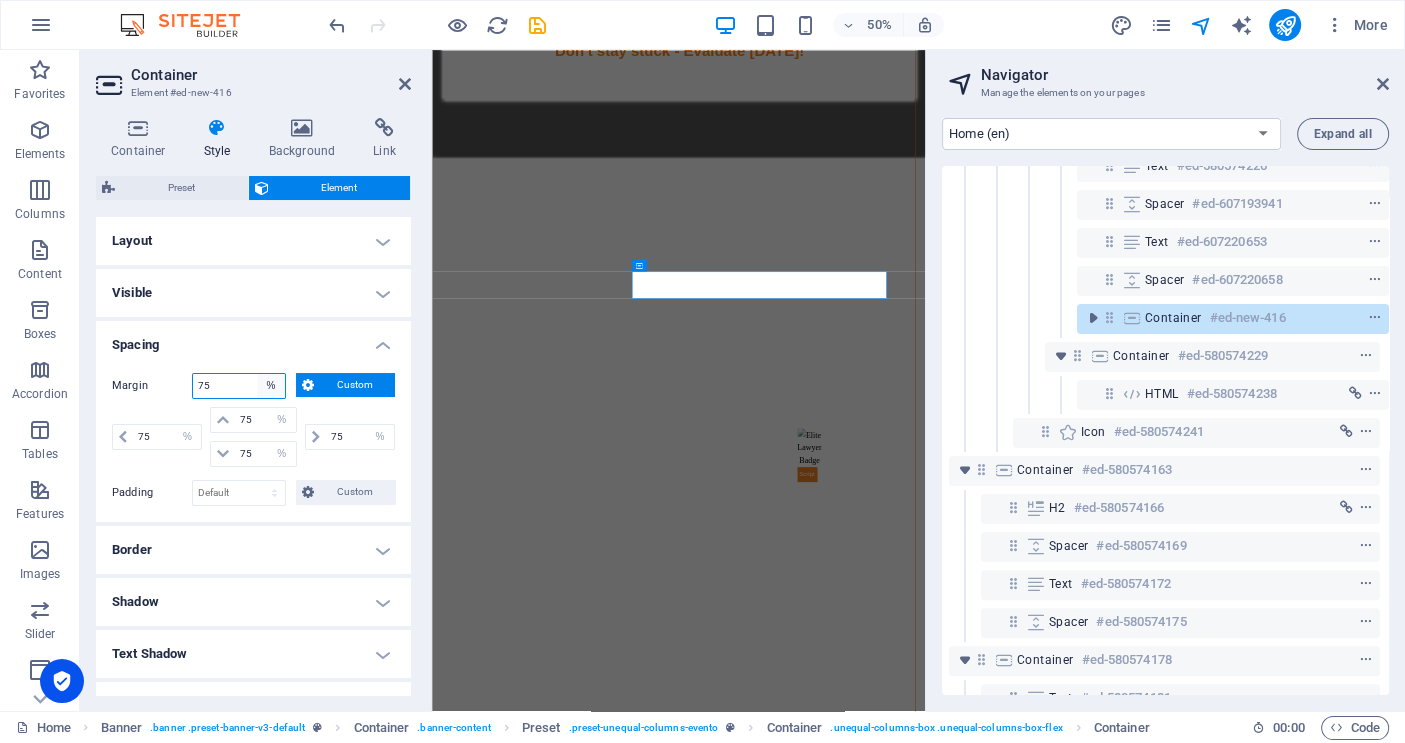select on "default" 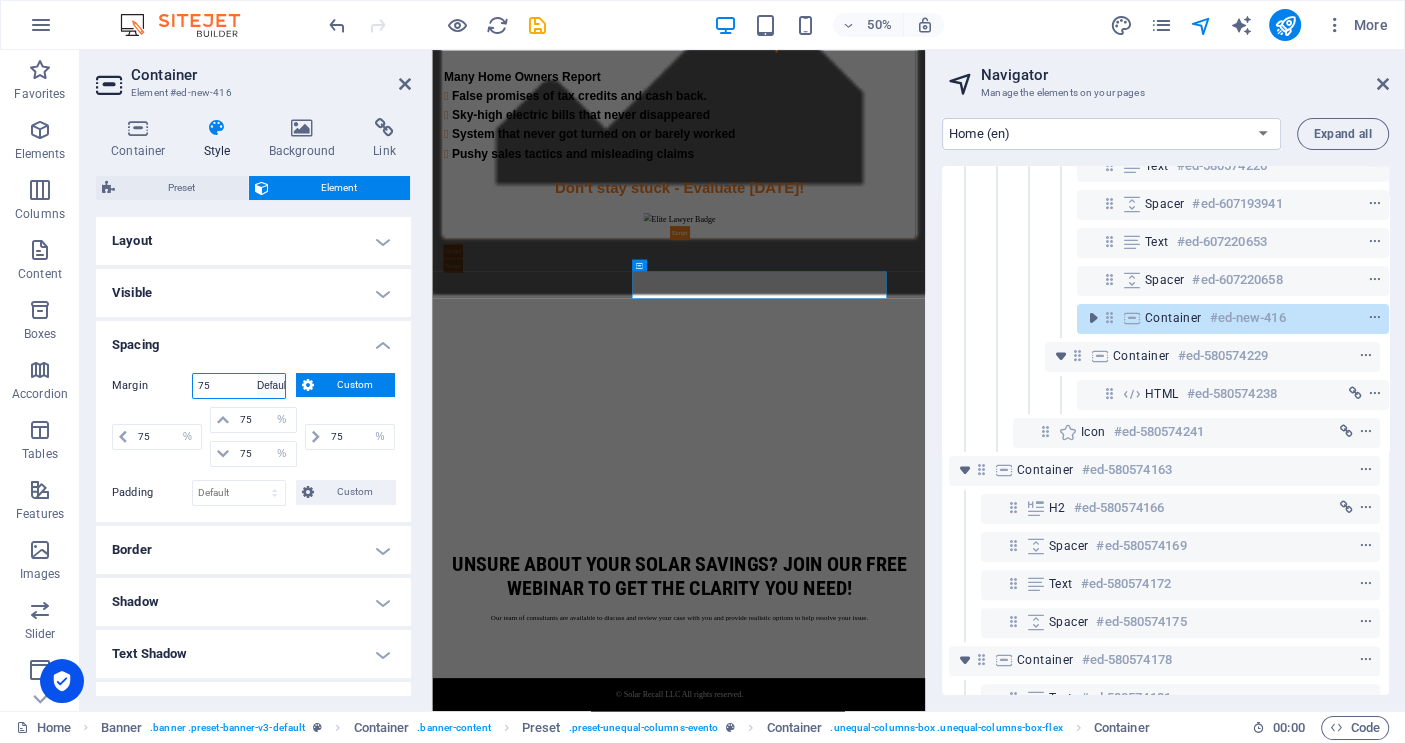 click on "Default auto px % rem vw vh Custom" at bounding box center [271, 386] 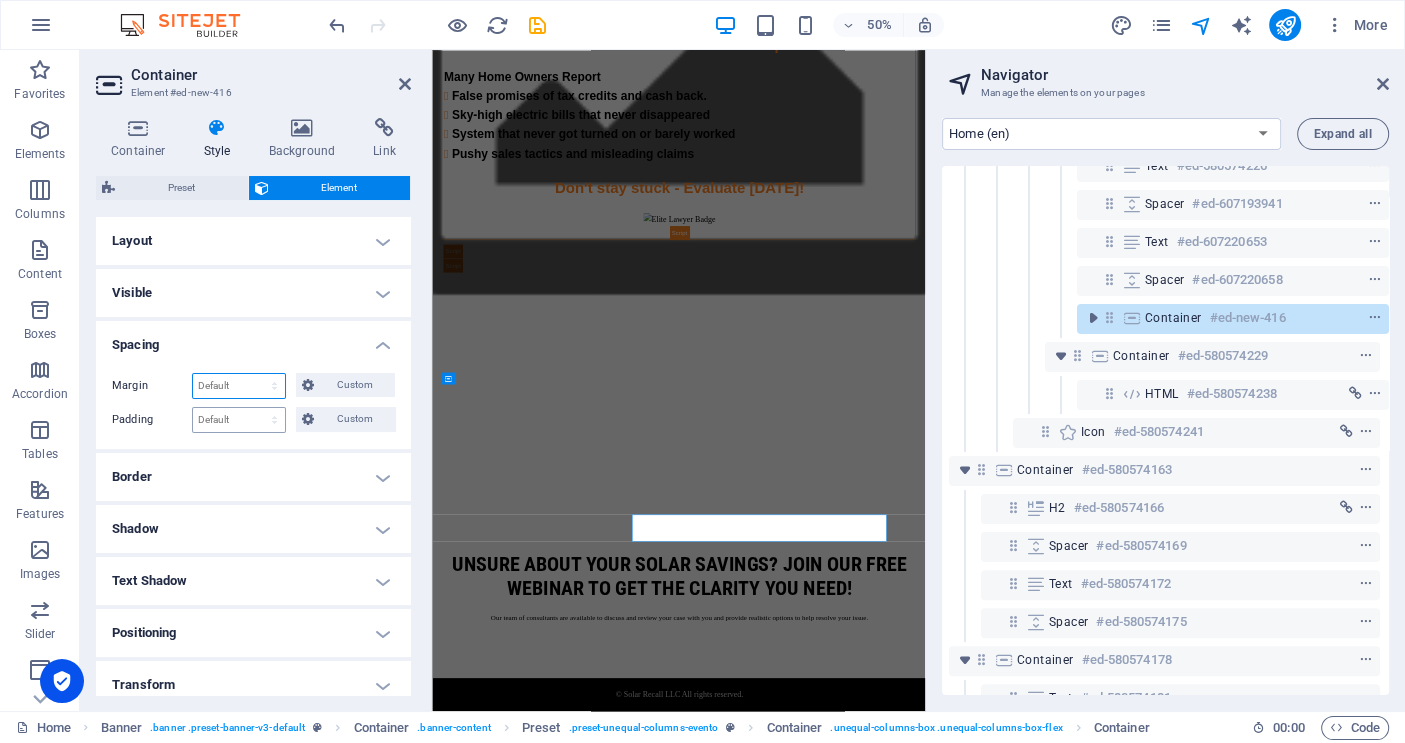 scroll, scrollTop: 392, scrollLeft: 0, axis: vertical 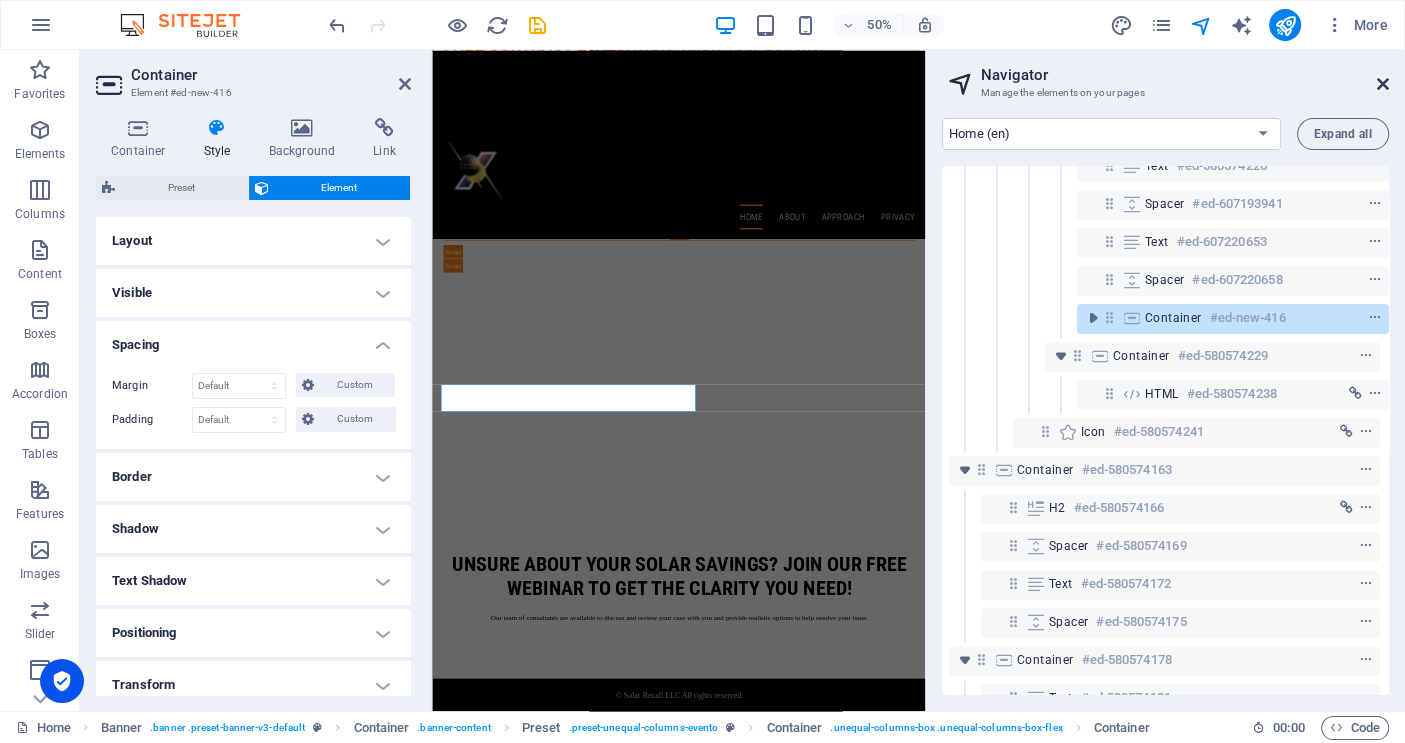click at bounding box center (1383, 84) 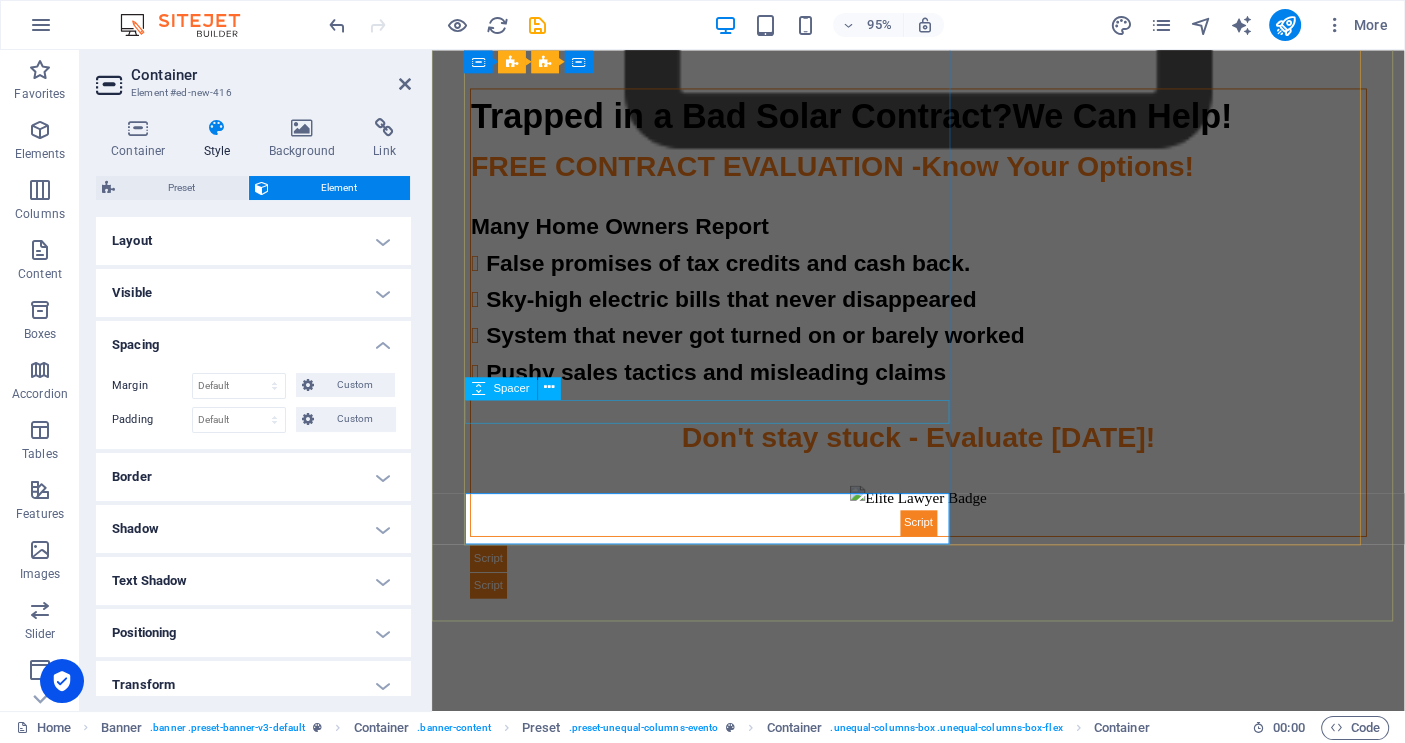 scroll, scrollTop: 632, scrollLeft: 0, axis: vertical 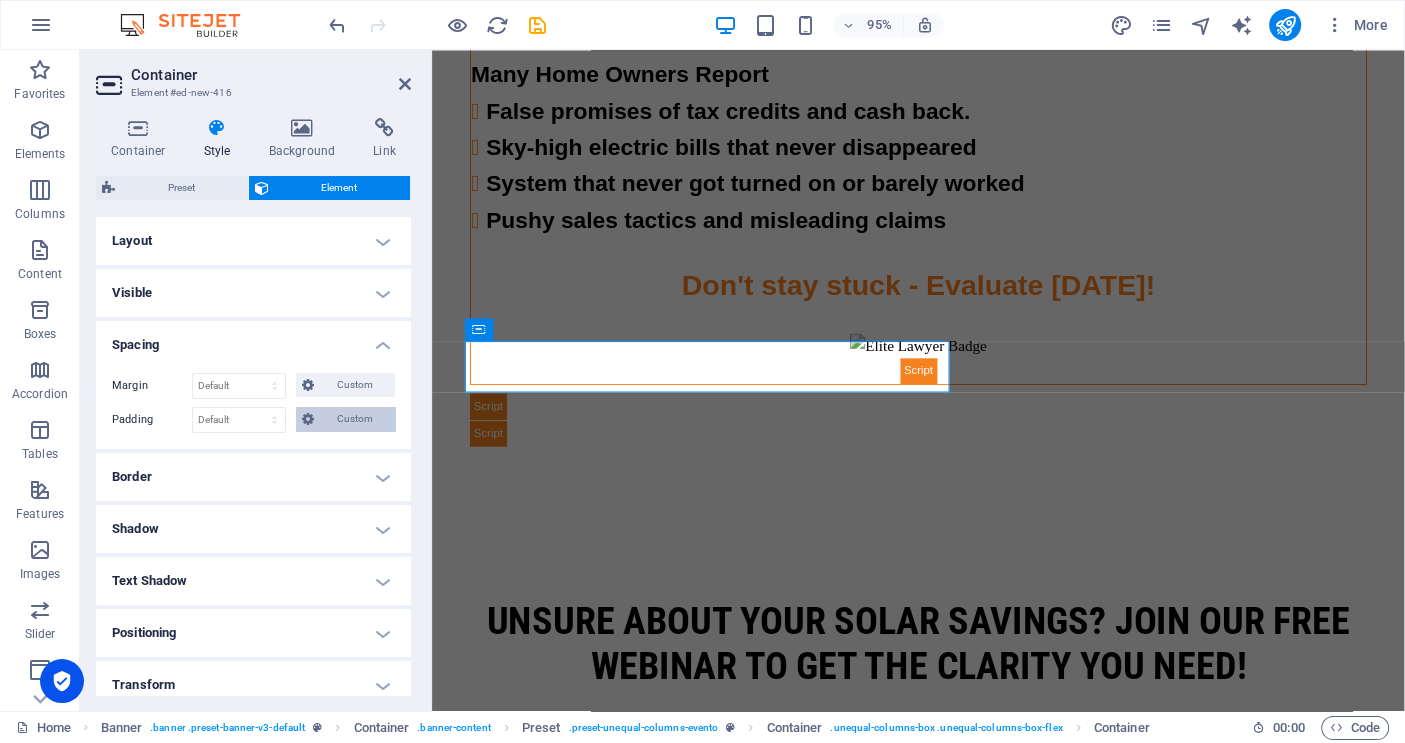 click on "Custom" at bounding box center [354, 419] 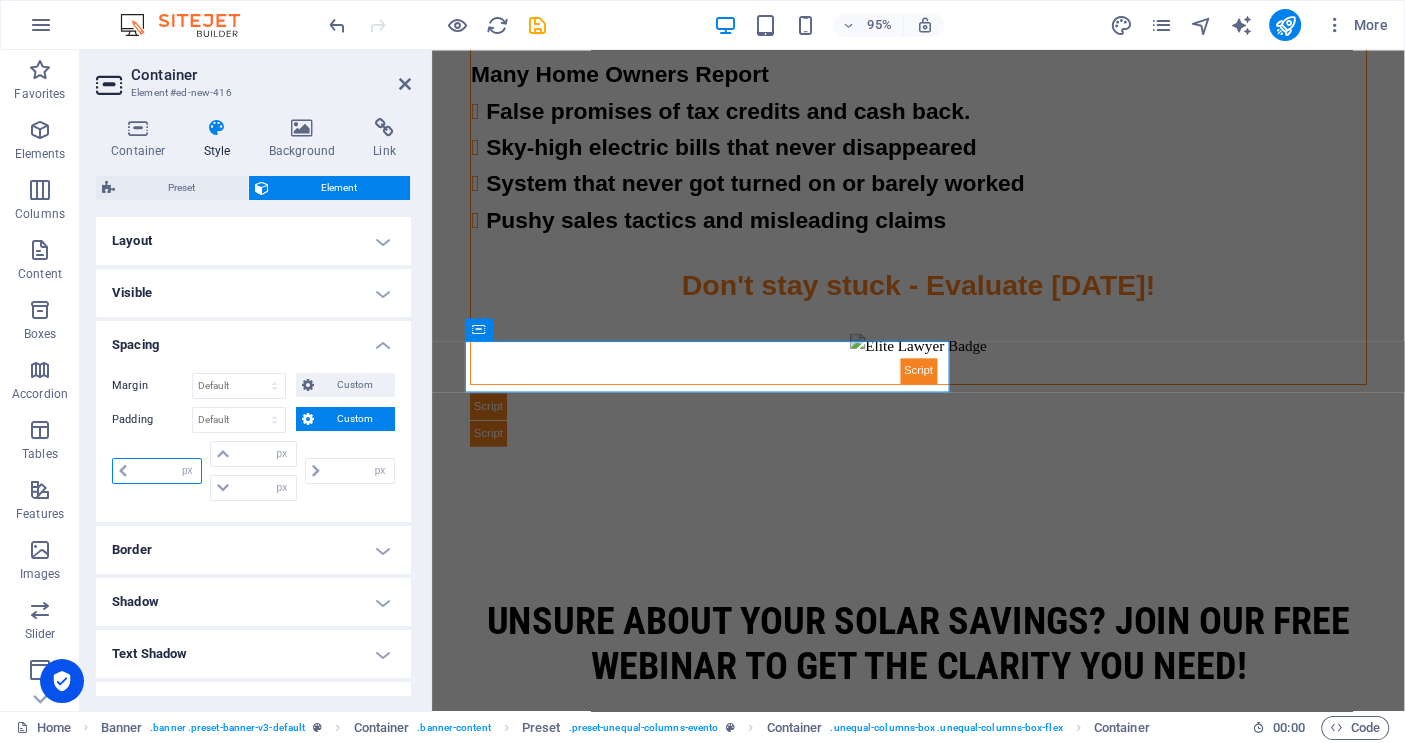 click at bounding box center (167, 471) 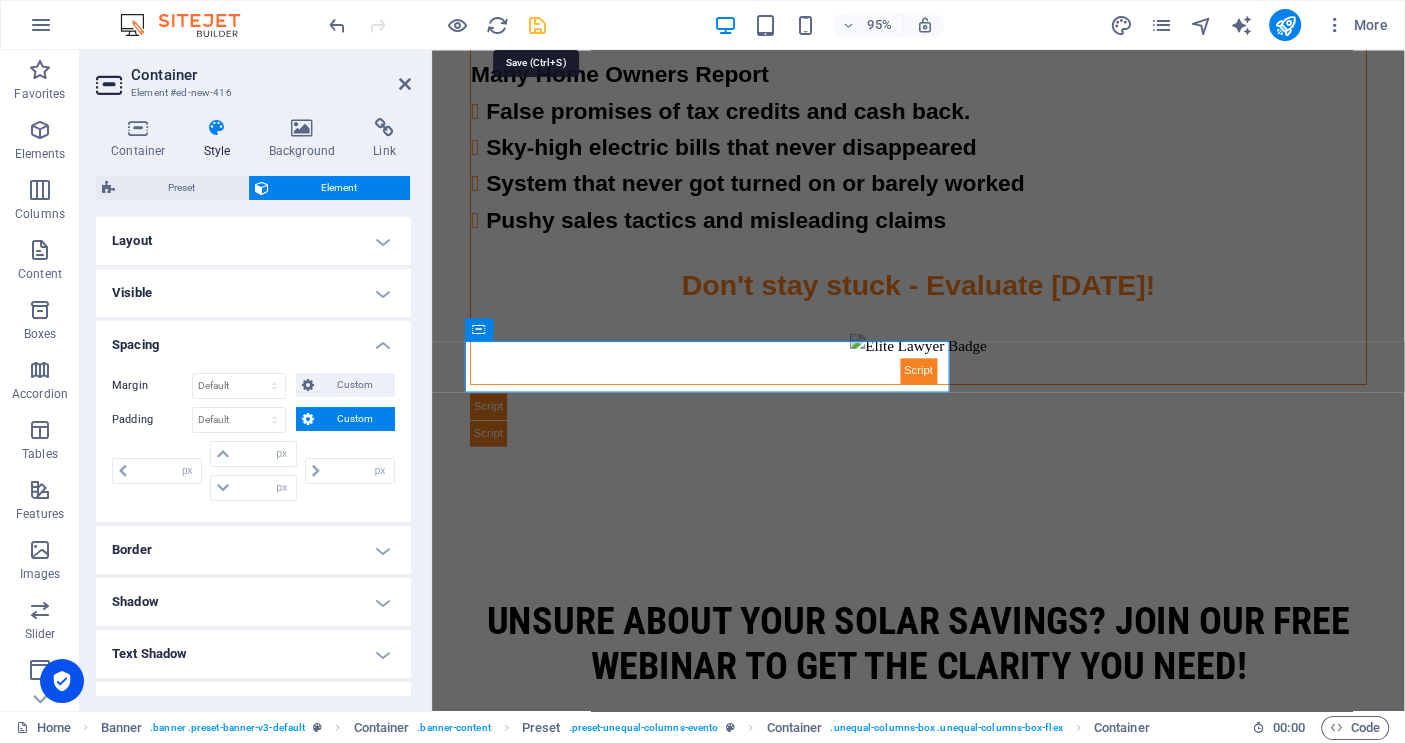 click at bounding box center [537, 25] 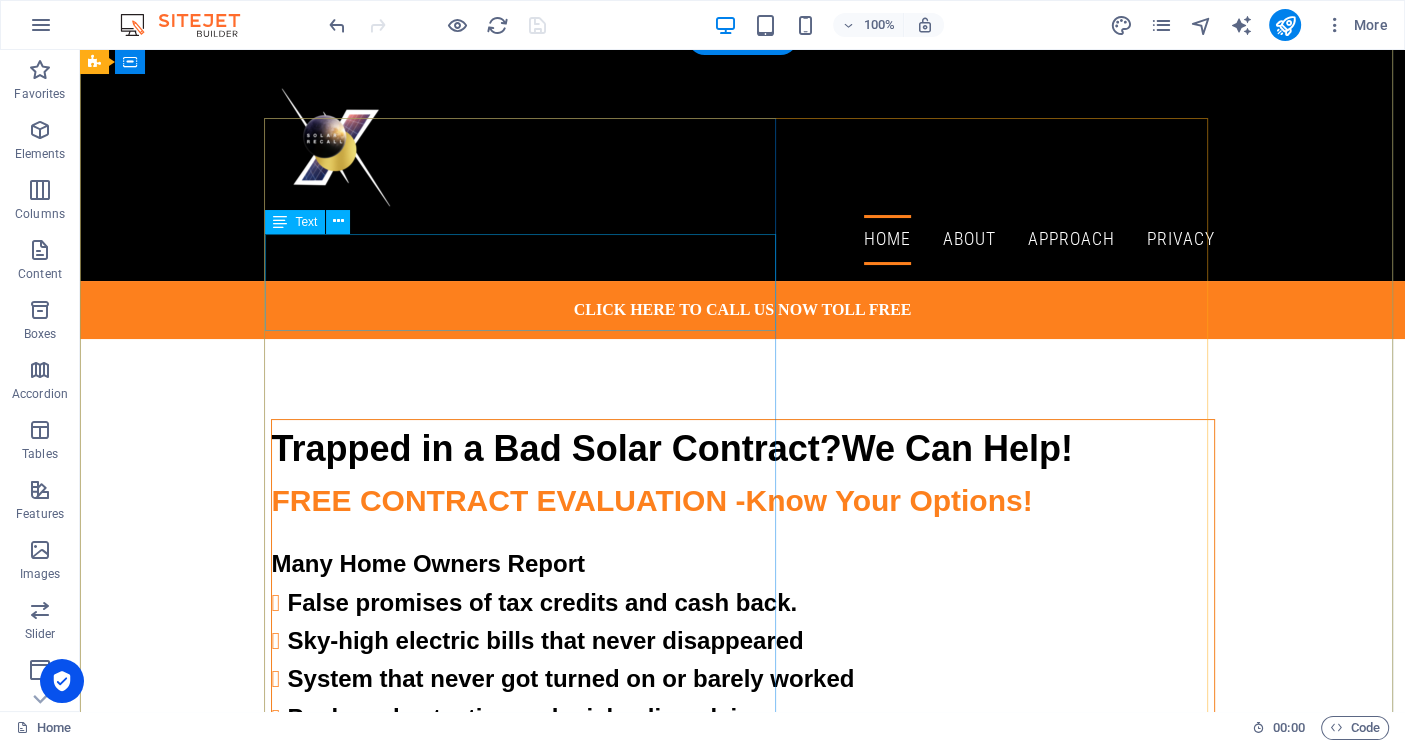 scroll, scrollTop: 0, scrollLeft: 0, axis: both 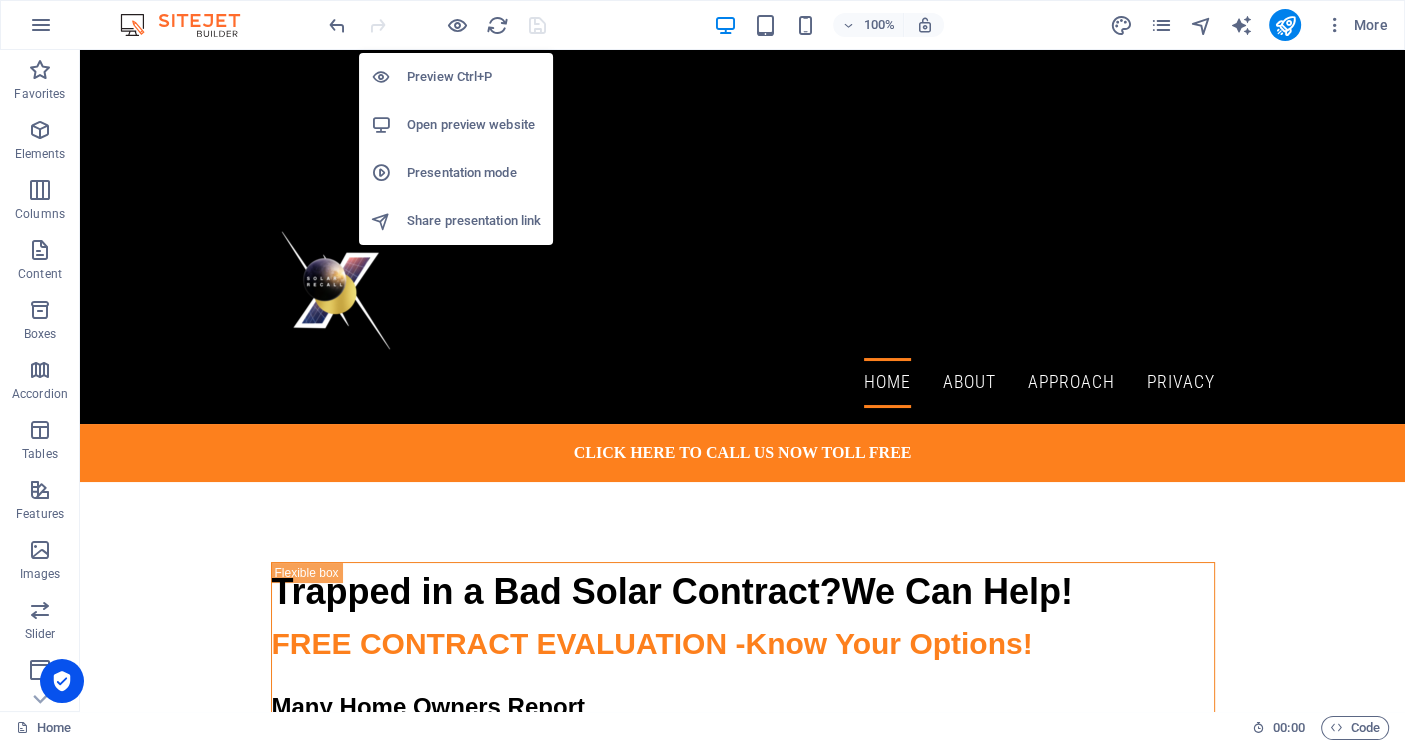 click on "Open preview website" at bounding box center [456, 125] 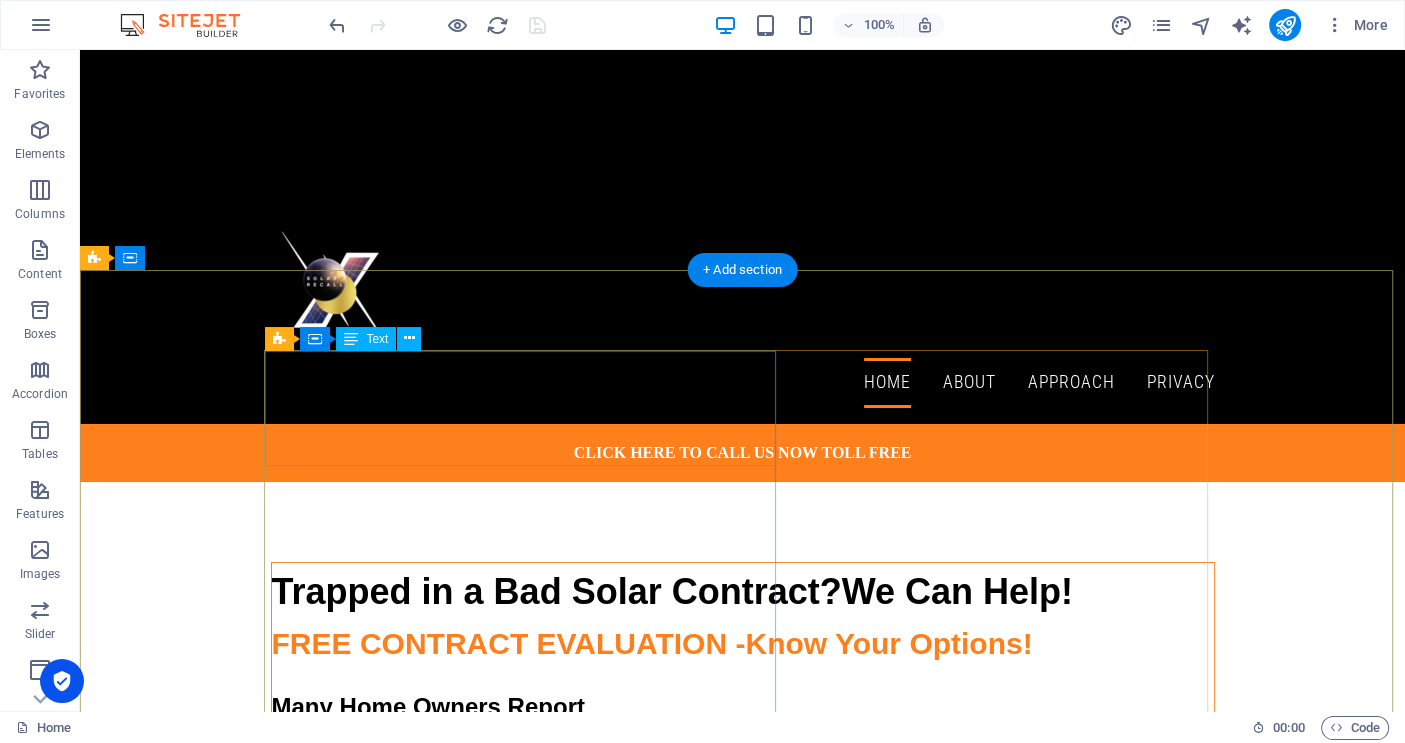 click on "Trapped in a Bad Solar Contract?  We Can Help!" at bounding box center [743, 592] 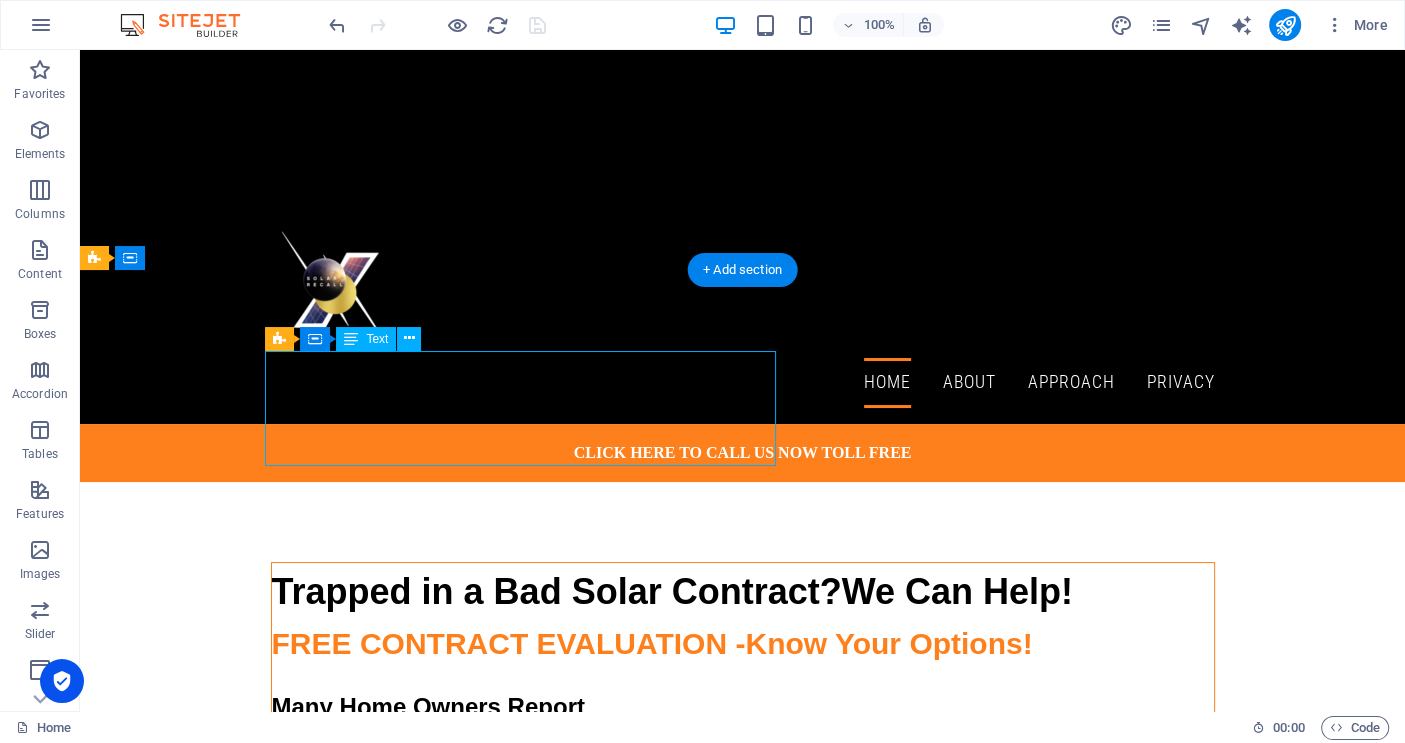 click on "Trapped in a Bad Solar Contract?  We Can Help!" at bounding box center [743, 592] 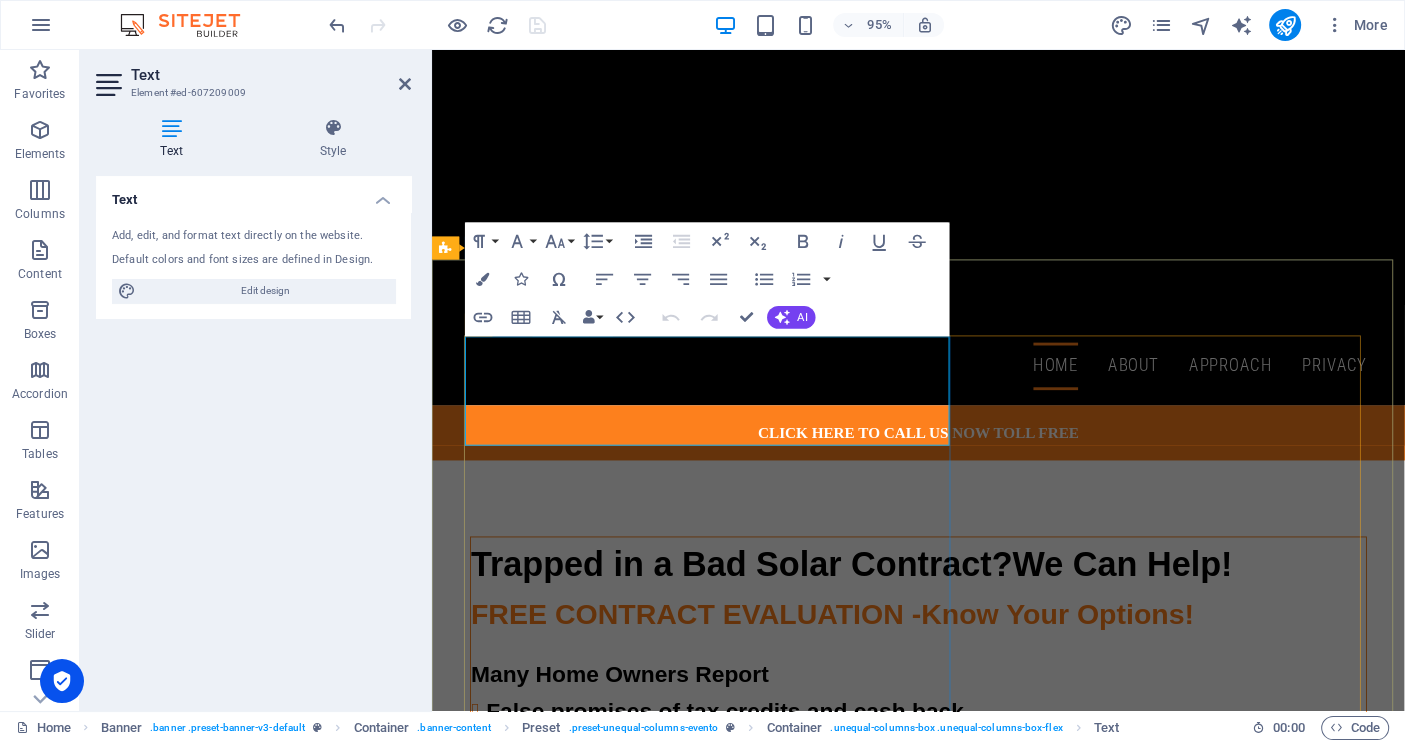 click on "Trapped in a Bad Solar Contract?" at bounding box center (758, 591) 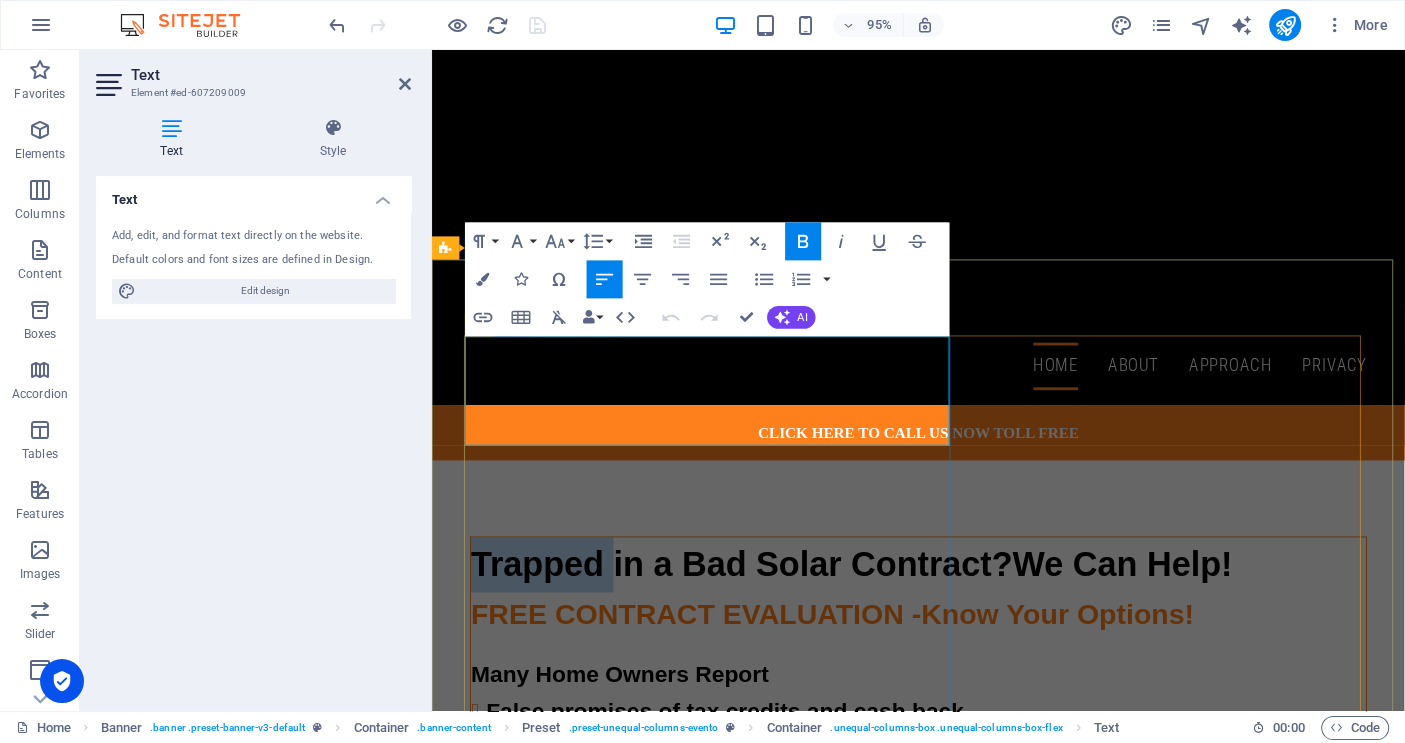 click on "Trapped in a Bad Solar Contract?" at bounding box center (758, 591) 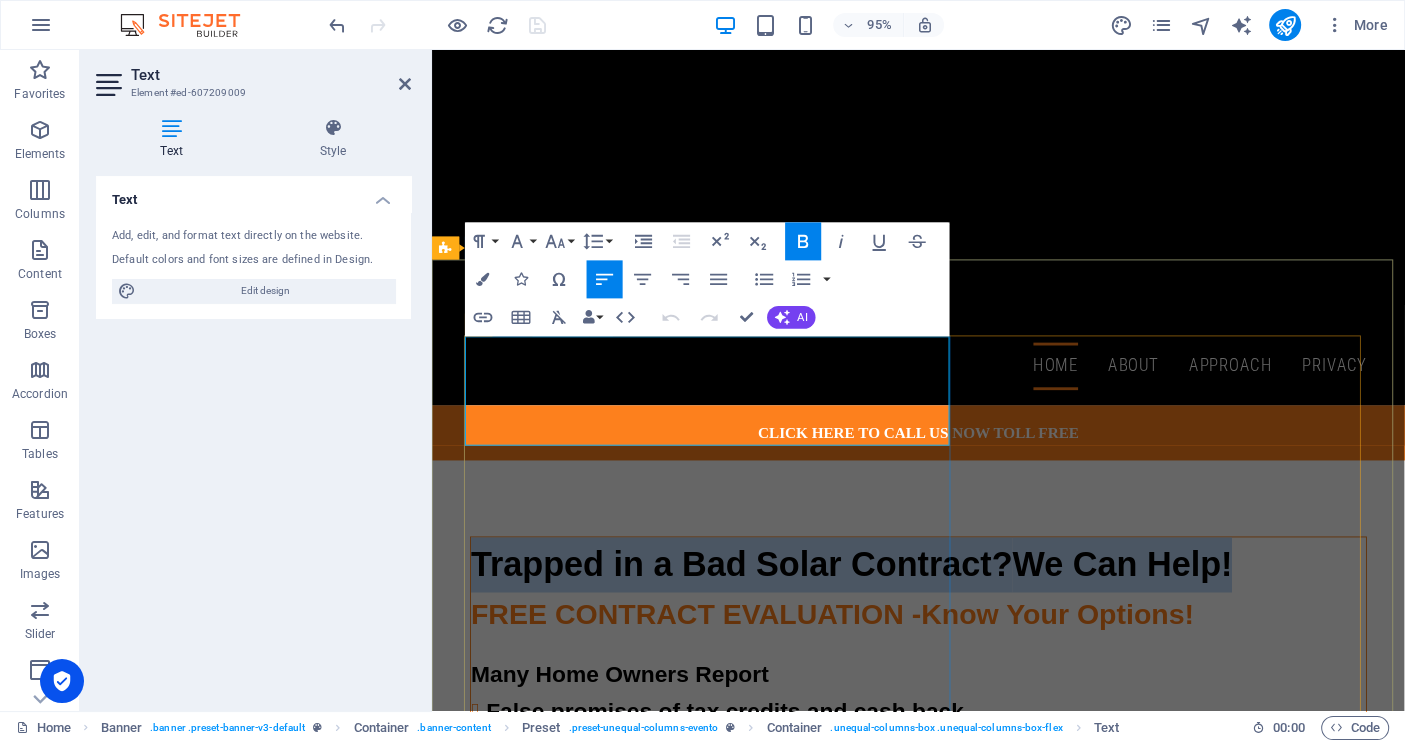 click on "Trapped in a Bad Solar Contract?" at bounding box center [758, 591] 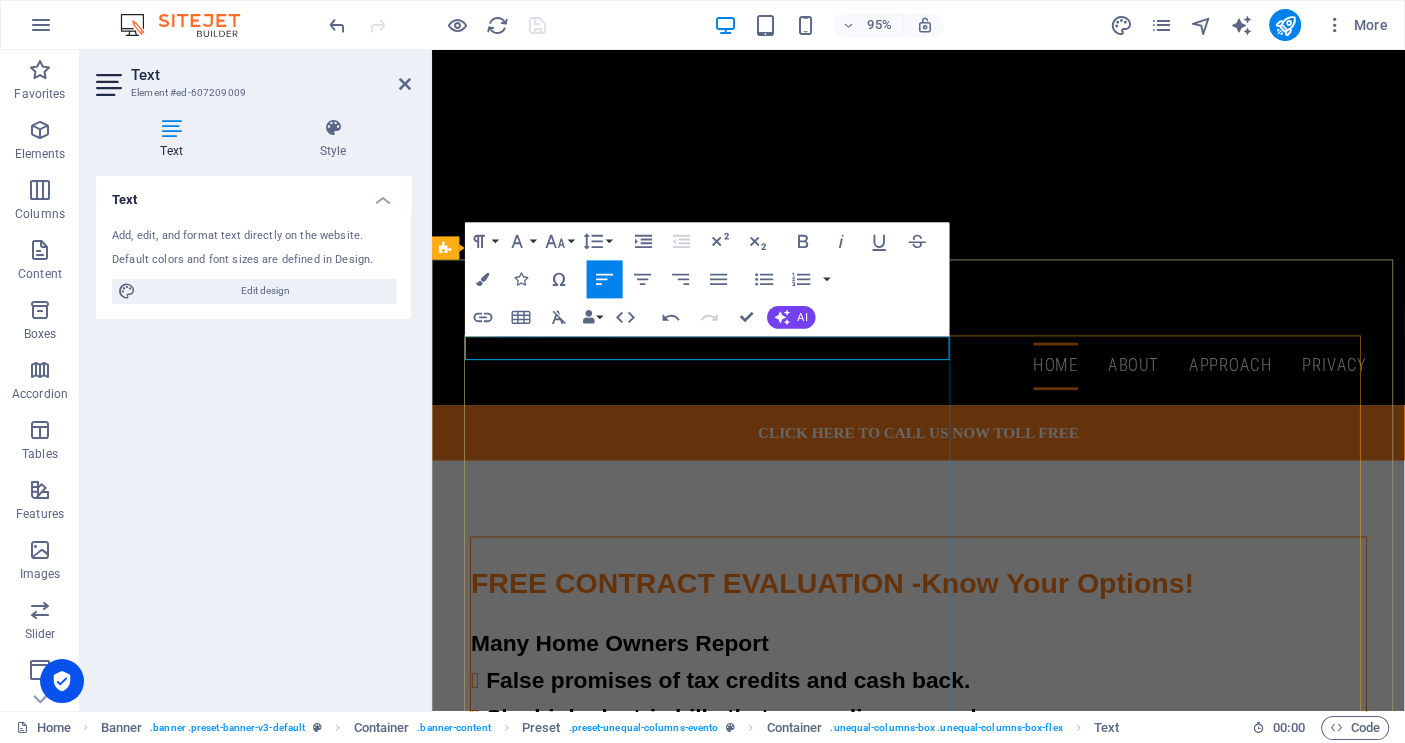 click on "Stuck in a bad Solar Contract?" at bounding box center [944, 576] 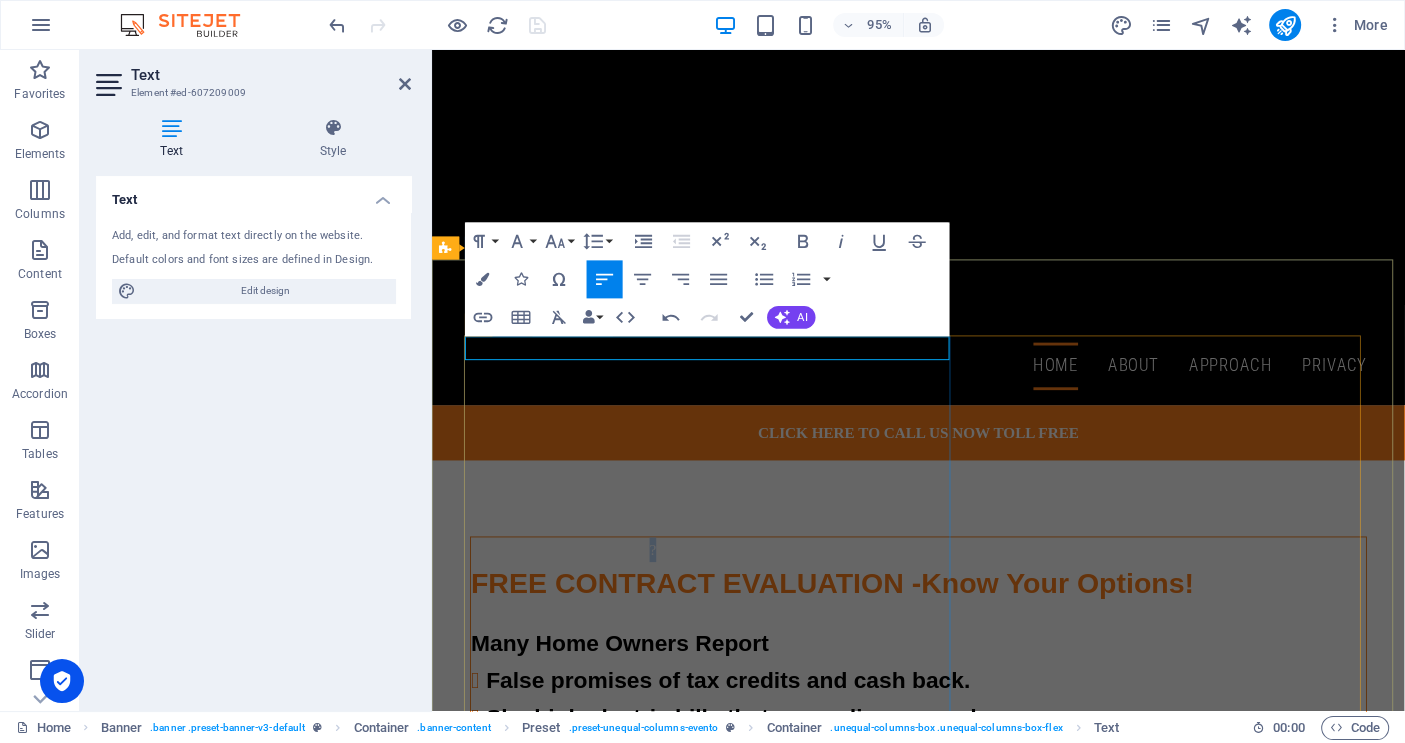 click on "Stuck in a bad Solar Contract?" at bounding box center [944, 576] 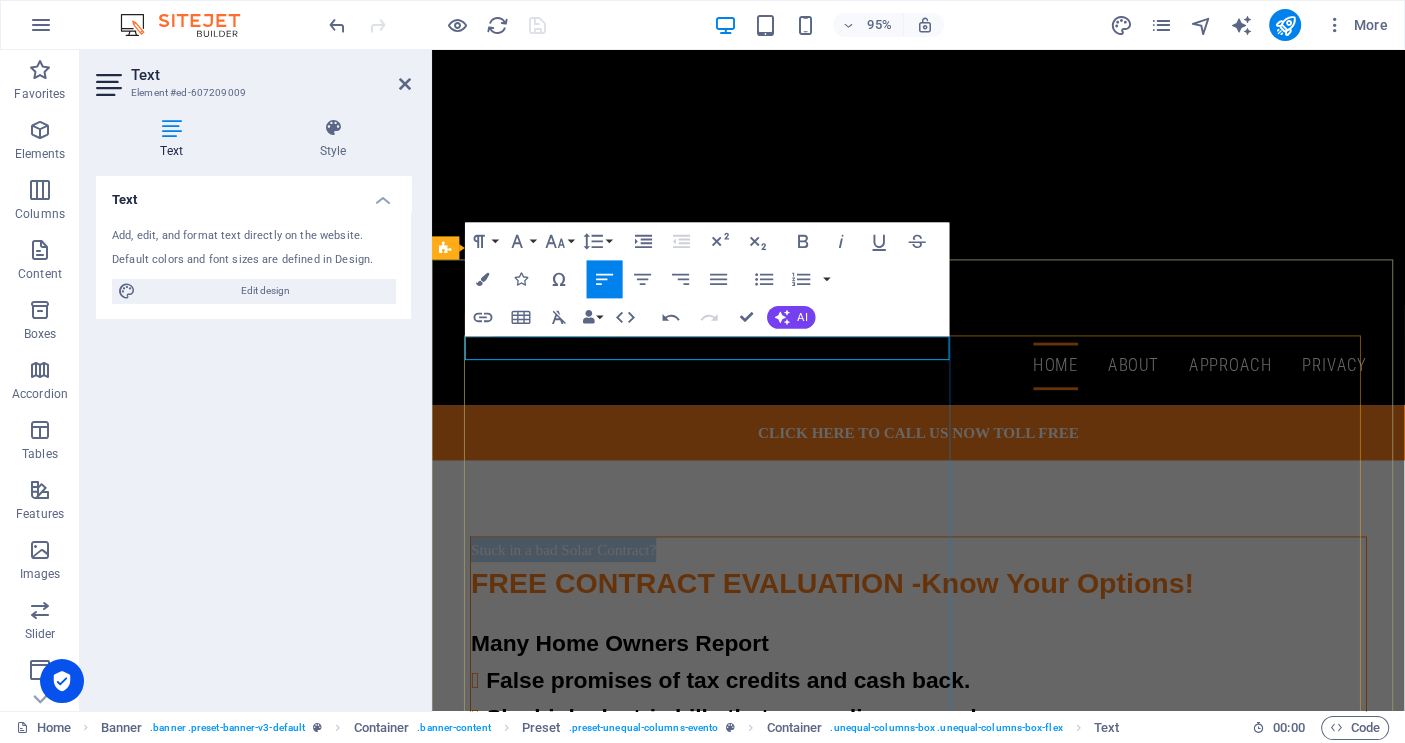 click on "Stuck in a bad Solar Contract?" at bounding box center (944, 576) 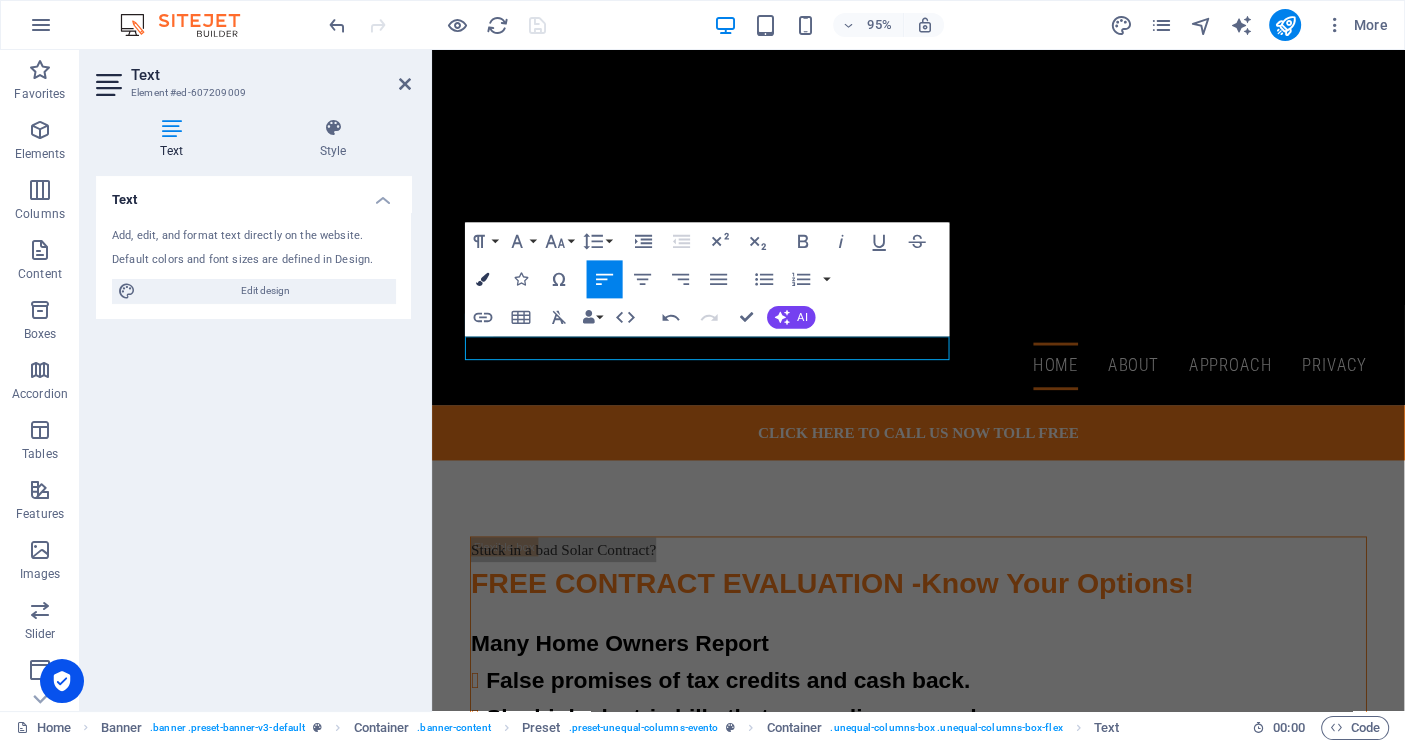 click at bounding box center (483, 278) 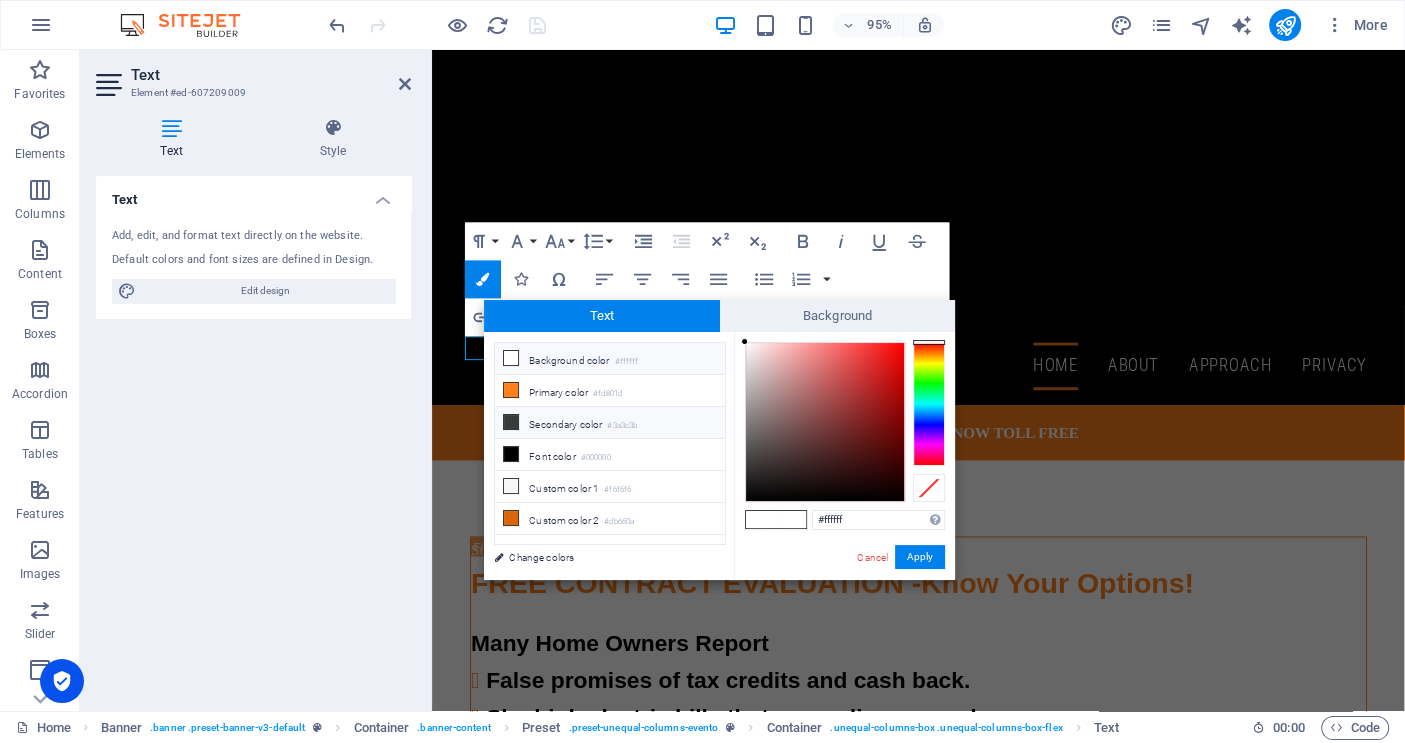 click at bounding box center [511, 422] 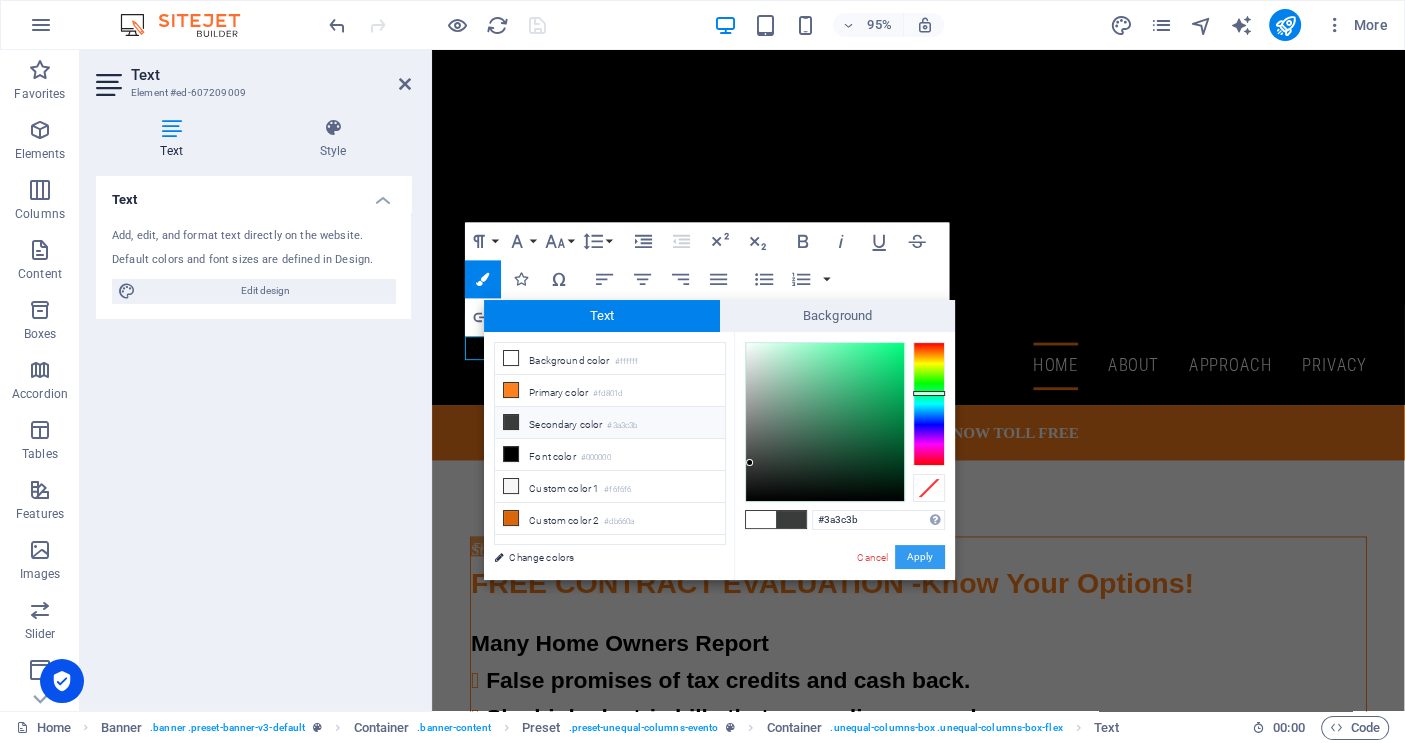 click on "Apply" at bounding box center (920, 557) 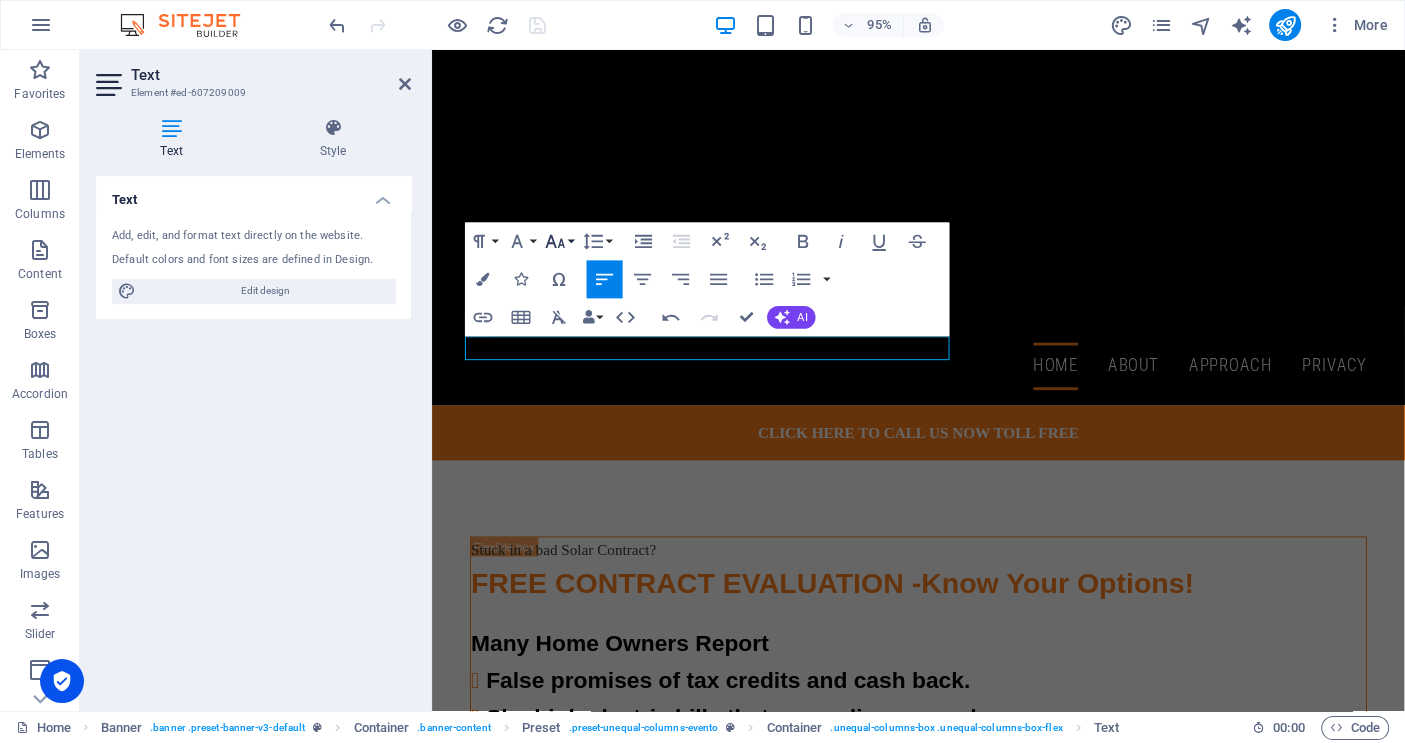 click 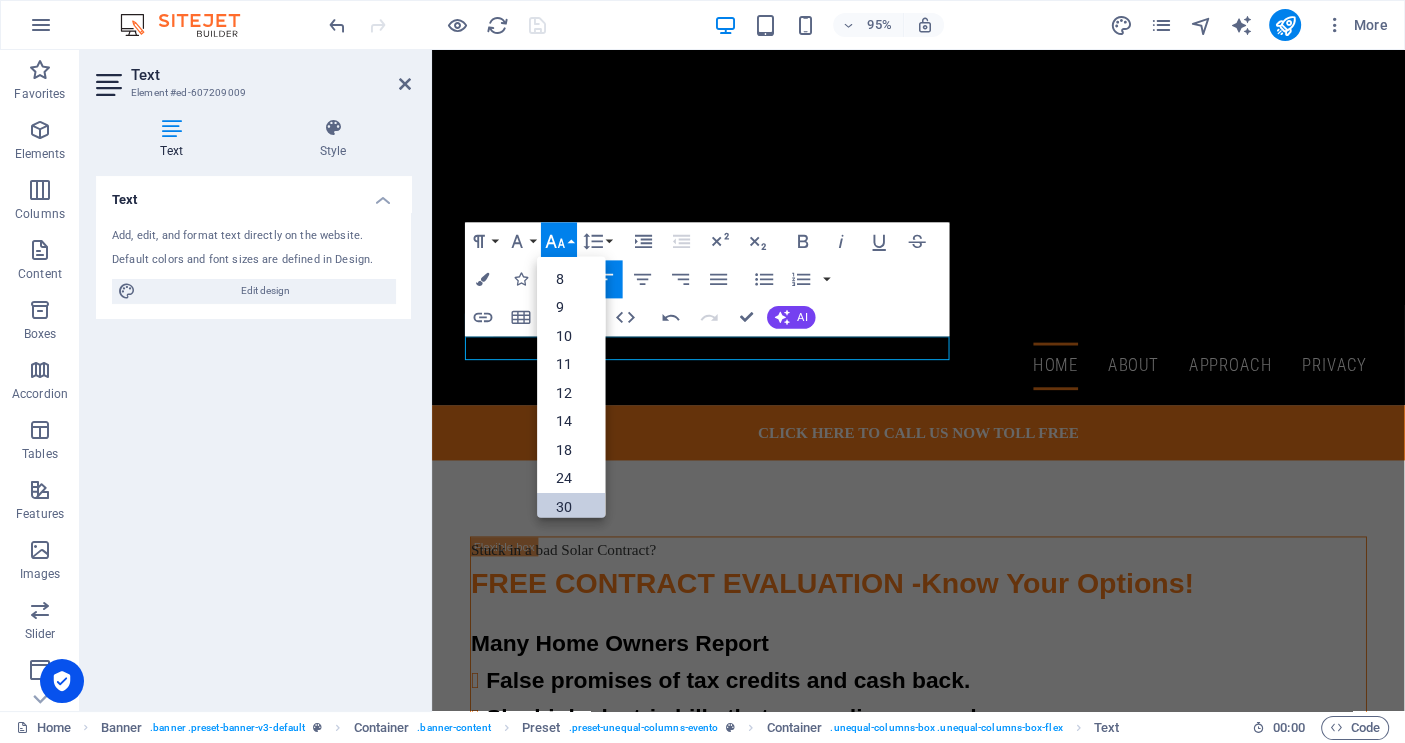 click on "30" at bounding box center [571, 506] 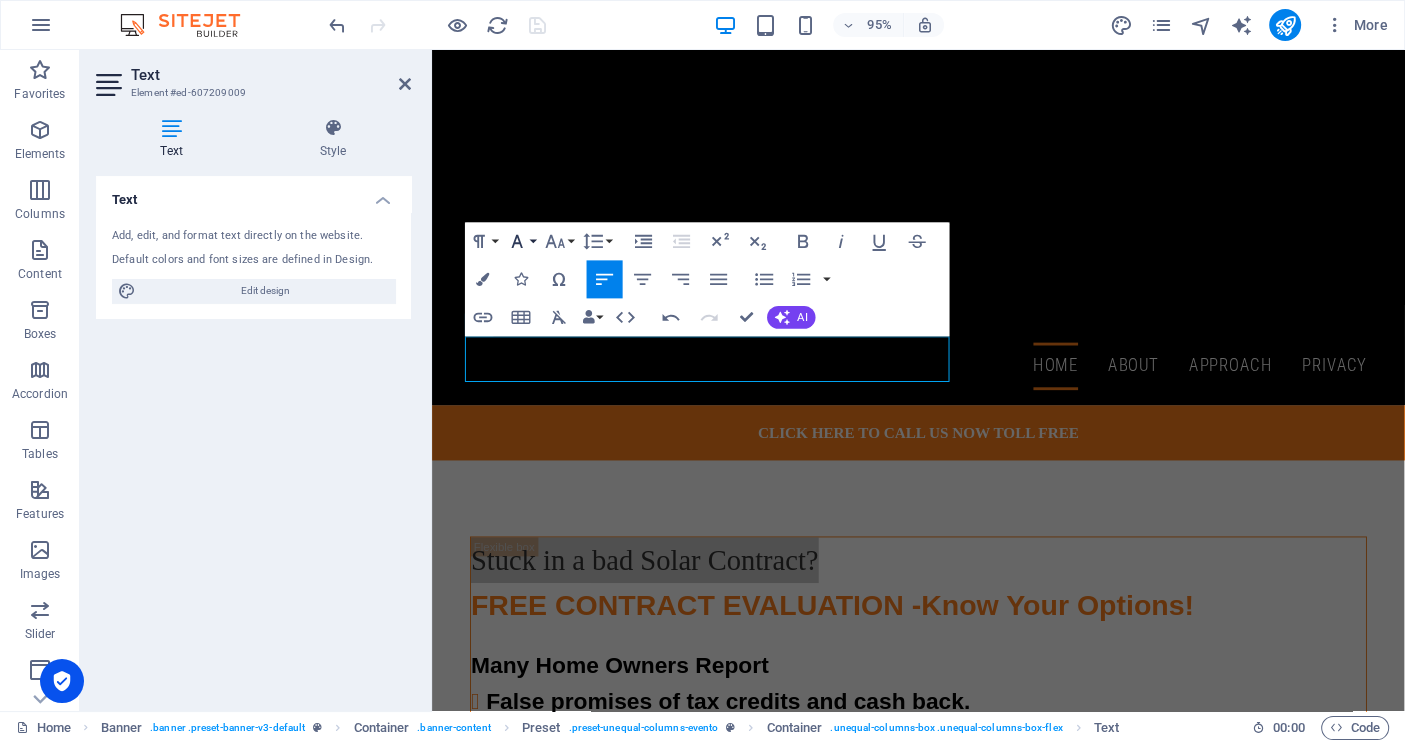 click 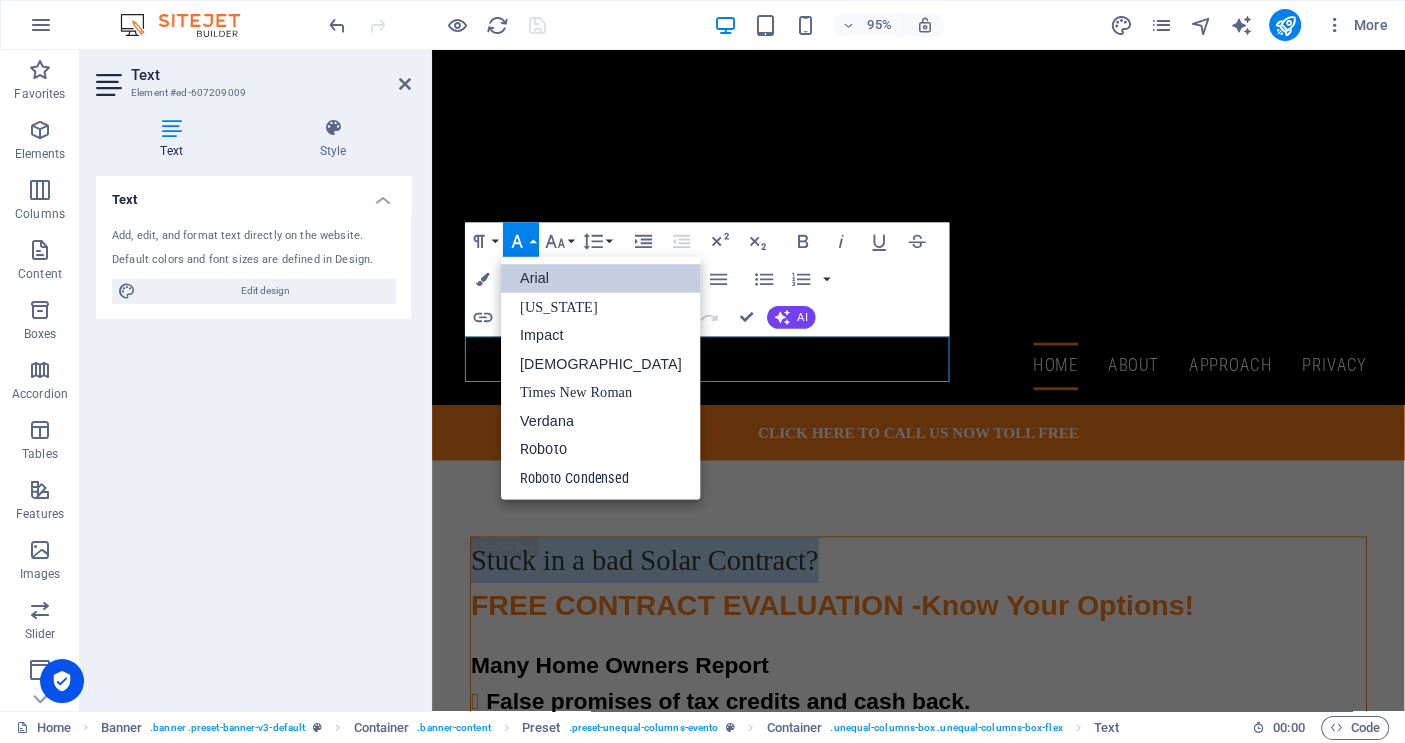 click on "Arial" at bounding box center (601, 278) 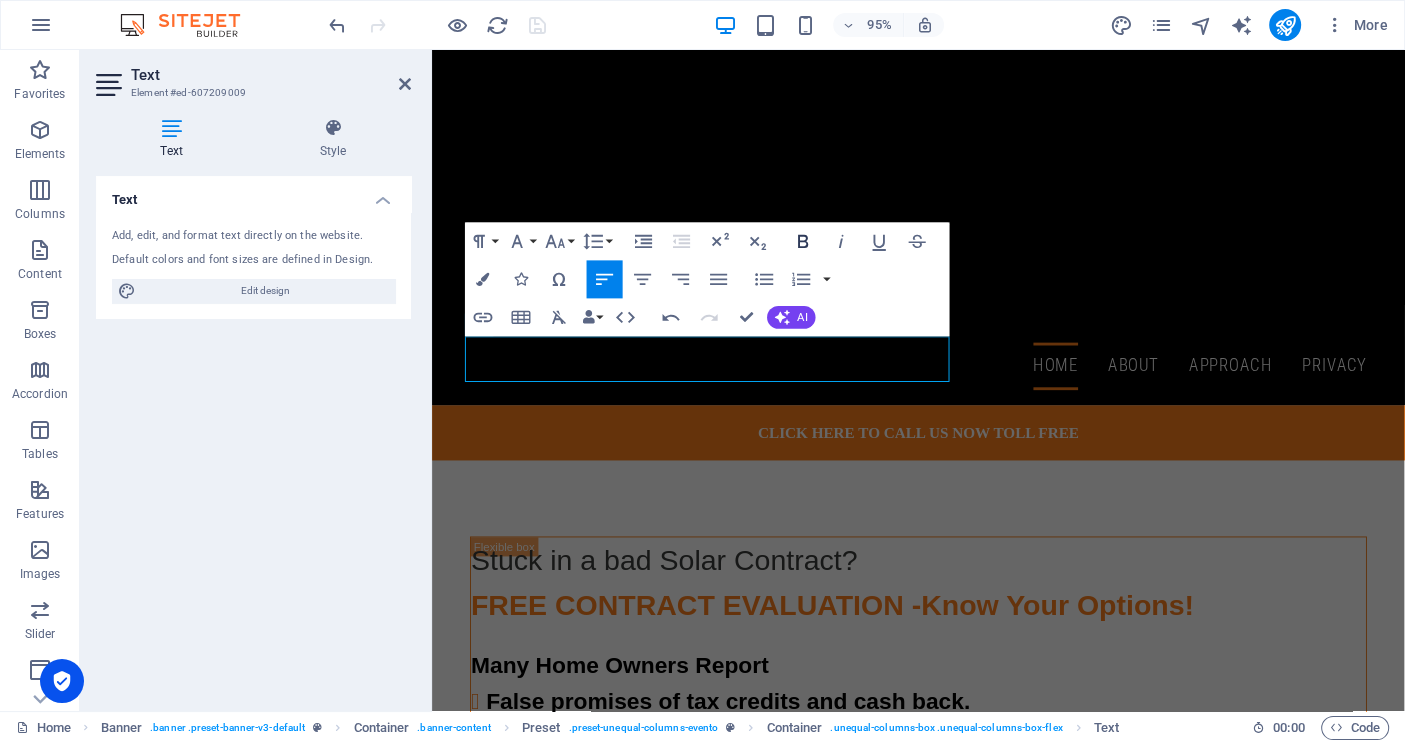 click 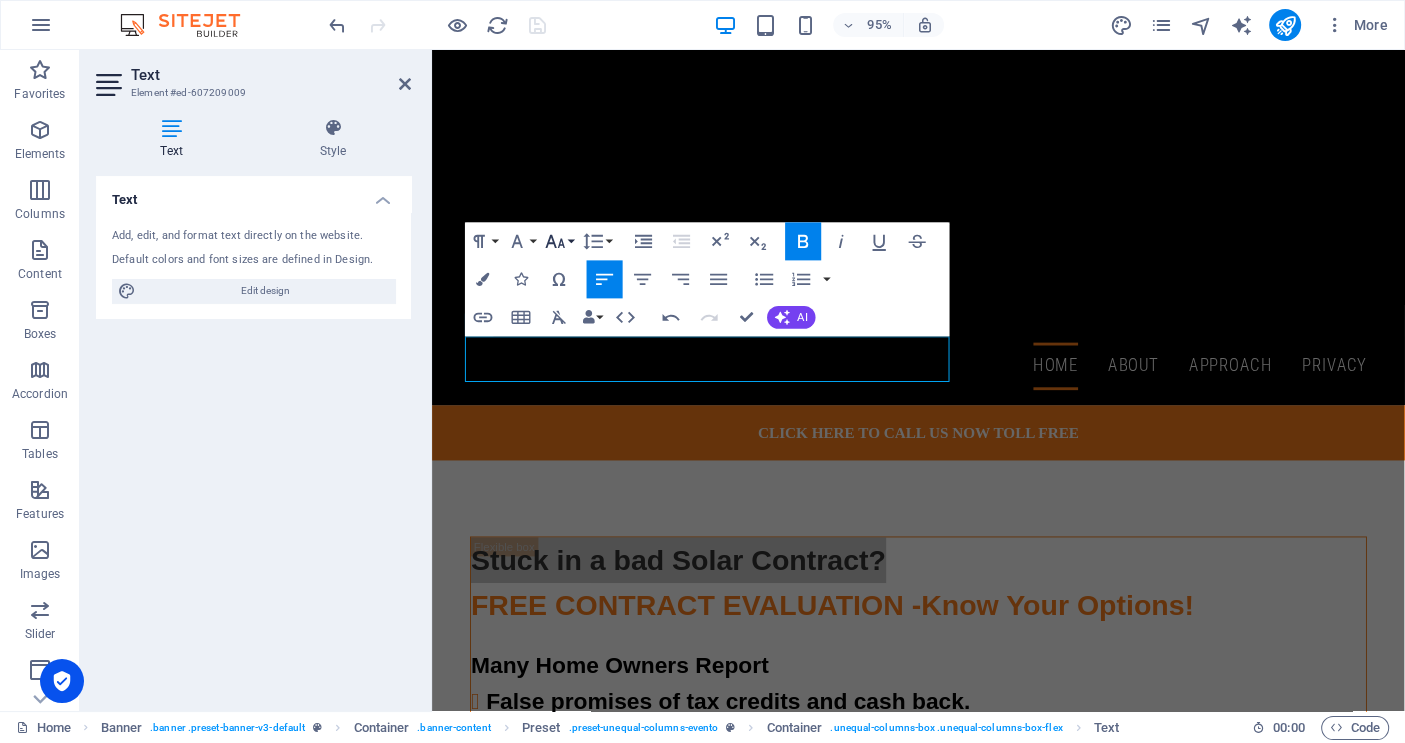click 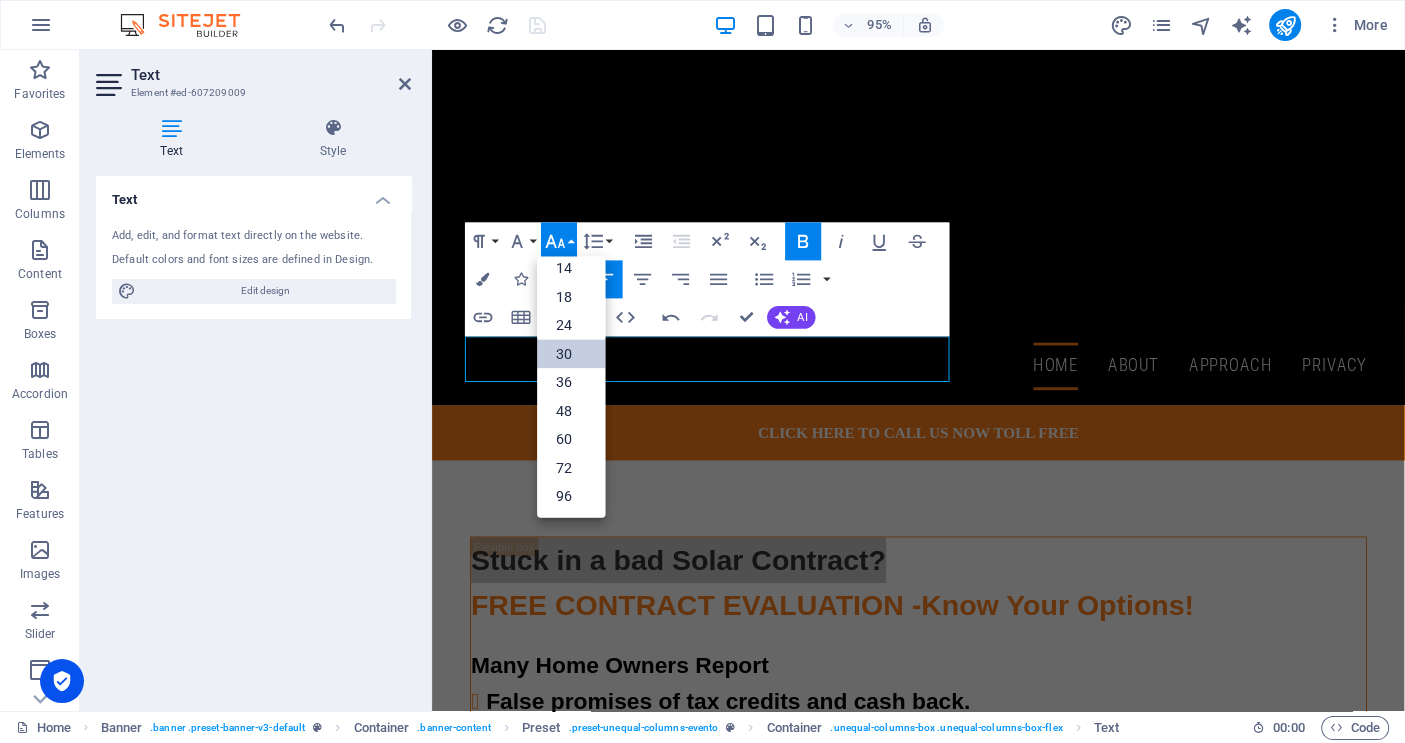 scroll, scrollTop: 160, scrollLeft: 0, axis: vertical 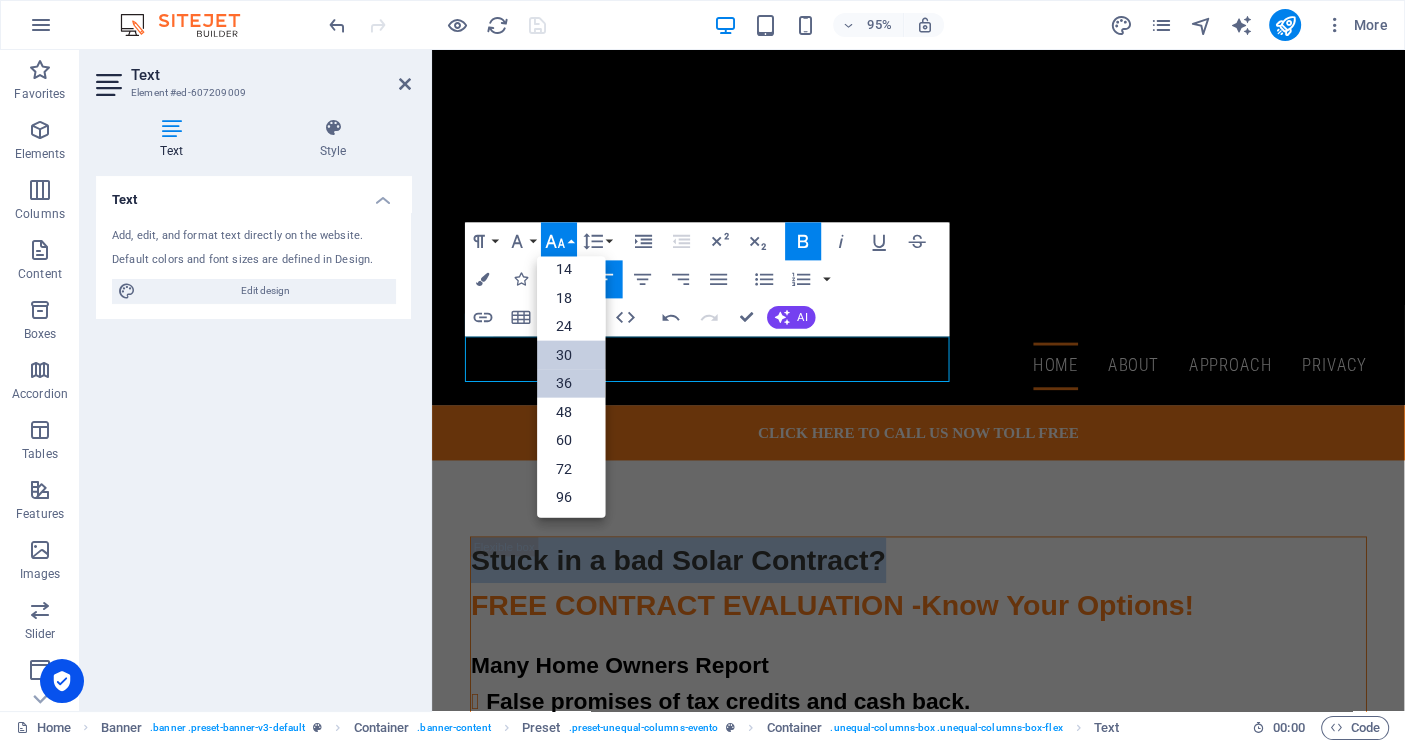 click on "36" at bounding box center (571, 382) 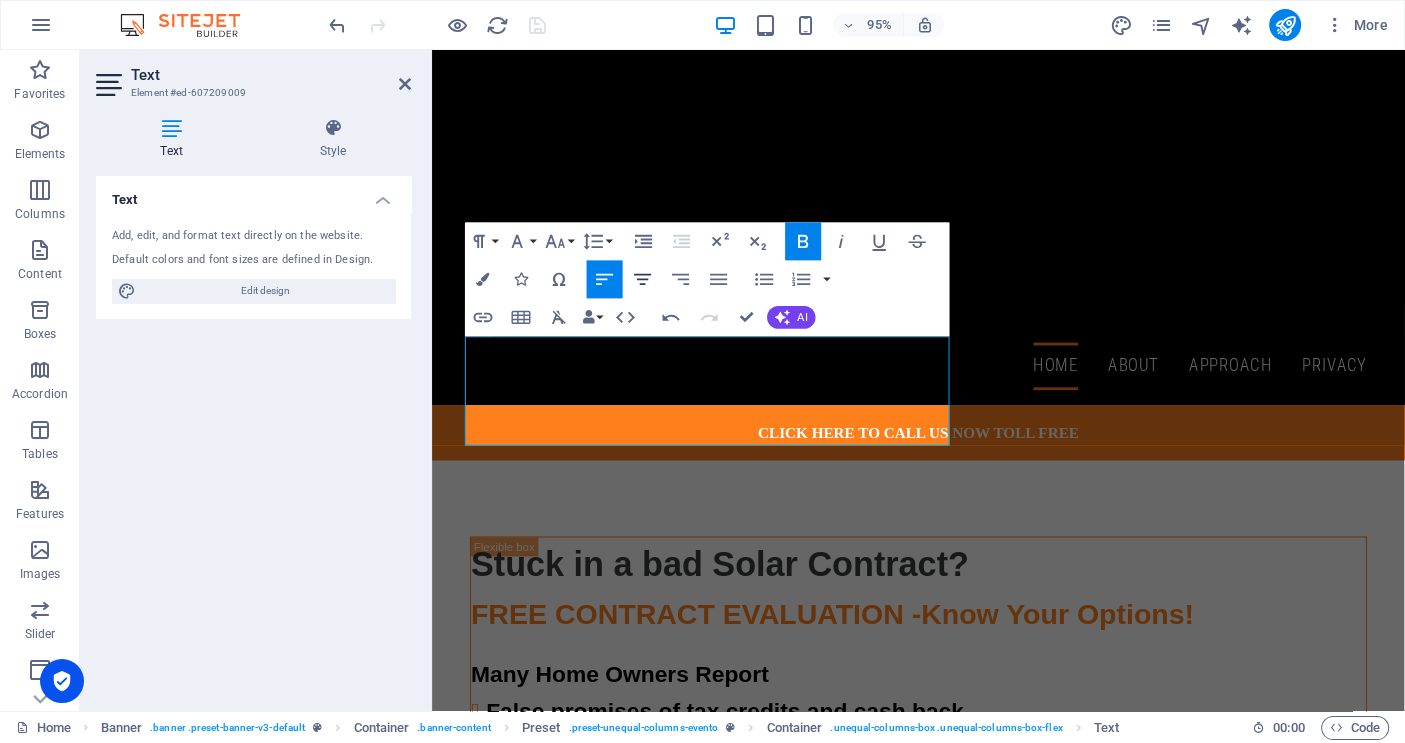 click 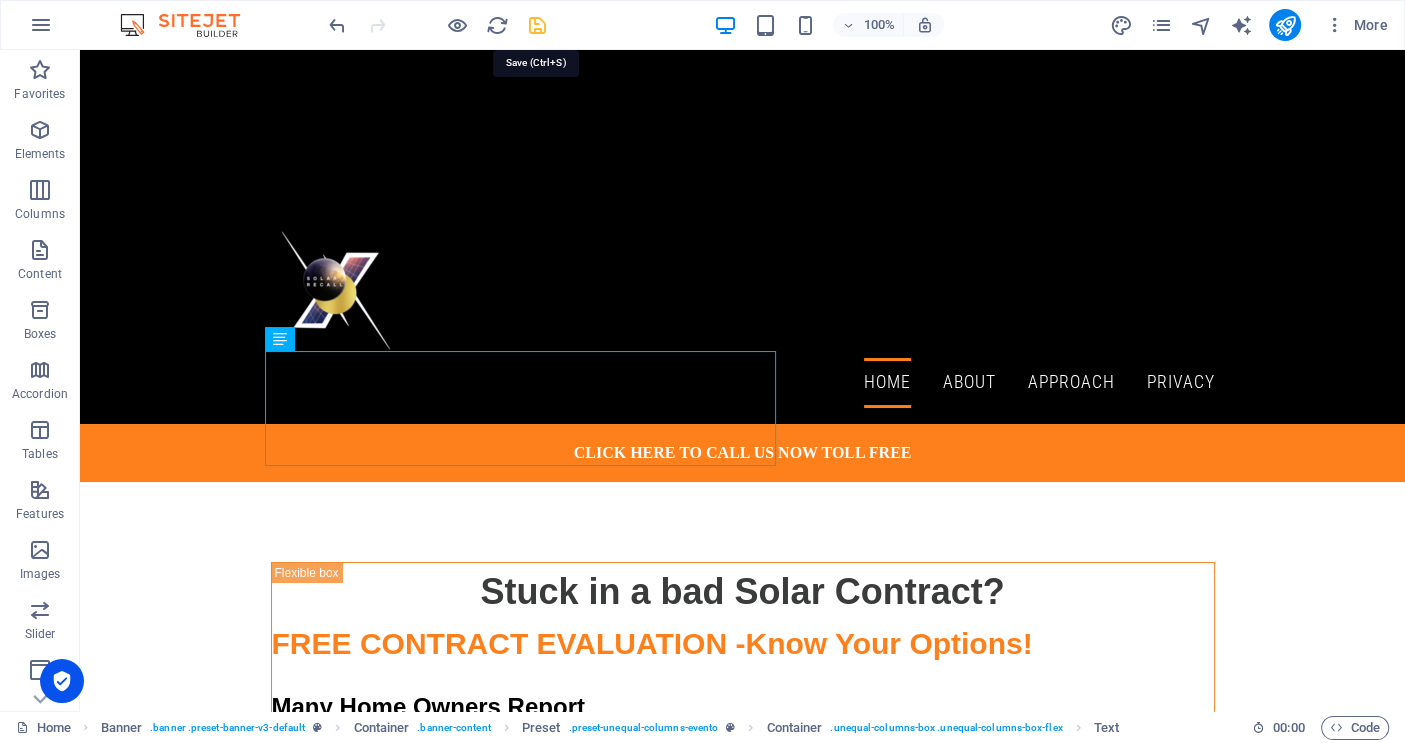 click at bounding box center [537, 25] 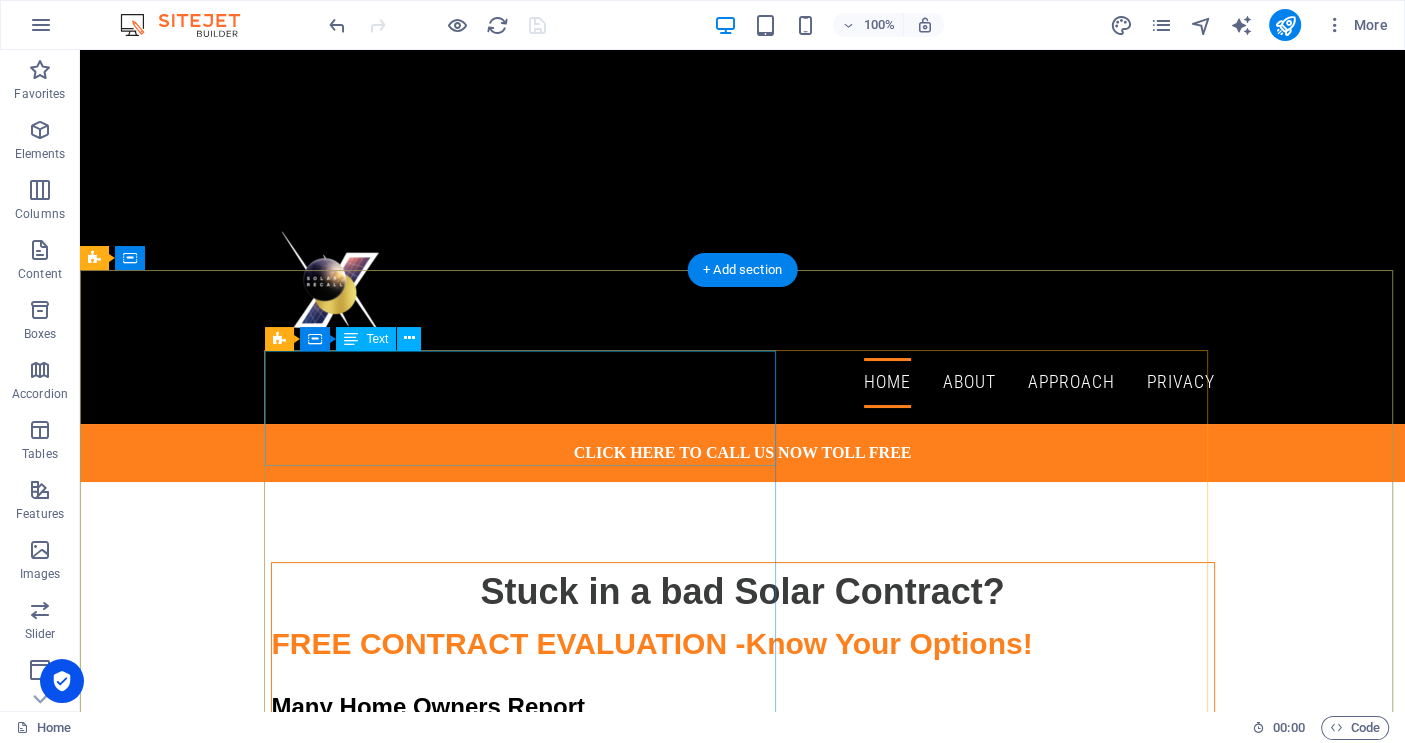 click on "Stuck in a bad Solar Contract?" at bounding box center (743, 592) 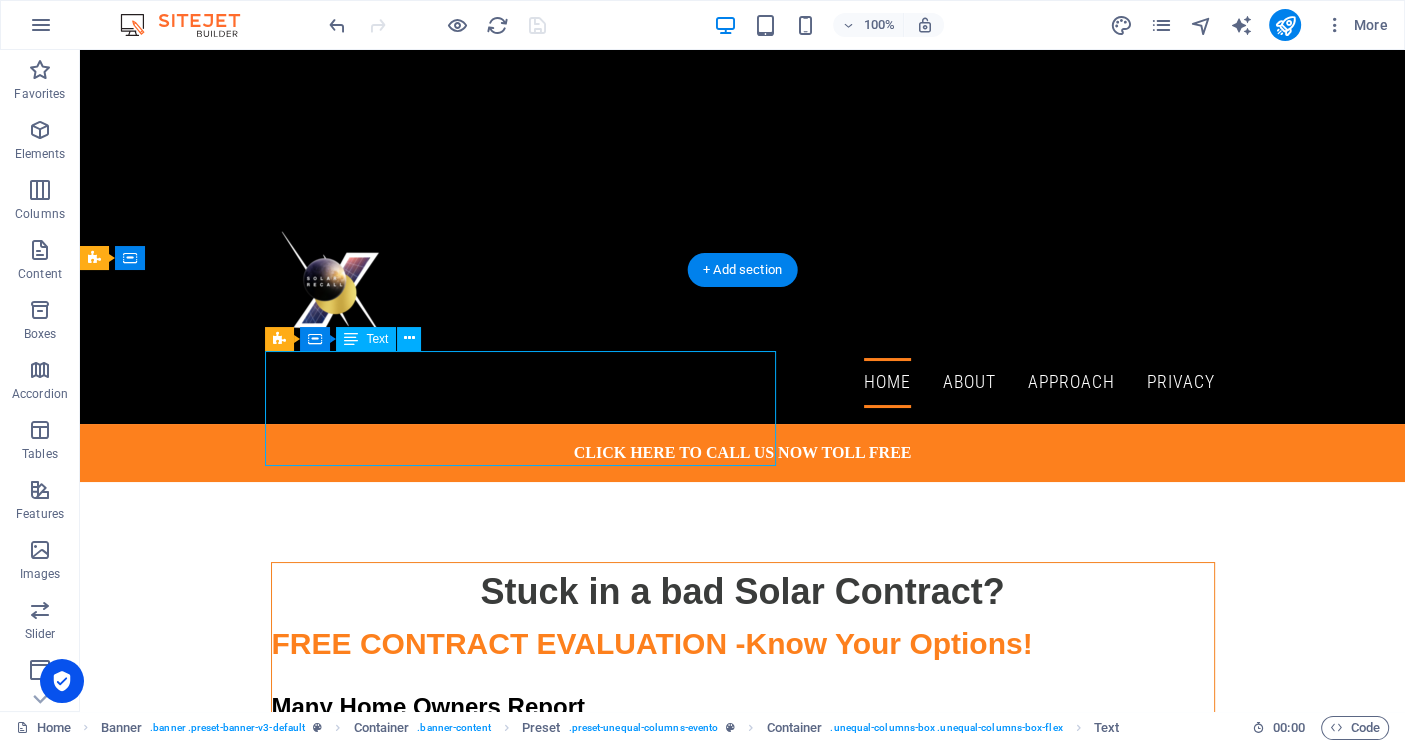 click on "Stuck in a bad Solar Contract?" at bounding box center [743, 592] 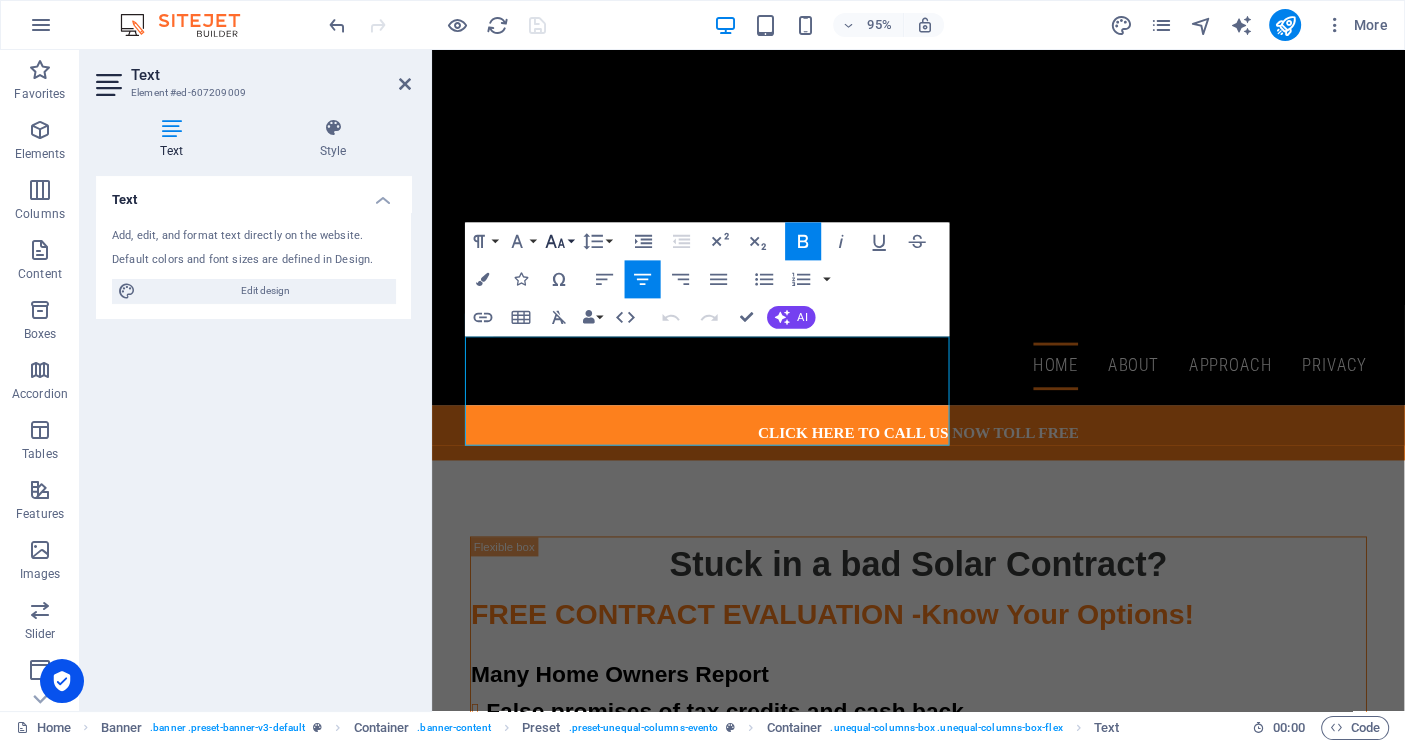click on "Font Size" at bounding box center [559, 241] 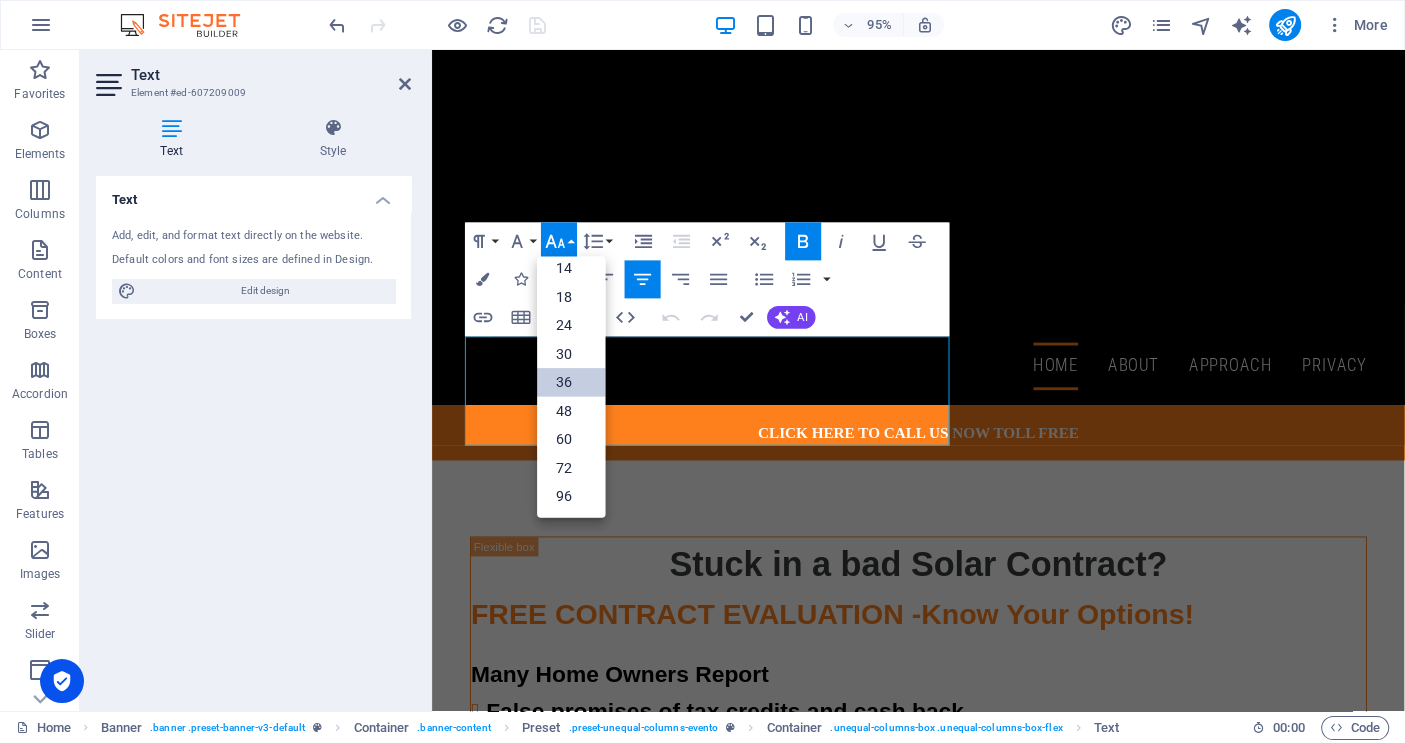 scroll, scrollTop: 160, scrollLeft: 0, axis: vertical 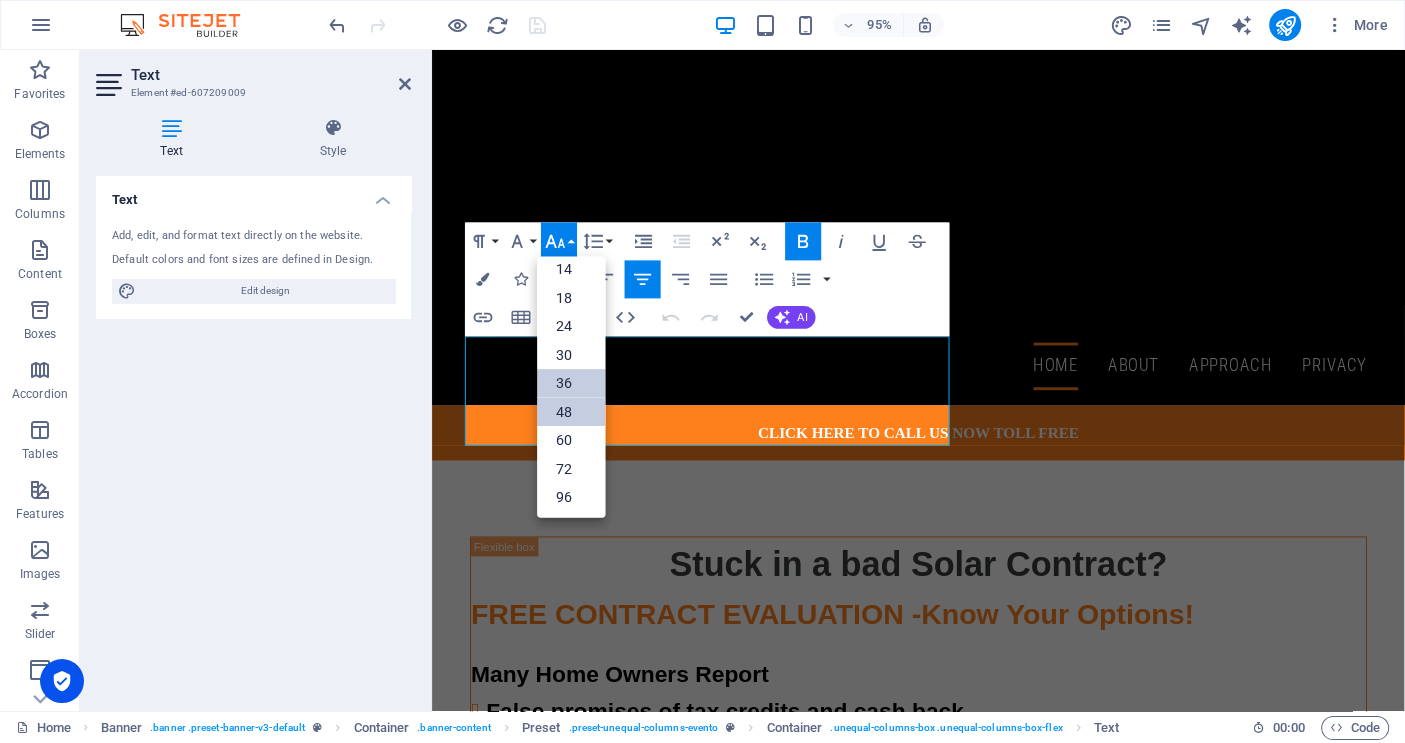 click on "48" at bounding box center (571, 411) 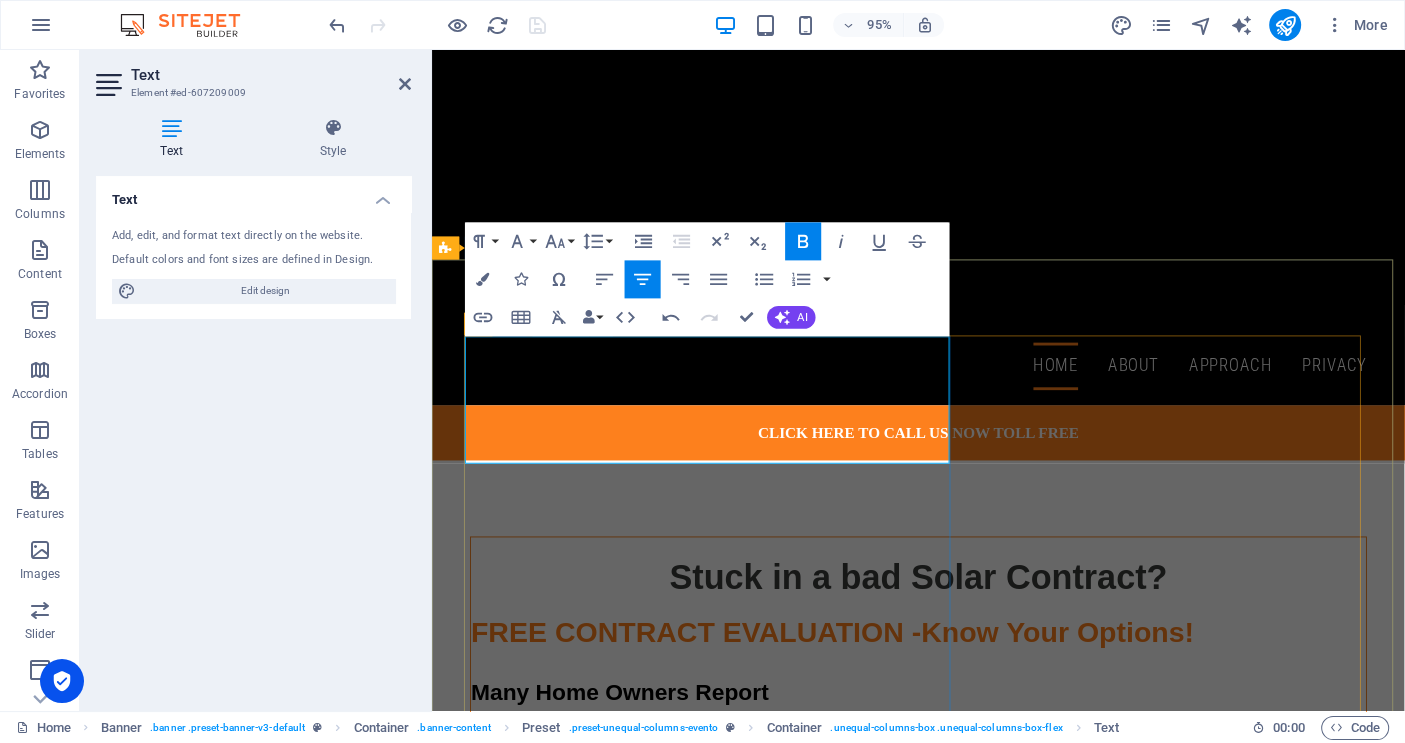 click on "Stuck in a bad Solar Contract?" at bounding box center (944, 604) 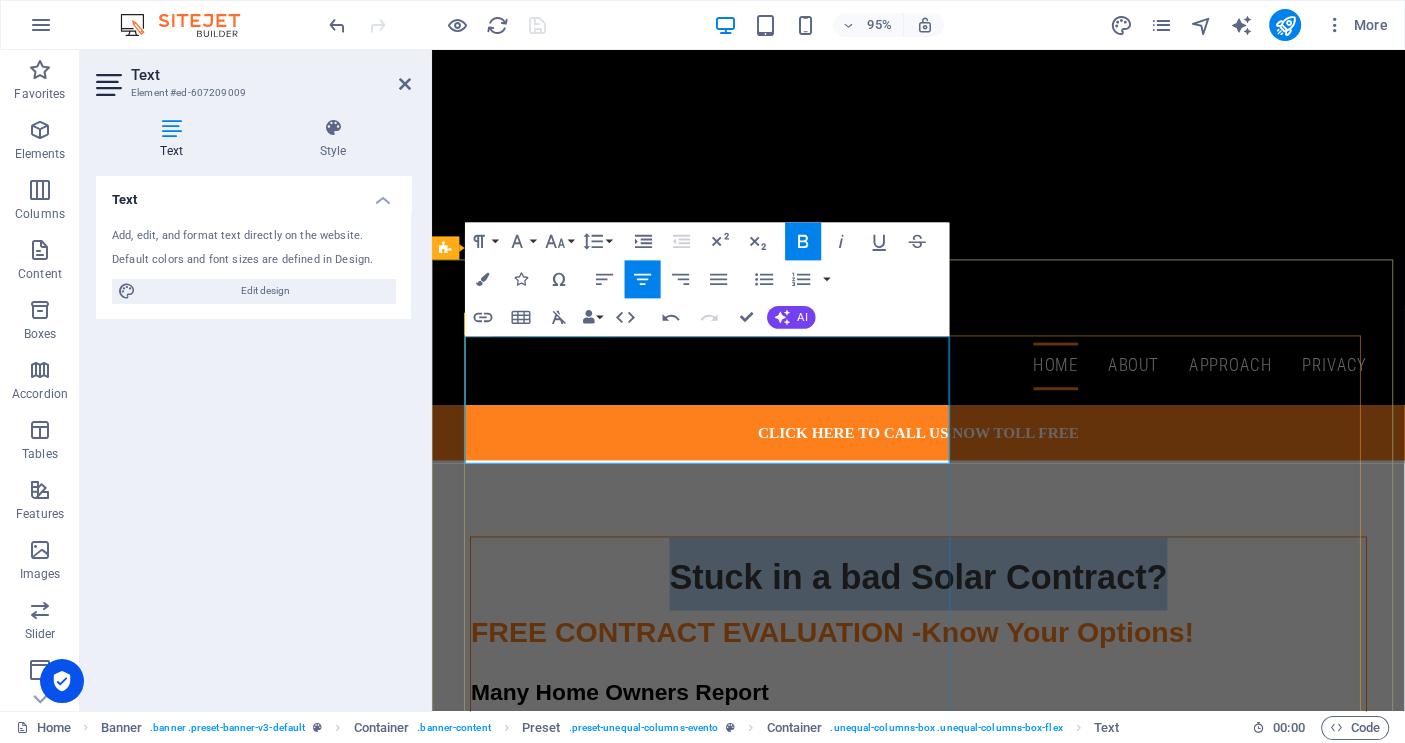 drag, startPoint x: 845, startPoint y: 451, endPoint x: 997, endPoint y: 336, distance: 190.60168 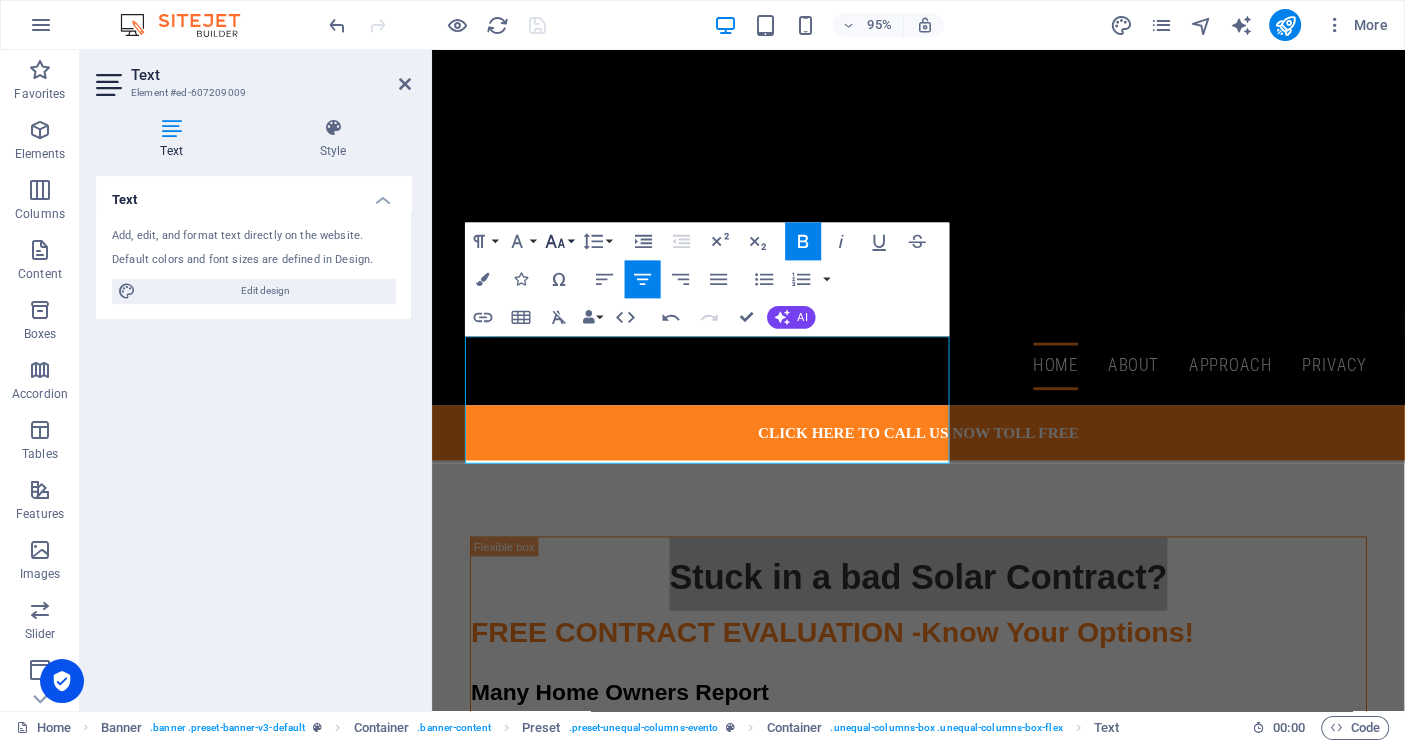 click 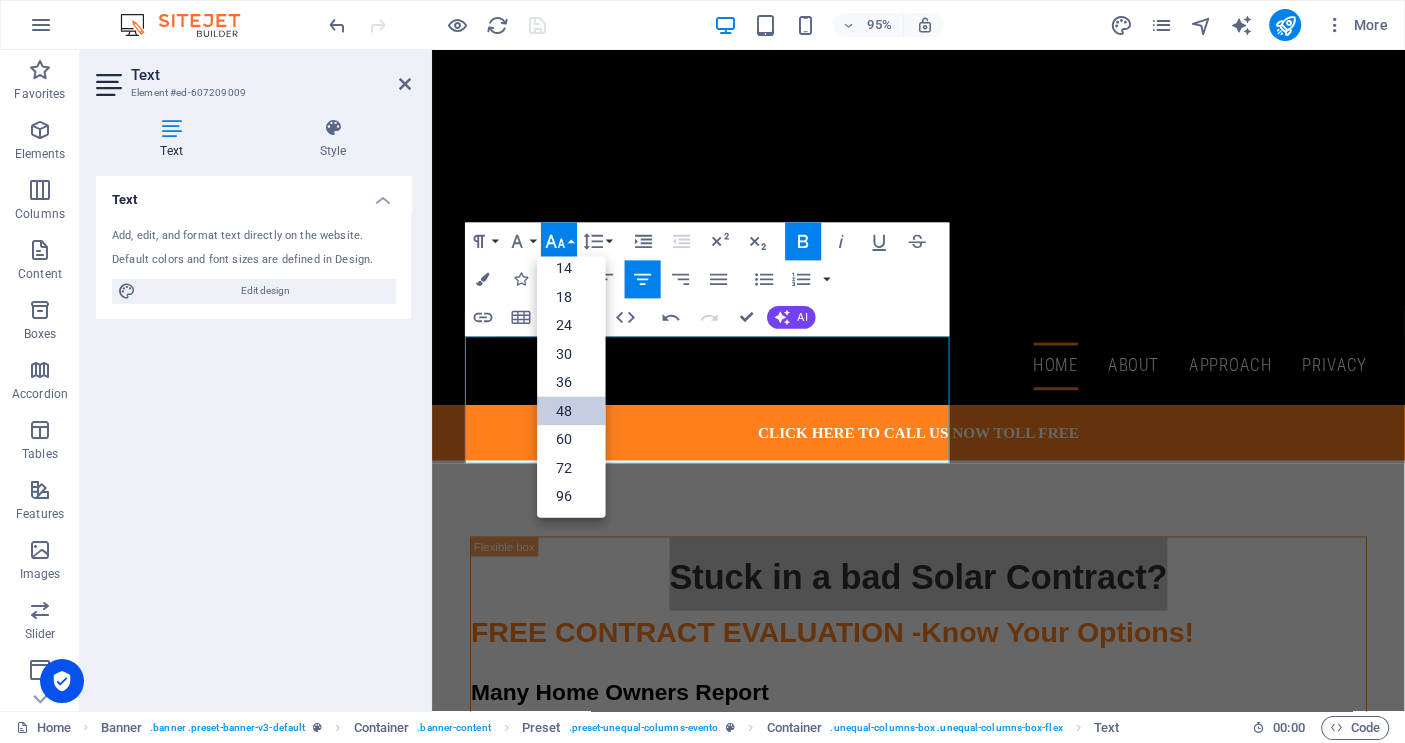 scroll, scrollTop: 160, scrollLeft: 0, axis: vertical 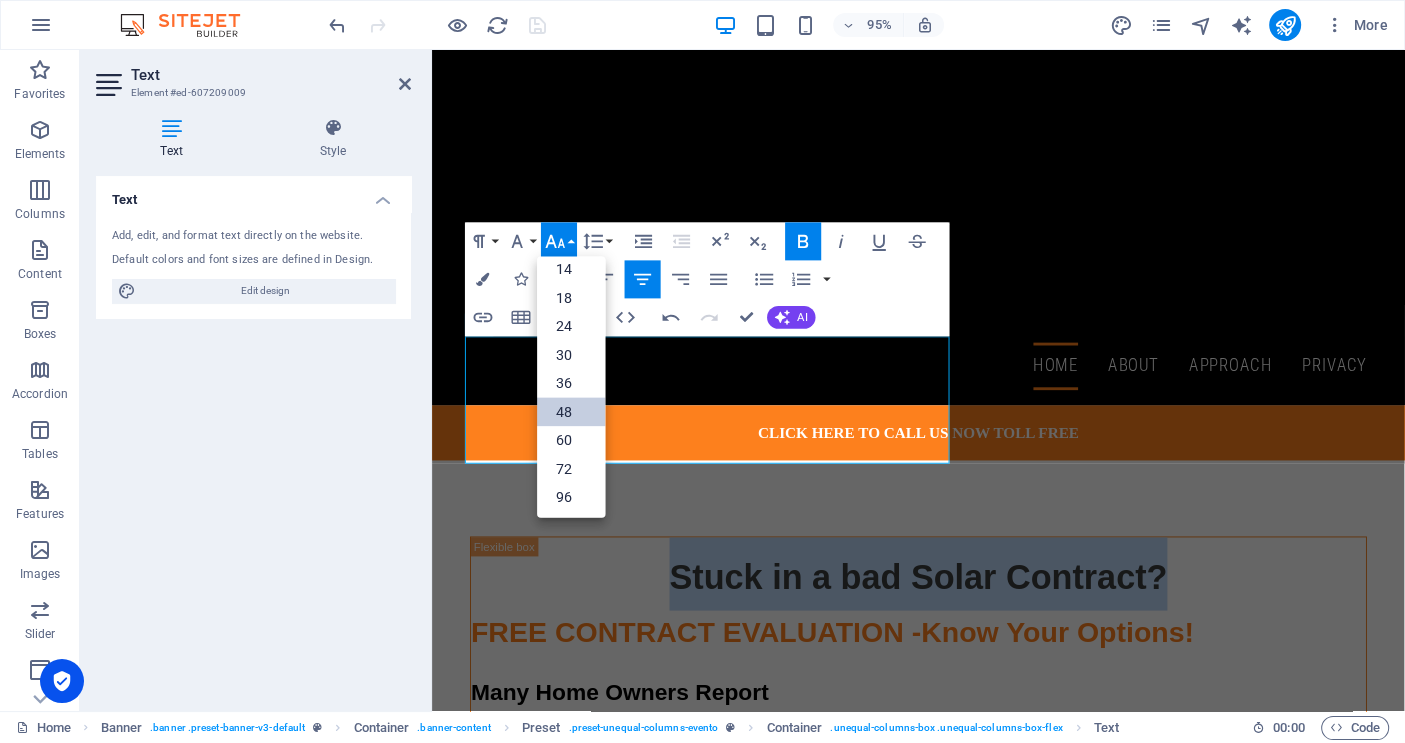 click on "48" at bounding box center (571, 411) 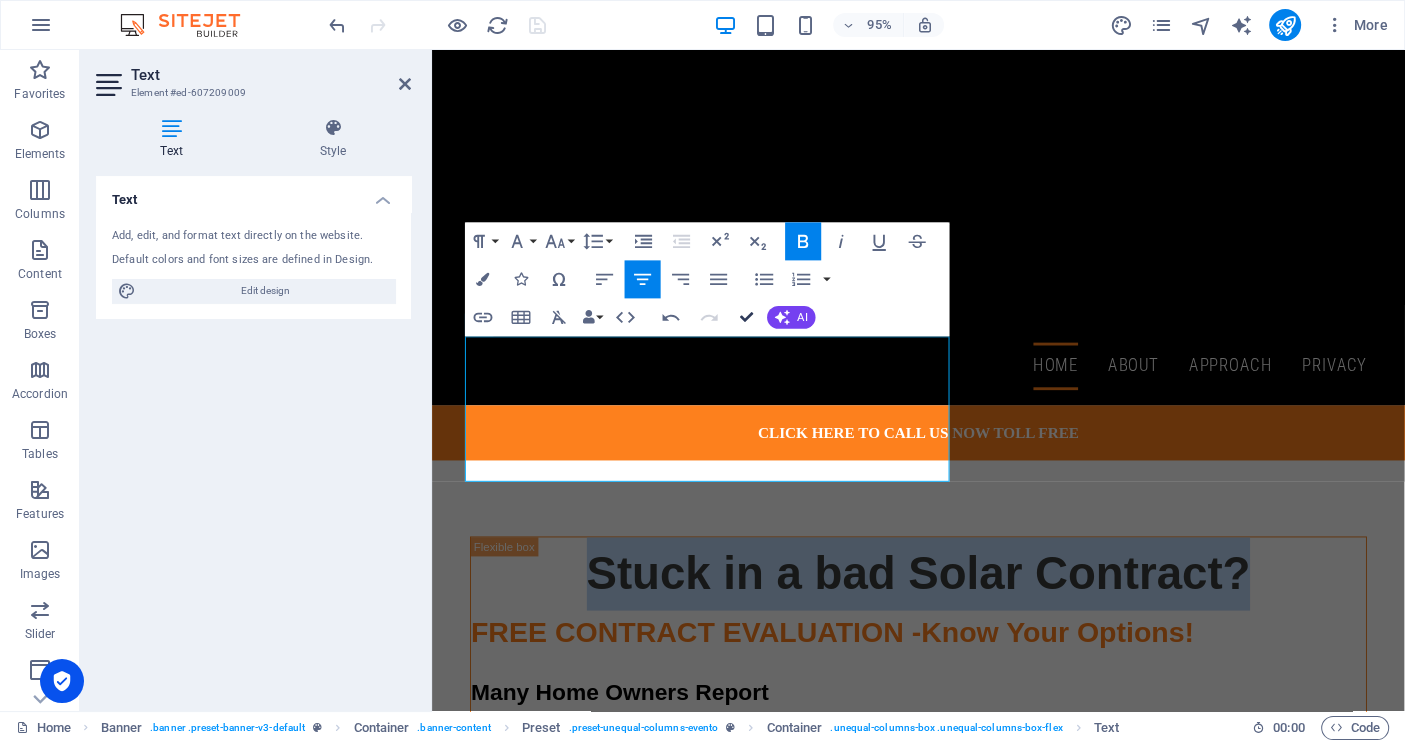drag, startPoint x: 743, startPoint y: 311, endPoint x: 677, endPoint y: 262, distance: 82.20097 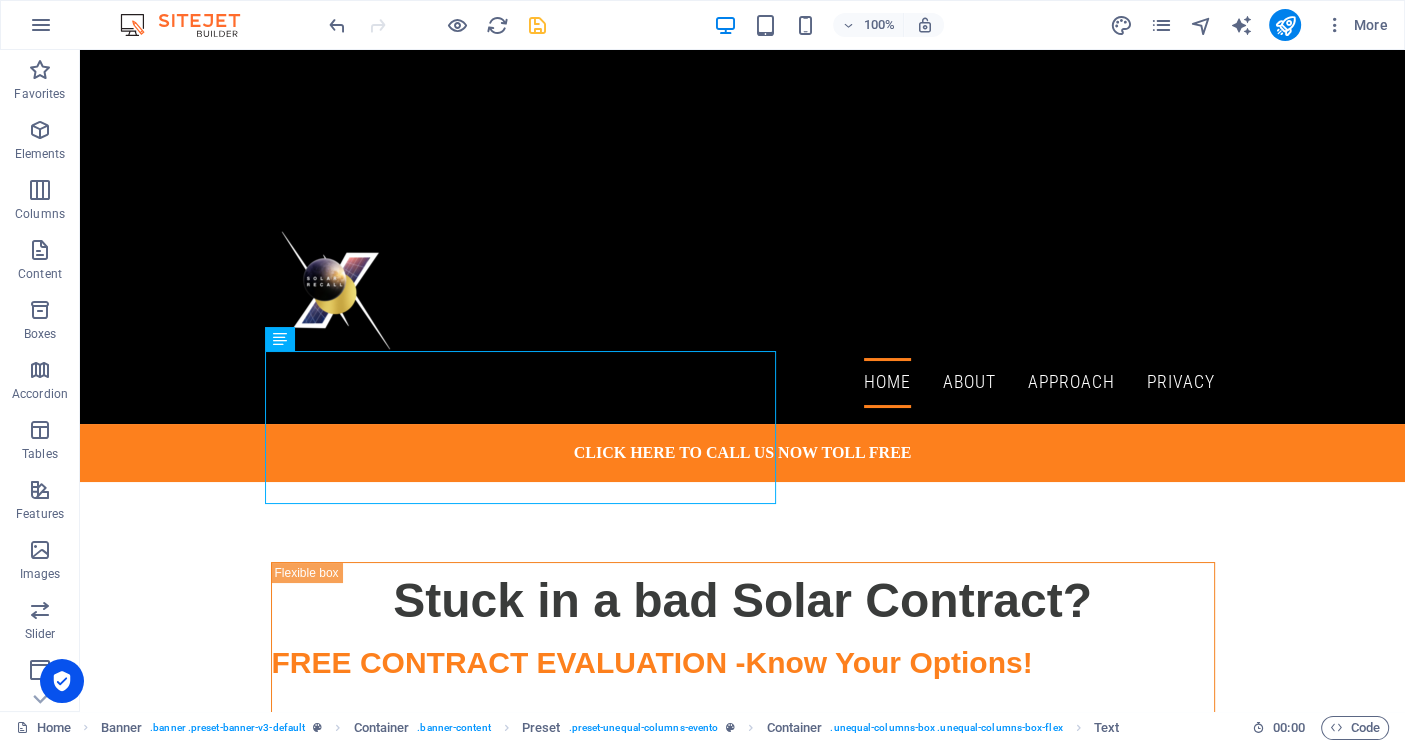 click at bounding box center (537, 25) 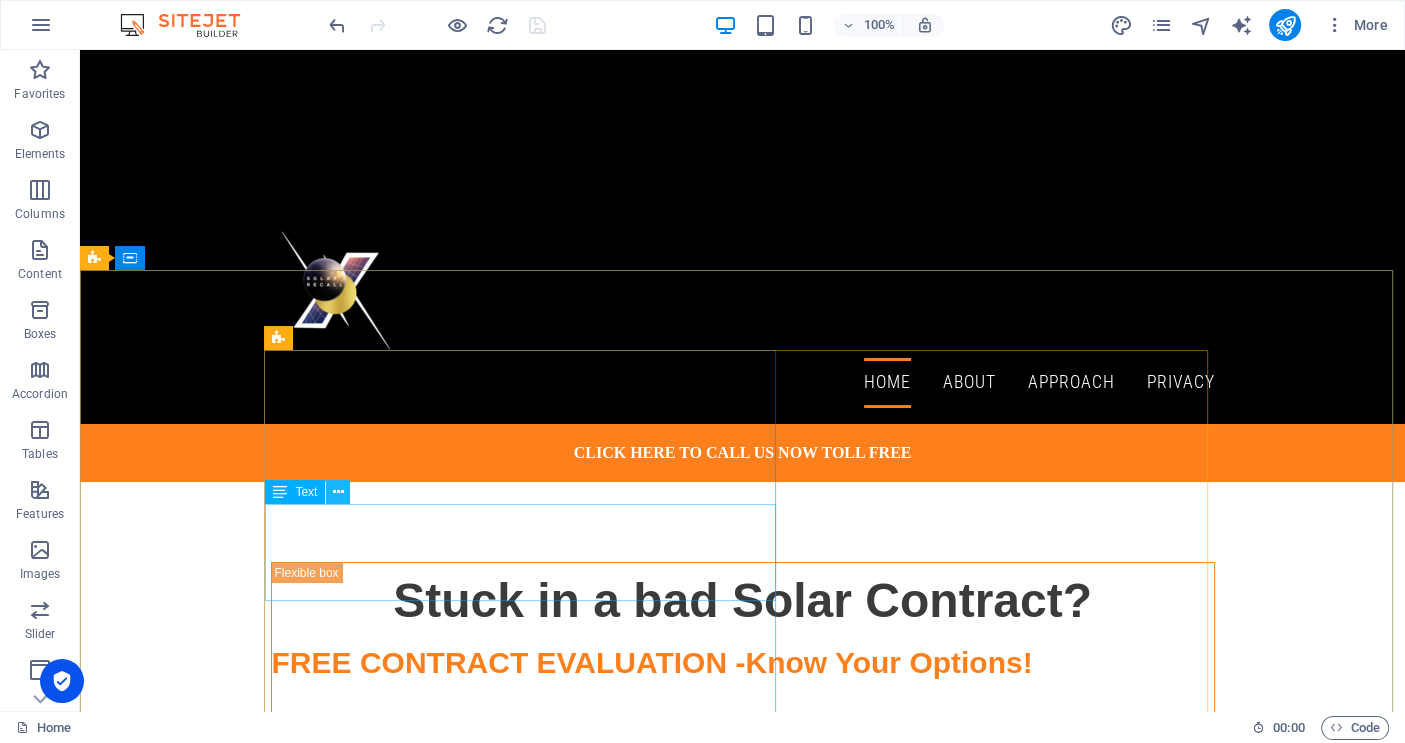 click at bounding box center (338, 492) 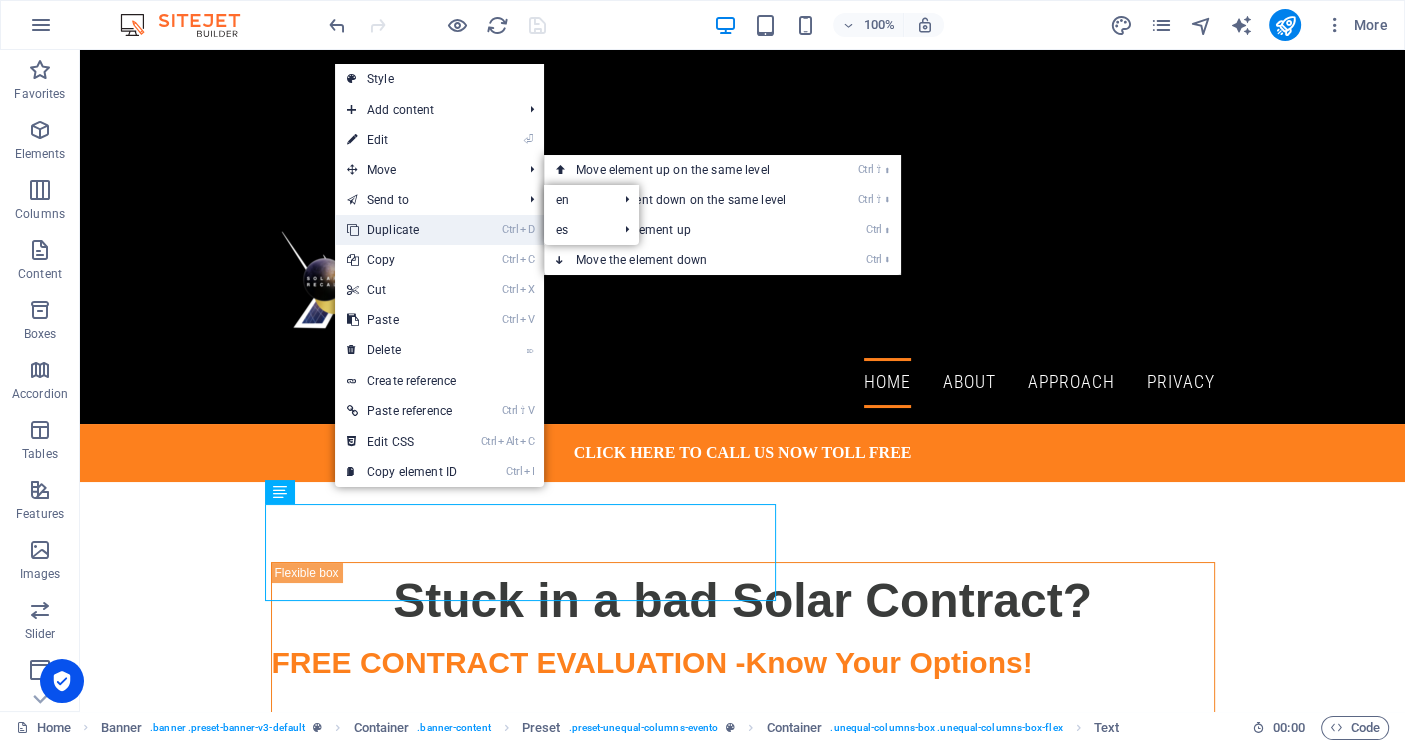 click on "Ctrl D  Duplicate" at bounding box center (402, 230) 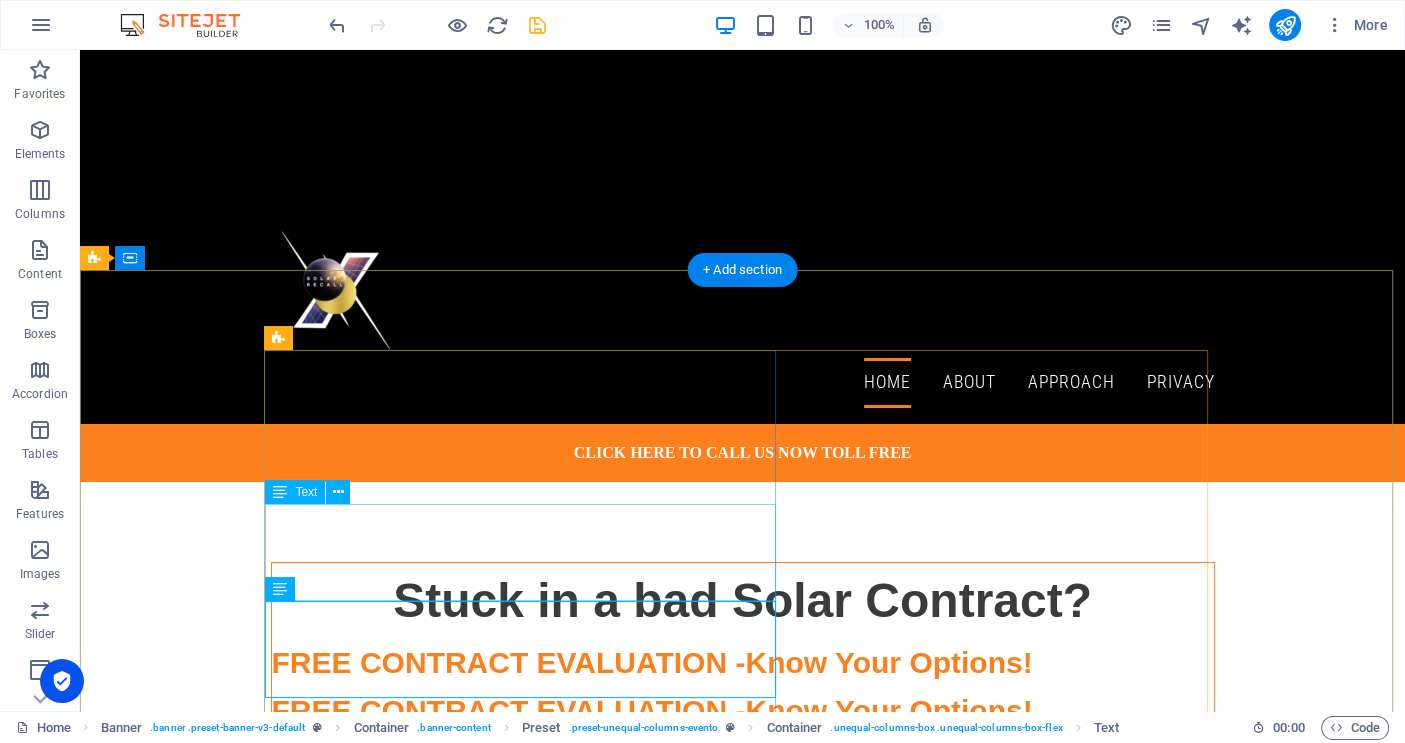 click on "FREE CONTRACT EVALUATION -  Know Your Options!" at bounding box center (743, 663) 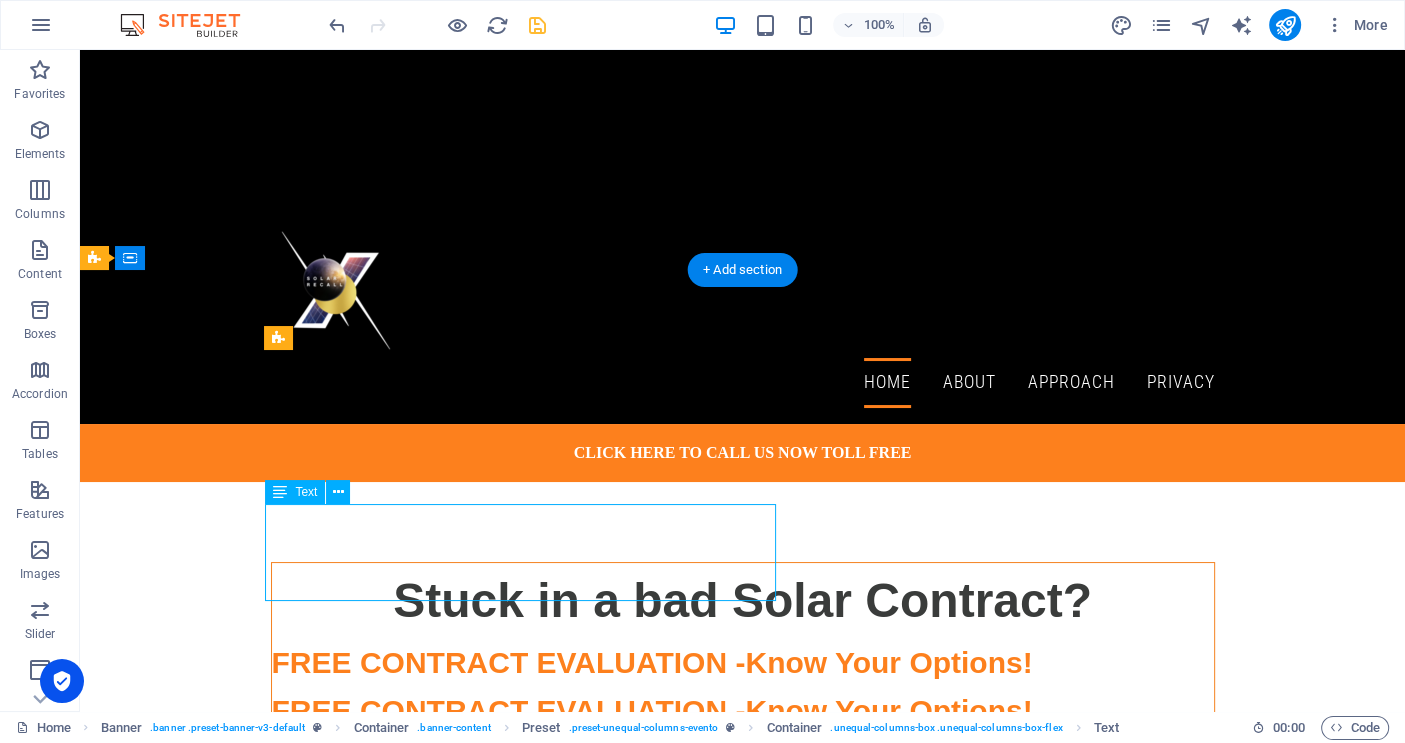 click on "FREE CONTRACT EVALUATION -  Know Your Options!" at bounding box center [743, 663] 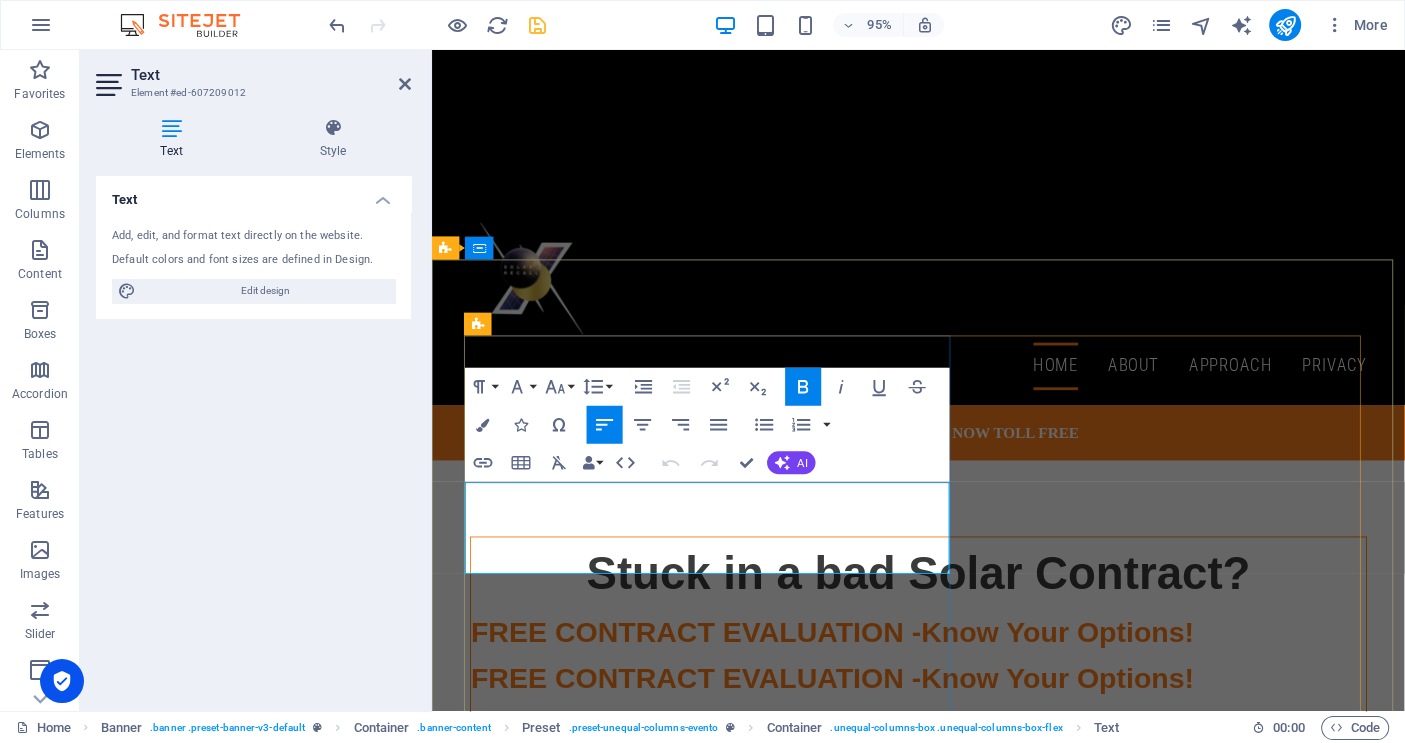 click on "FREE CONTRACT EVALUATION -  Know Your Options!" at bounding box center [944, 663] 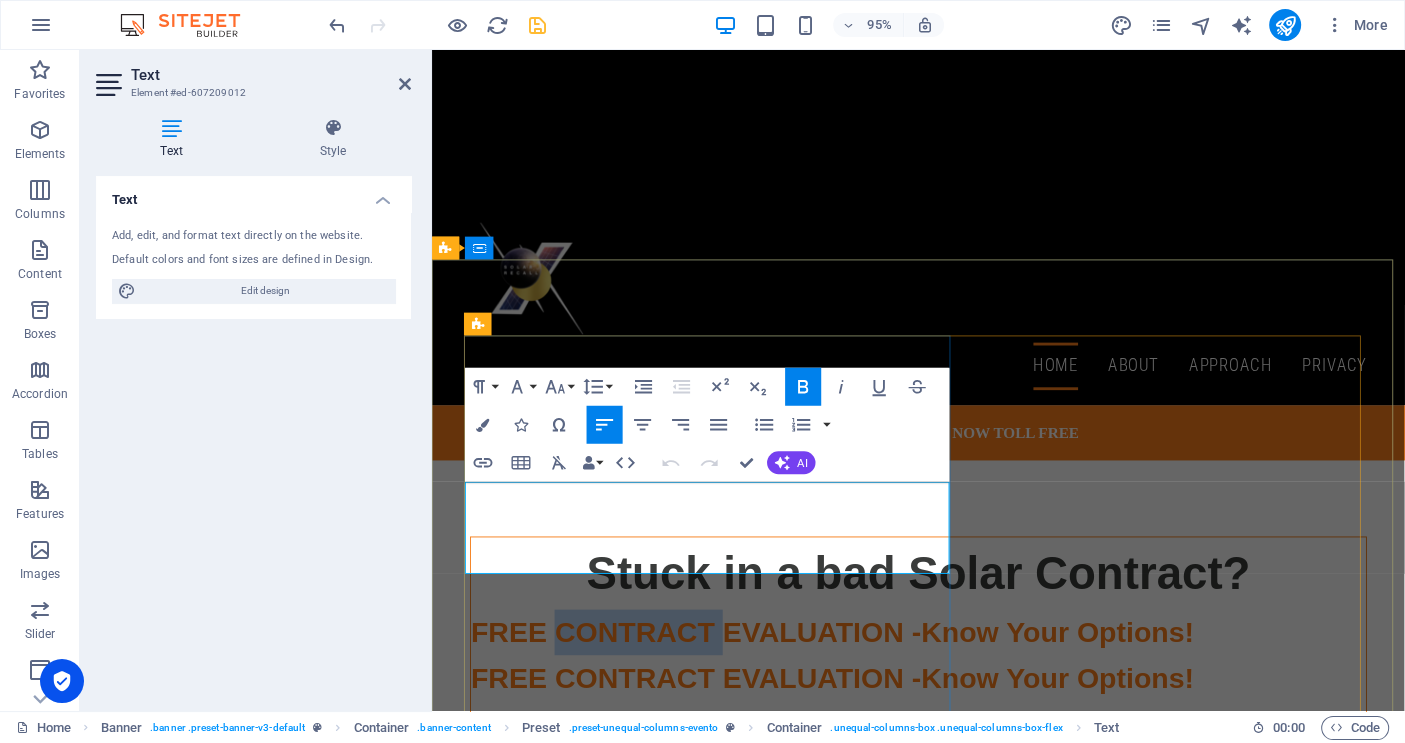 click on "FREE CONTRACT EVALUATION -  Know Your Options!" at bounding box center (944, 663) 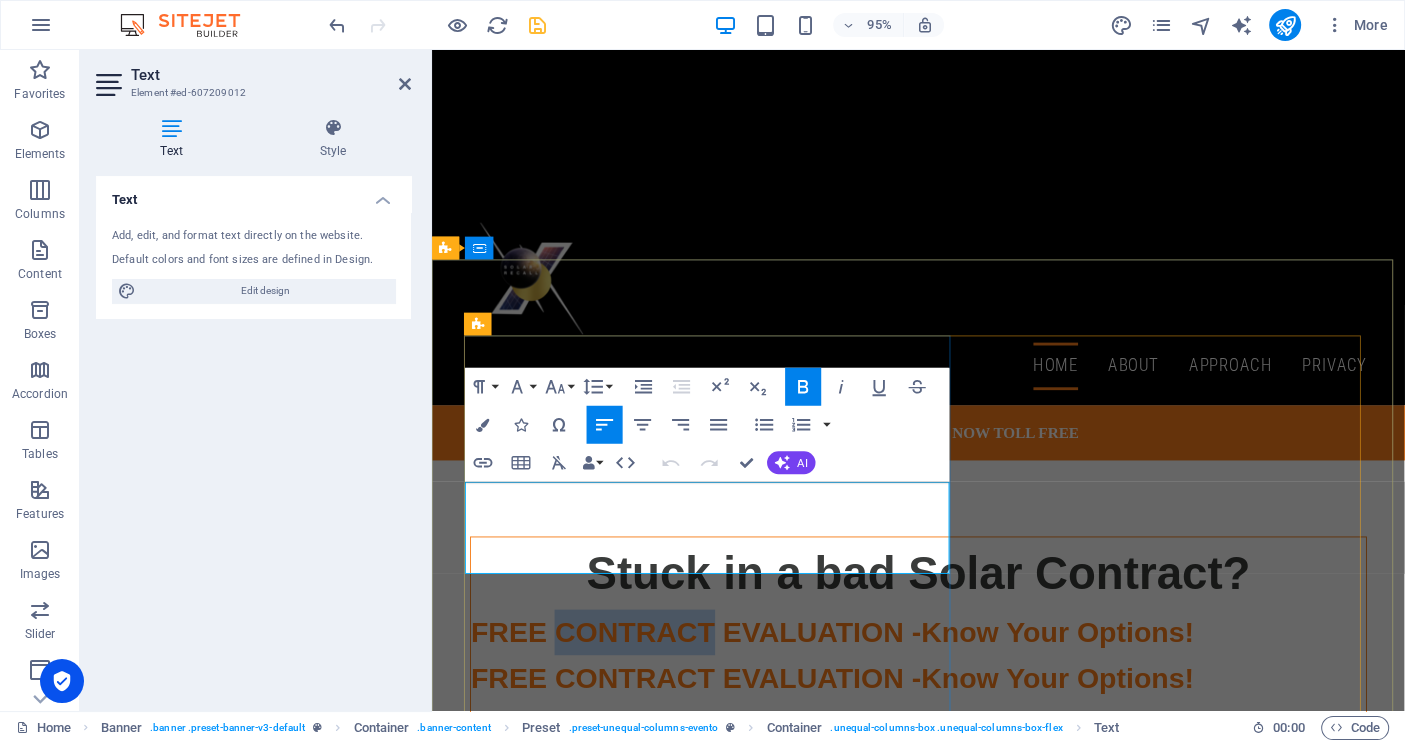 click on "FREE CONTRACT EVALUATION -" at bounding box center (710, 662) 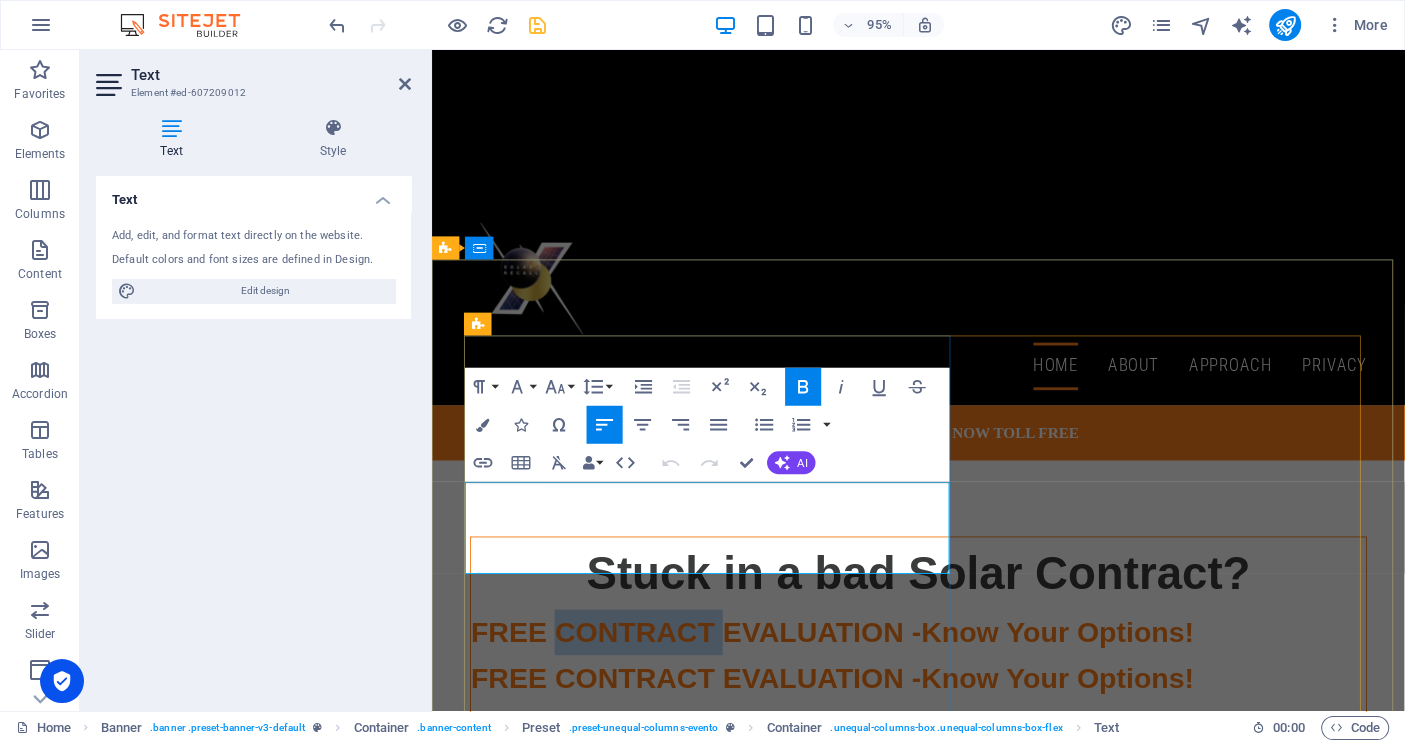 click on "FREE CONTRACT EVALUATION -" at bounding box center (710, 662) 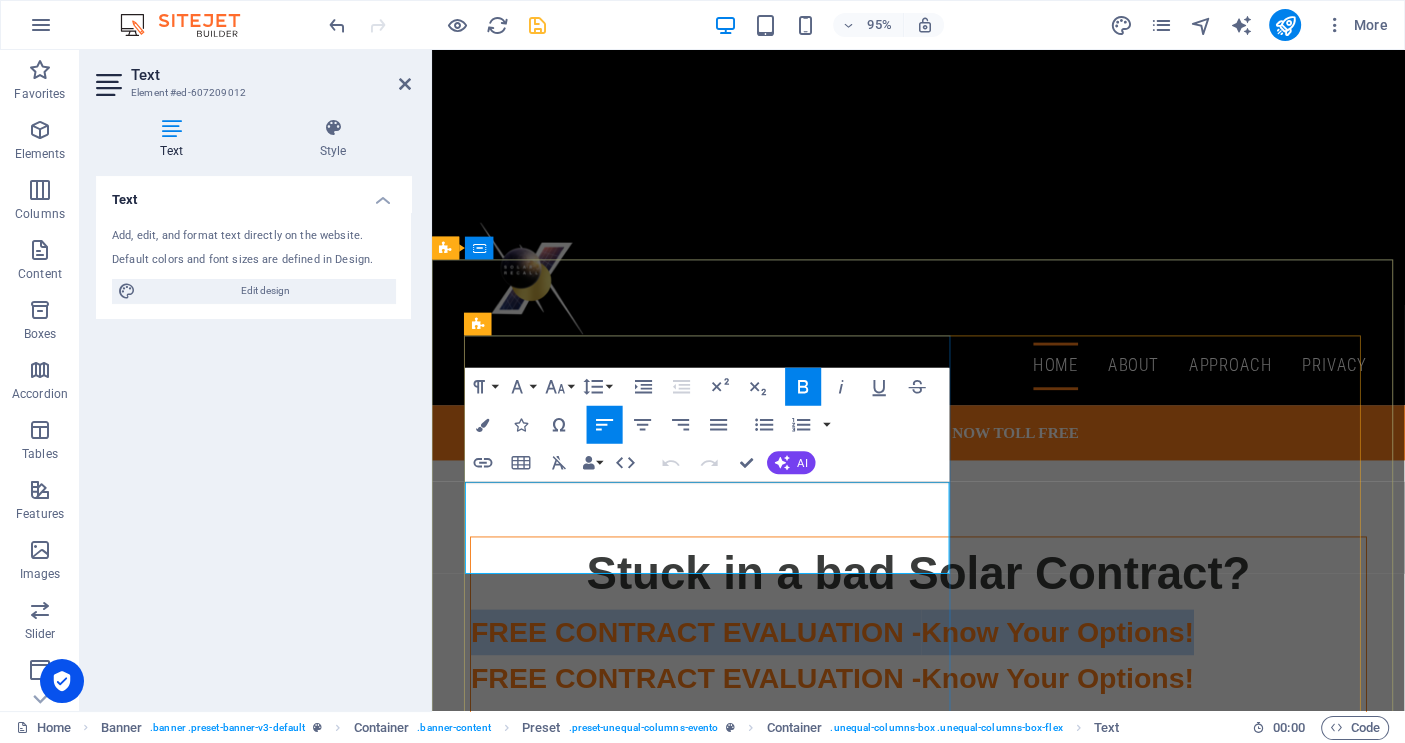 click on "FREE CONTRACT EVALUATION -" at bounding box center [710, 662] 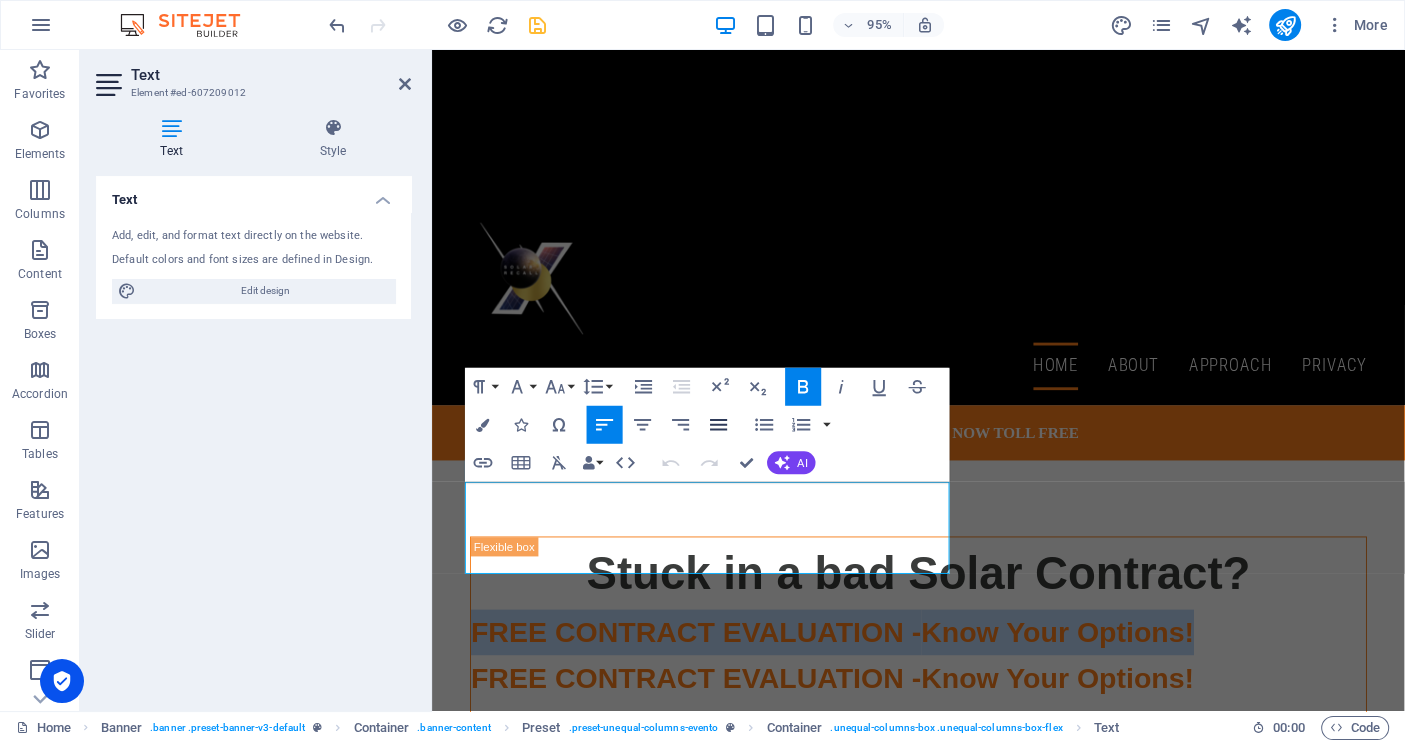 type 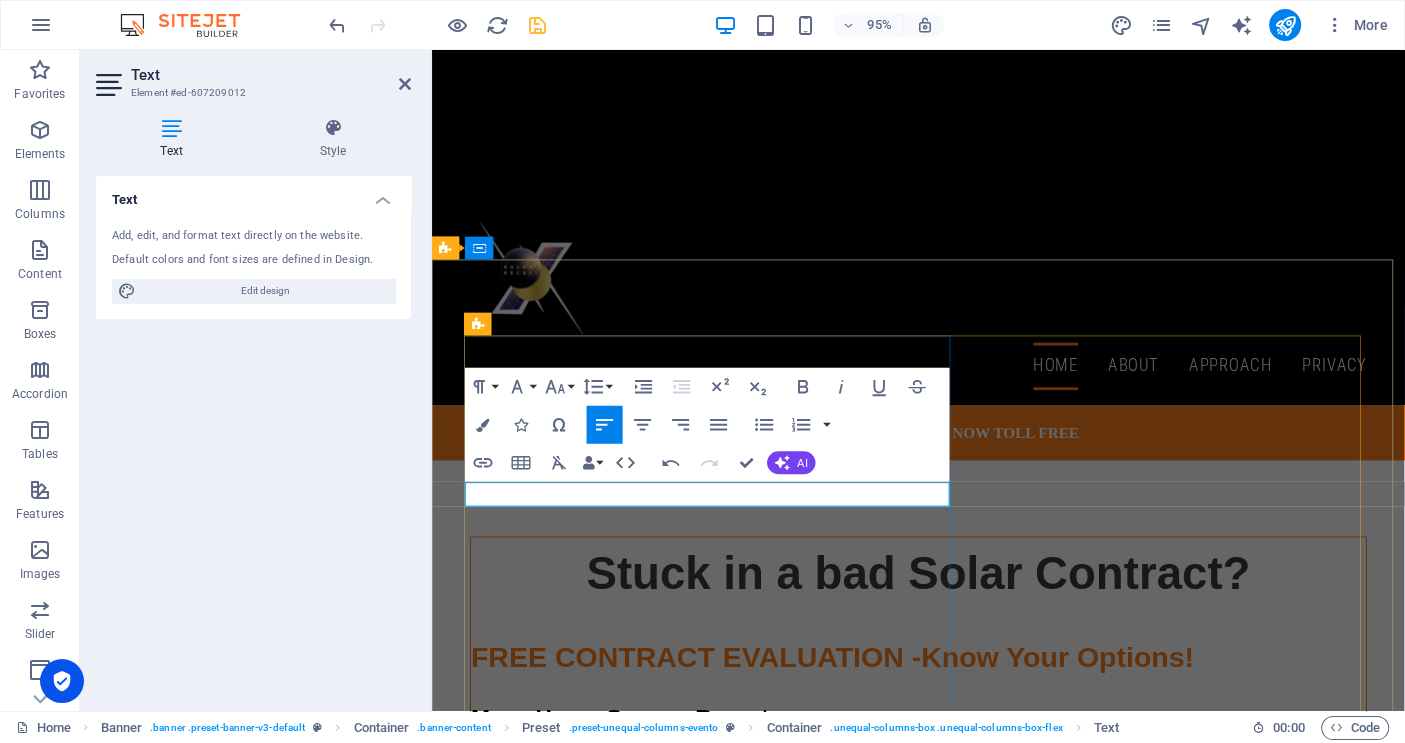 click on "Let us help you break free - f" at bounding box center (944, 652) 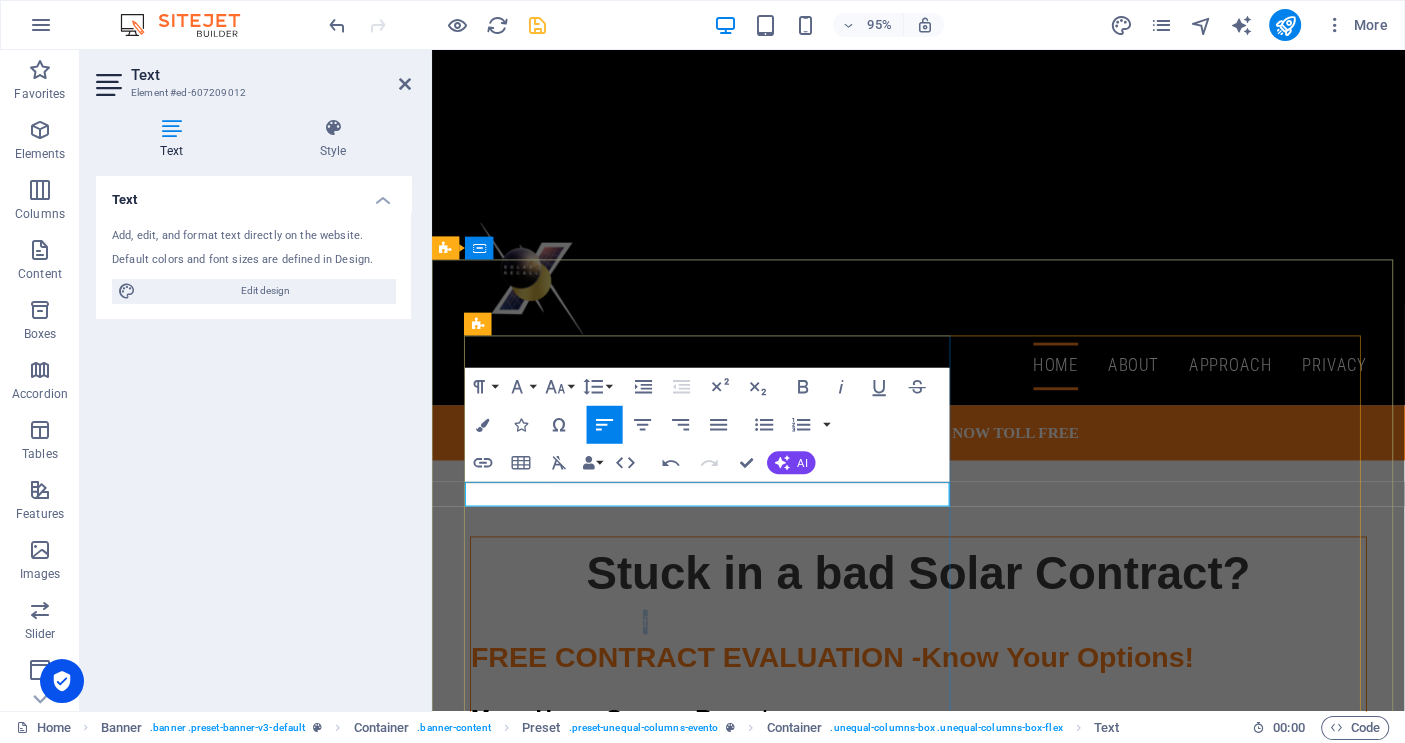 click on "Let us help you break free - f" at bounding box center [944, 652] 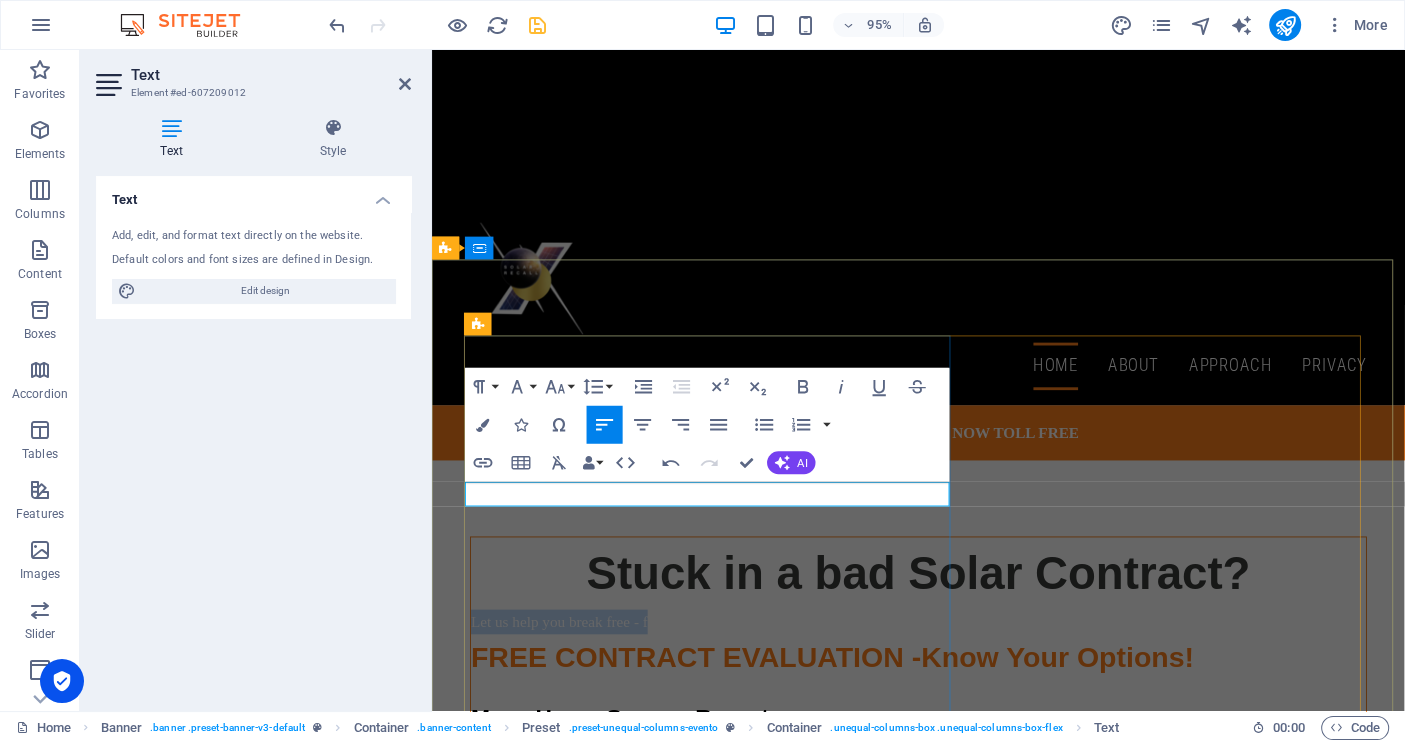 click on "Let us help you break free - f" at bounding box center (944, 652) 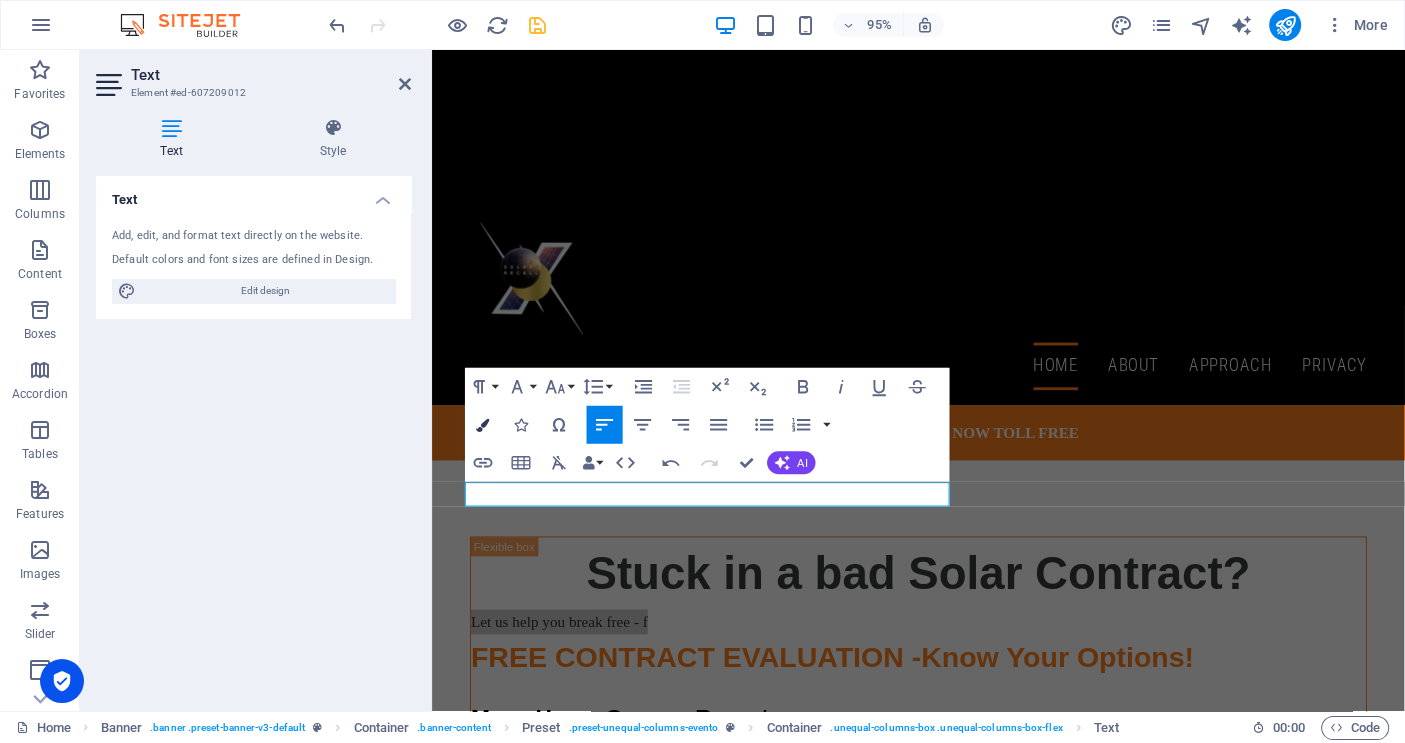 click on "Colors" at bounding box center (483, 425) 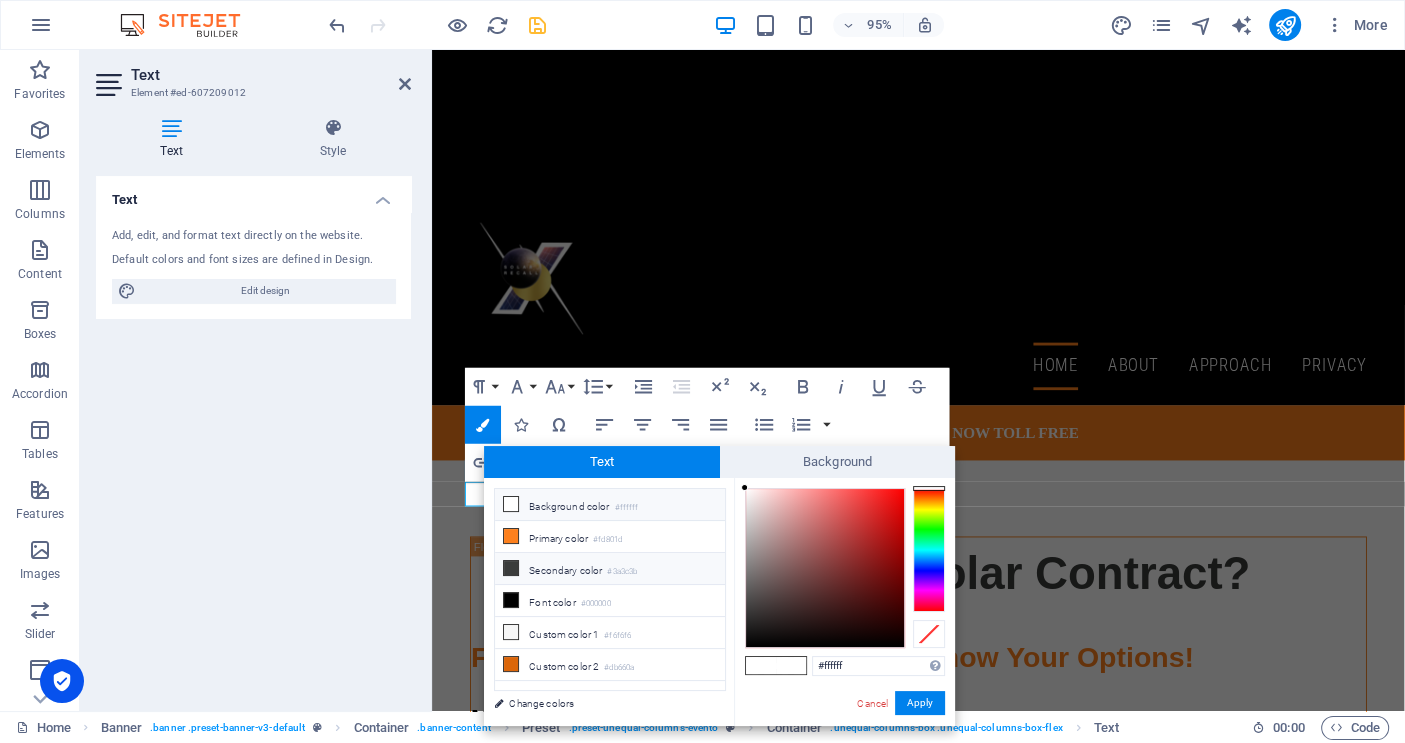 click on "Secondary color
#3a3c3b" at bounding box center [610, 569] 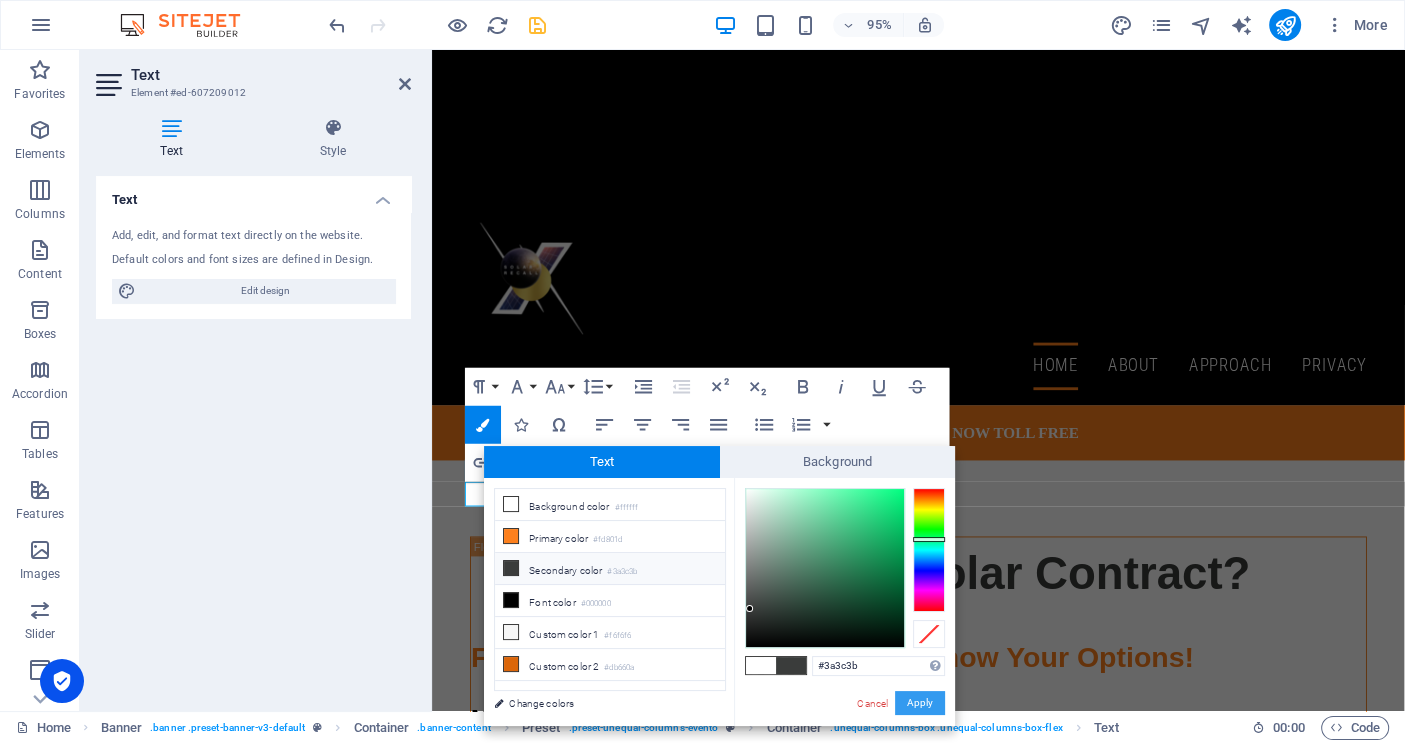 click on "Apply" at bounding box center [920, 703] 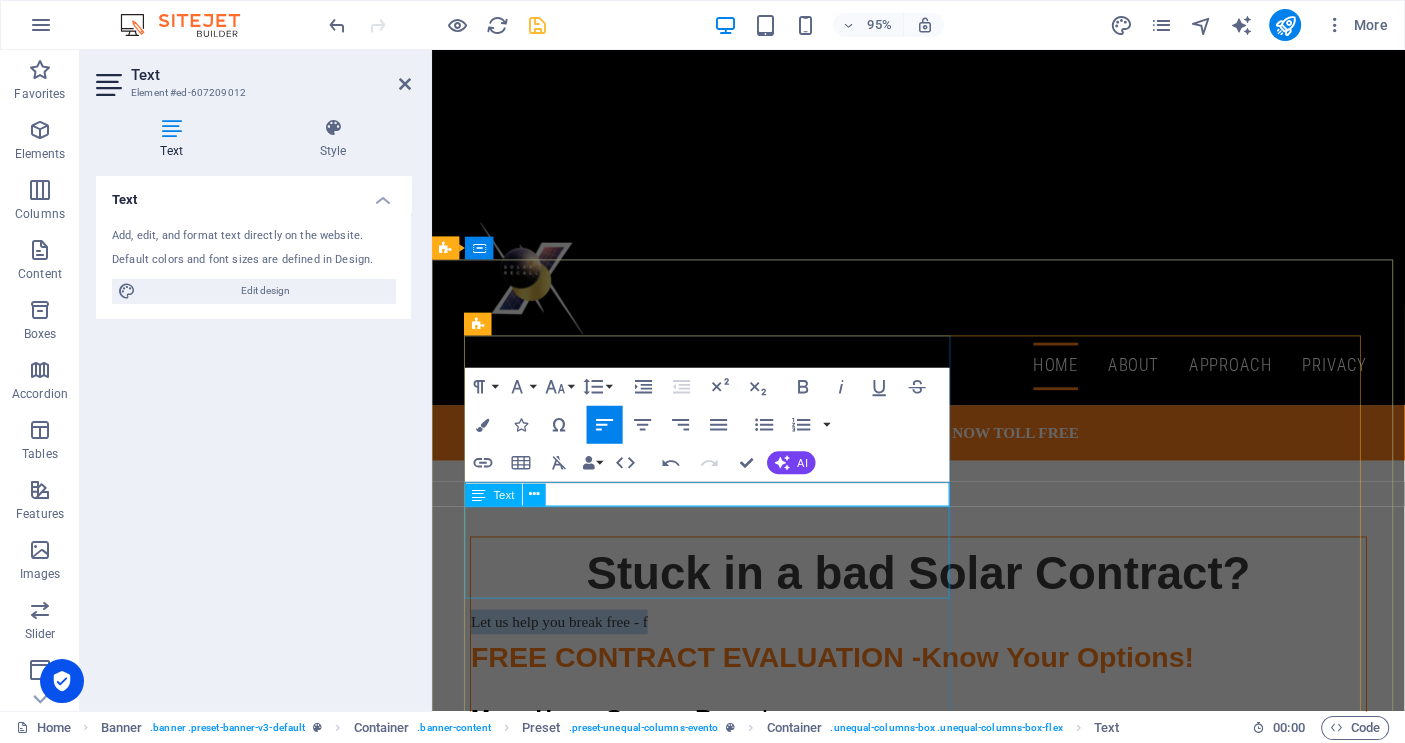 click on "FREE CONTRACT EVALUATION -  Know Your Options!" at bounding box center (944, 689) 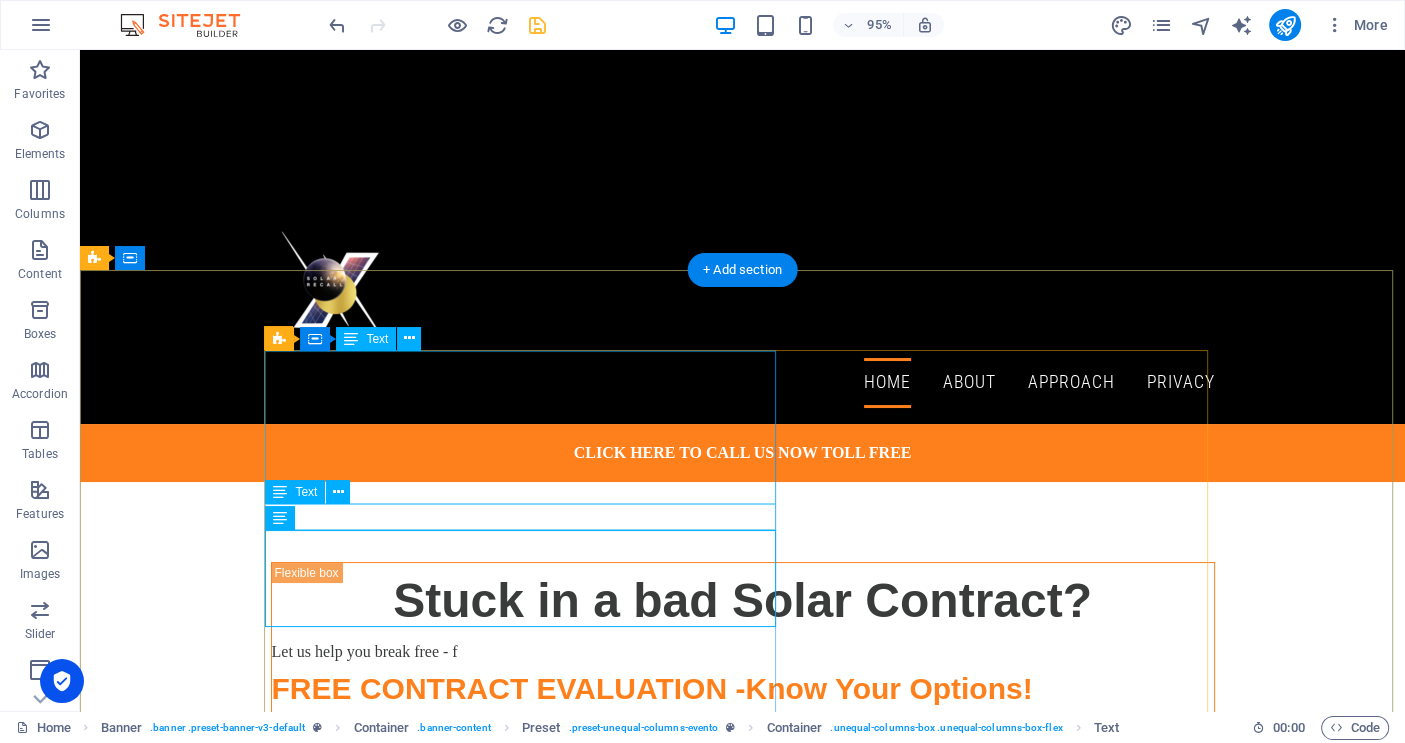 click on "Stuck in a bad Solar Contract?" at bounding box center [743, 601] 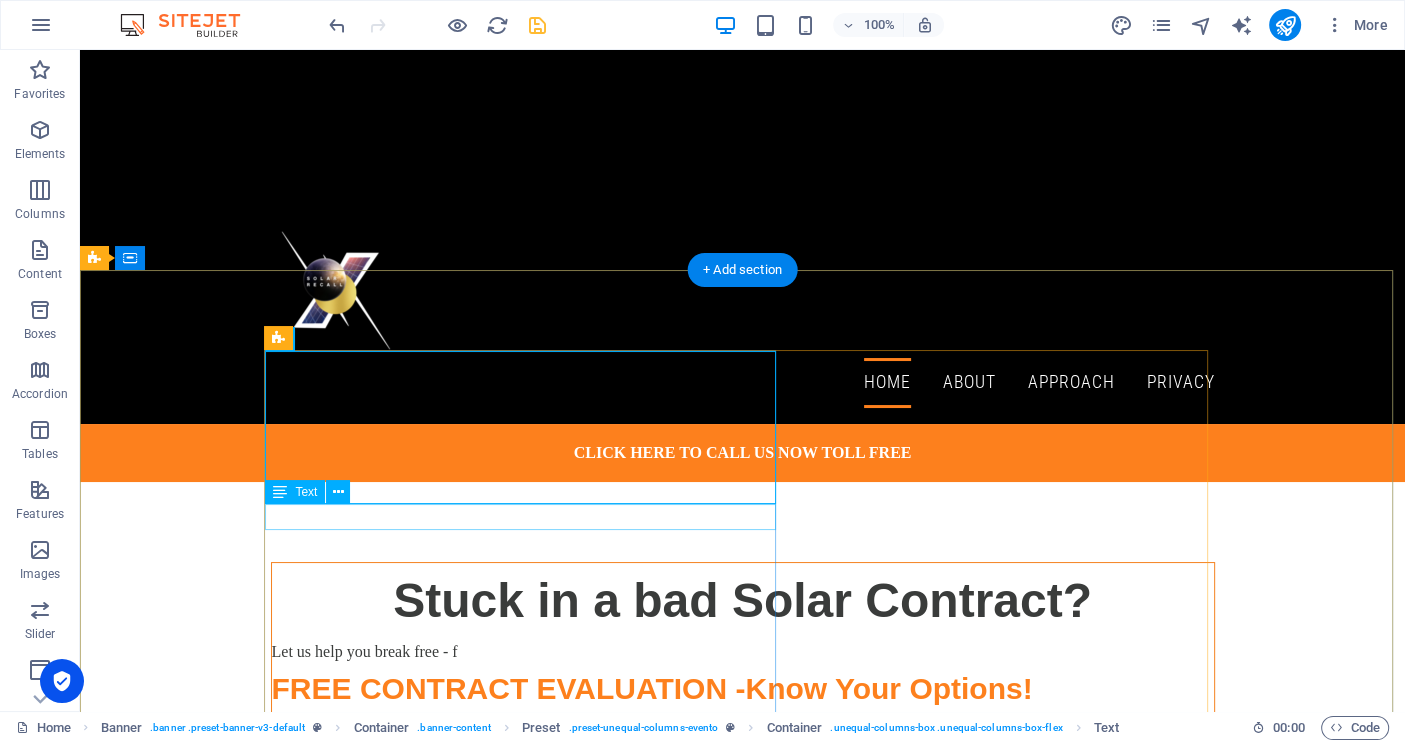click on "Let us help you break free - f" at bounding box center (743, 652) 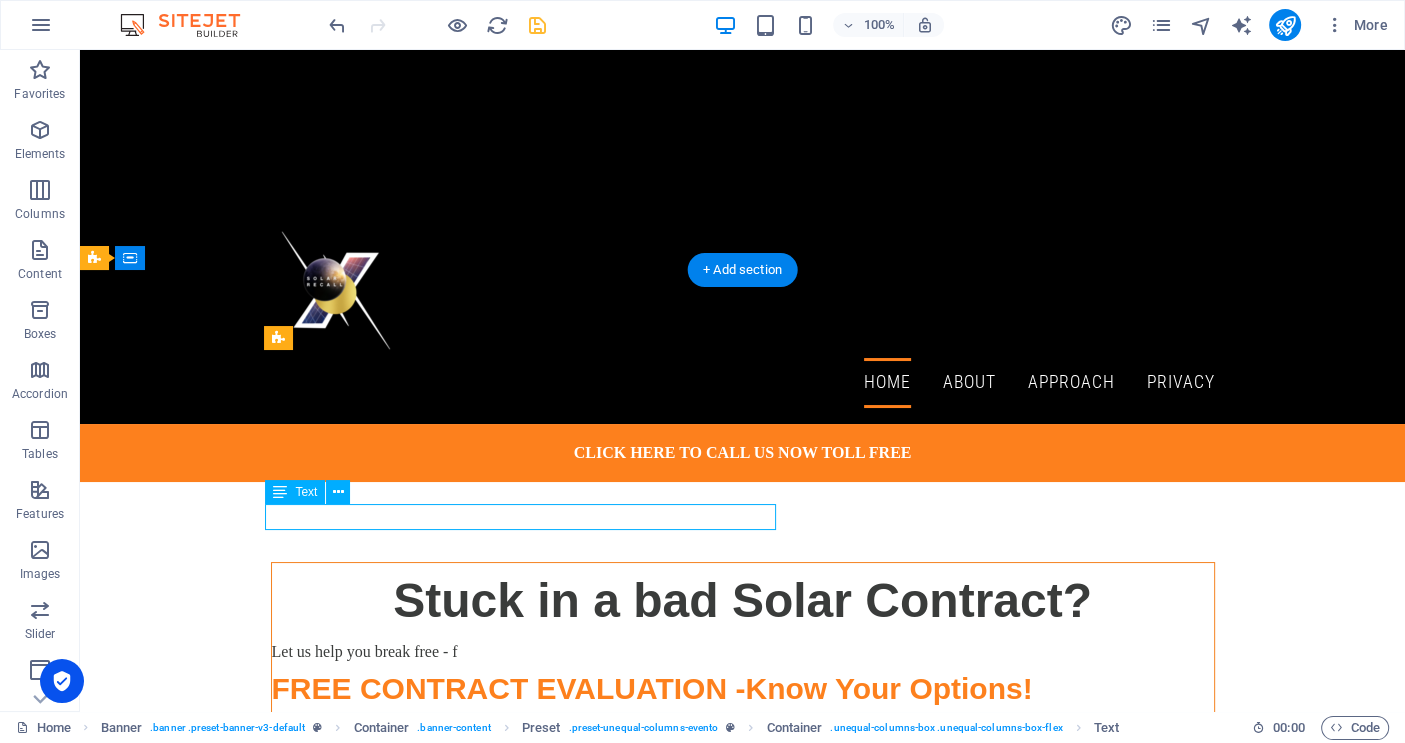 click on "Let us help you break free - f" at bounding box center (743, 652) 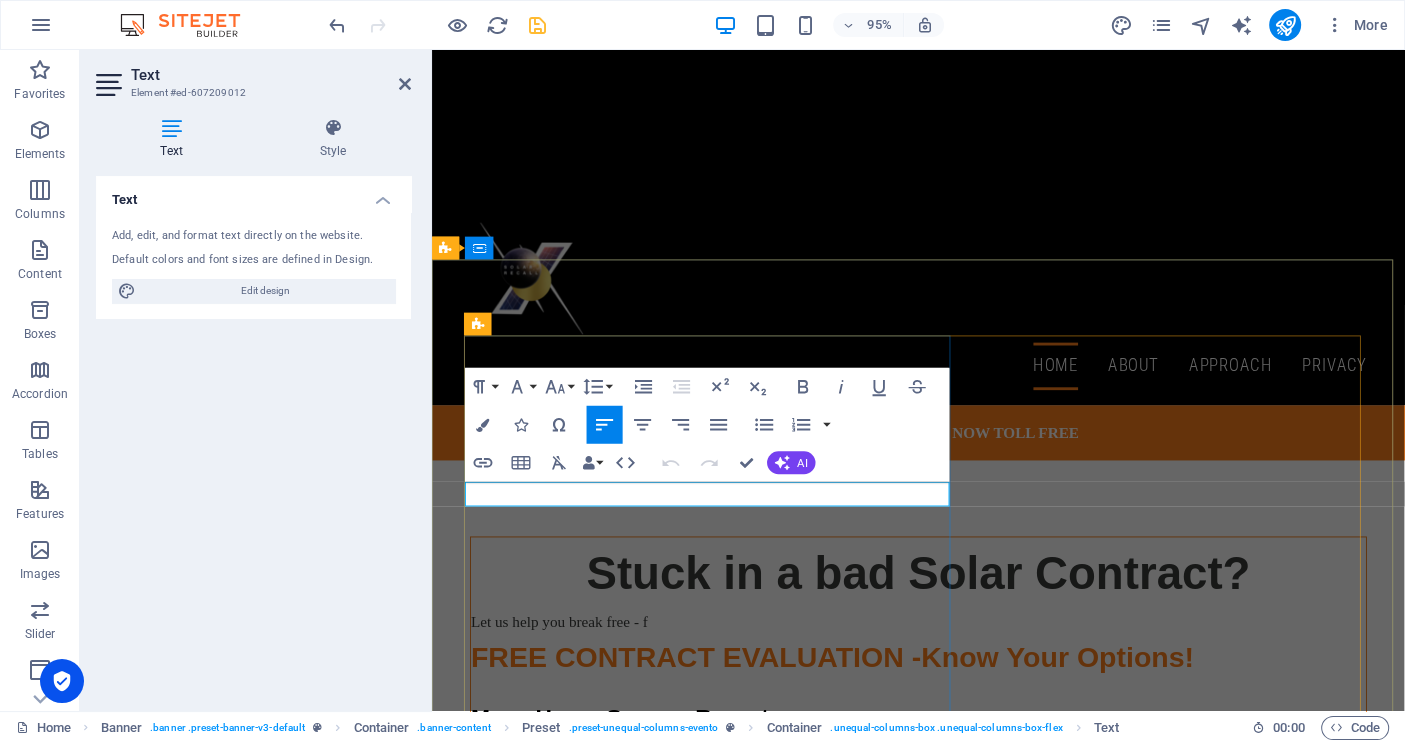 click on "Let us help you break free - f" at bounding box center [944, 652] 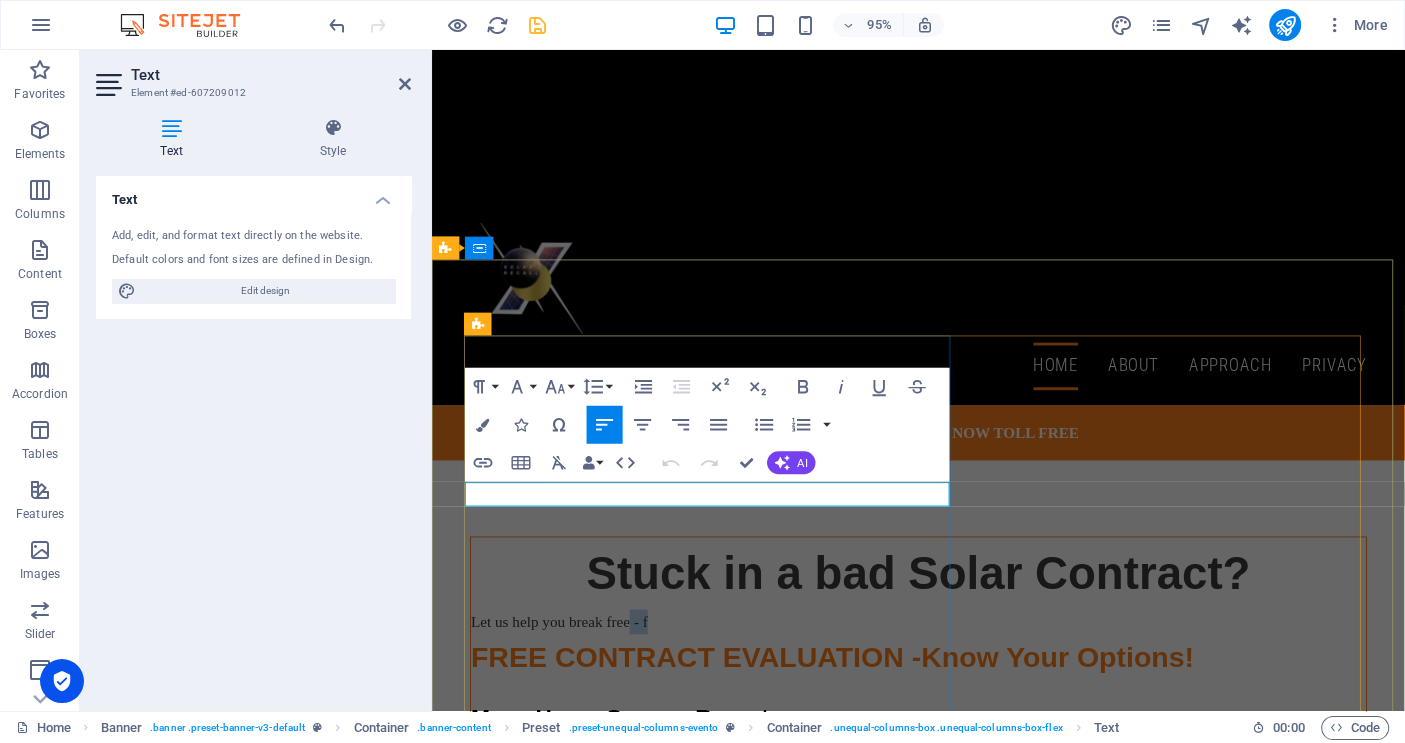 drag, startPoint x: 666, startPoint y: 518, endPoint x: 635, endPoint y: 516, distance: 31.06445 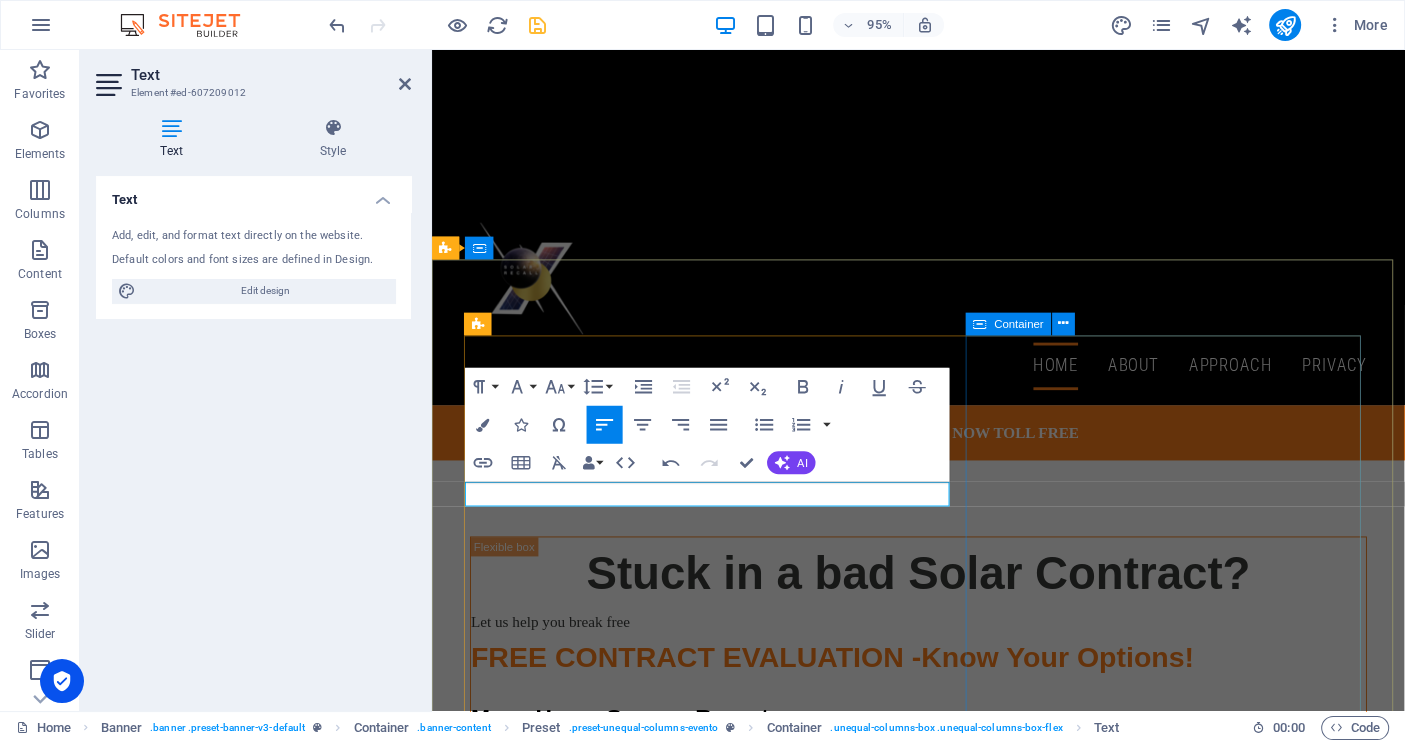 type 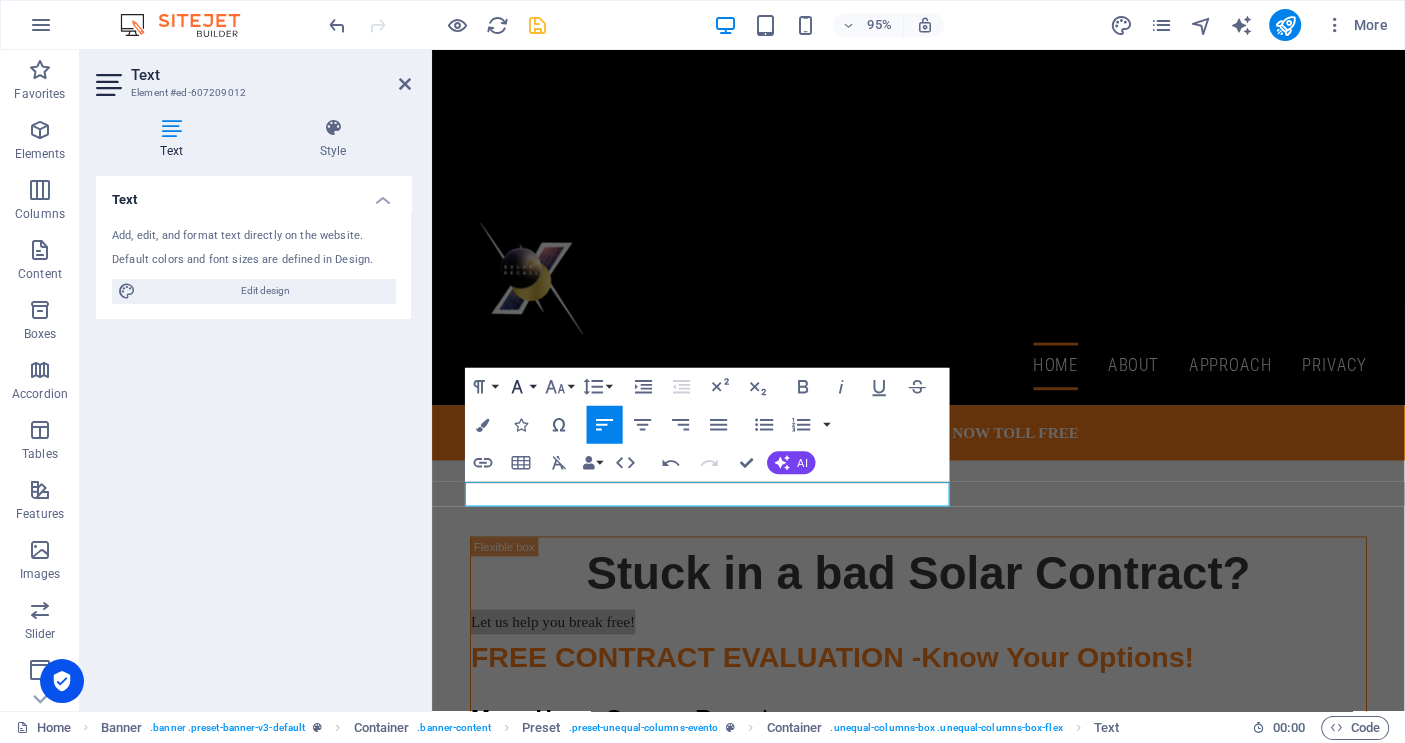 click 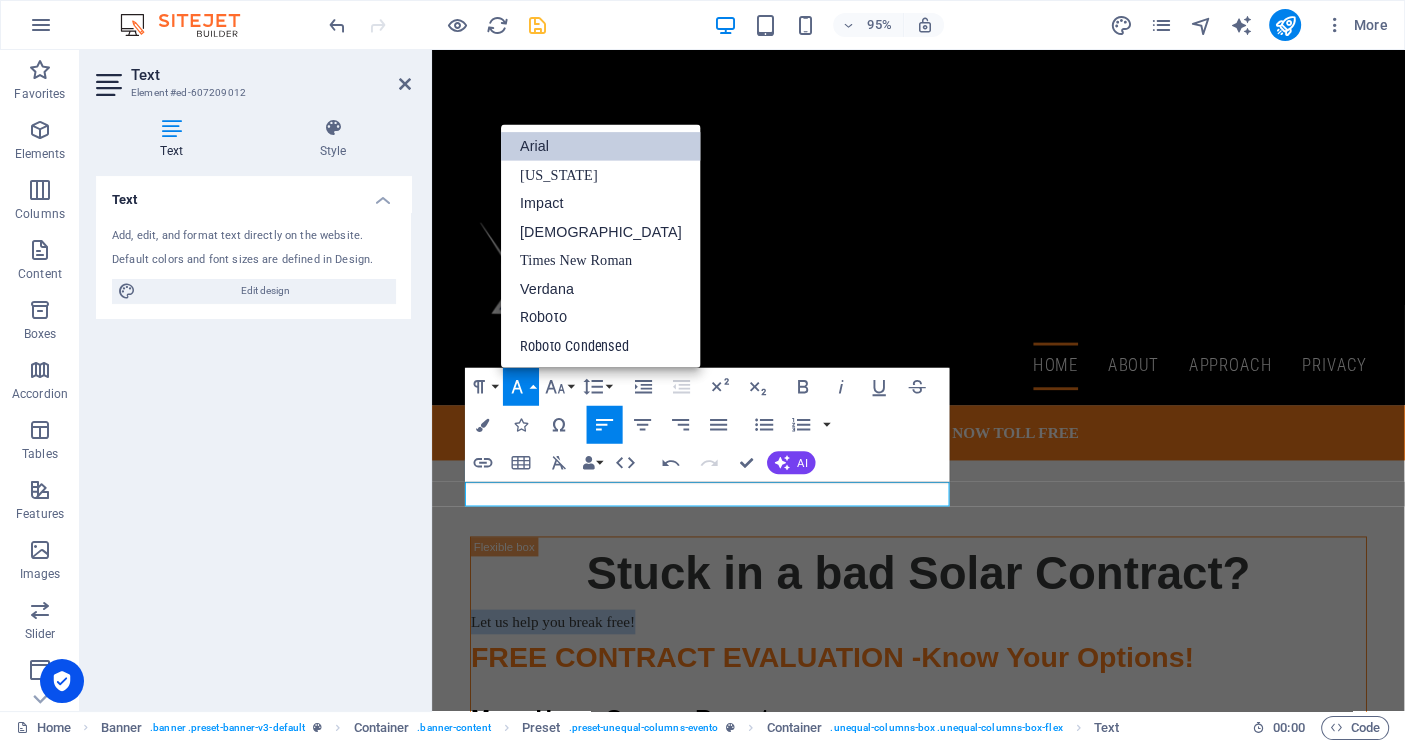 click on "Arial" at bounding box center [601, 146] 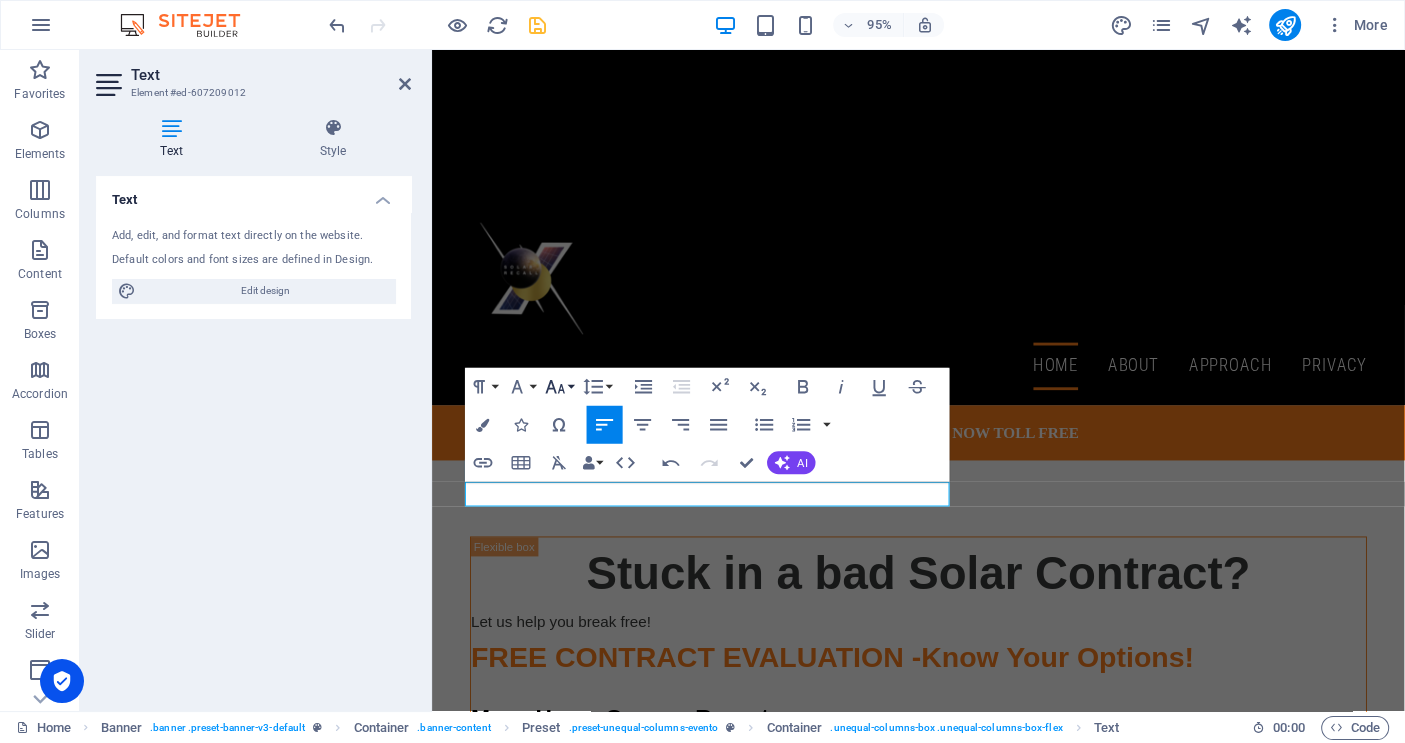 click 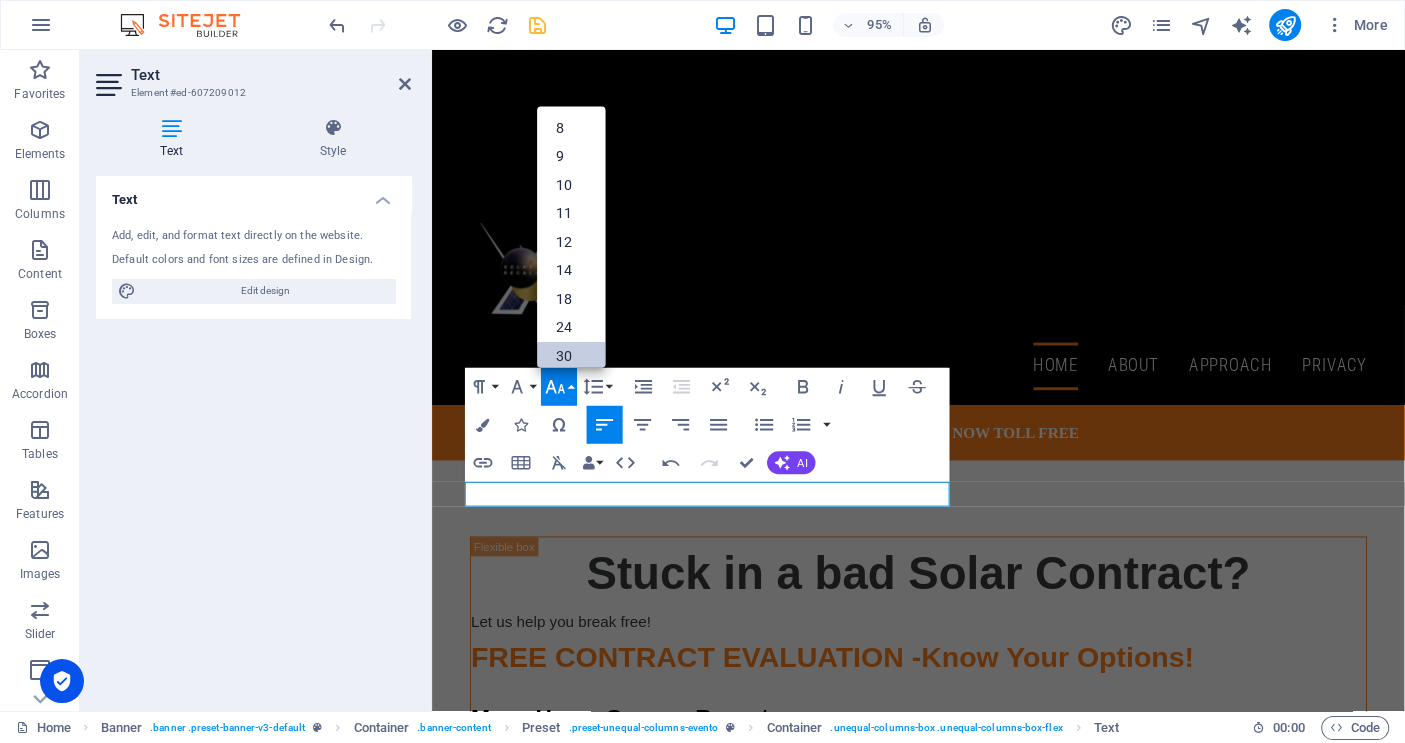 click on "30" at bounding box center (571, 356) 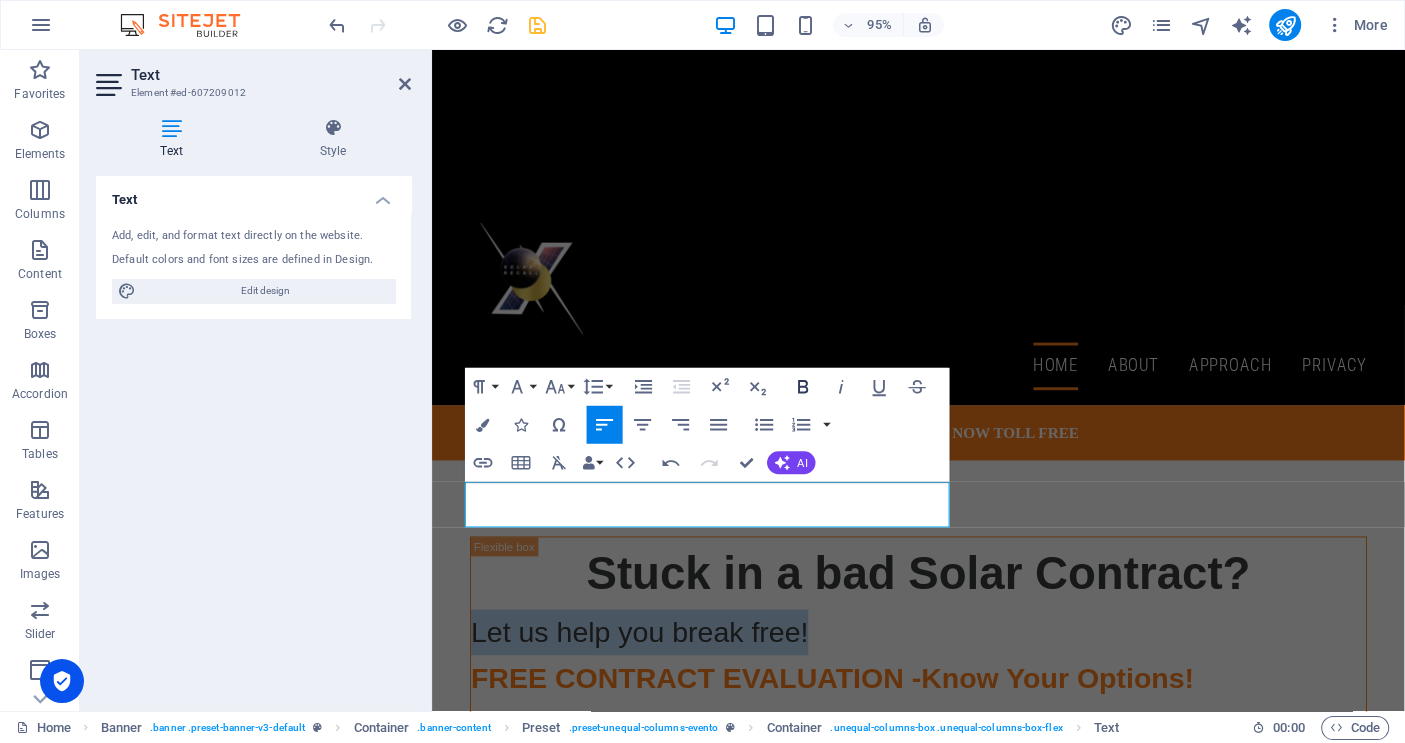 click 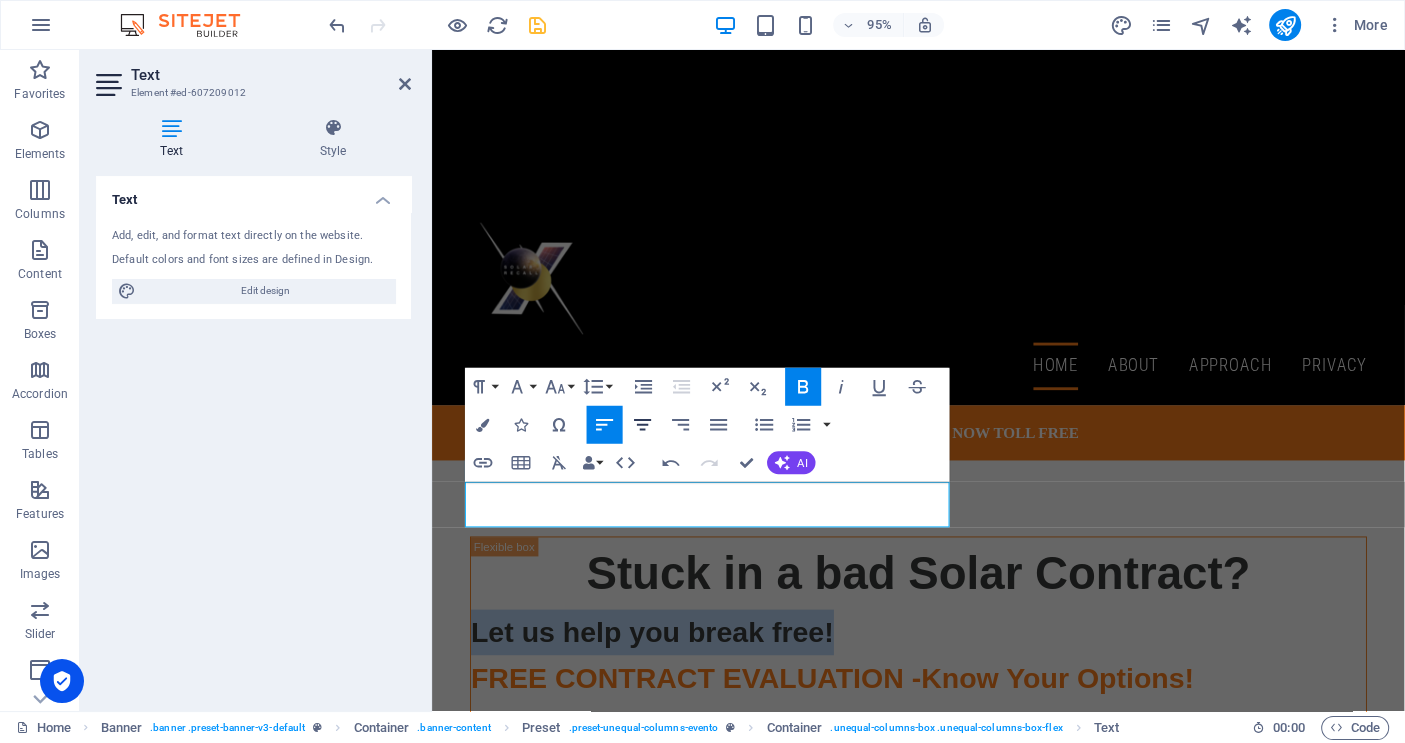 click 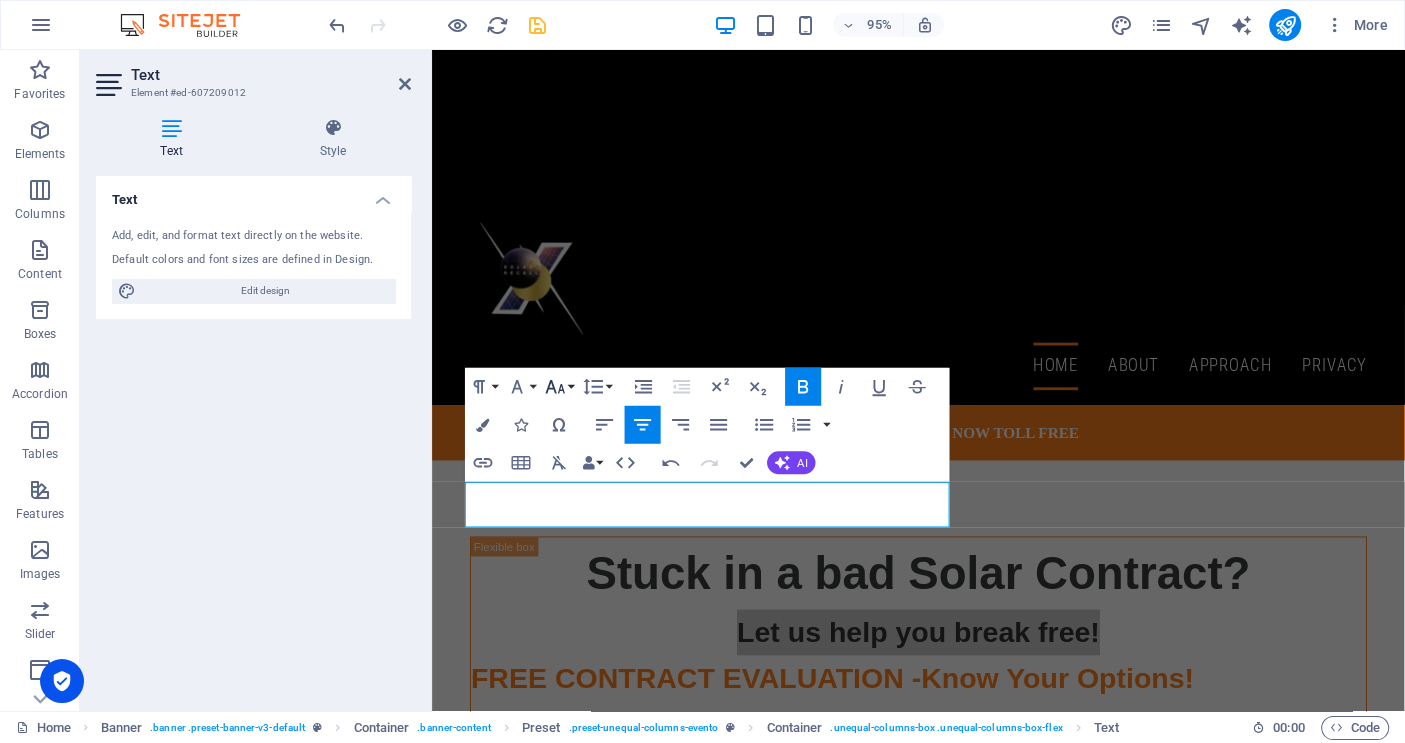 click on "Font Size" at bounding box center (559, 387) 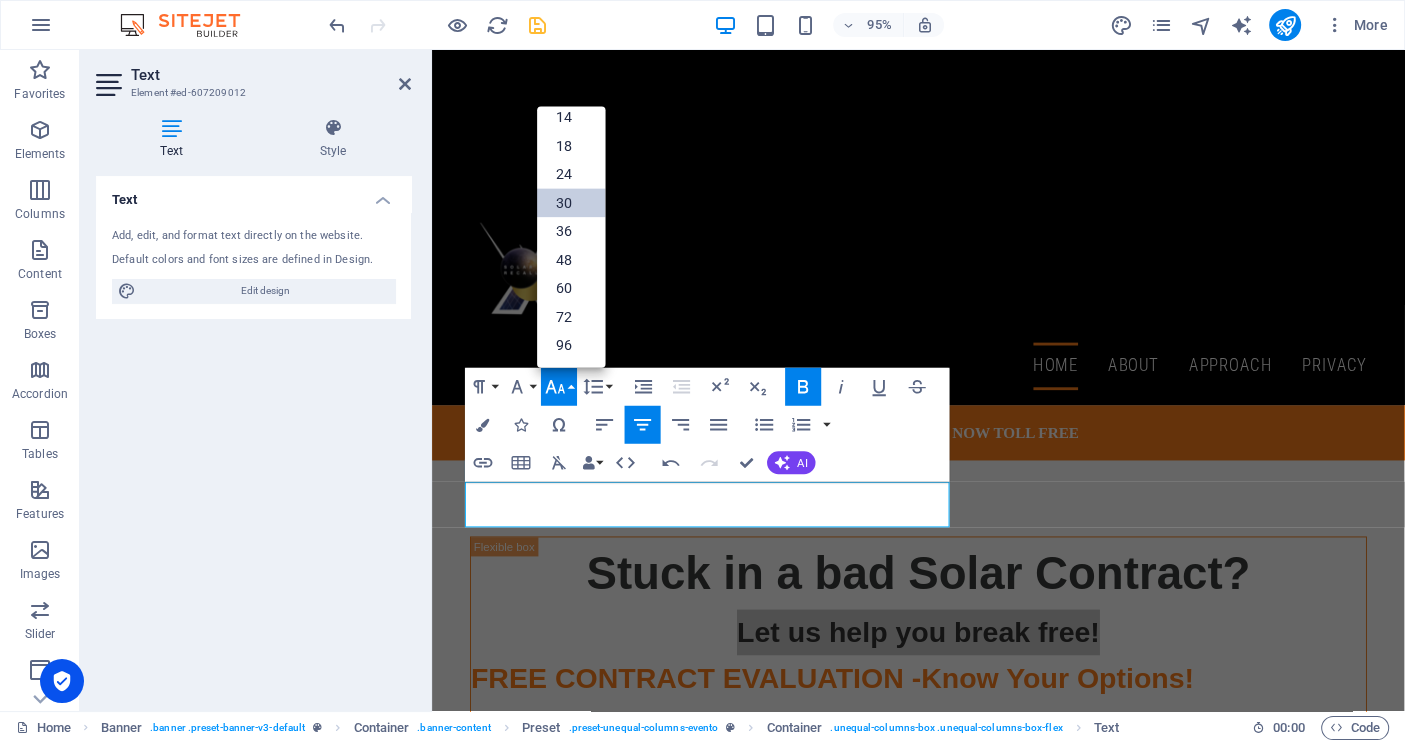 scroll, scrollTop: 160, scrollLeft: 0, axis: vertical 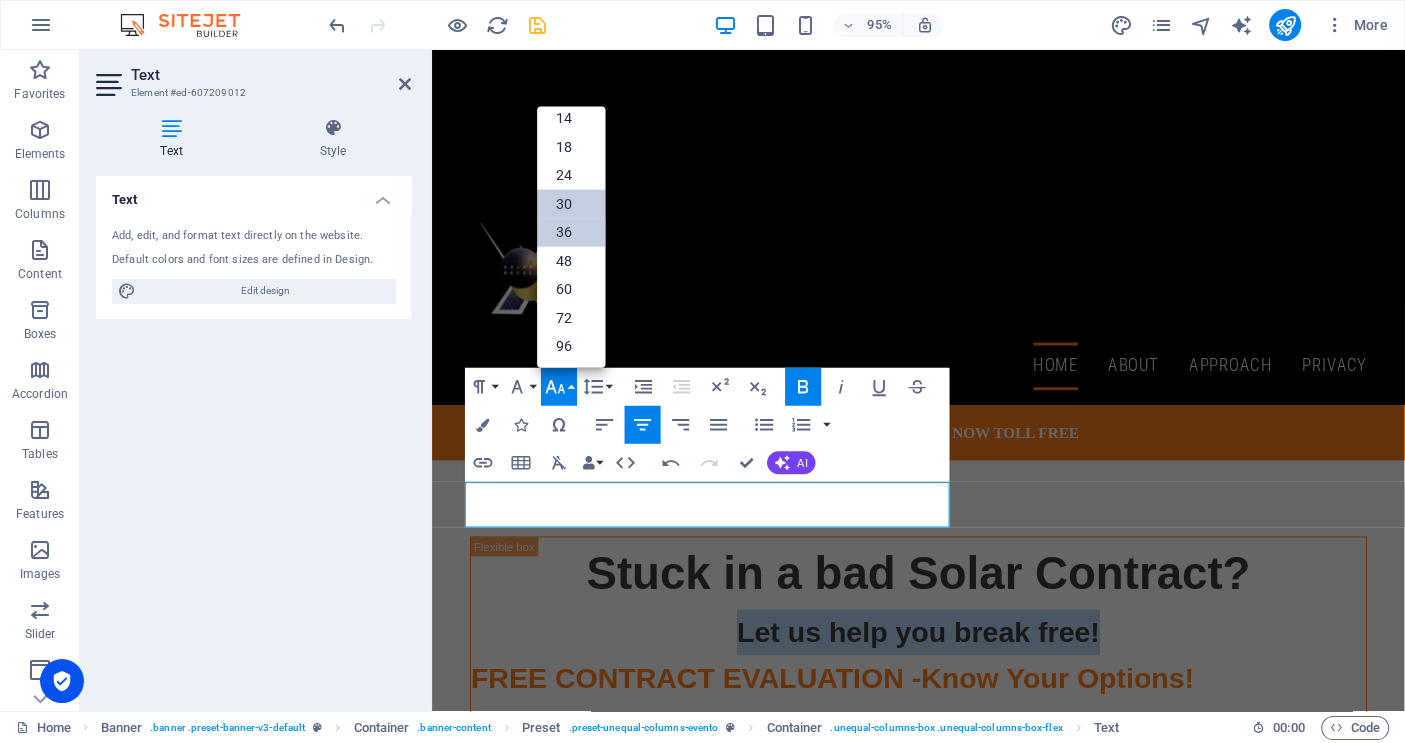 click on "36" at bounding box center (571, 232) 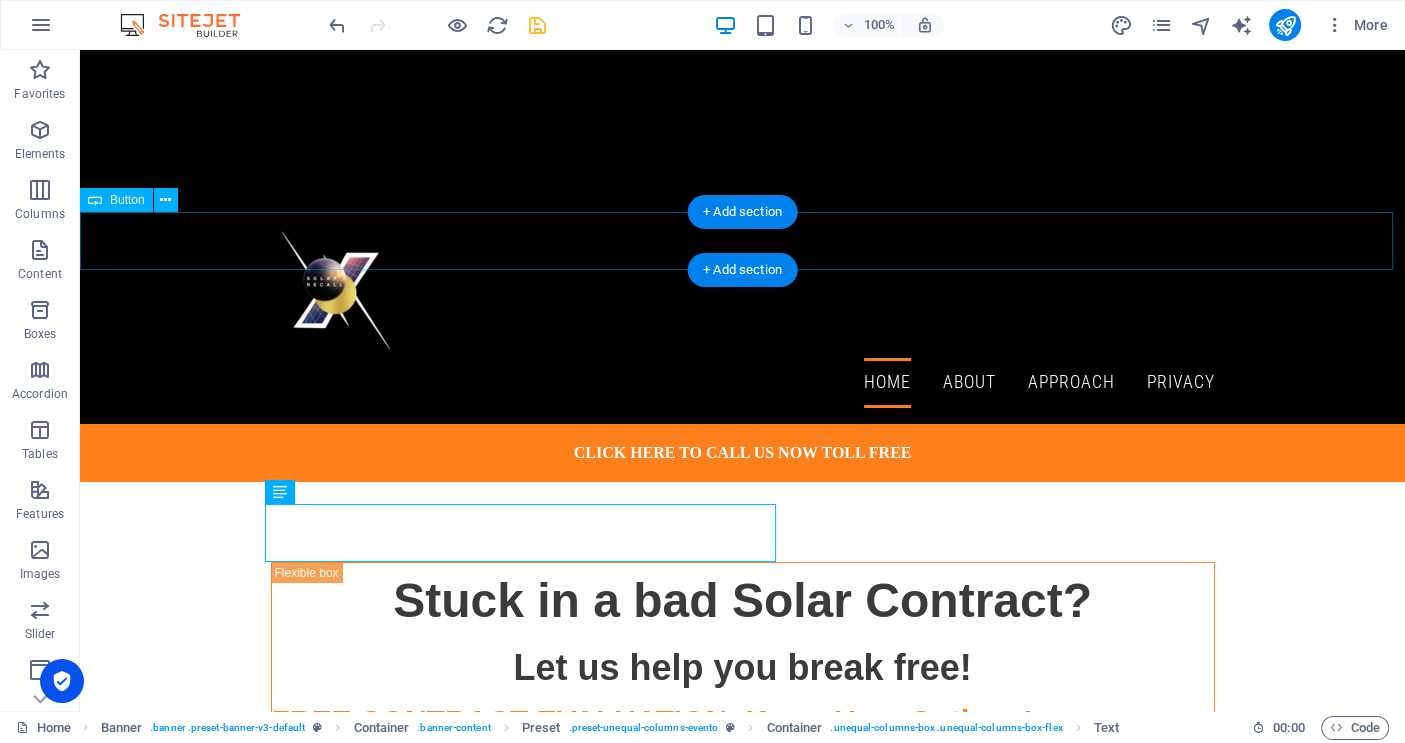 click on "Click here to Call Us Now toll free" at bounding box center [742, 453] 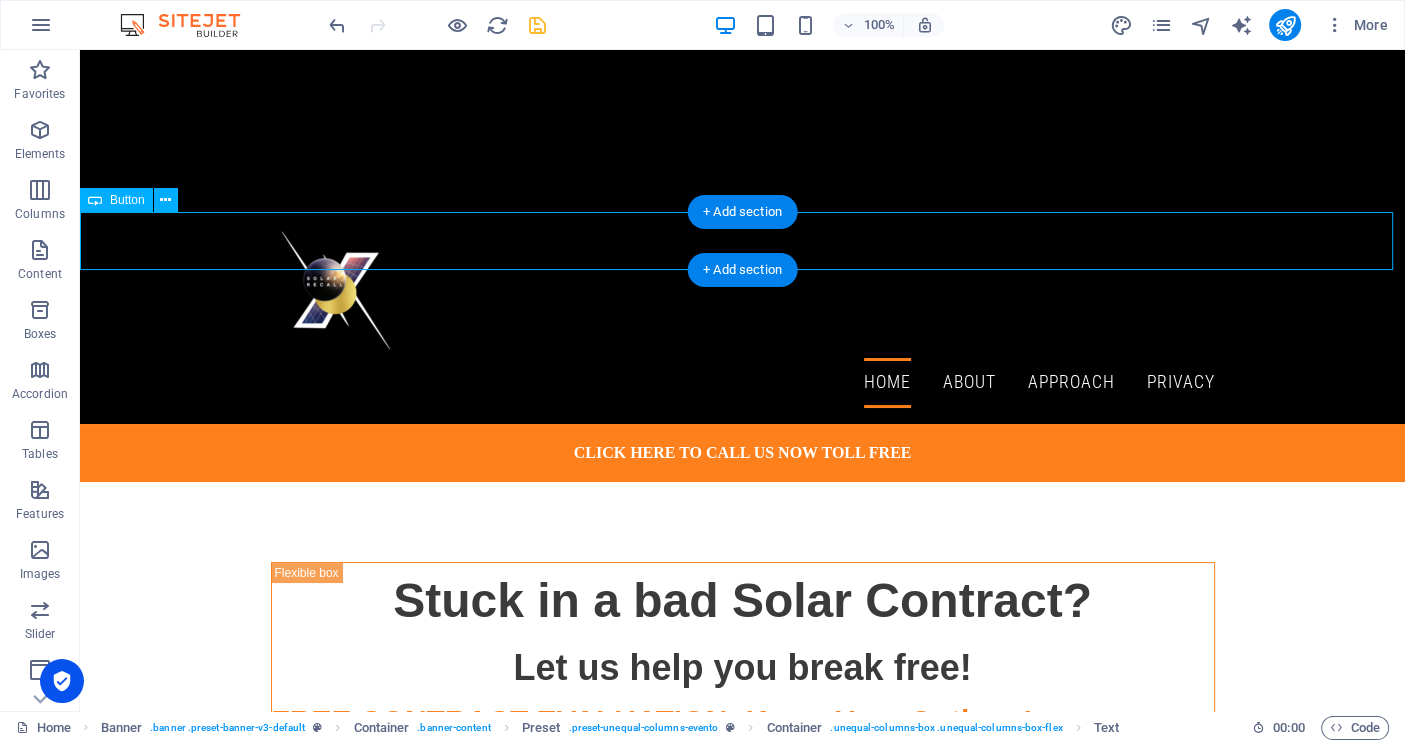 click on "Click here to Call Us Now toll free" at bounding box center [742, 453] 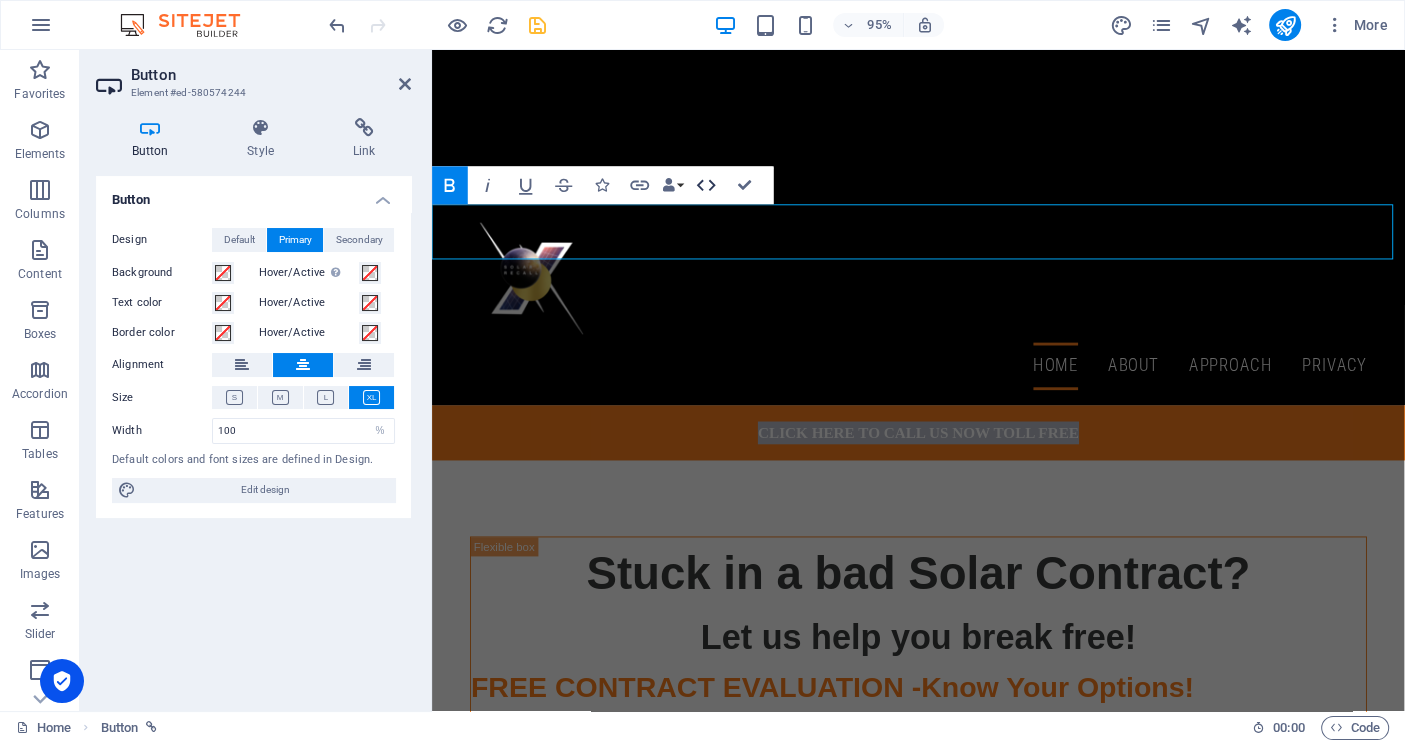 click 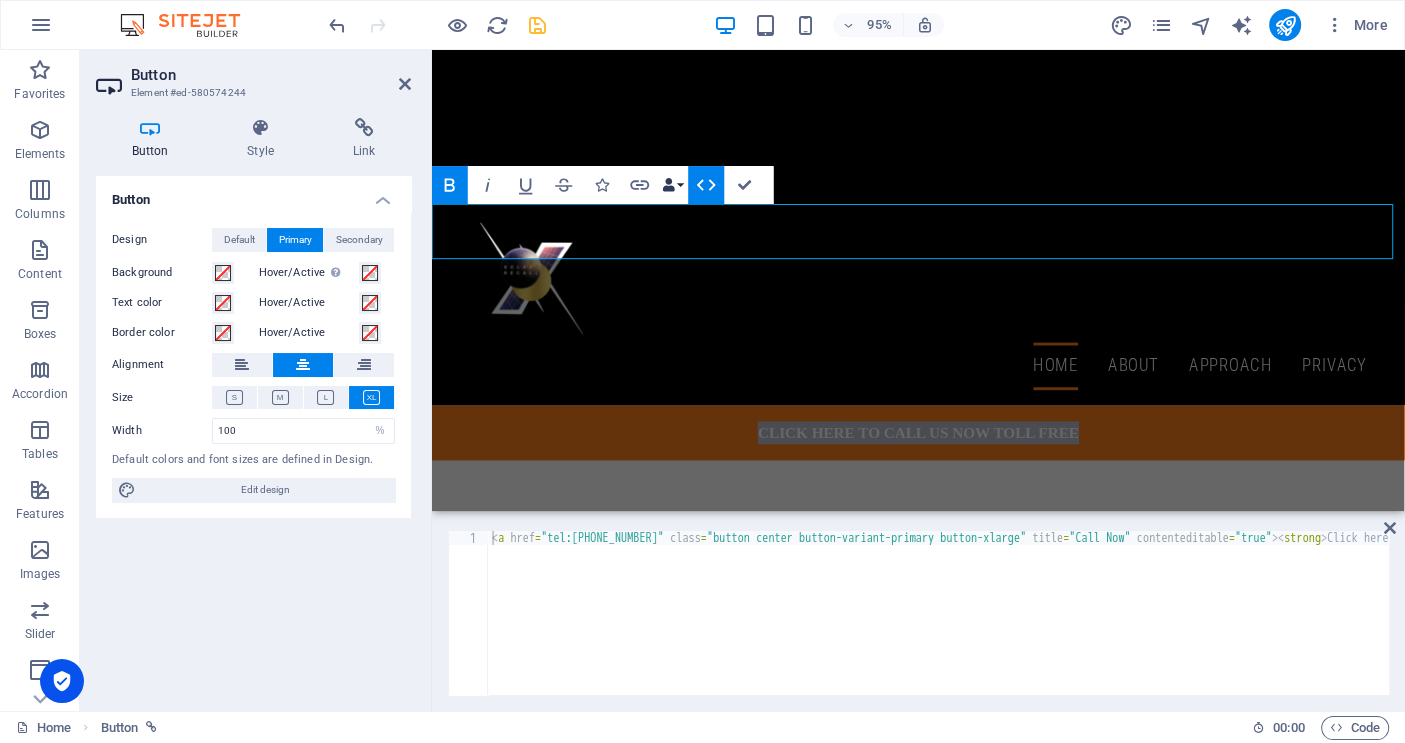 click on "Data Bindings" at bounding box center [673, 185] 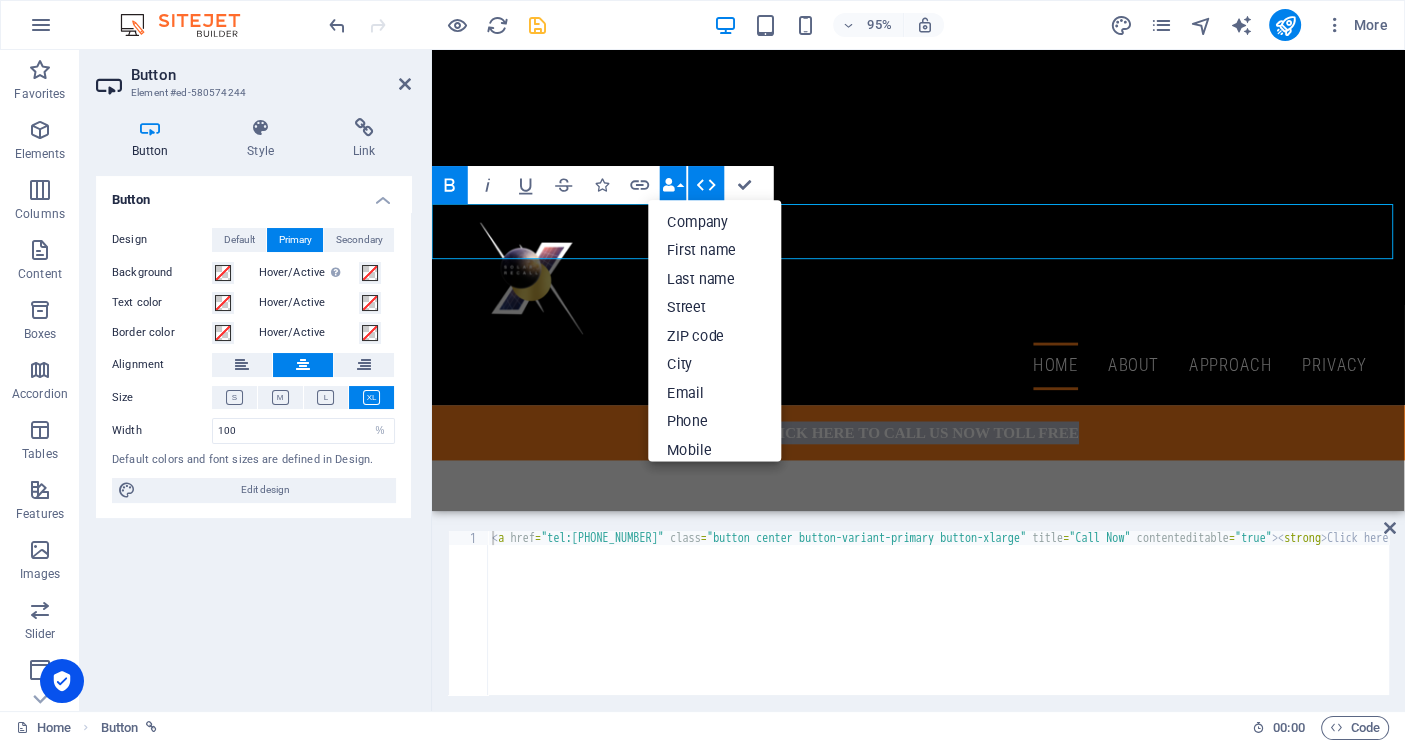 click on "Data Bindings" at bounding box center [673, 185] 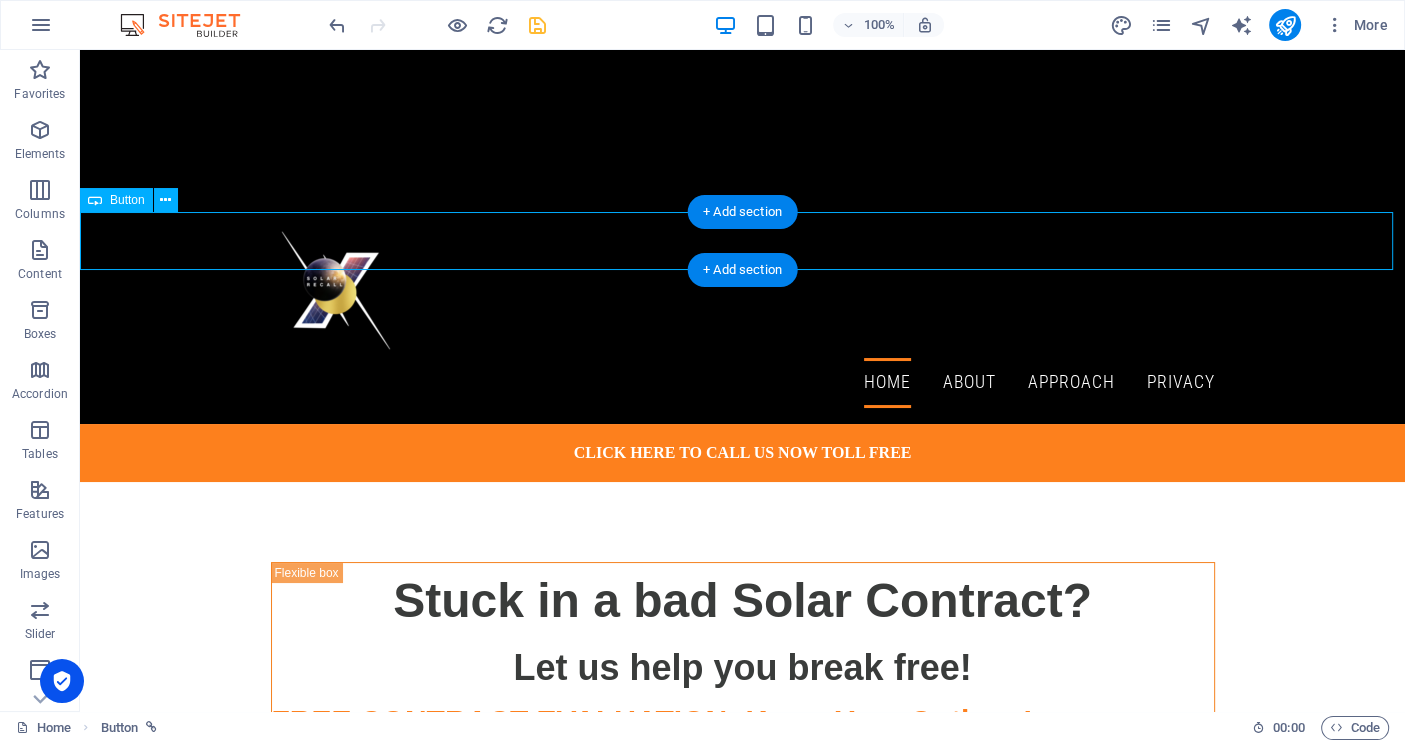 click on "Click here to Call Us Now toll free" at bounding box center (742, 453) 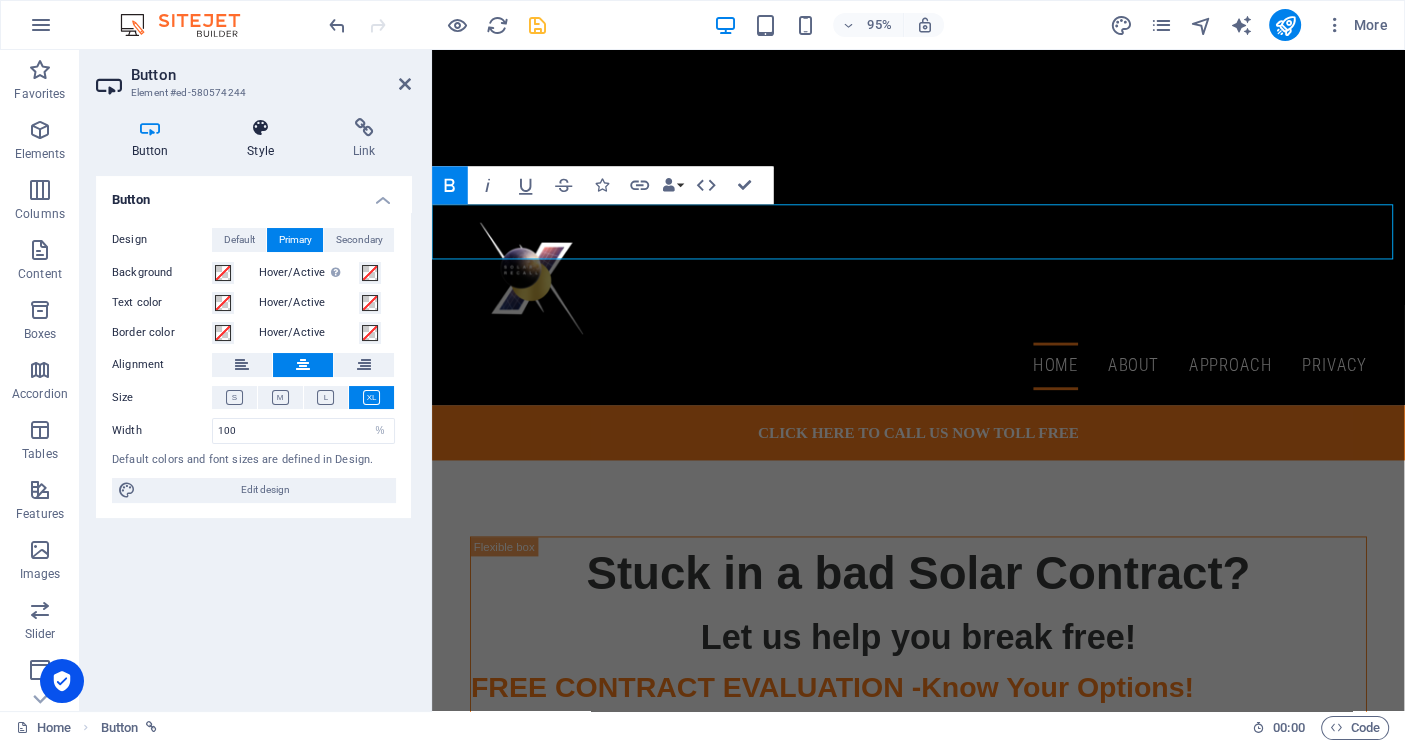 click at bounding box center (261, 128) 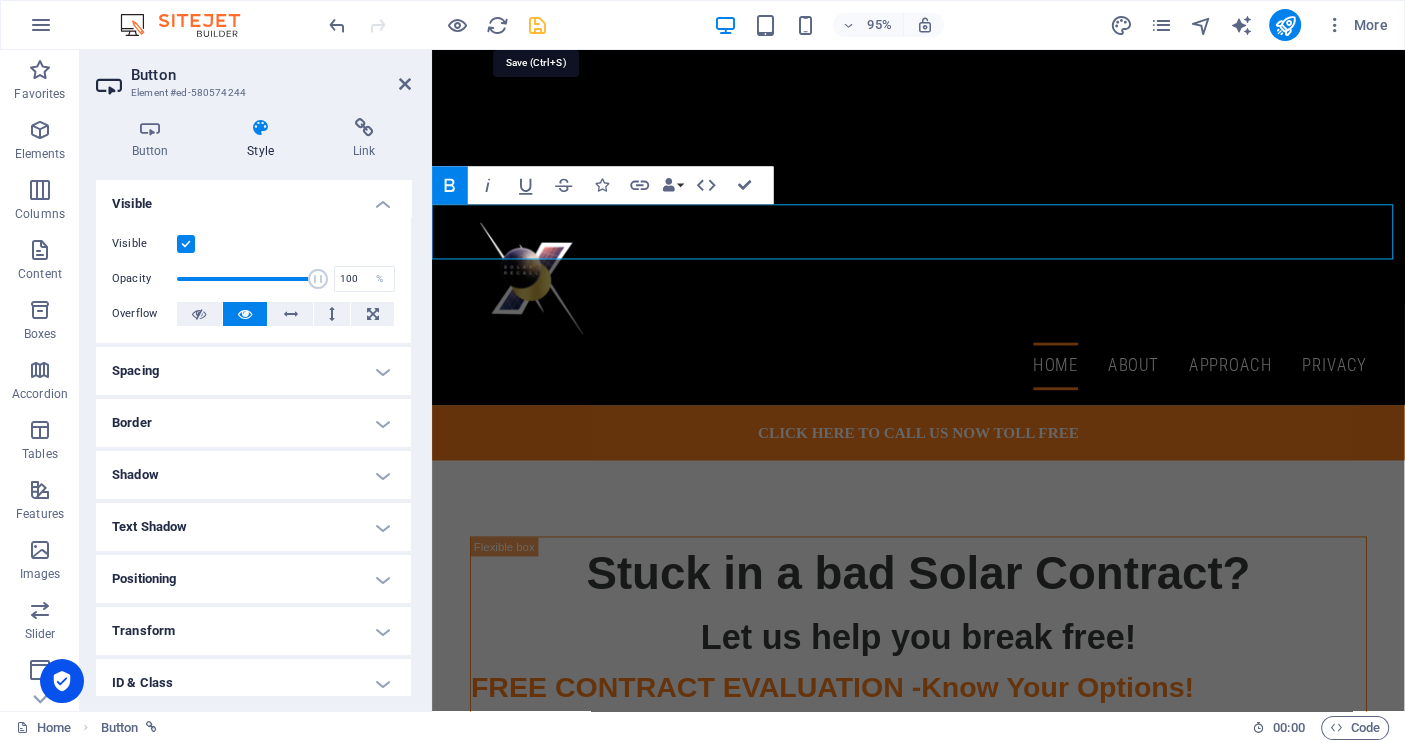 click at bounding box center (537, 25) 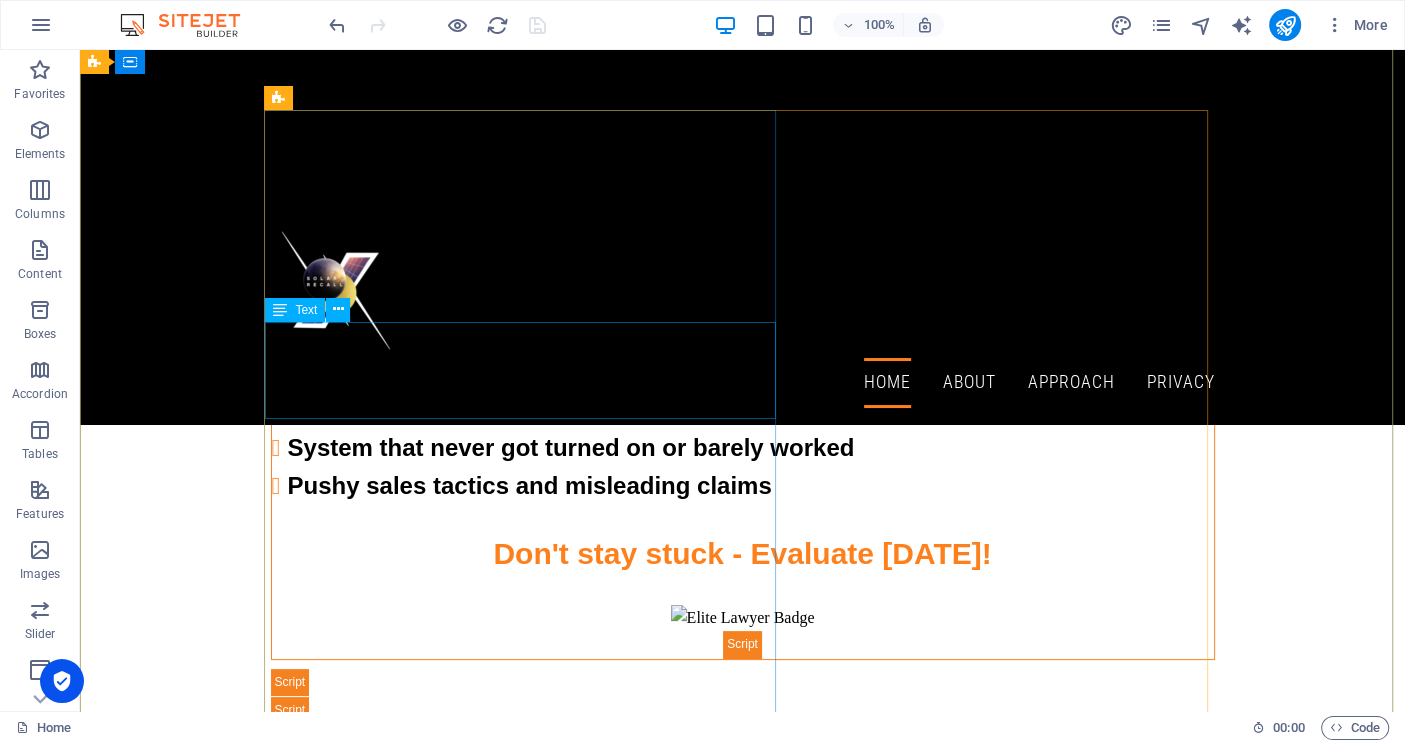 scroll, scrollTop: 160, scrollLeft: 0, axis: vertical 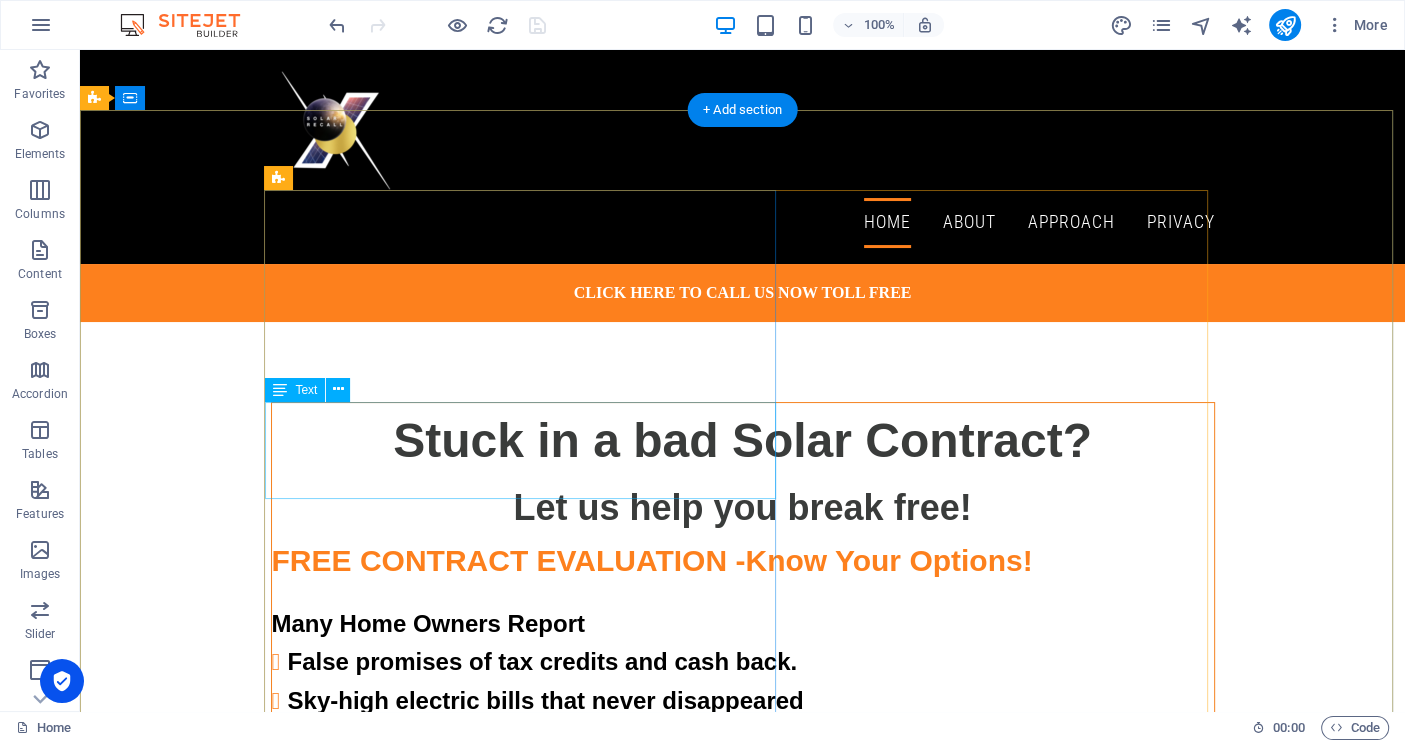 click on "FREE CONTRACT EVALUATION -  Know Your Options!" at bounding box center (743, 561) 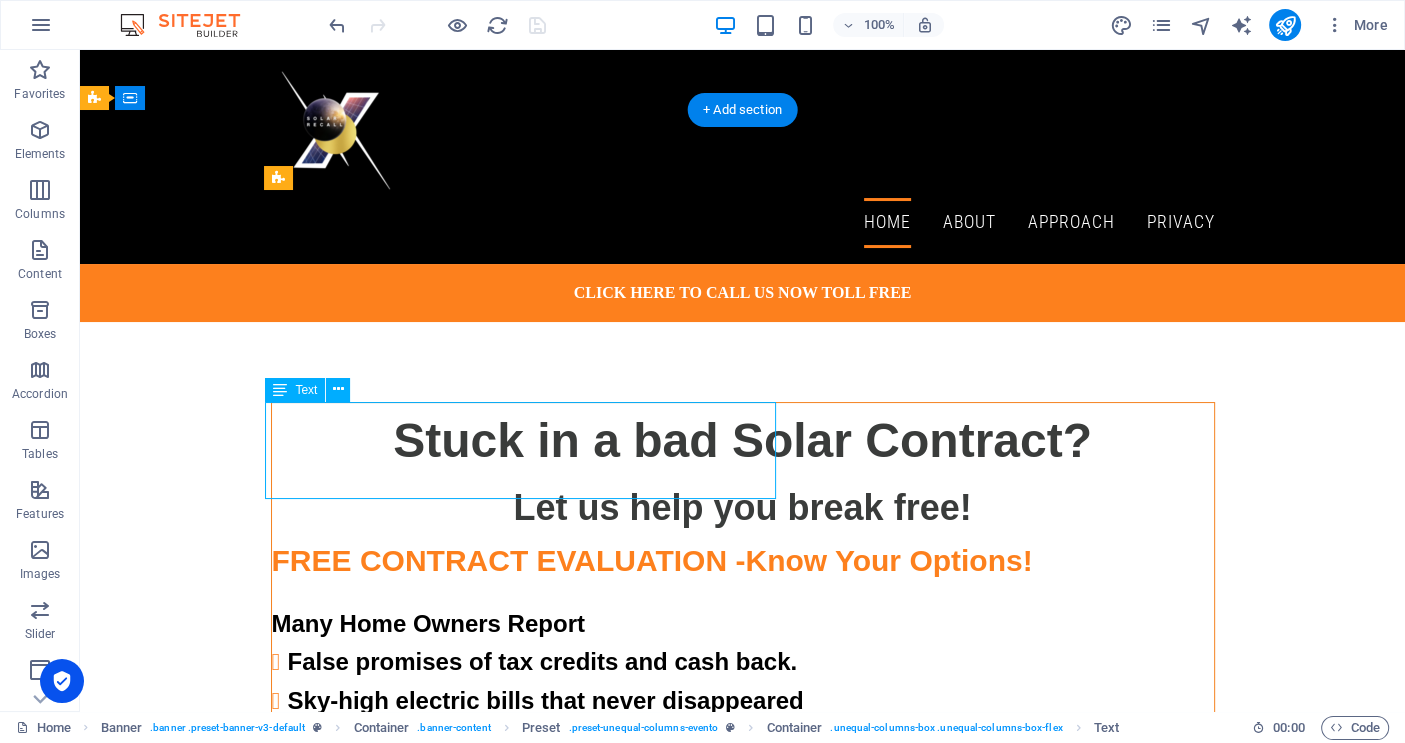 drag, startPoint x: 469, startPoint y: 433, endPoint x: 118, endPoint y: 455, distance: 351.68878 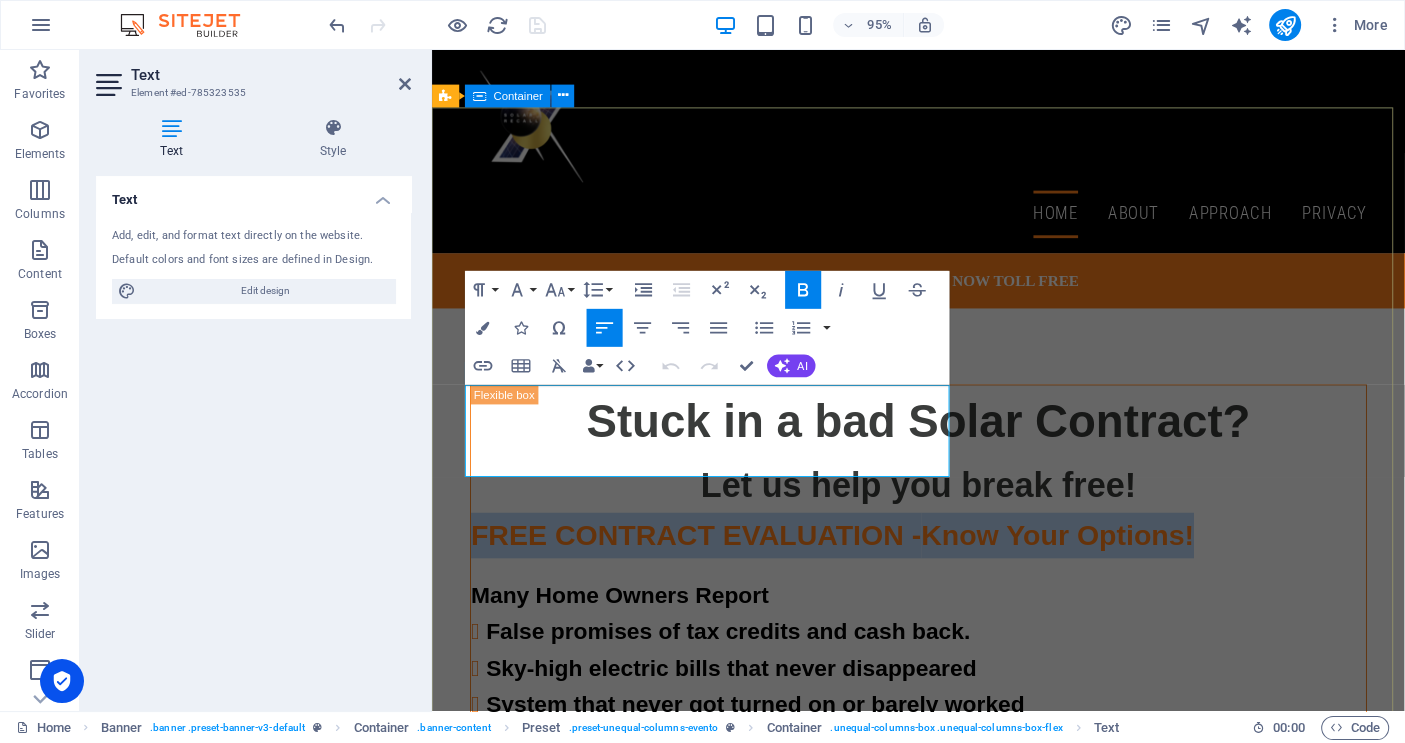 drag, startPoint x: 792, startPoint y: 465, endPoint x: 452, endPoint y: 392, distance: 347.74847 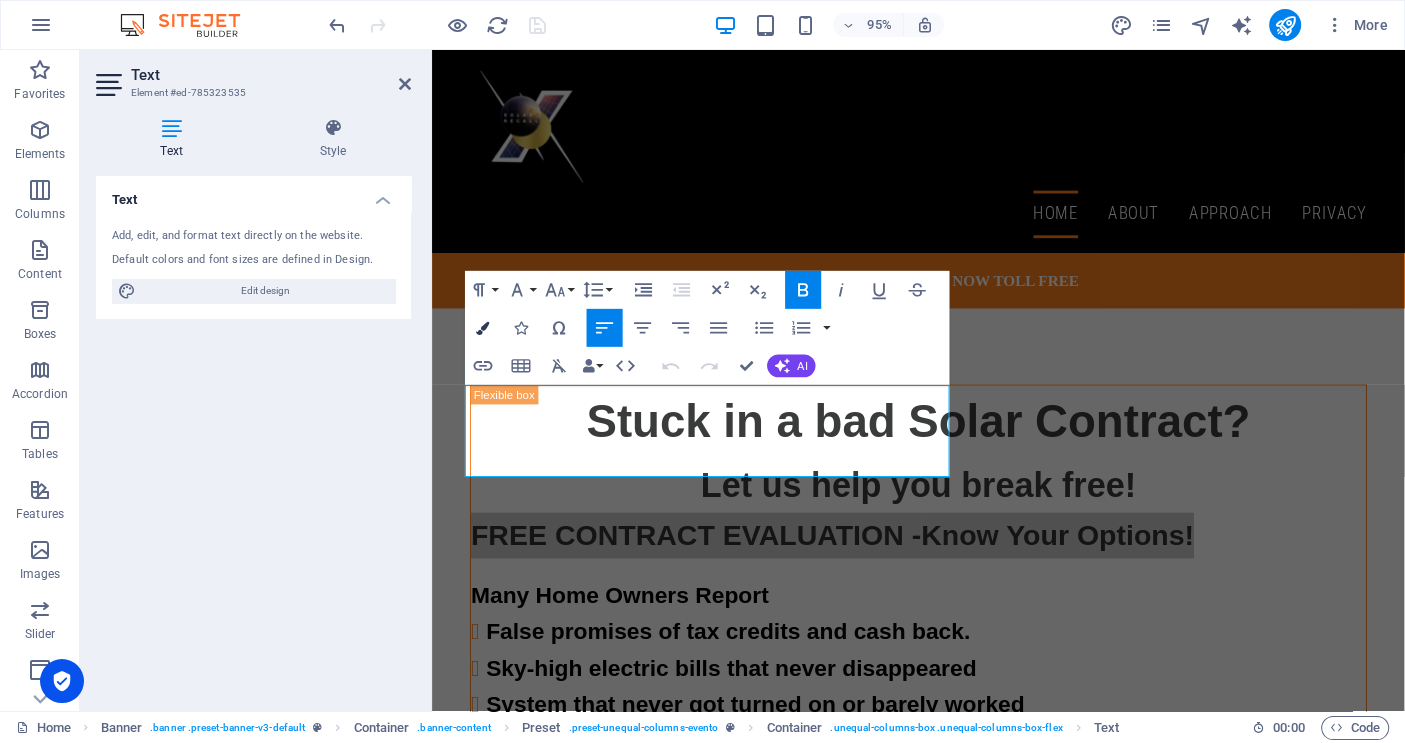 click at bounding box center [483, 327] 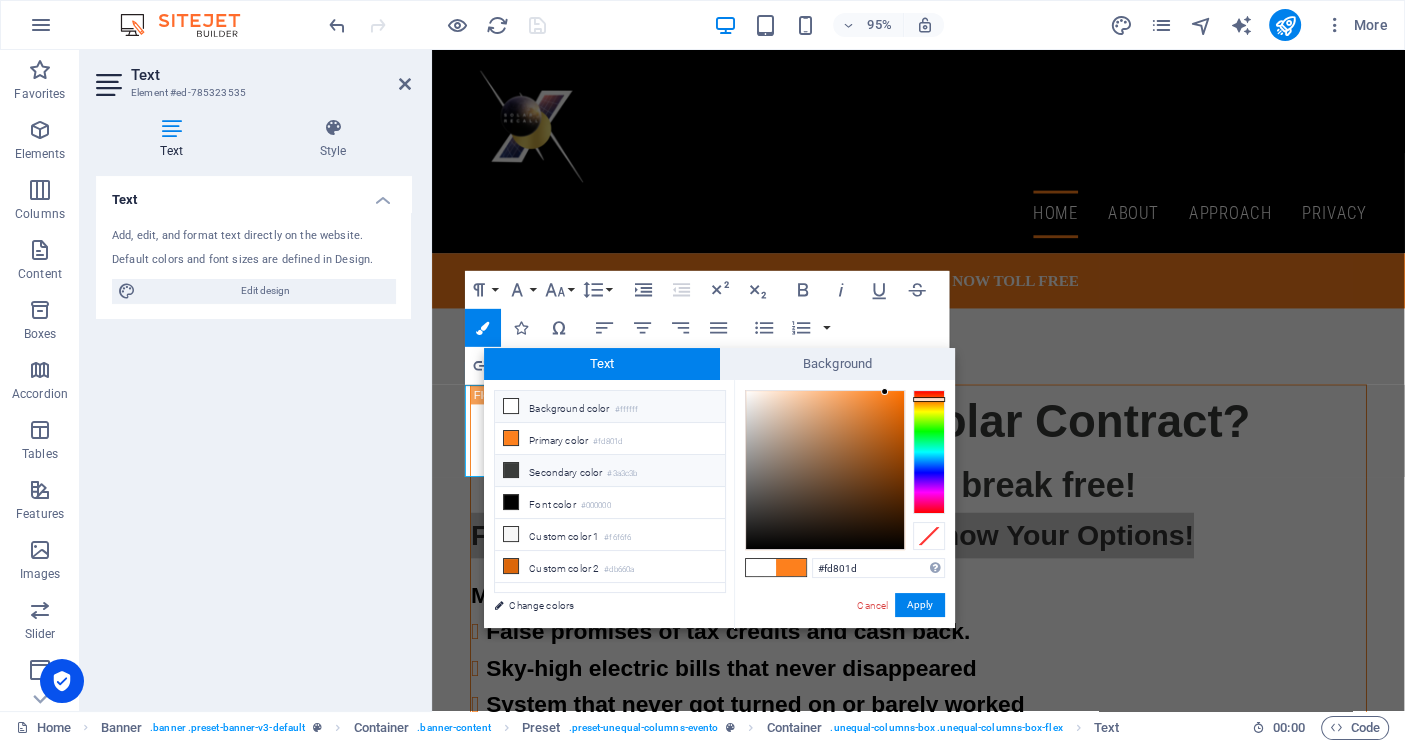 click at bounding box center [511, 470] 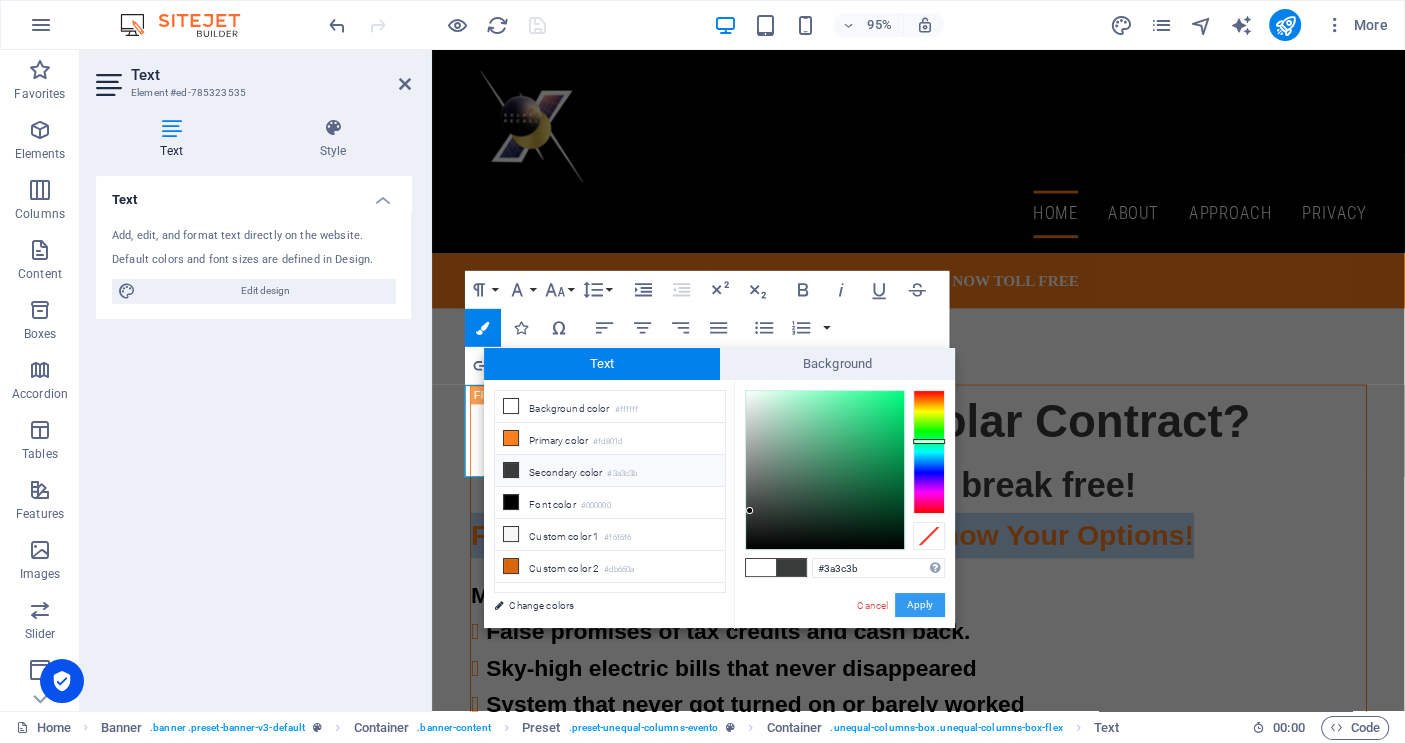 click on "Apply" at bounding box center [920, 605] 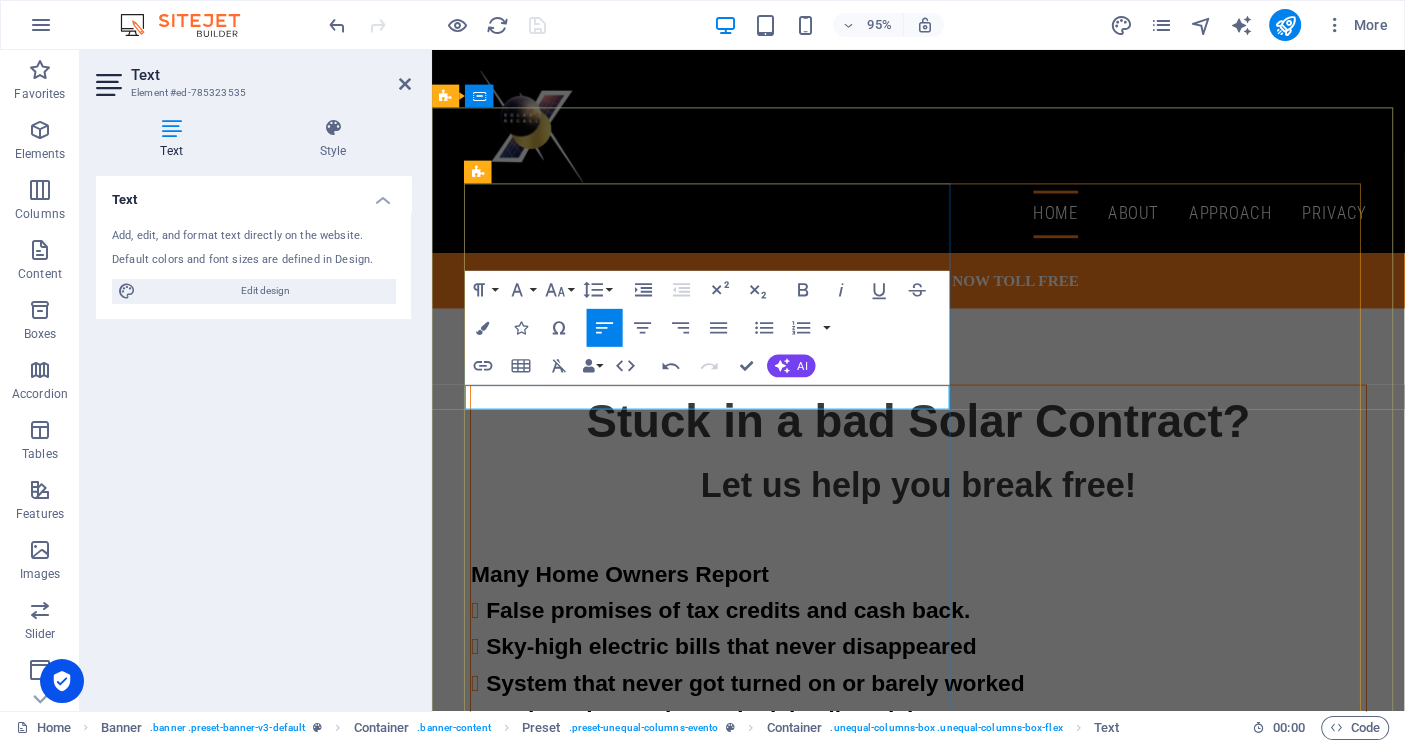 click on "FREE CONTRACT EVALUATION - Know Your Options!" at bounding box center [678, 549] 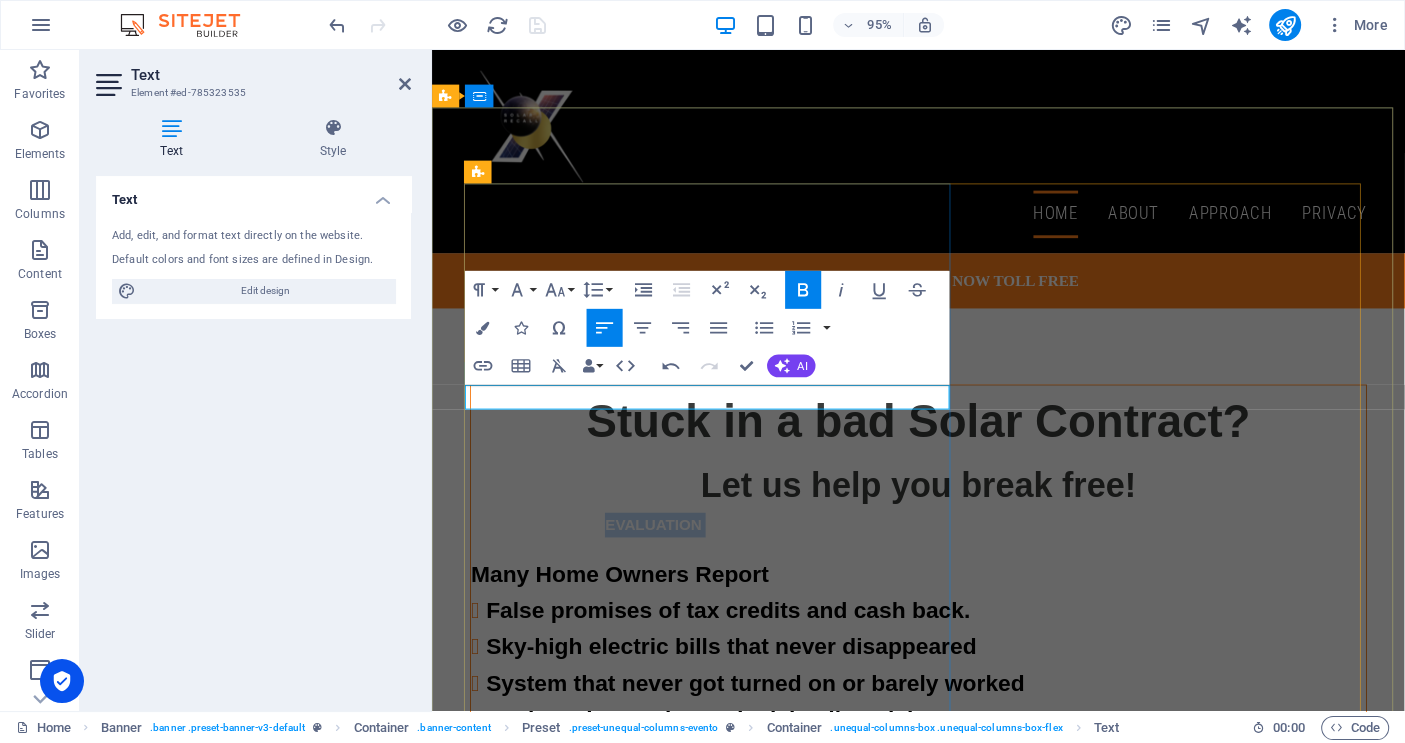click on "FREE CONTRACT EVALUATION - Know Your Options!" at bounding box center (678, 549) 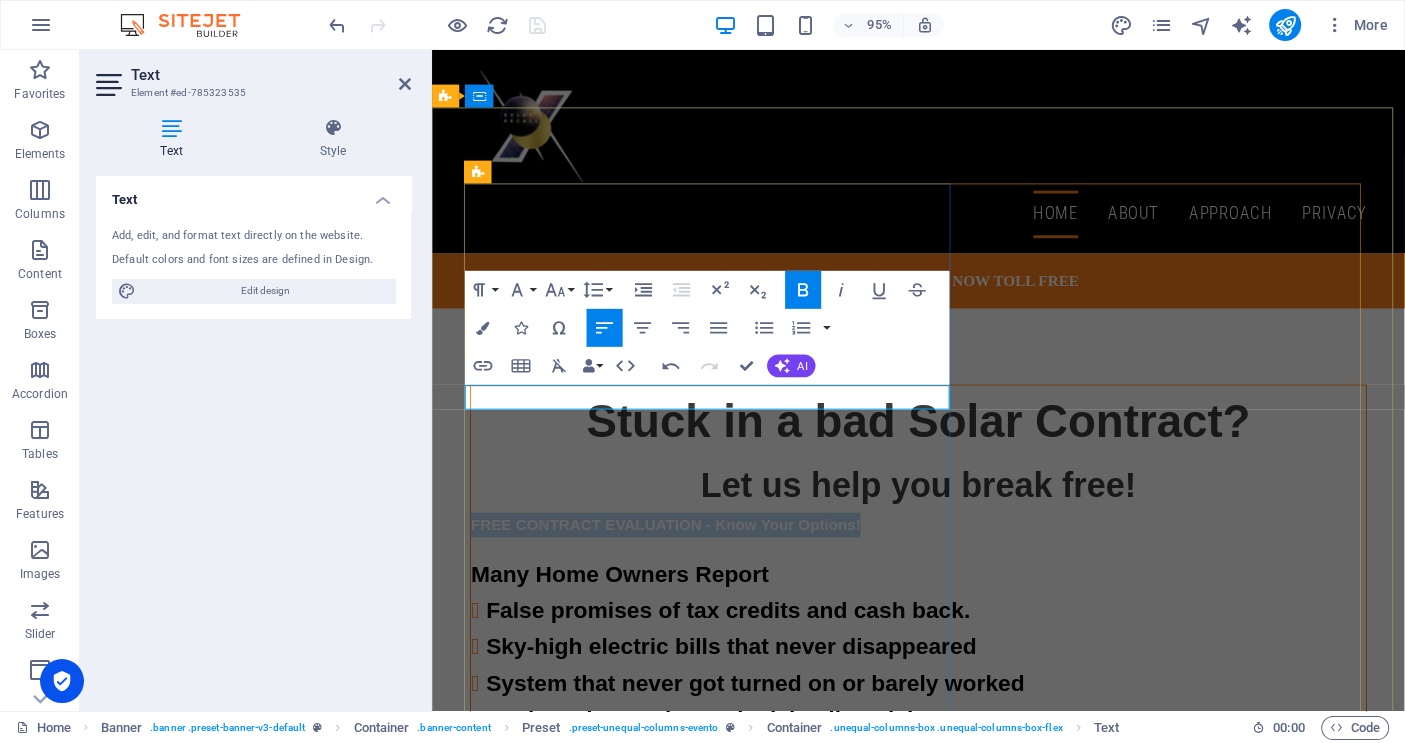 click on "FREE CONTRACT EVALUATION - Know Your Options!" at bounding box center [678, 549] 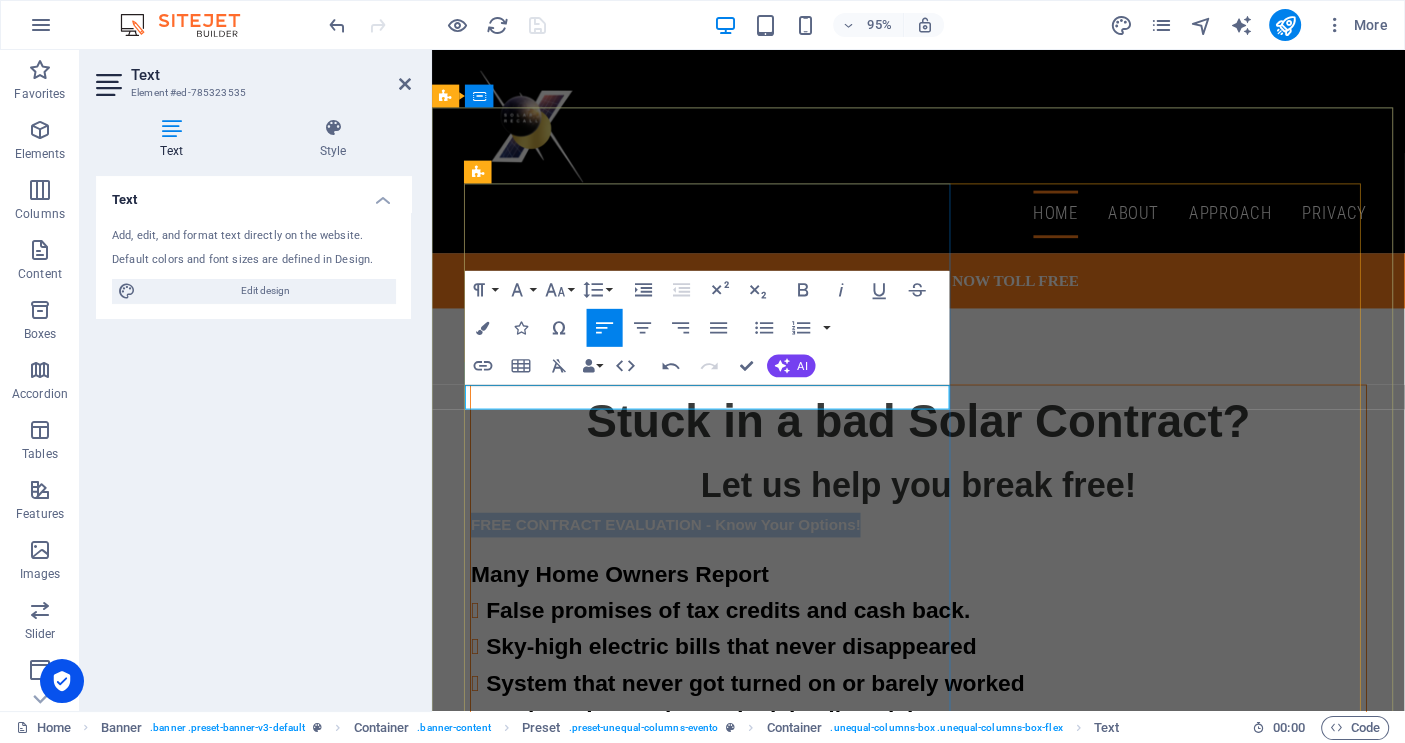 type 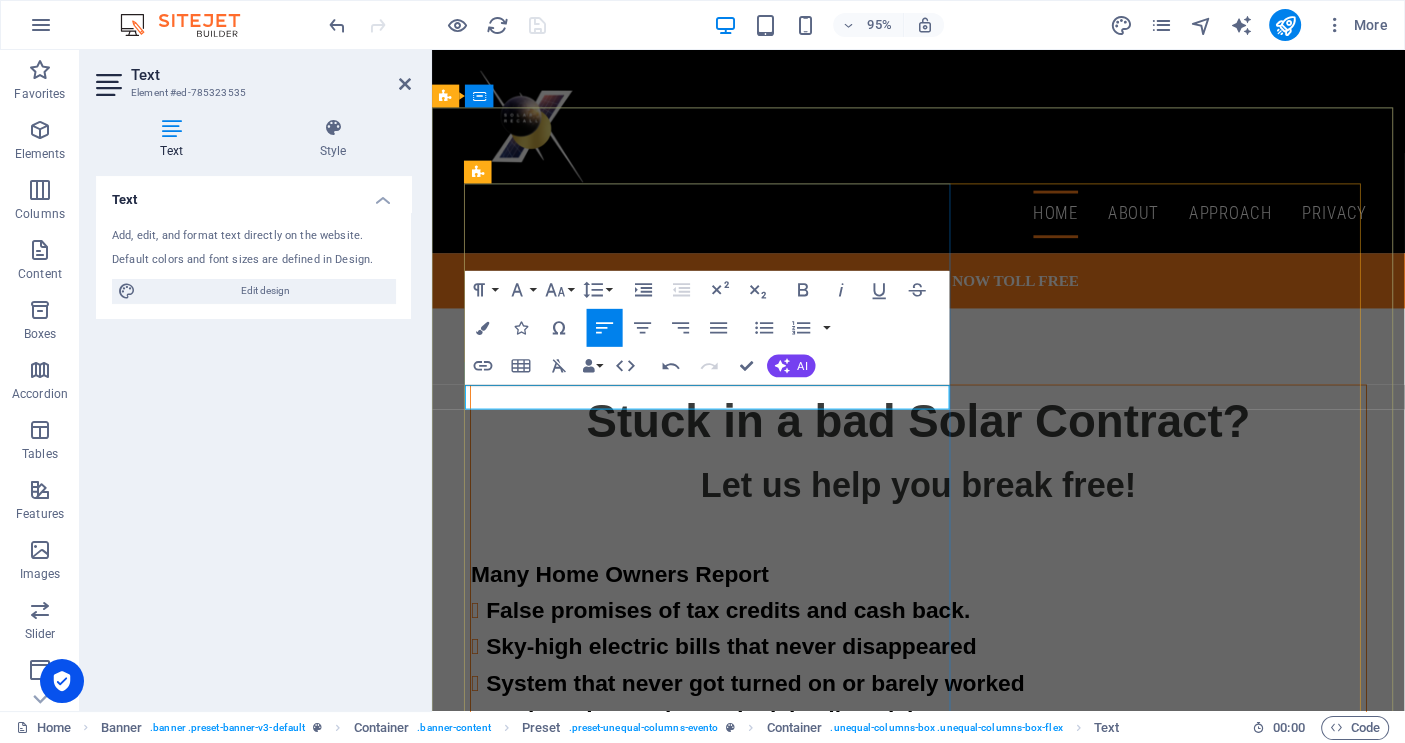click on "Free" at bounding box center (944, 550) 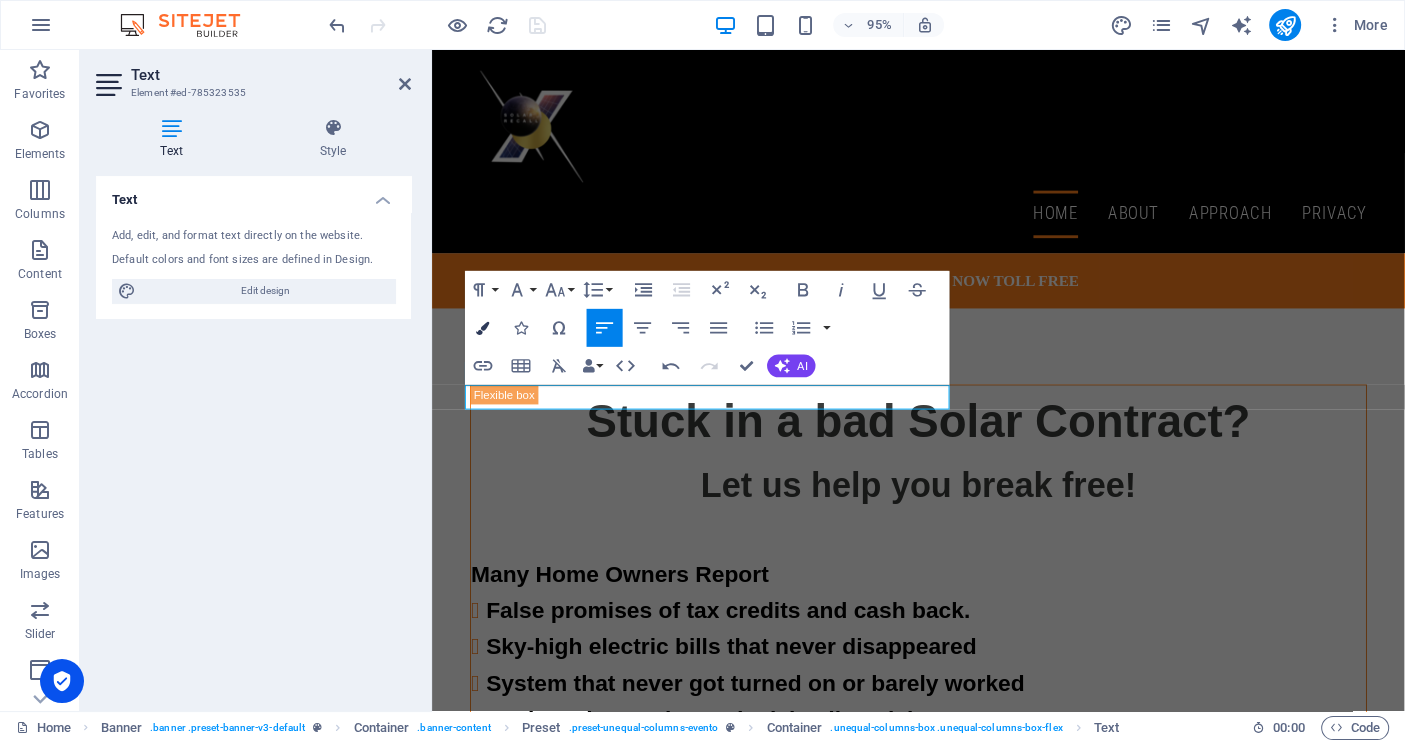 click at bounding box center (483, 327) 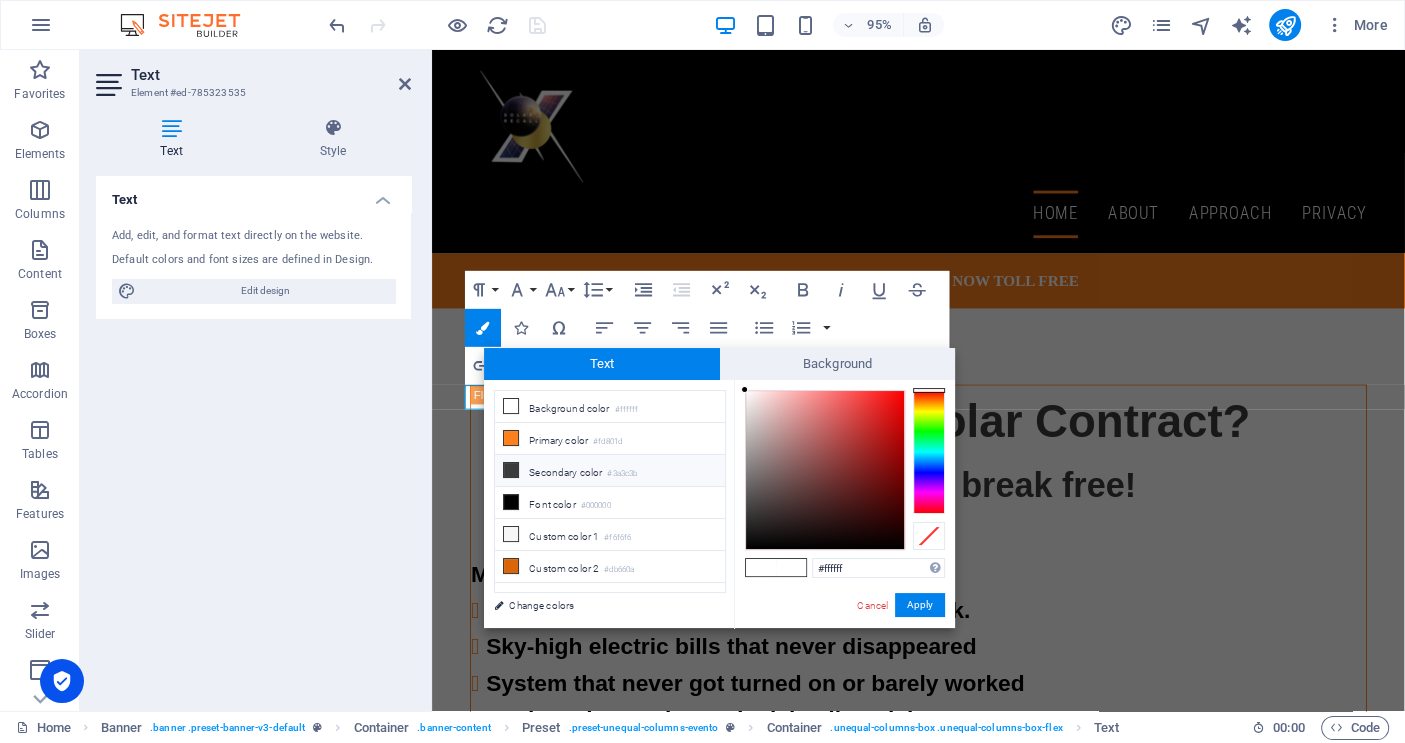 click at bounding box center (511, 470) 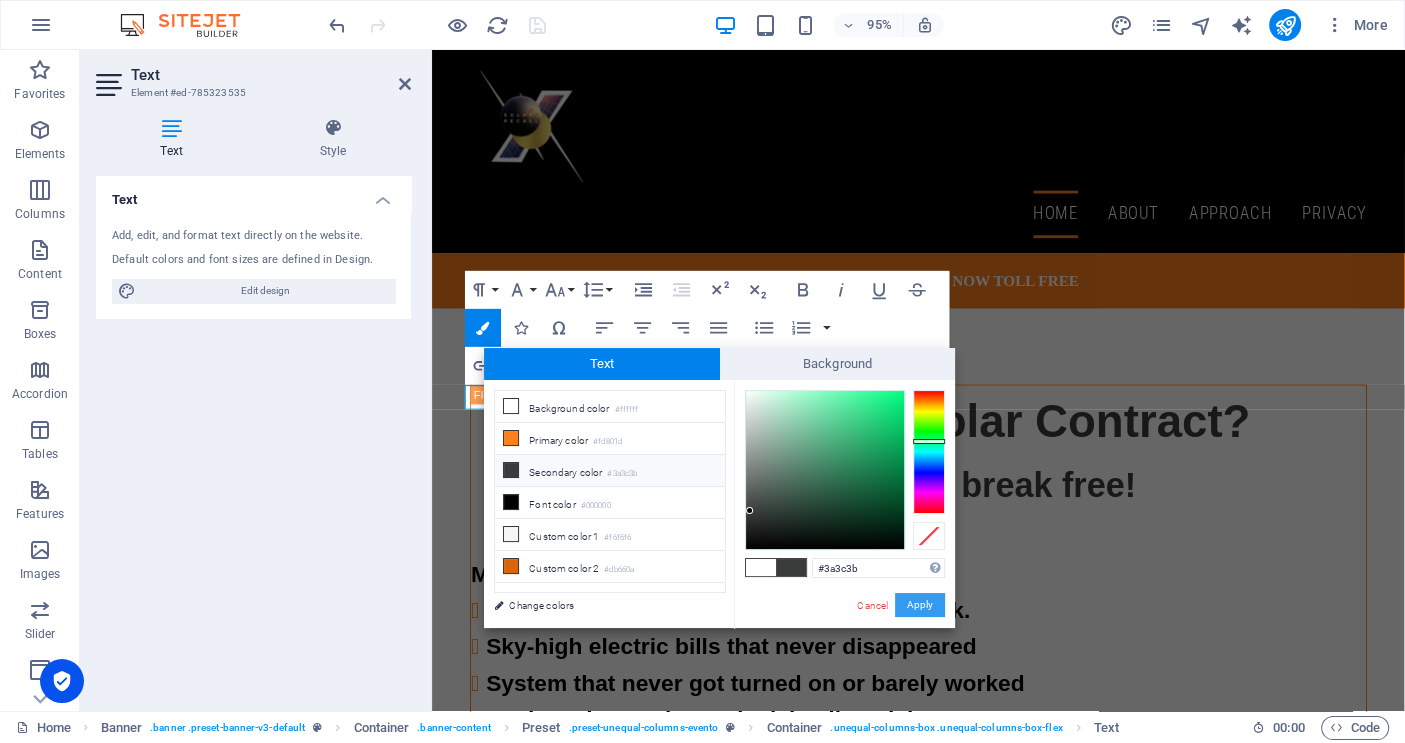 drag, startPoint x: 912, startPoint y: 604, endPoint x: 505, endPoint y: 583, distance: 407.5414 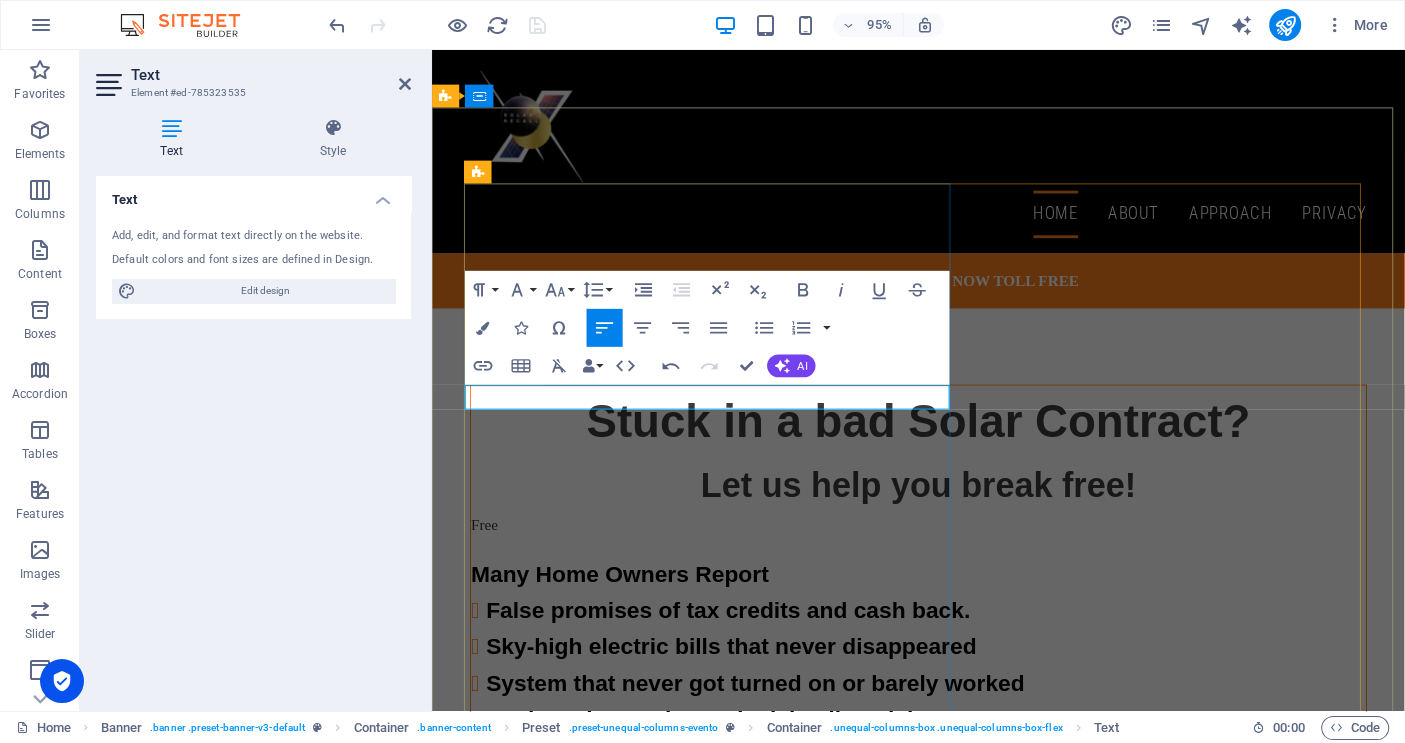 click on "Free" at bounding box center [944, 550] 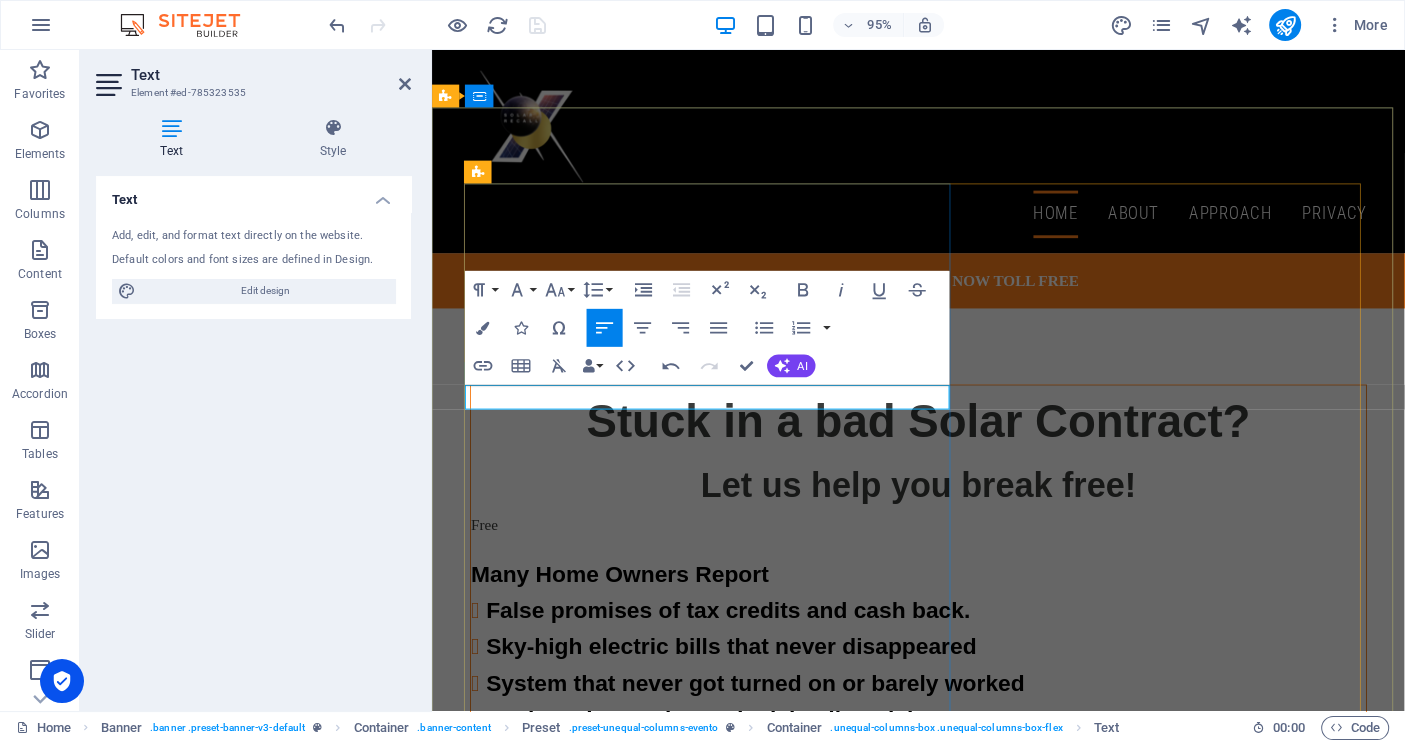 click on "Free" at bounding box center [487, 549] 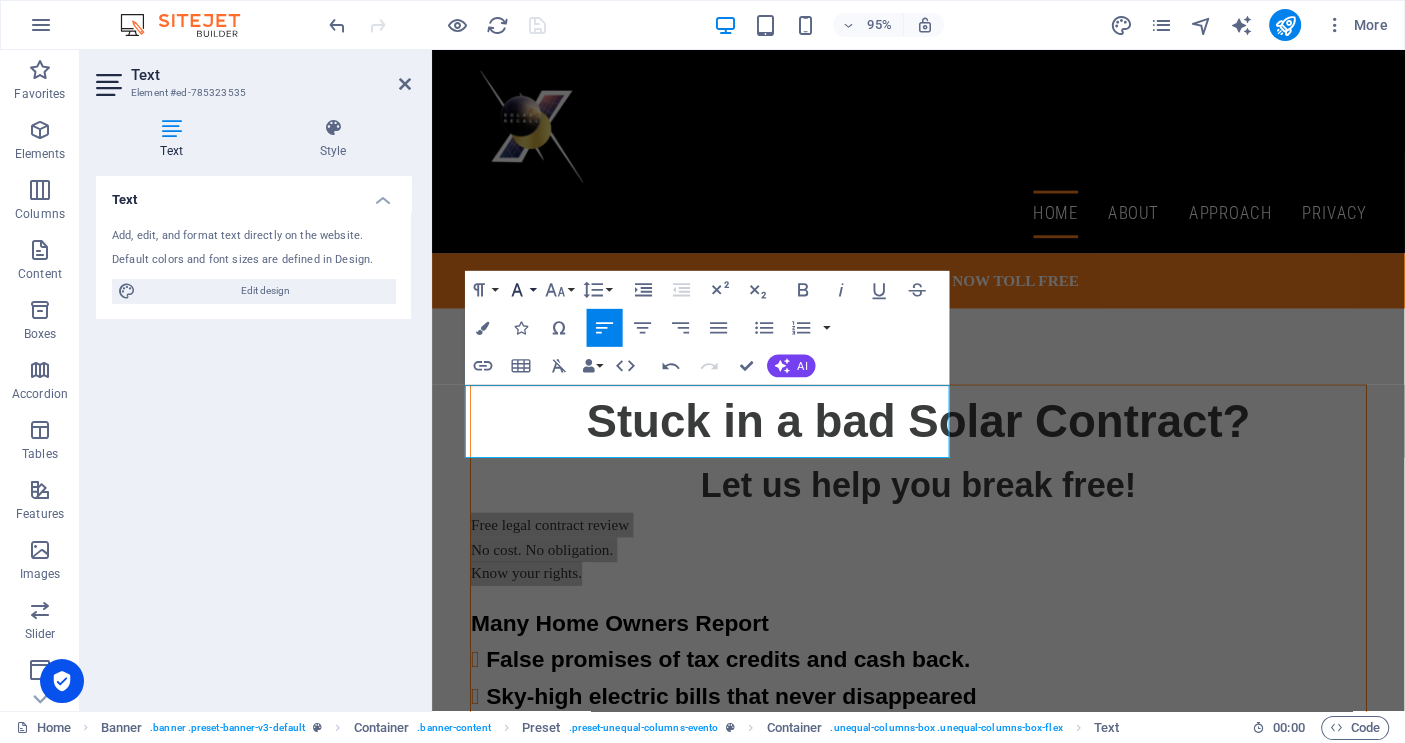 click on "Font Family" at bounding box center (521, 289) 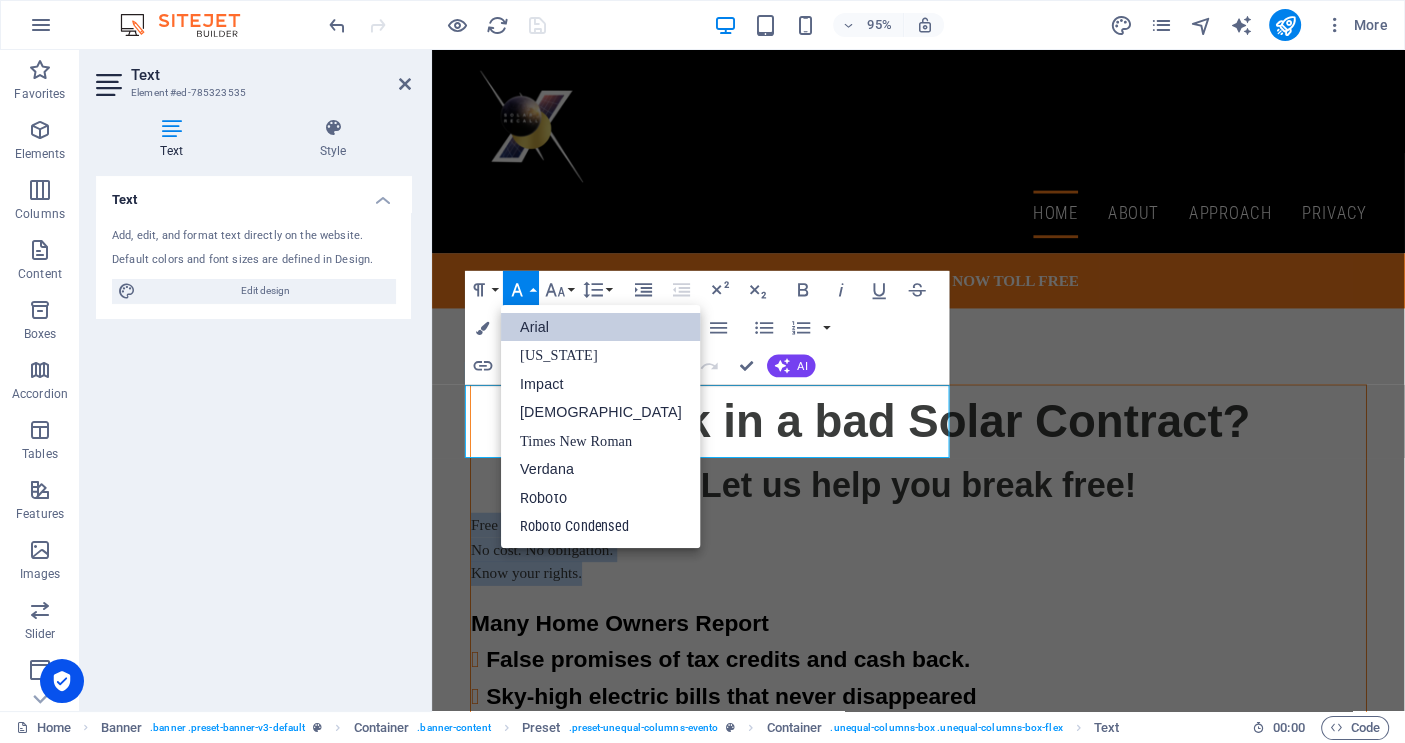 click on "Arial" at bounding box center (601, 326) 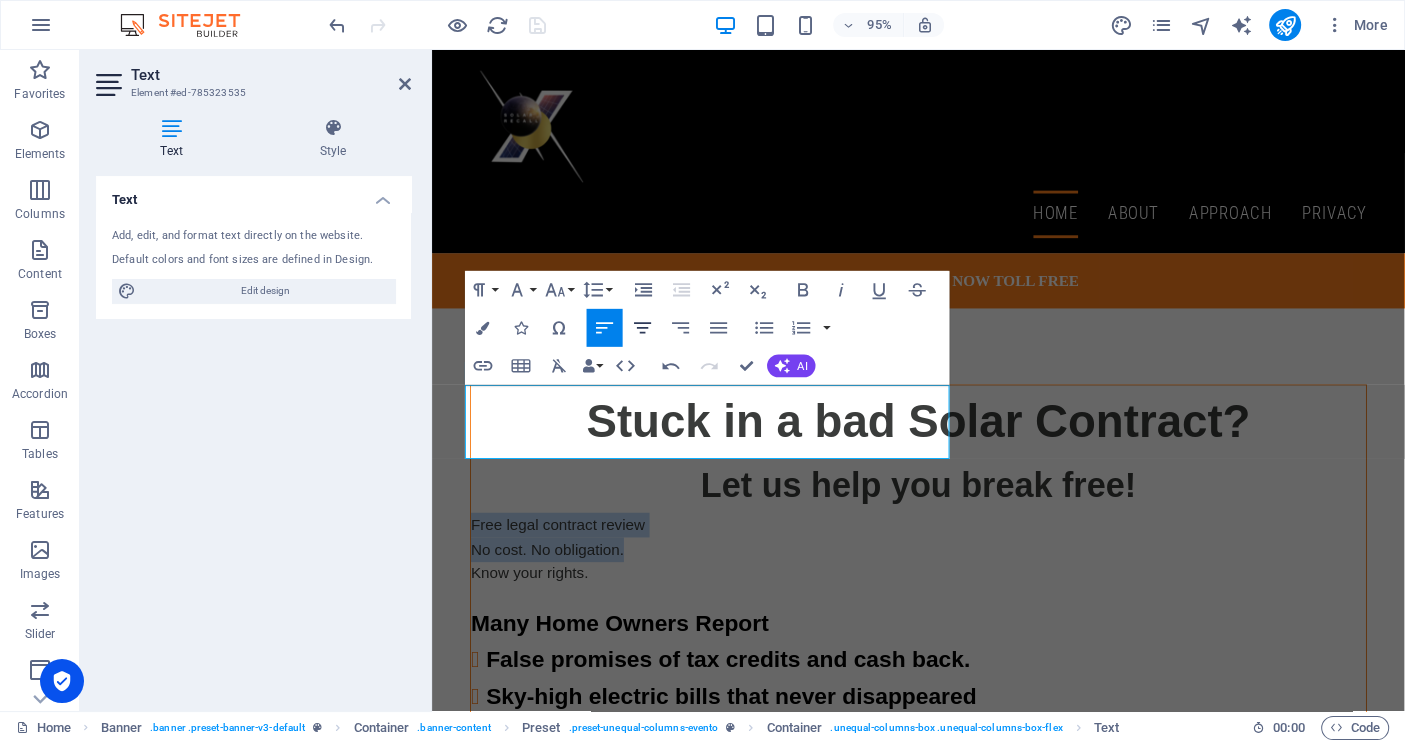 click 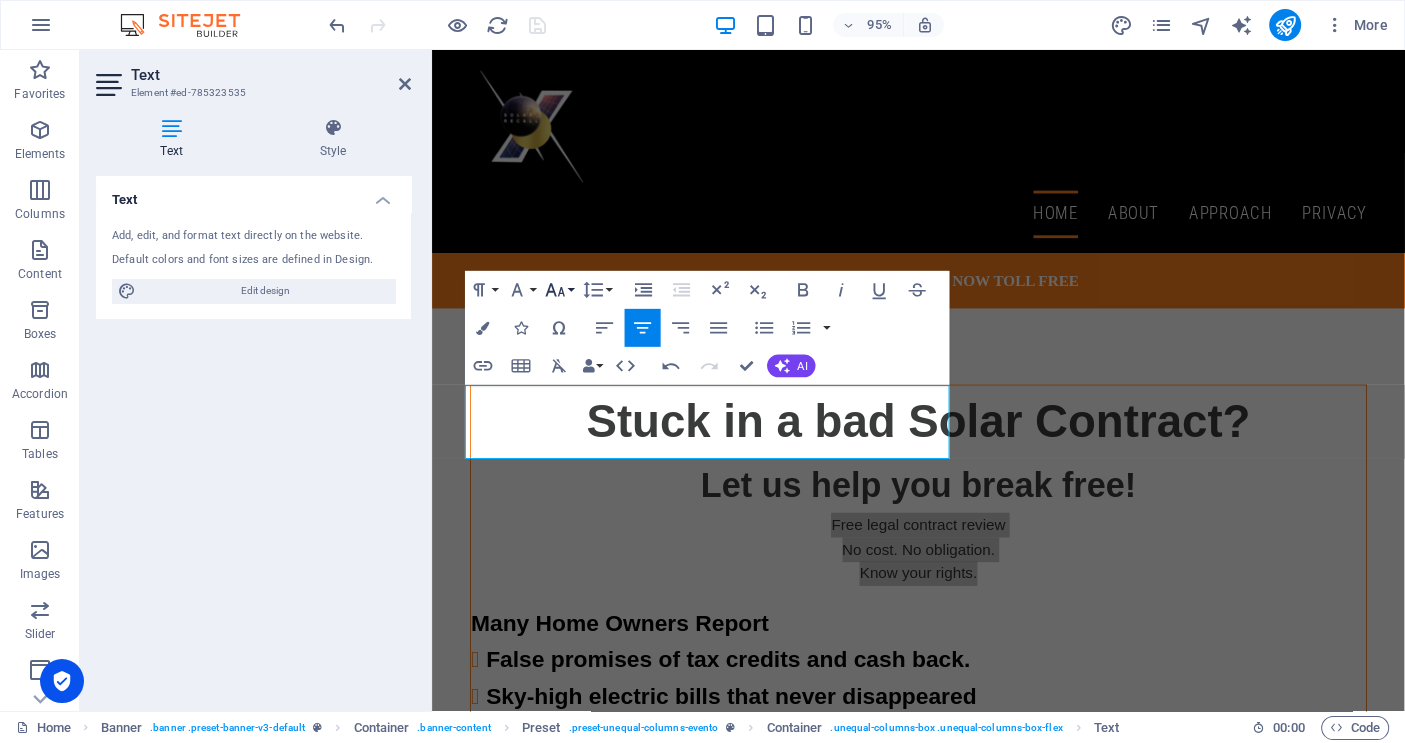 click 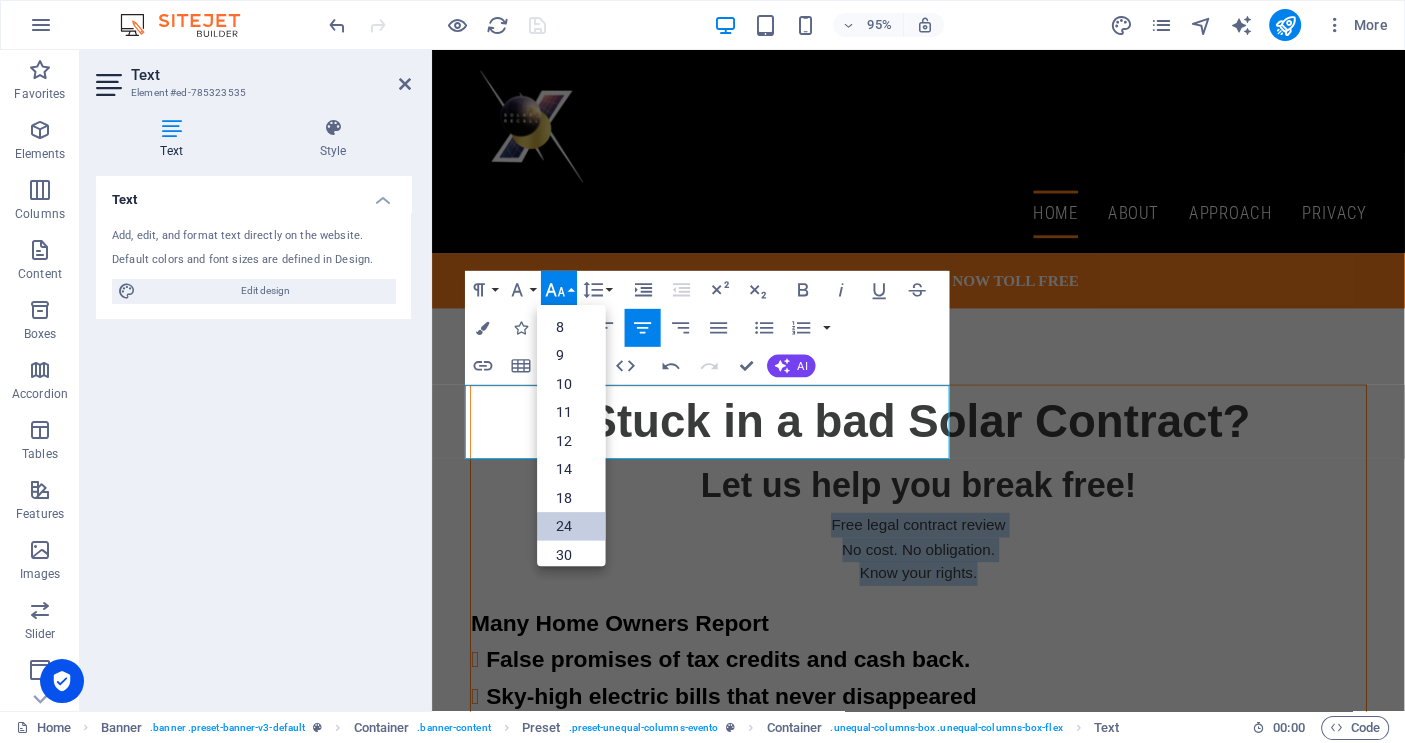 click on "24" at bounding box center [571, 526] 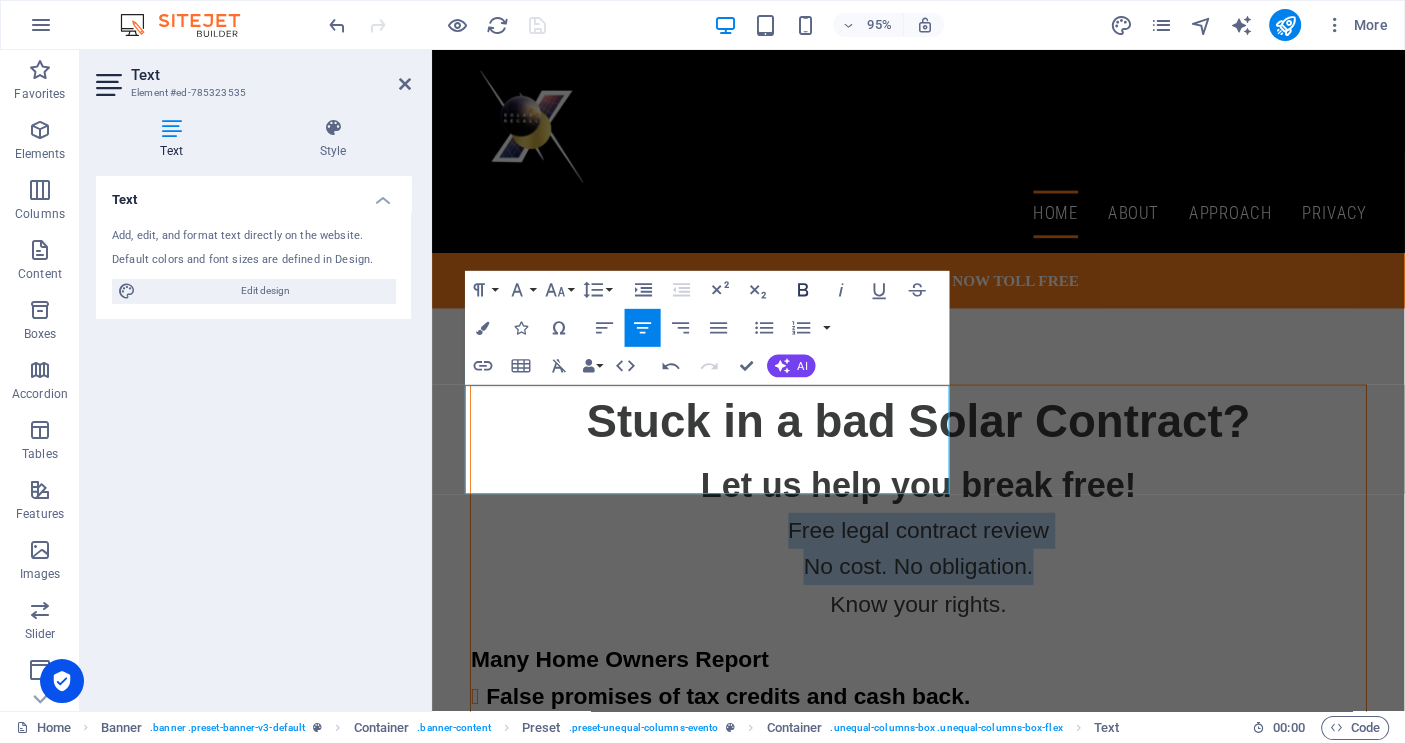 click 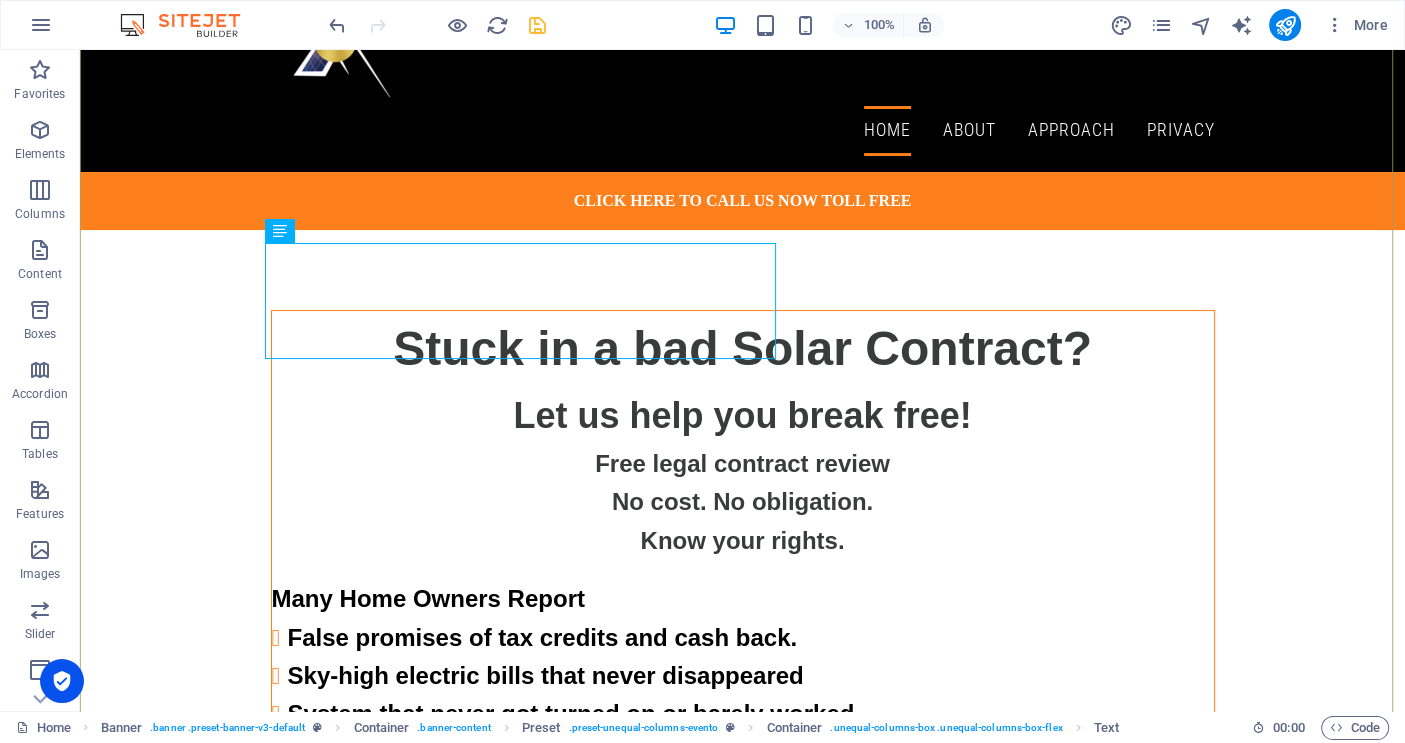 scroll, scrollTop: 320, scrollLeft: 0, axis: vertical 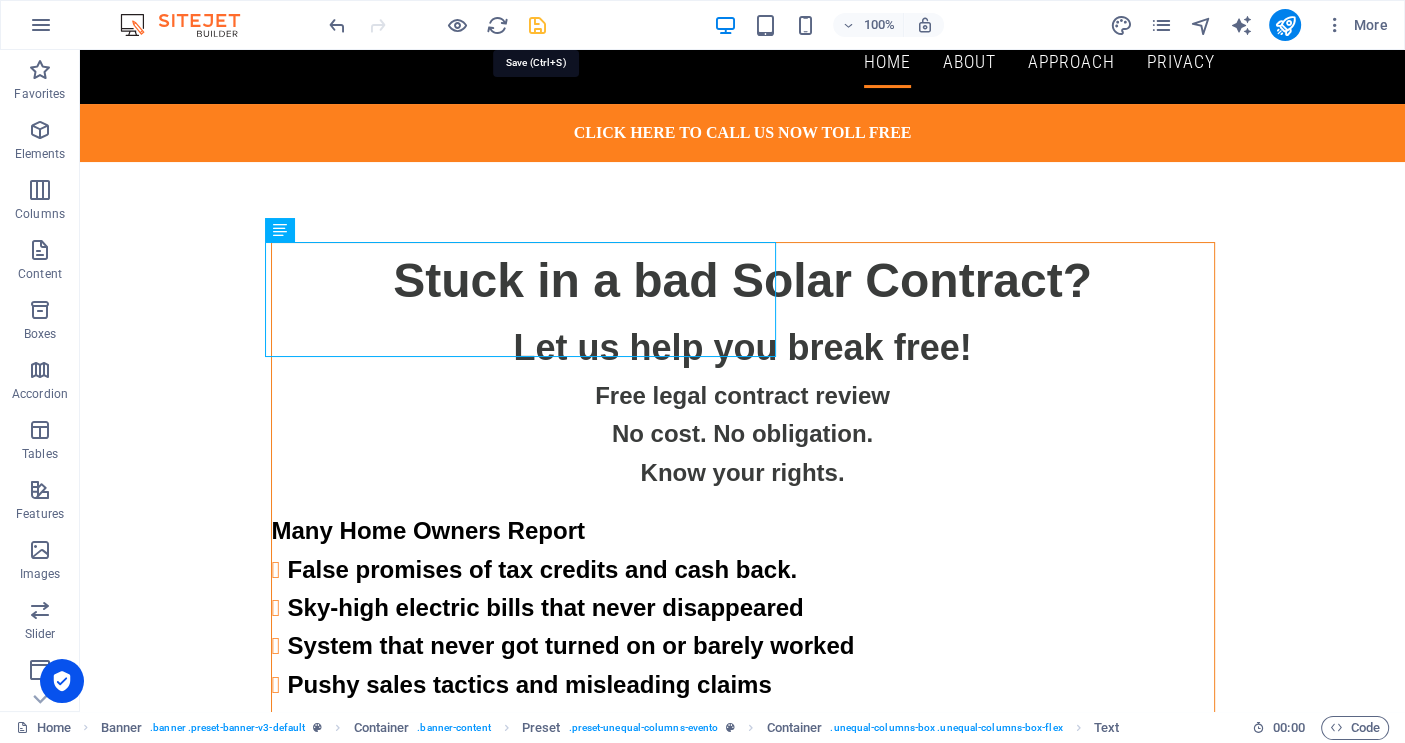 click at bounding box center [537, 25] 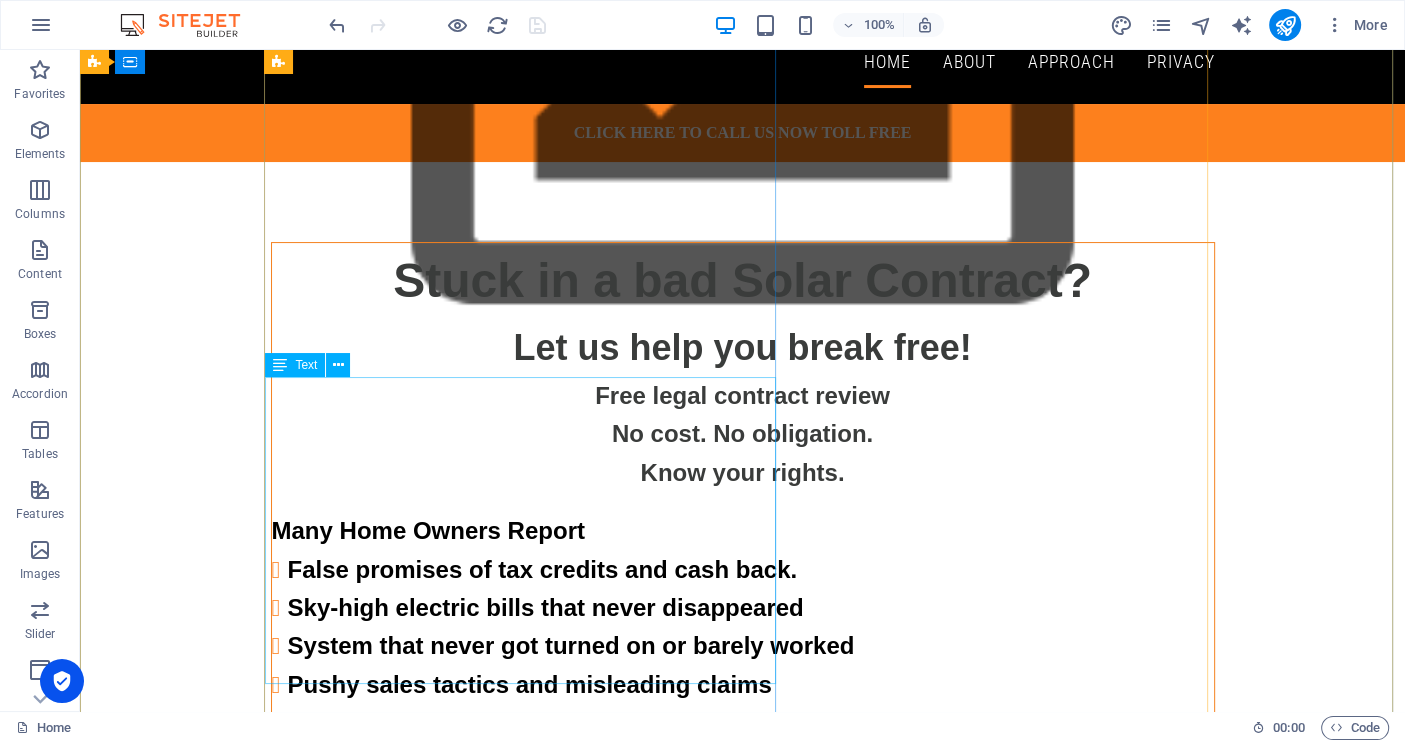 click on "Many Home Owners Report False promises of tax credits and cash back. Sky-high electric bills that never disappeared System that never got turned on or barely worked Pushy sales tactics and misleading claims" at bounding box center (743, 608) 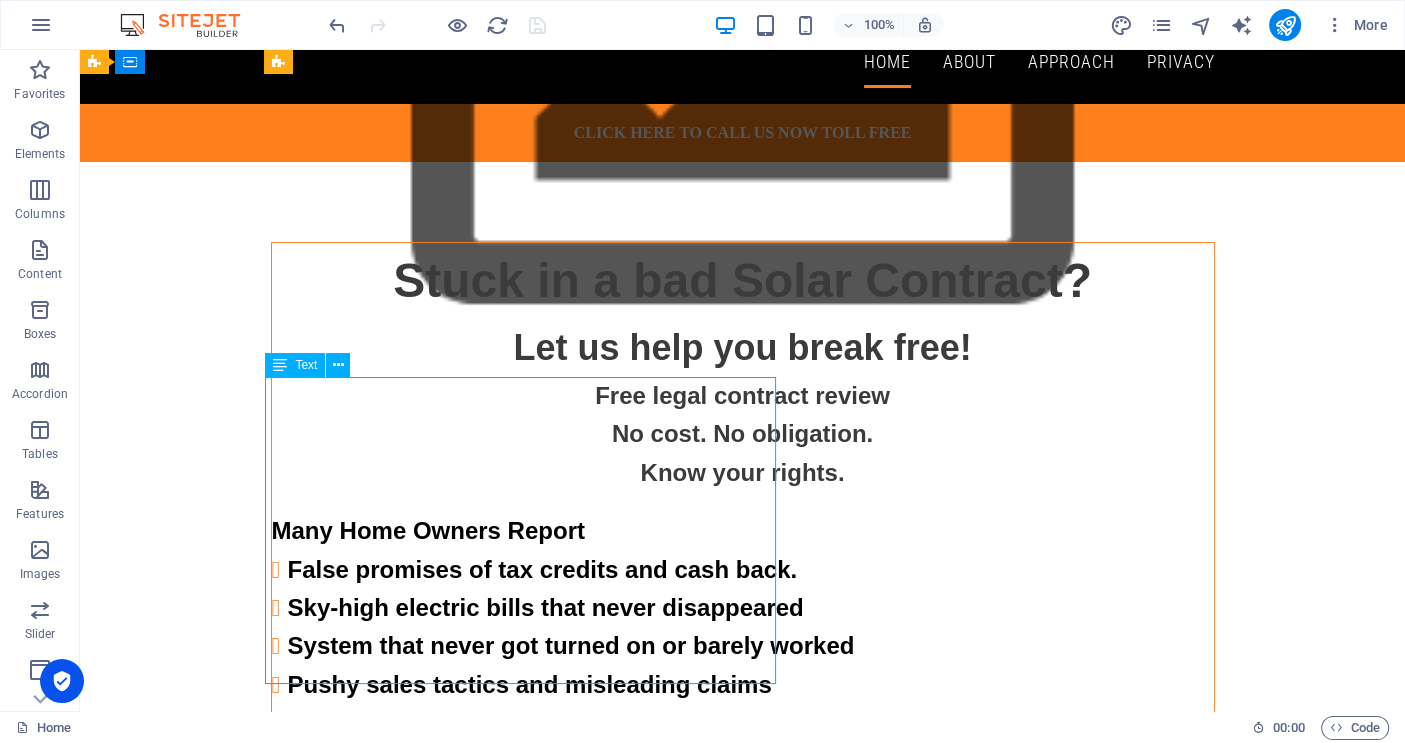 click on "Many Home Owners Report False promises of tax credits and cash back. Sky-high electric bills that never disappeared System that never got turned on or barely worked Pushy sales tactics and misleading claims" at bounding box center (743, 608) 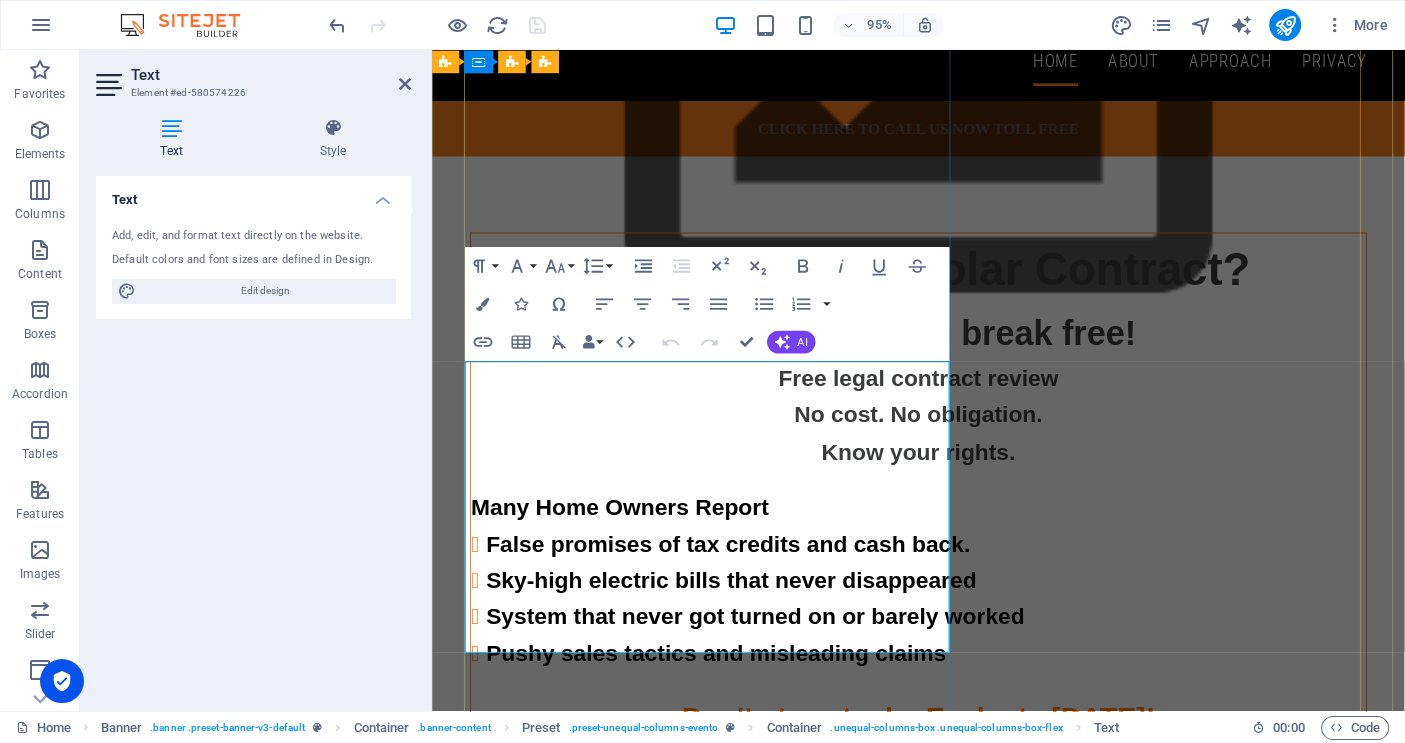 click on "Many Home Owners Report" at bounding box center [629, 530] 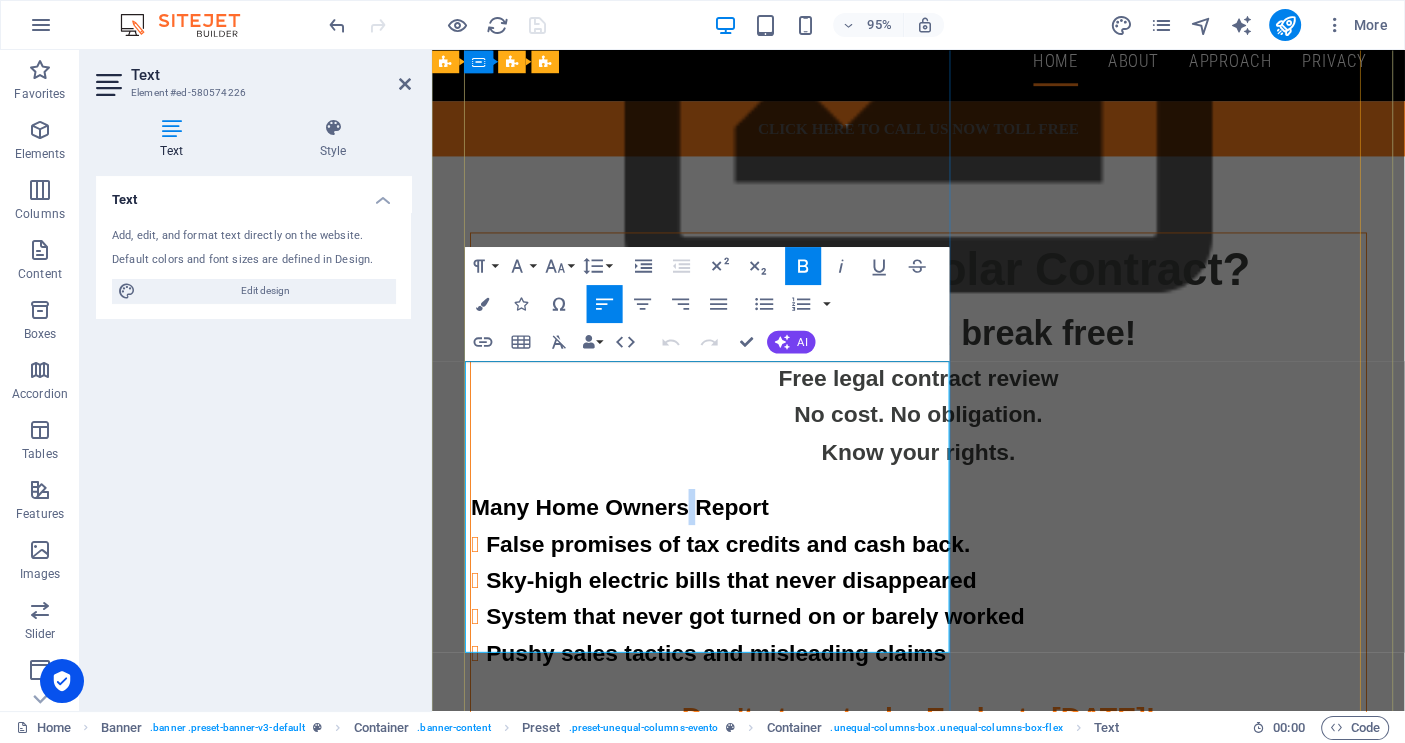 click on "Many Home Owners Report" at bounding box center [629, 530] 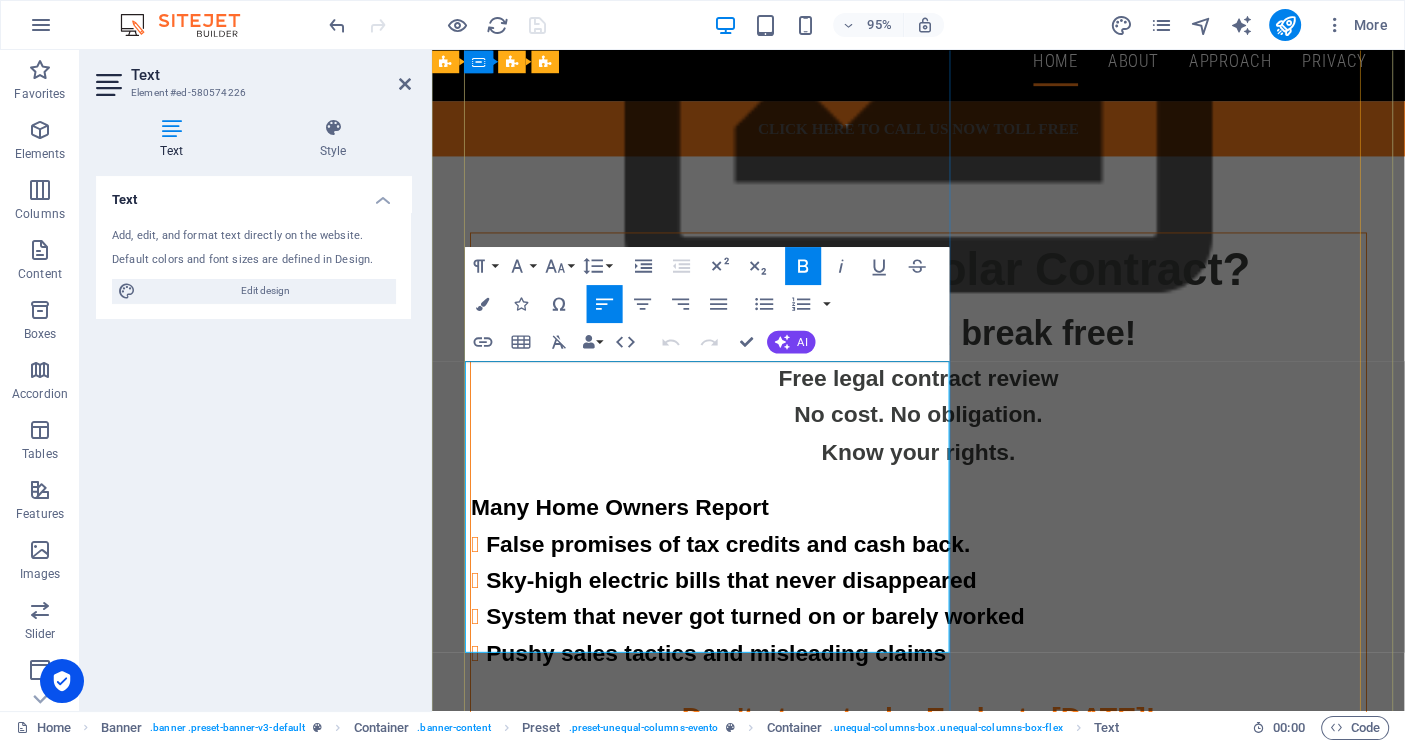 click on "Many Home Owners Report" at bounding box center [629, 530] 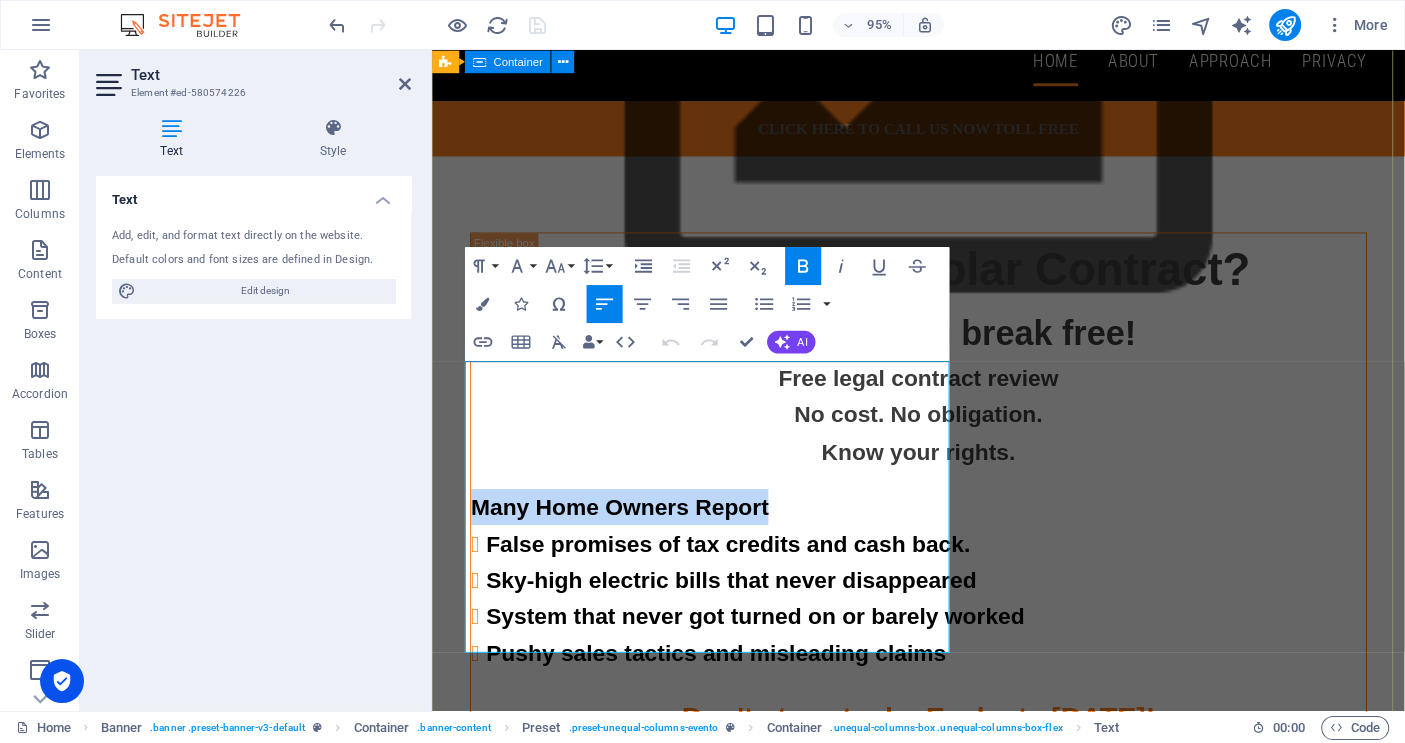 drag, startPoint x: 782, startPoint y: 394, endPoint x: 461, endPoint y: 393, distance: 321.00156 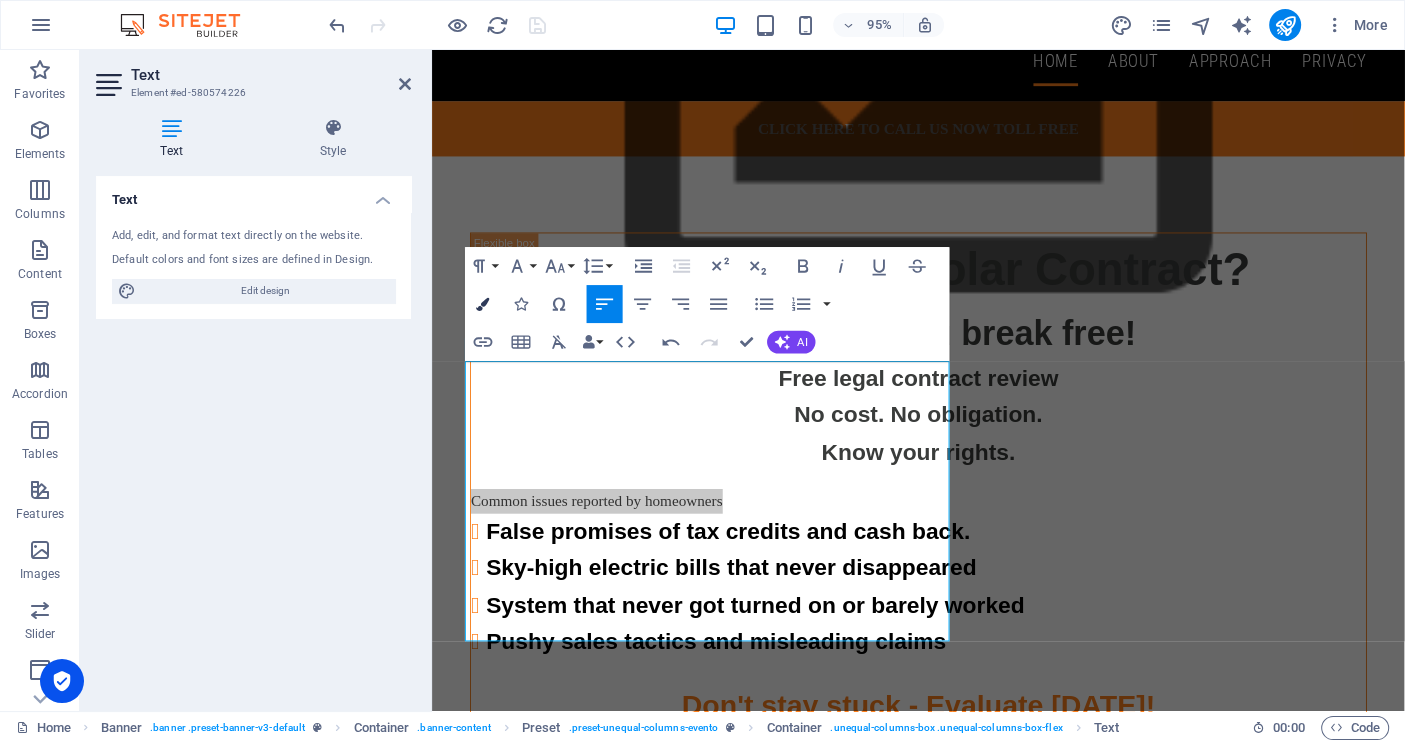 click at bounding box center [483, 303] 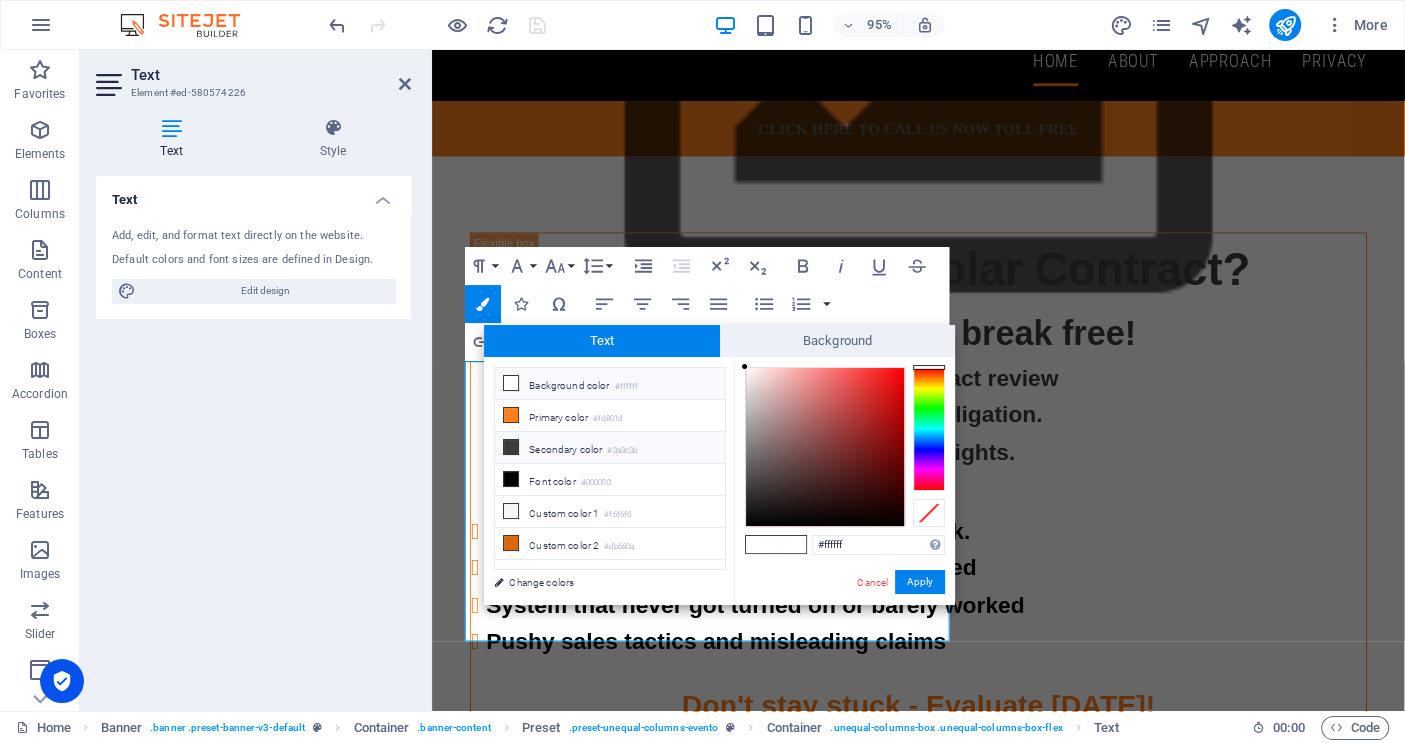 click at bounding box center (511, 447) 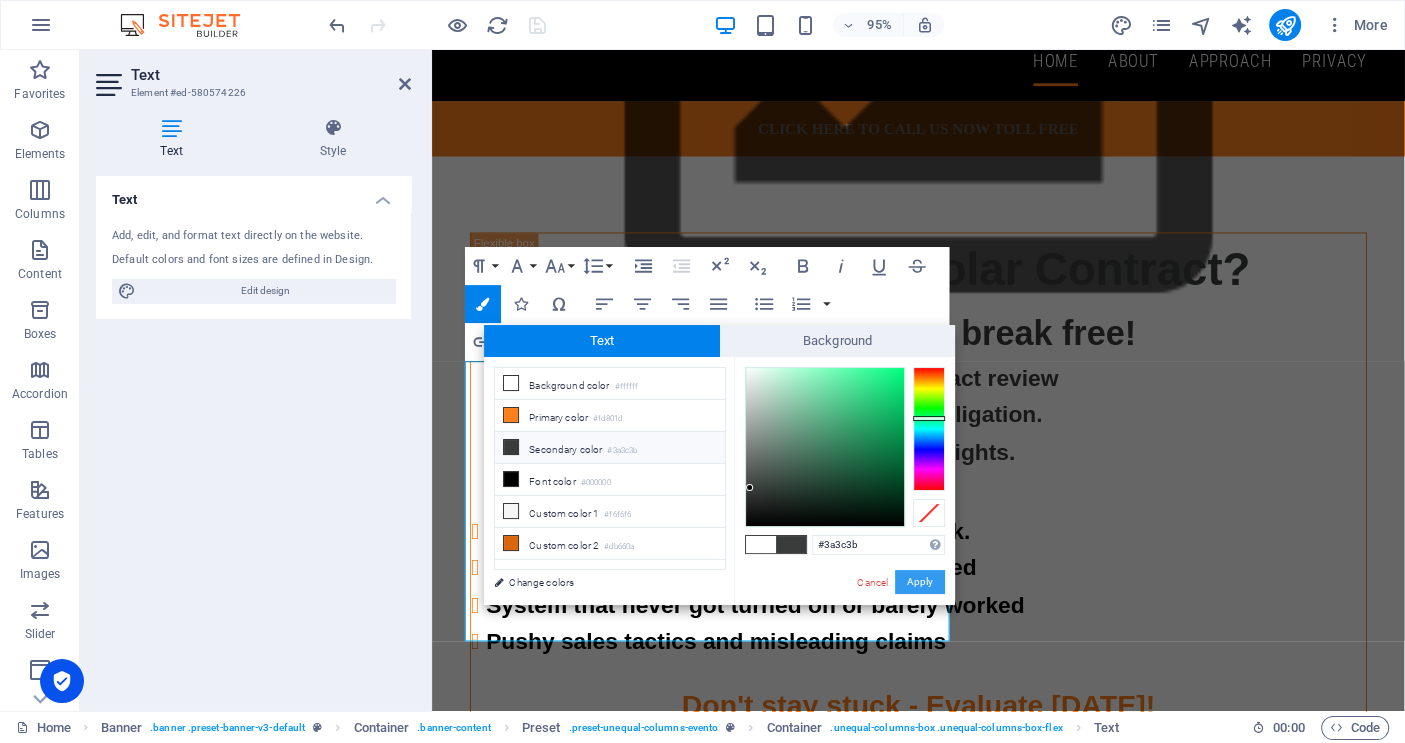 click on "Apply" at bounding box center (920, 582) 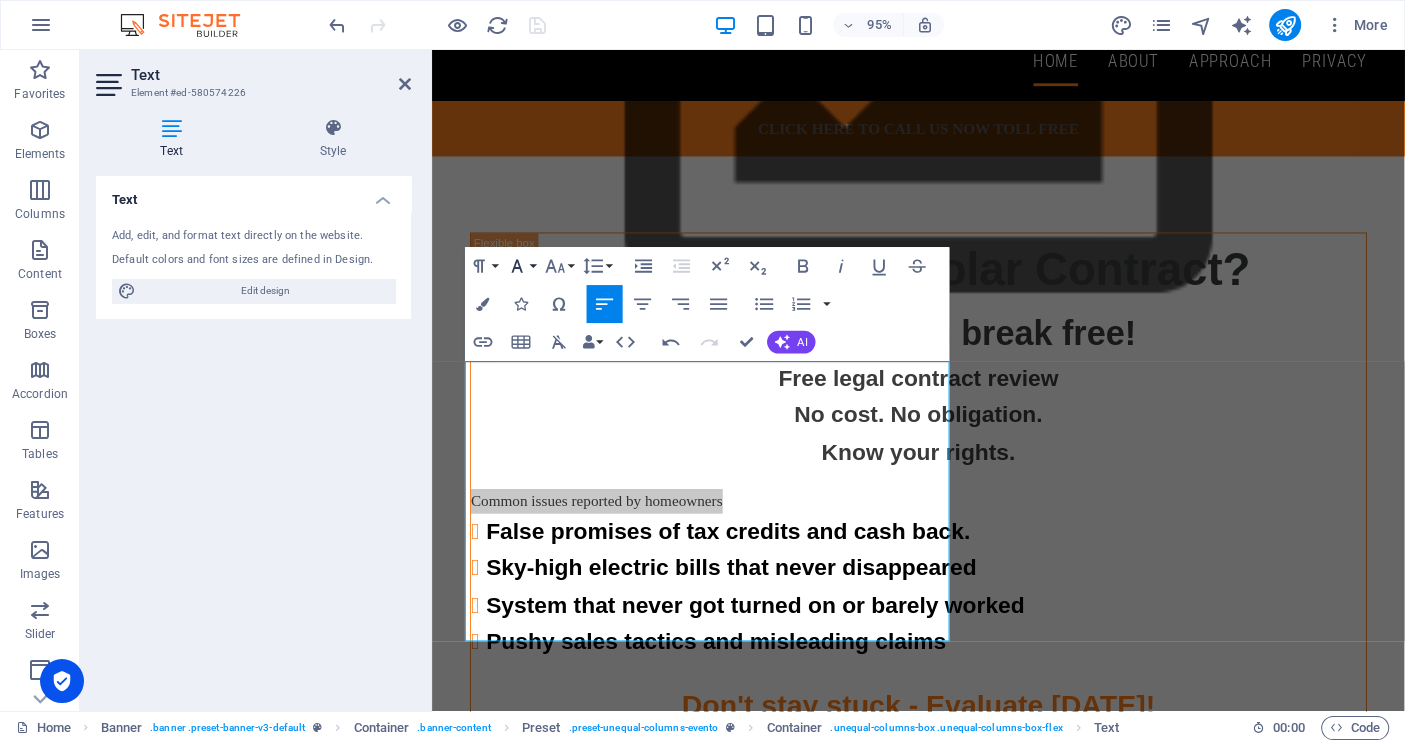 click on "Font Family" at bounding box center (521, 266) 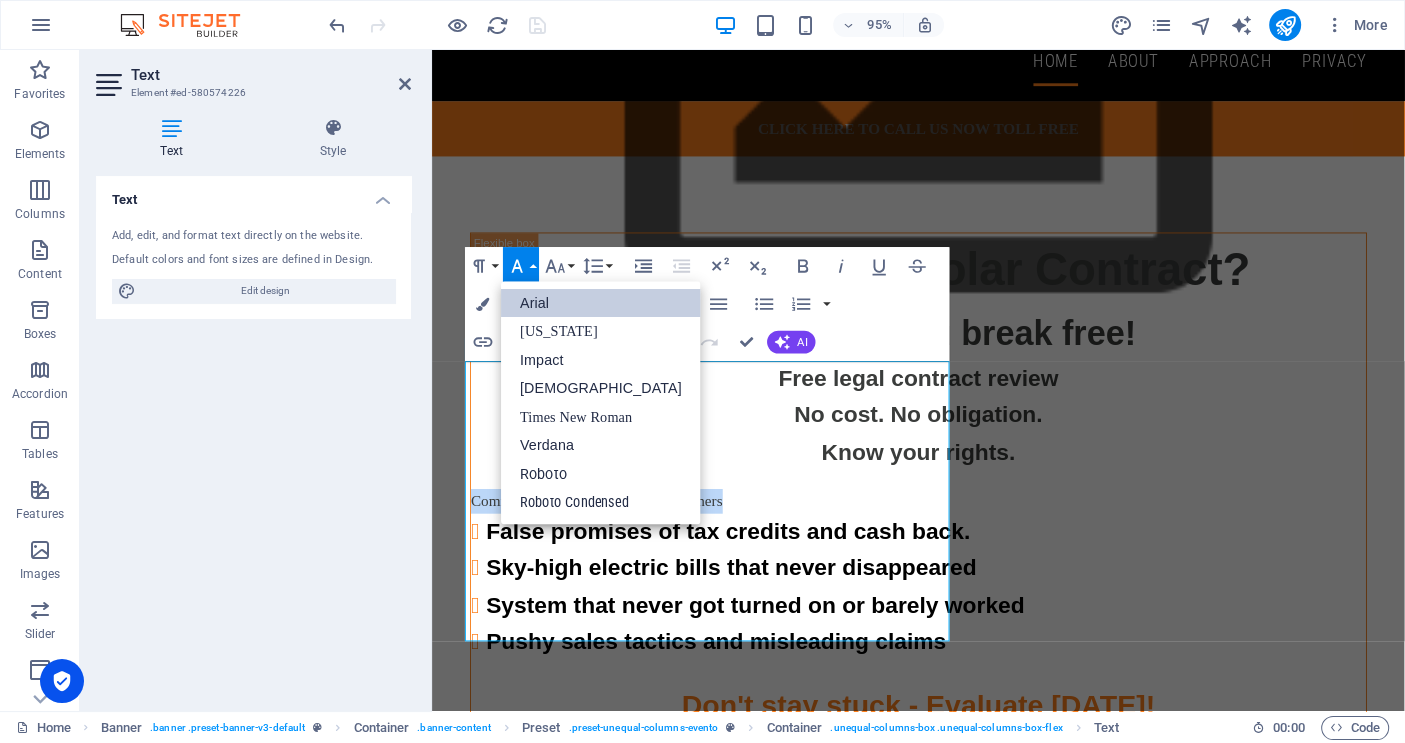 click on "Arial" at bounding box center [601, 303] 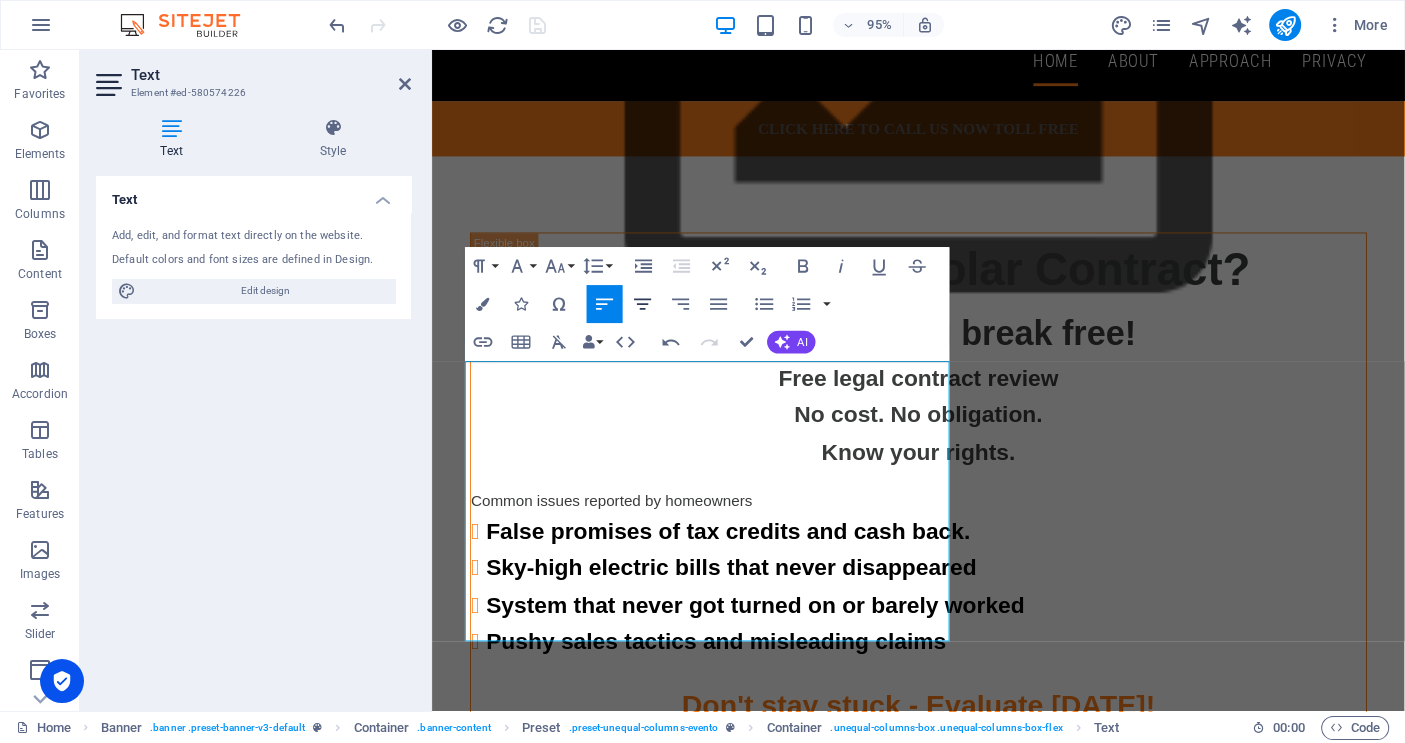 click 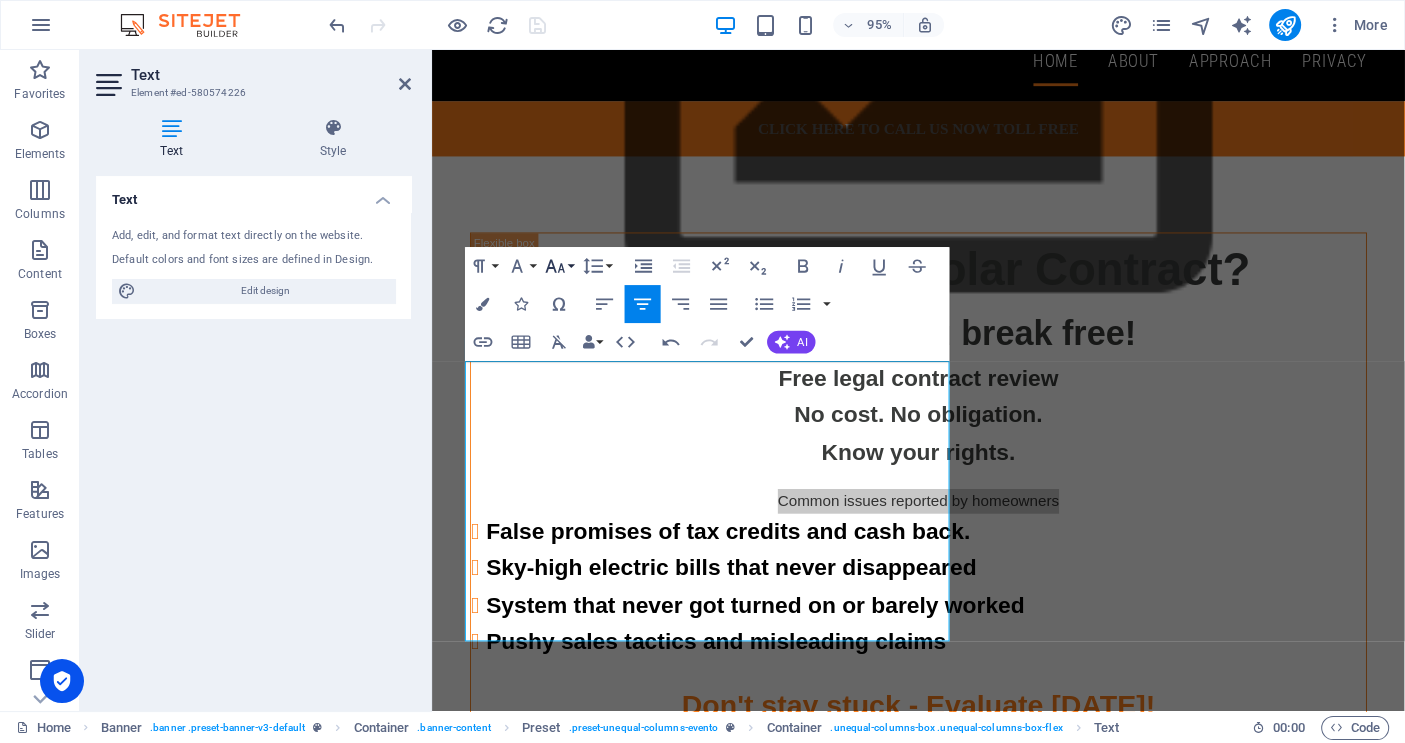 click 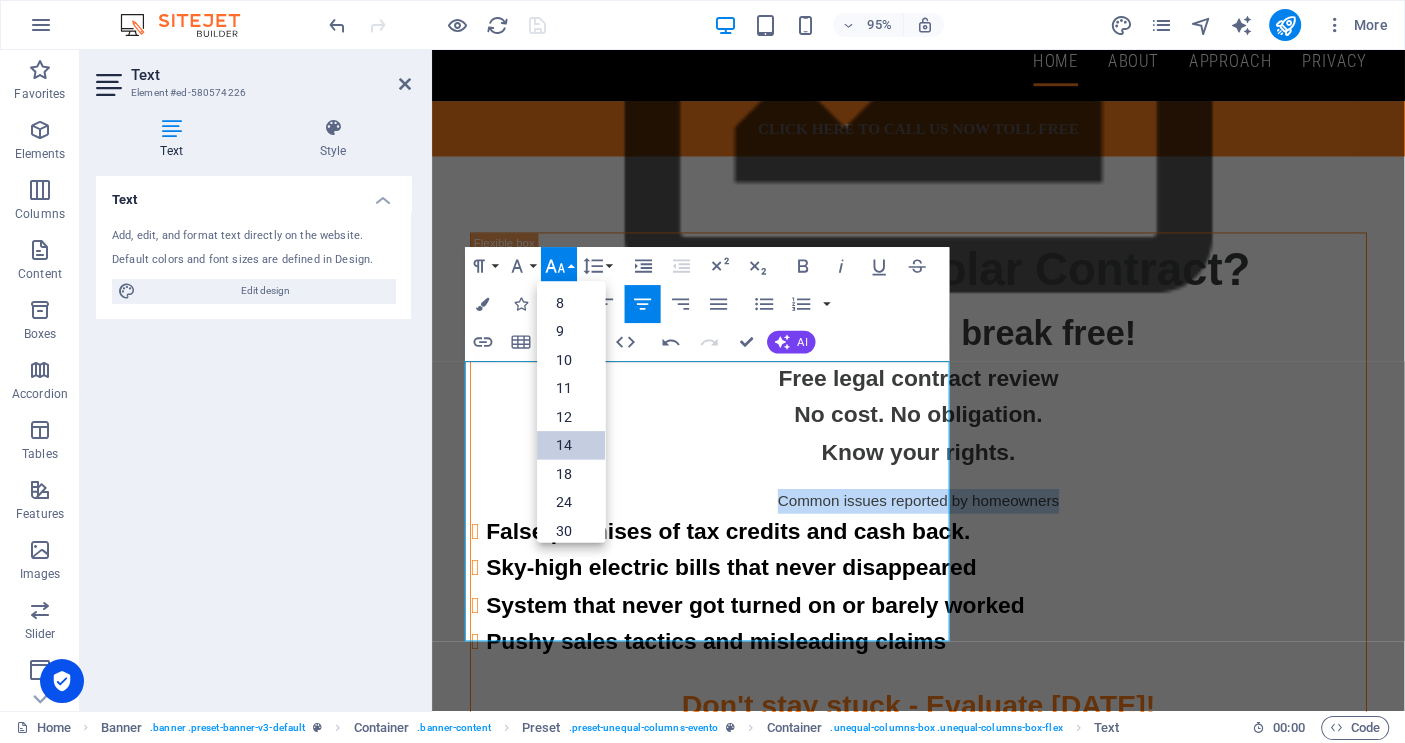 click on "14" at bounding box center (571, 445) 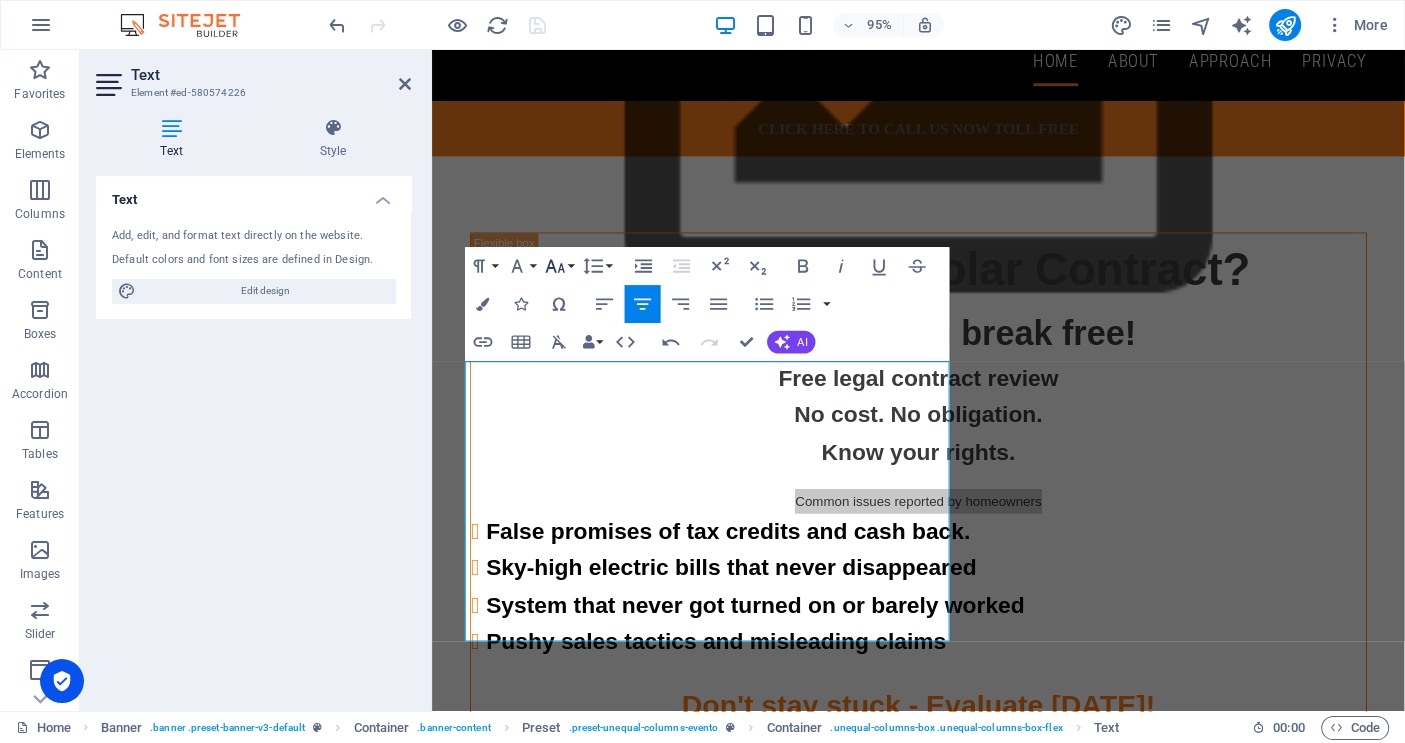 click 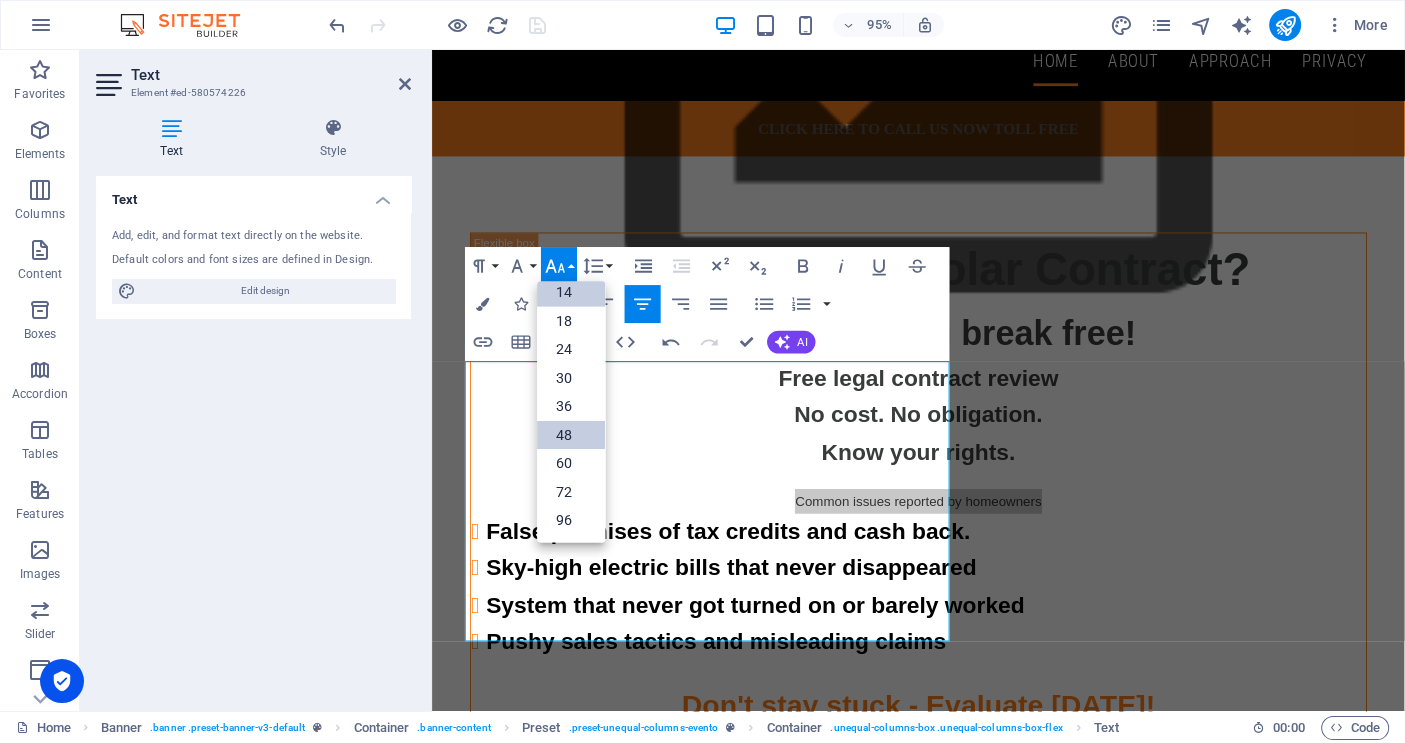 scroll, scrollTop: 160, scrollLeft: 0, axis: vertical 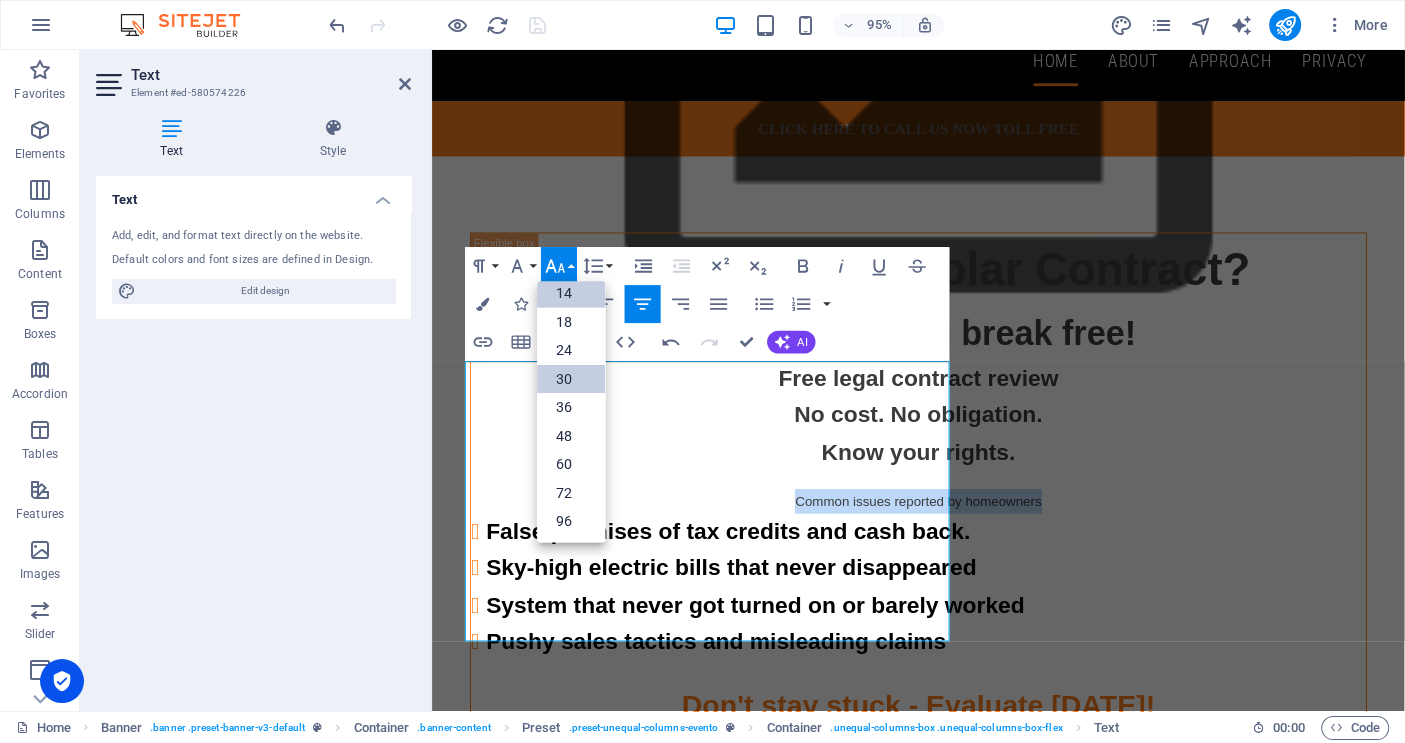 click on "30" at bounding box center (571, 379) 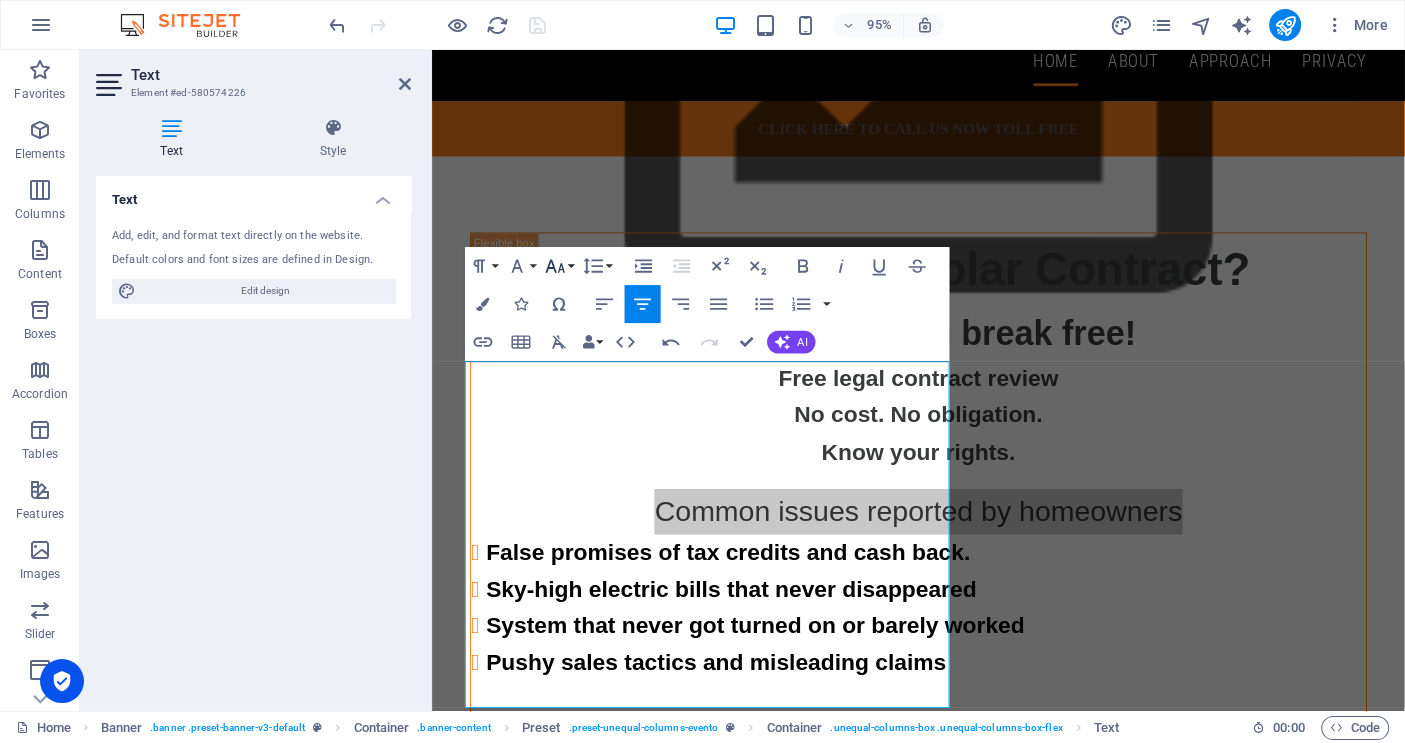 click on "Font Size" at bounding box center (559, 266) 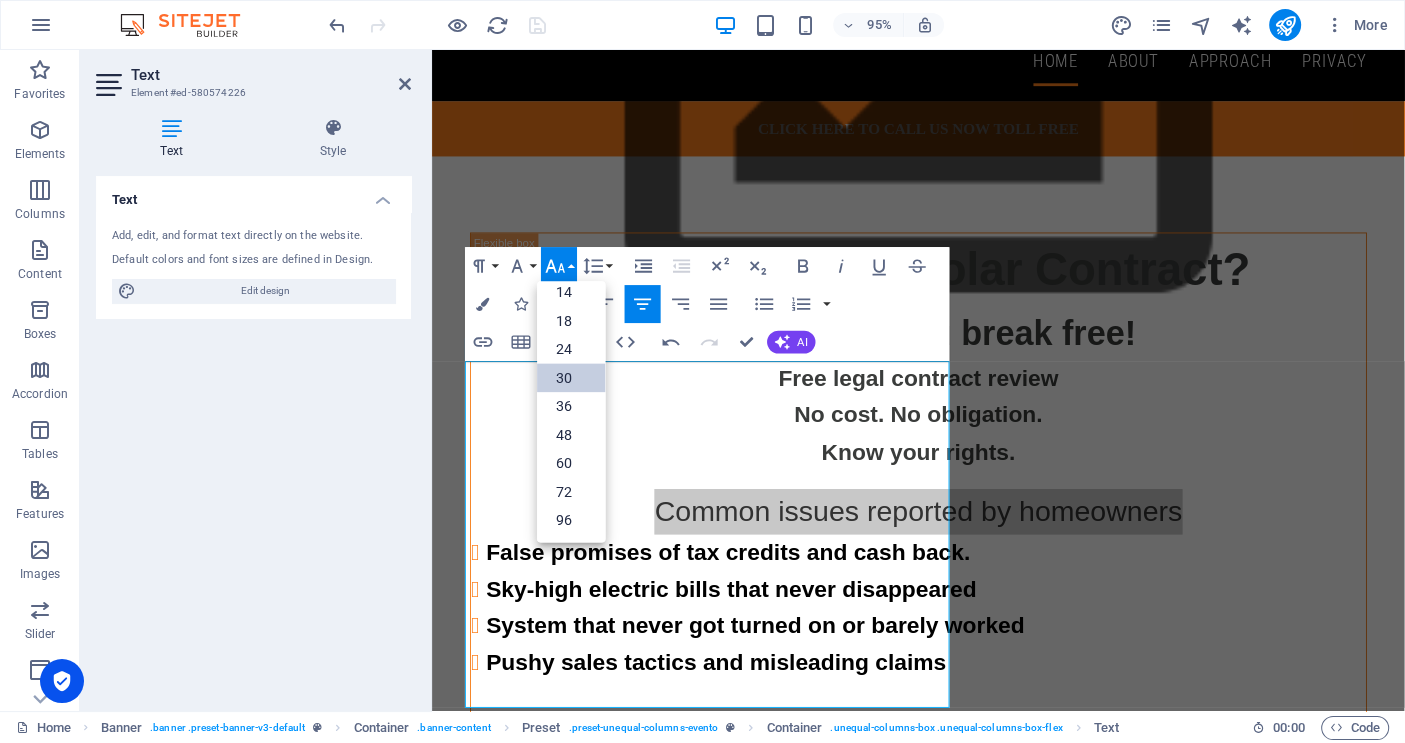 scroll, scrollTop: 160, scrollLeft: 0, axis: vertical 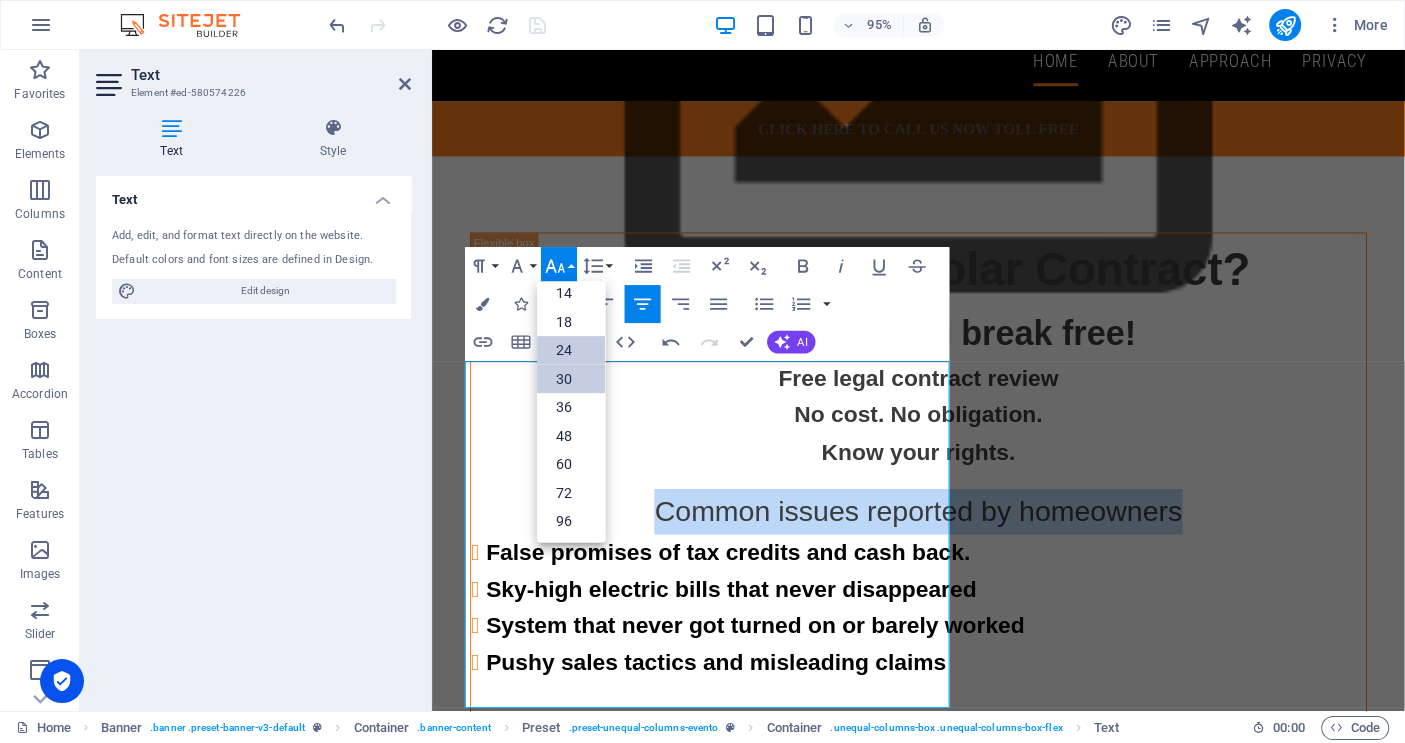 click on "24" at bounding box center [571, 350] 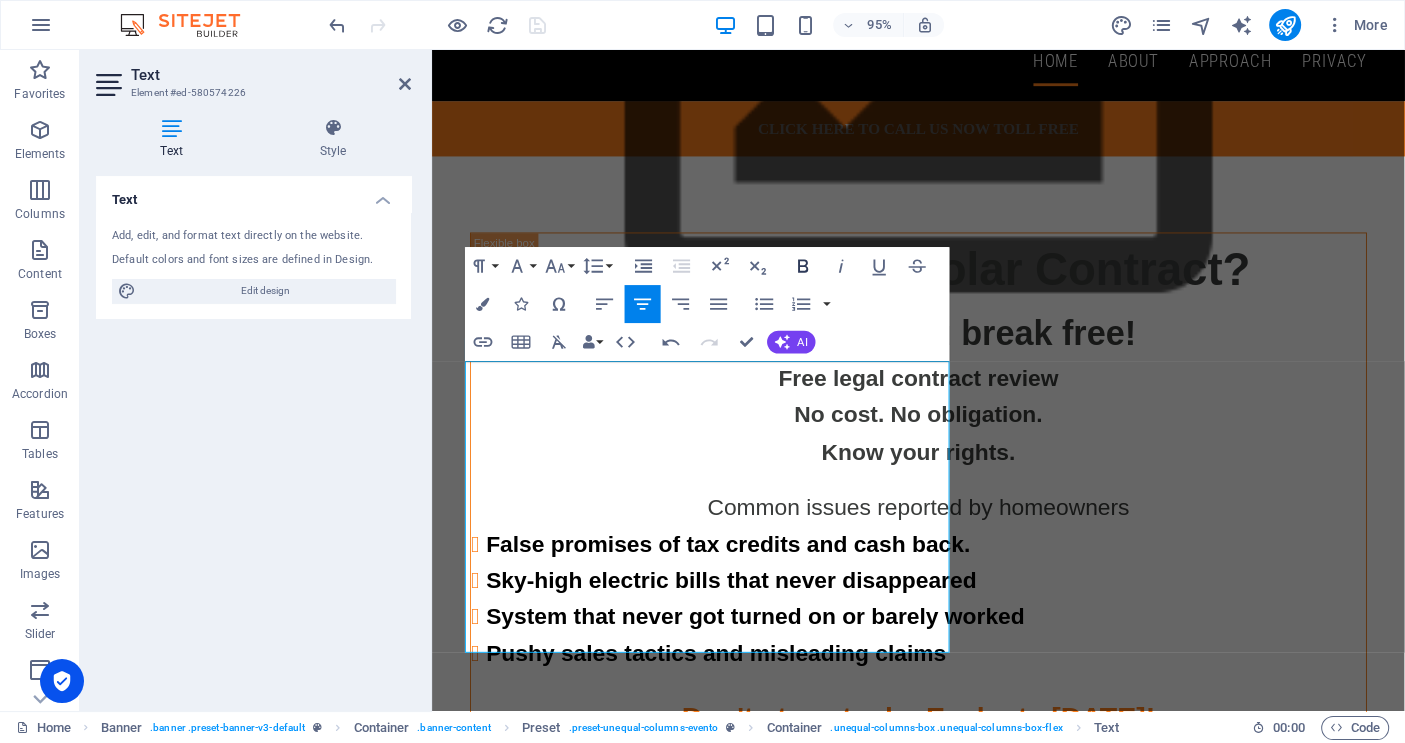 click 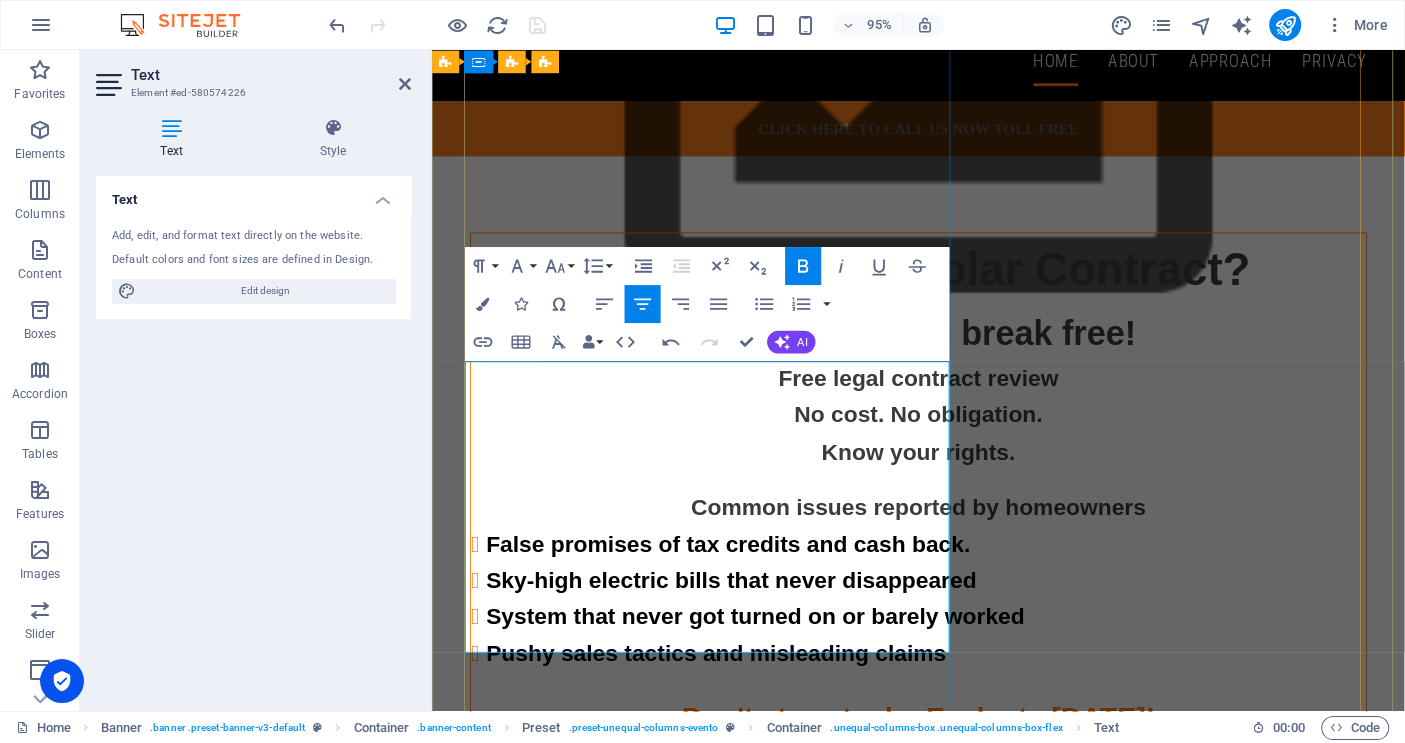 click on "False promises of tax credits and cash back." at bounding box center [744, 569] 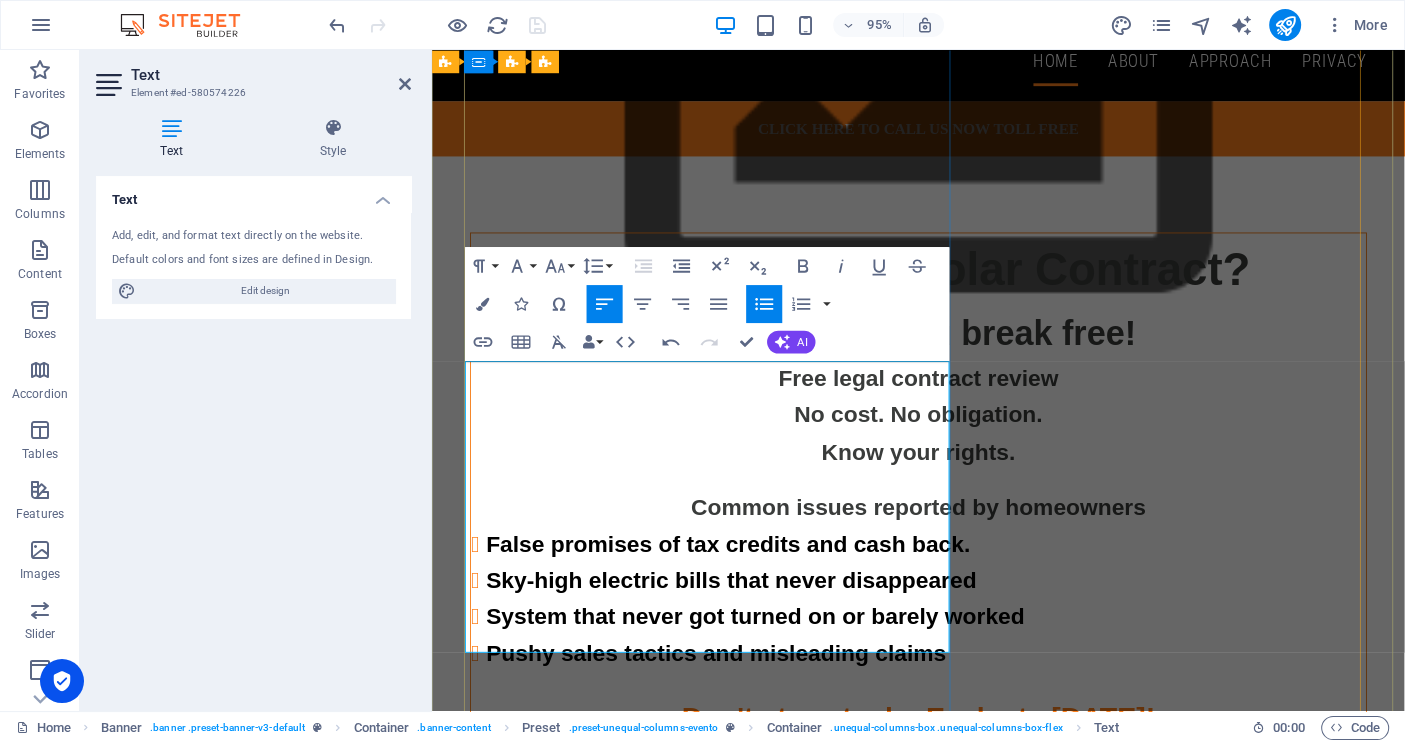 click on "False promises of tax credits and cash back." at bounding box center [952, 570] 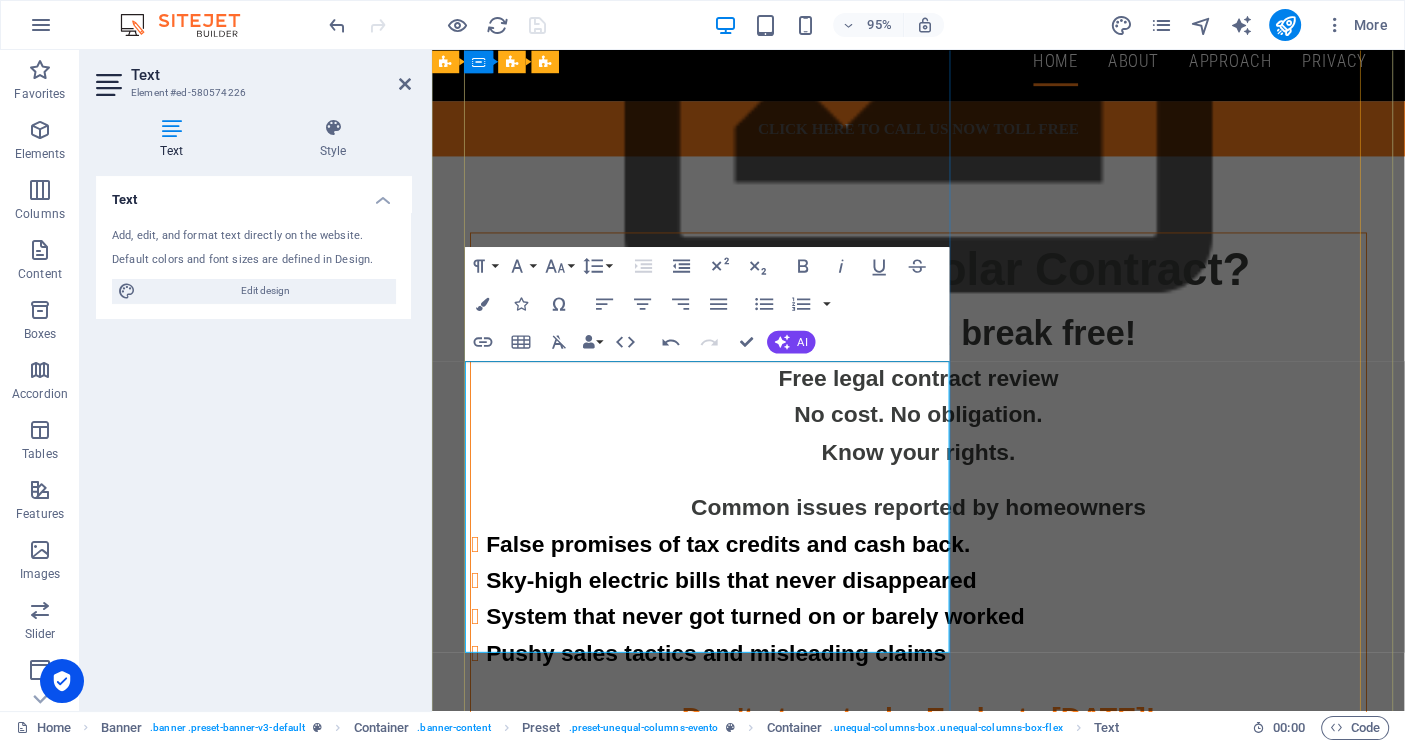click on "False promises of tax credits and cash back." at bounding box center (744, 569) 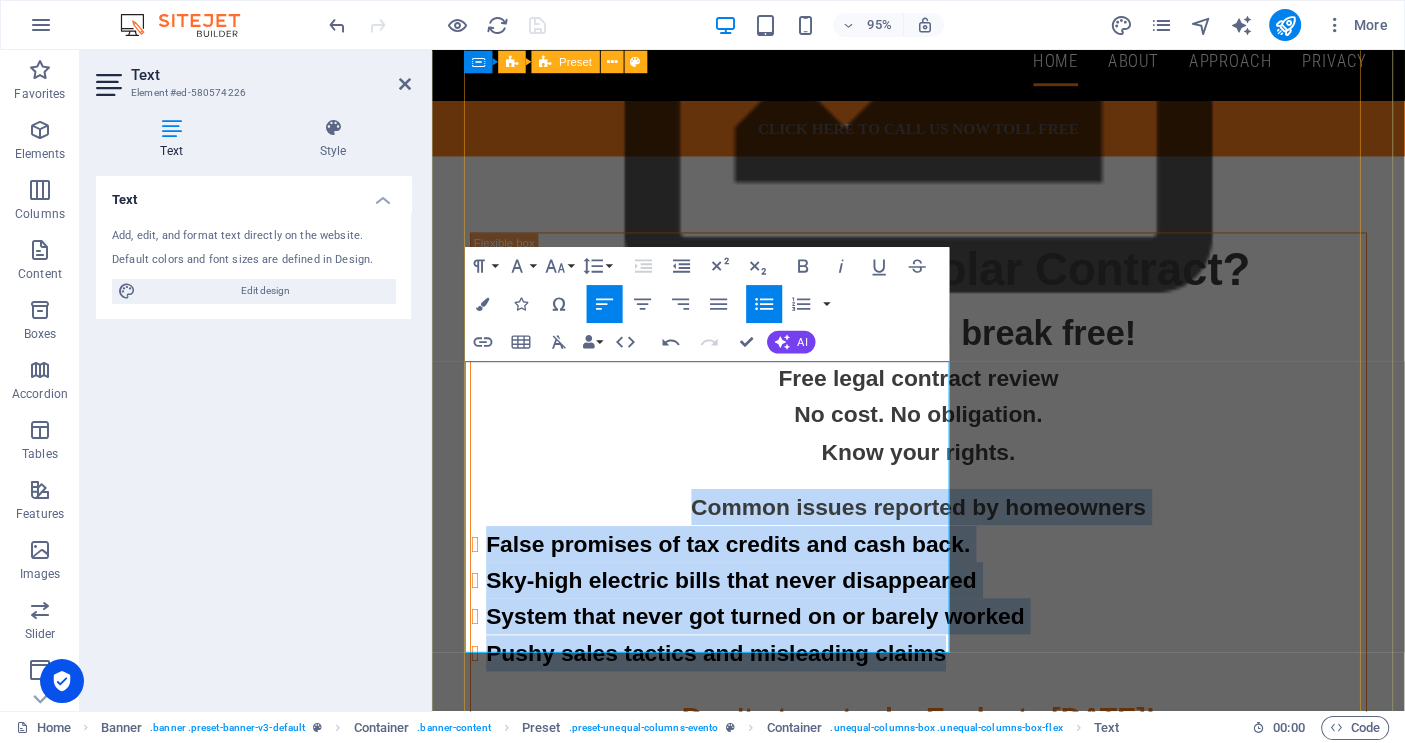 drag, startPoint x: 479, startPoint y: 401, endPoint x: 987, endPoint y: 653, distance: 567.06964 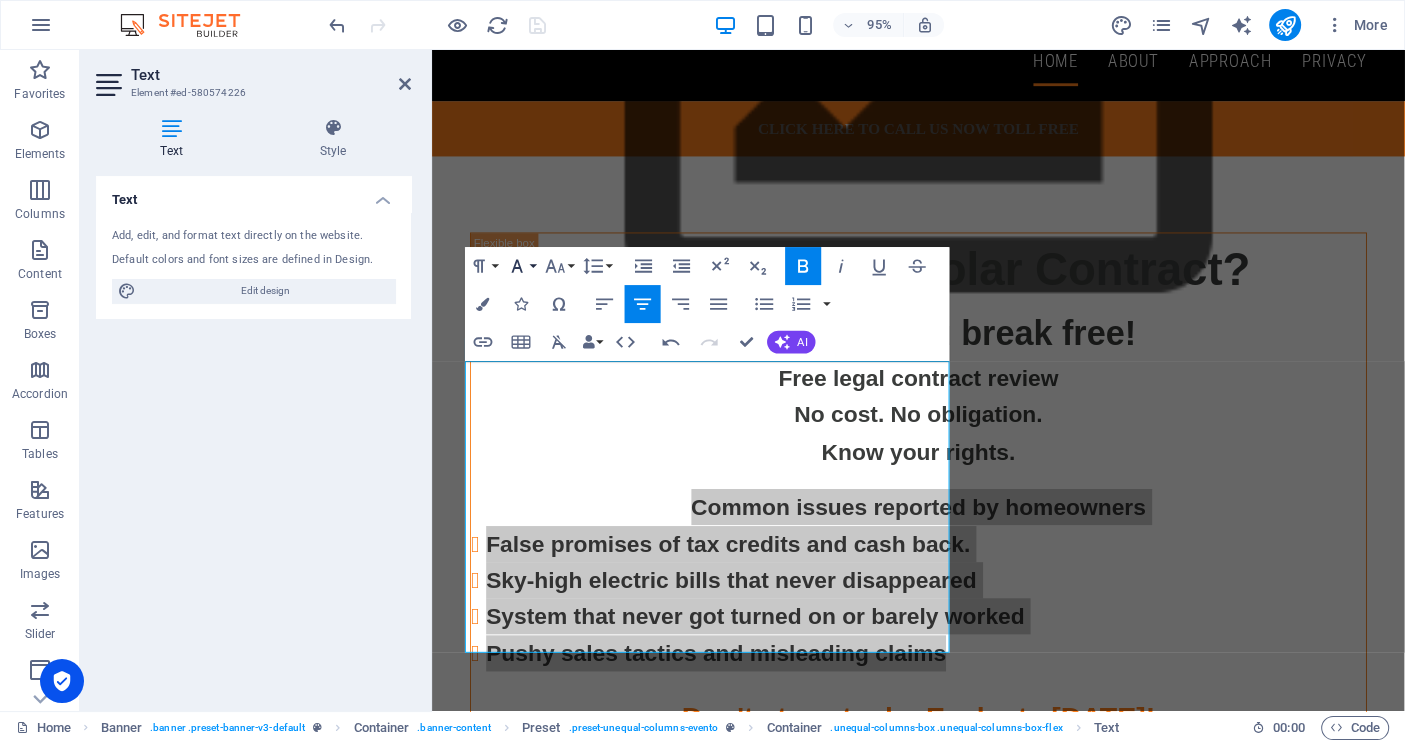 click 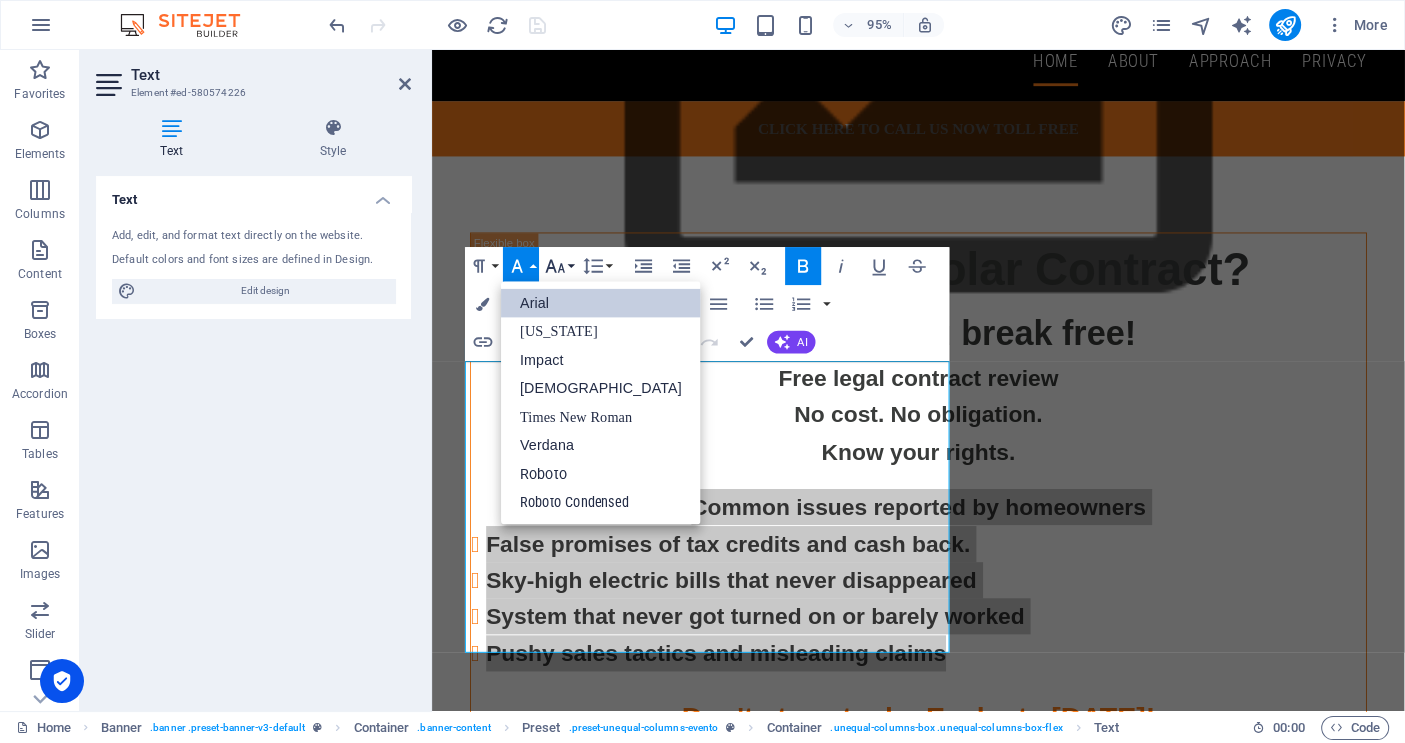scroll, scrollTop: 0, scrollLeft: 0, axis: both 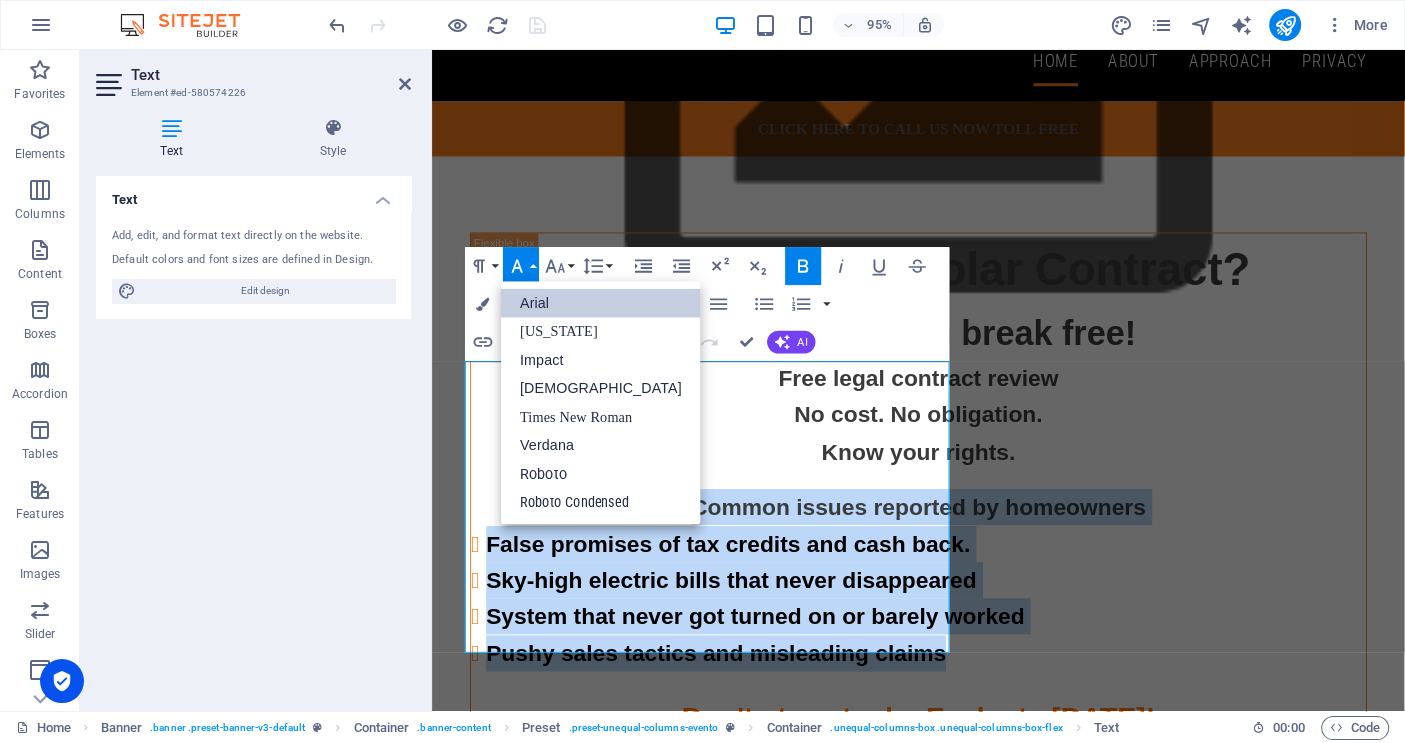 click on "Arial" at bounding box center (601, 303) 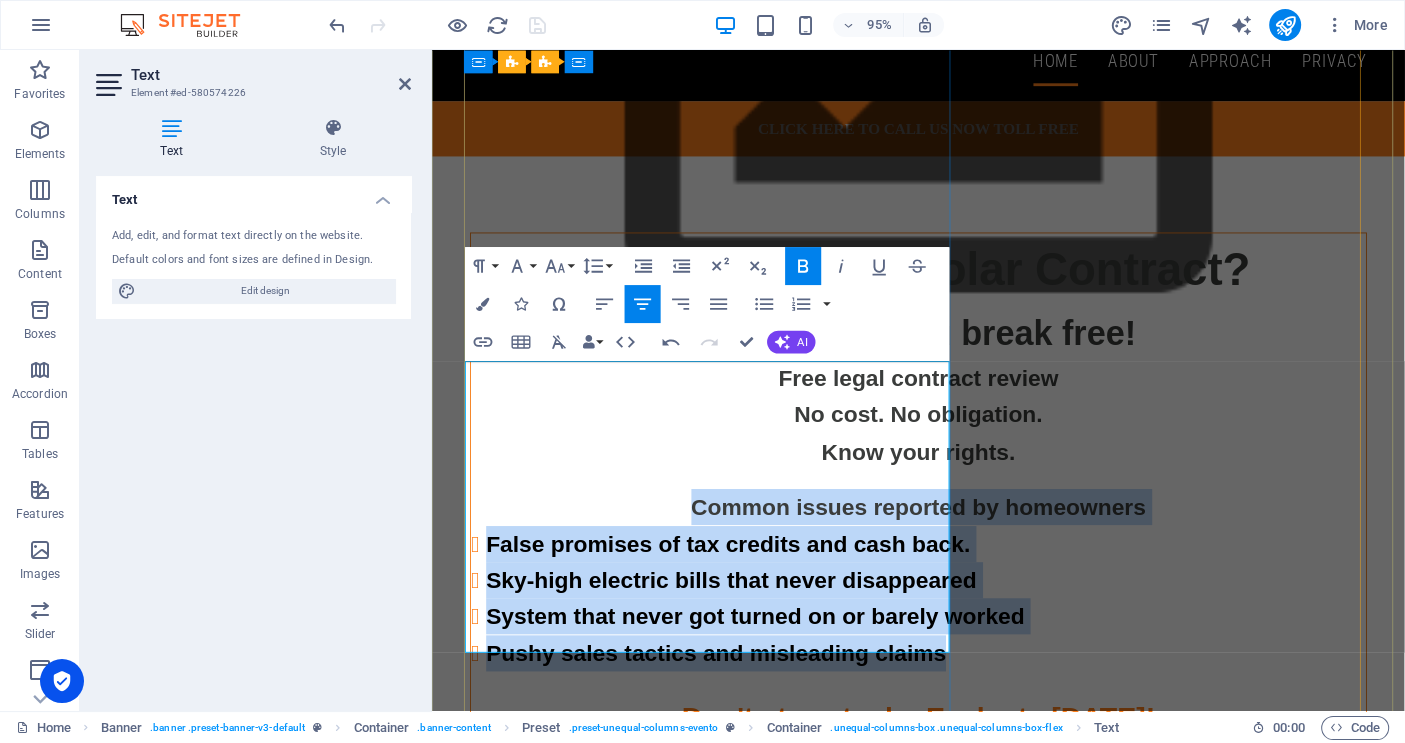 click on "False promises of tax credits and cash back." at bounding box center [952, 570] 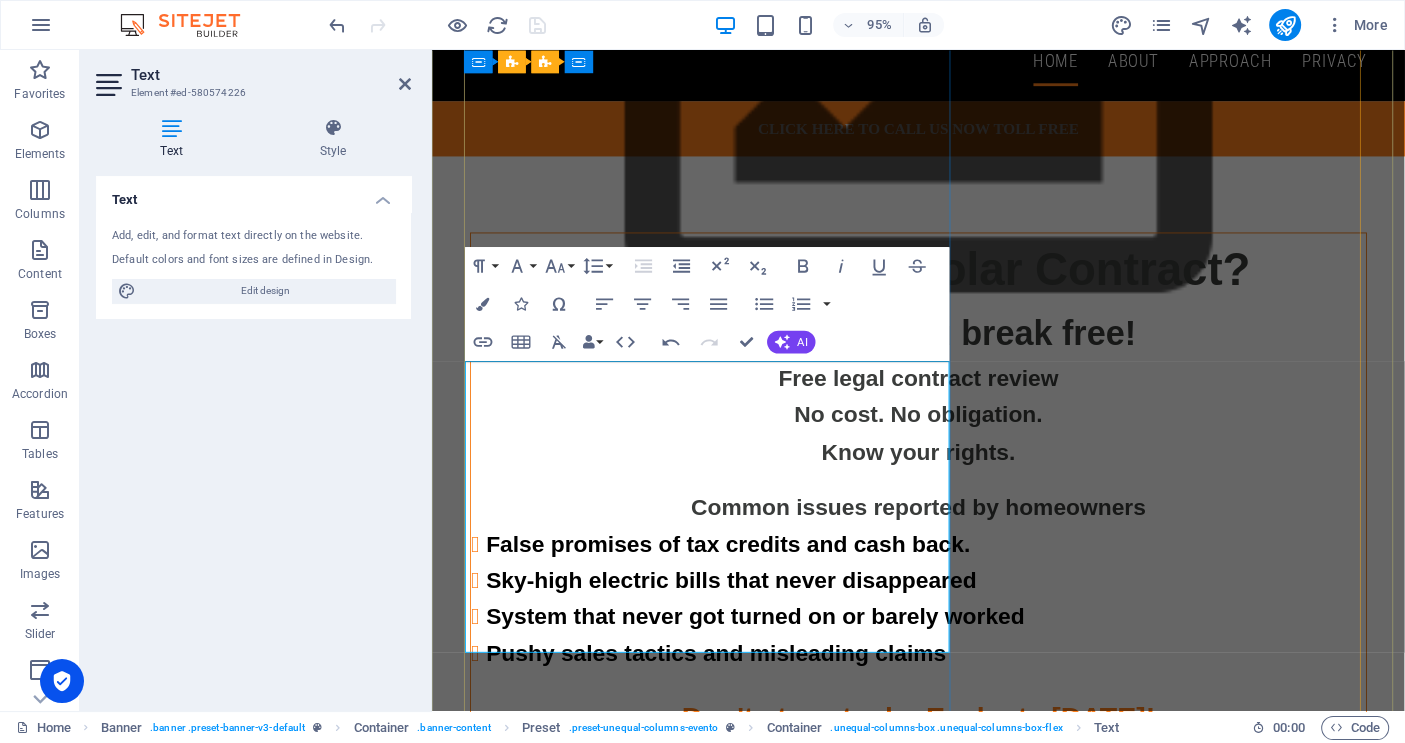click on "Common issues reported by homeowners" at bounding box center [944, 530] 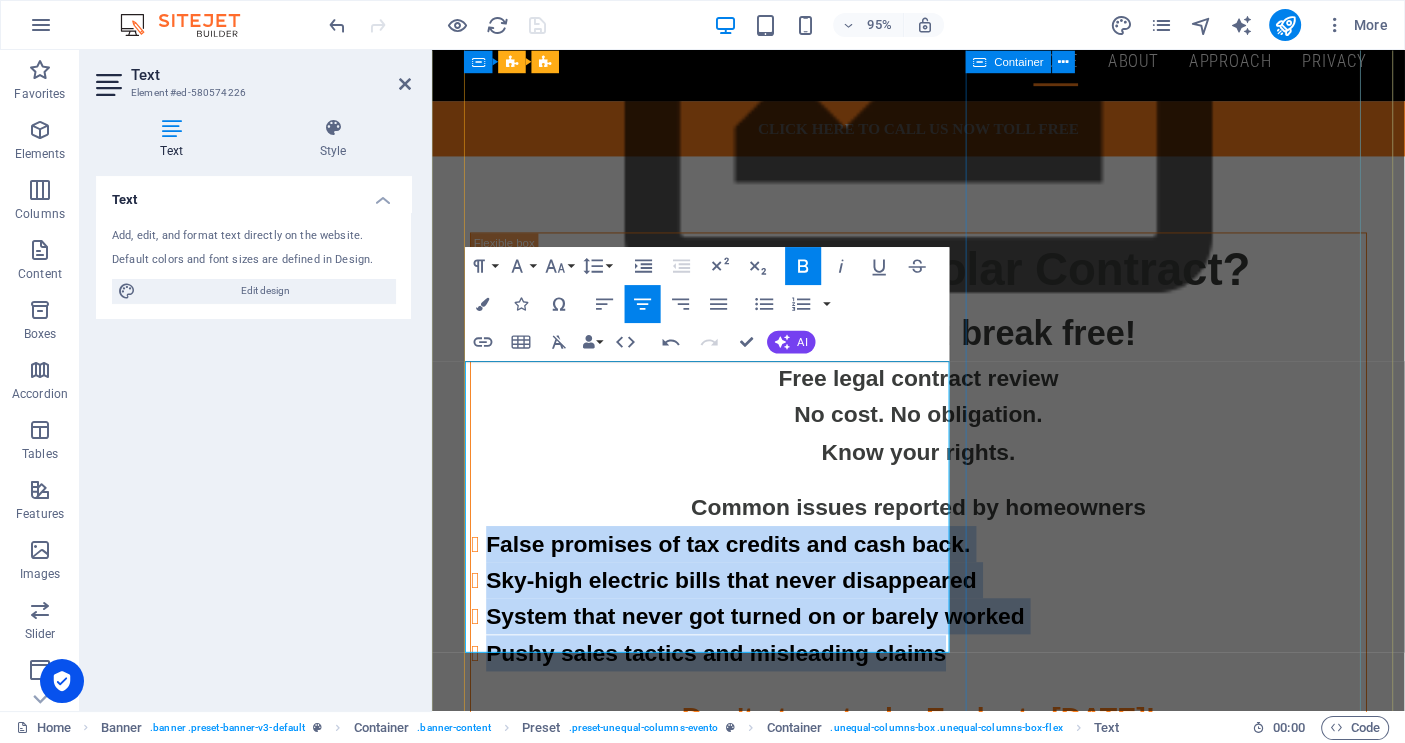 drag, startPoint x: 489, startPoint y: 433, endPoint x: 1003, endPoint y: 683, distance: 571.57324 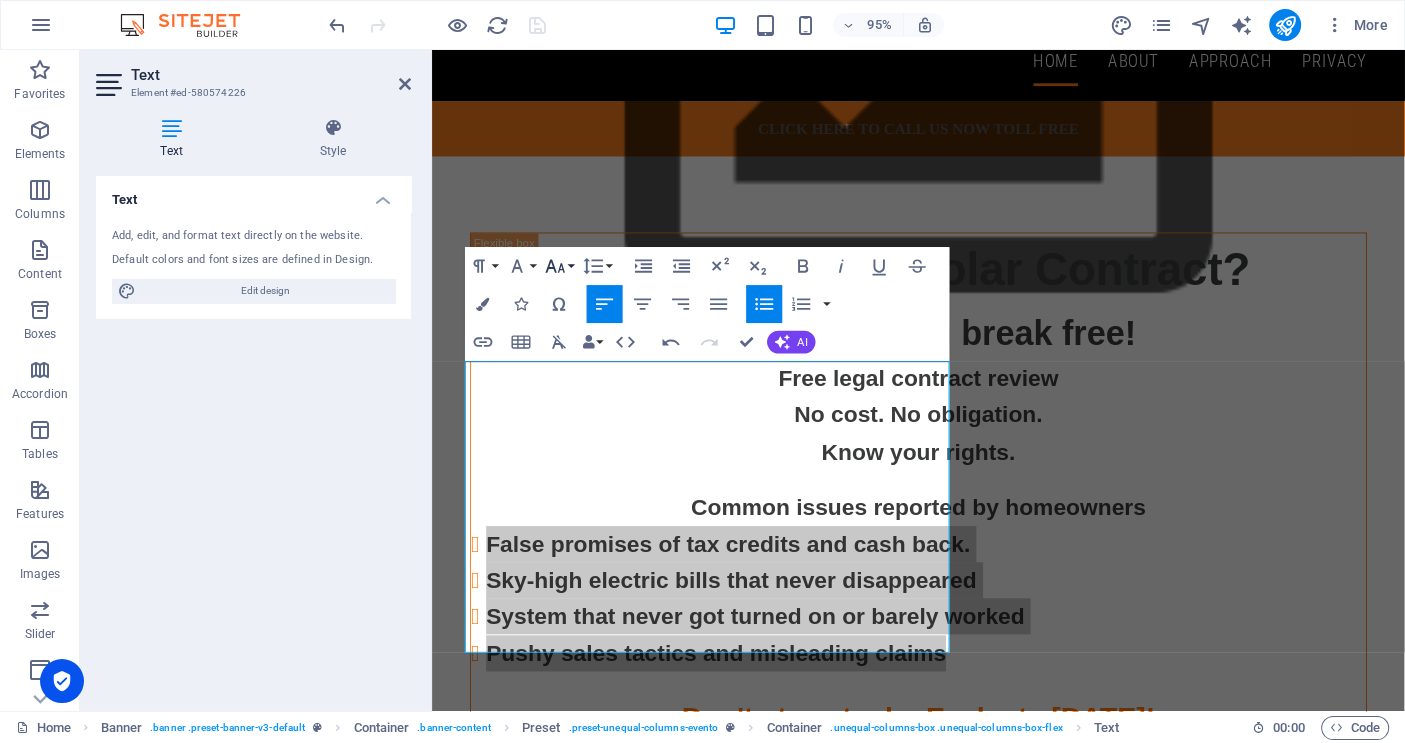 click 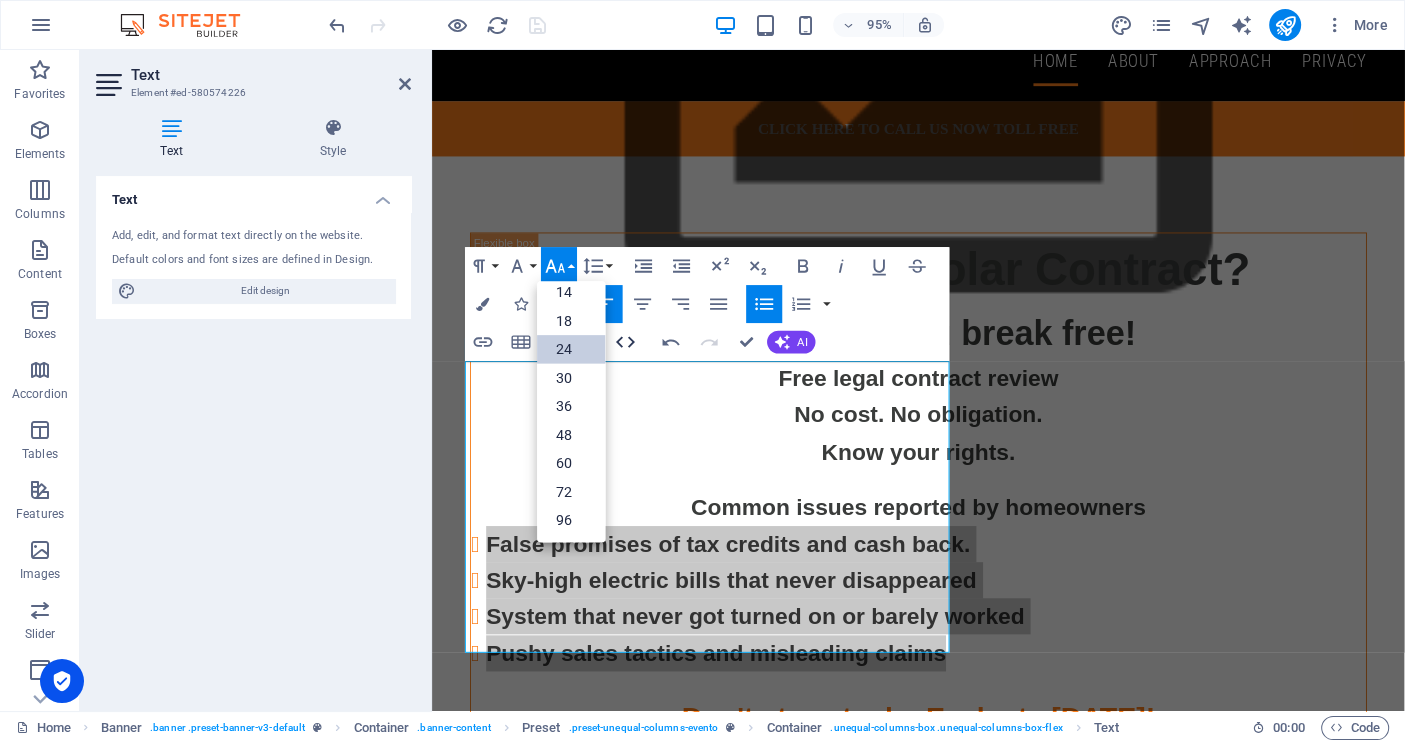 scroll, scrollTop: 160, scrollLeft: 0, axis: vertical 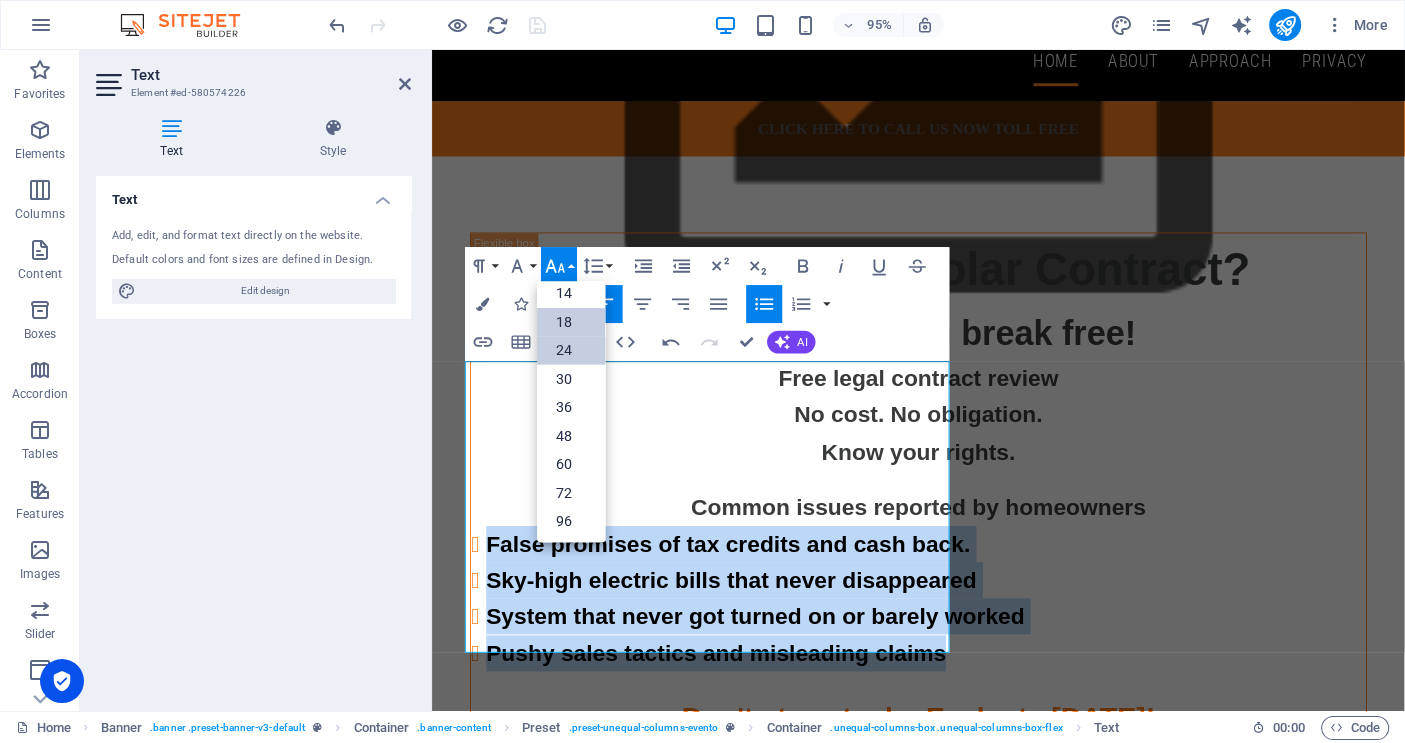 click on "18" at bounding box center [571, 322] 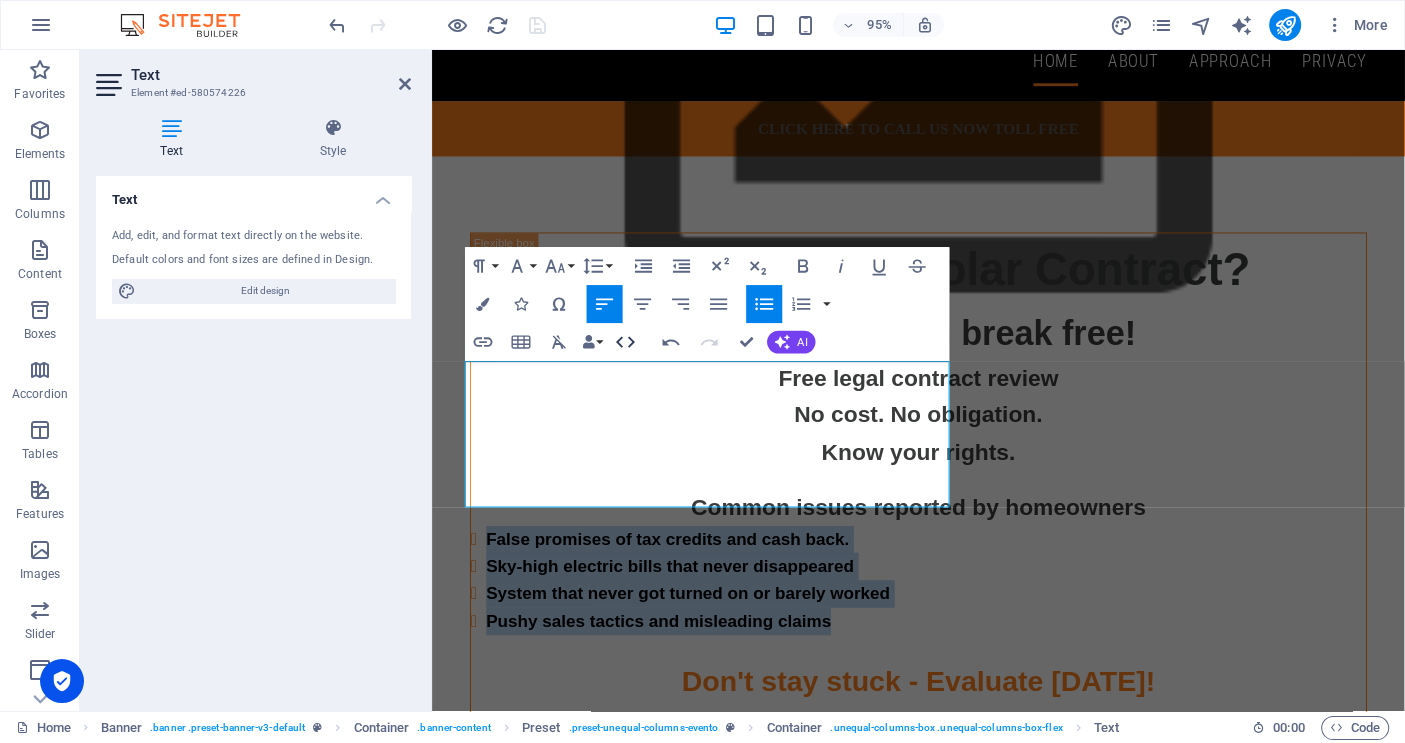 click 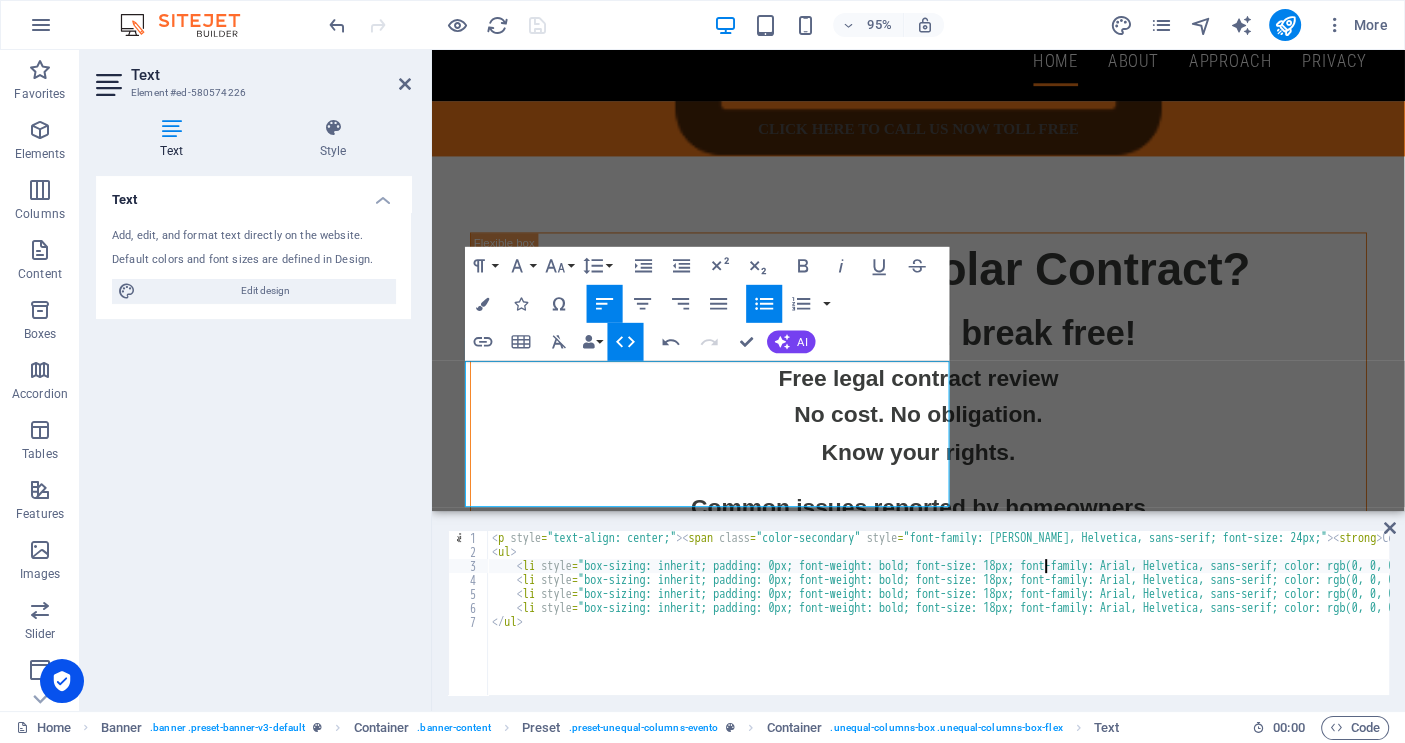 click on "< p   style = "text-align: center;" > < span   class = "color-secondary"   style = "font-family: Arial, Helvetica, sans-serif; font-size: 24px;" > < strong > Common issues reported by homeowners </ strong > </ span > </ p > < ul >      < li   style = "box-sizing: inherit; padding: 0px; font-weight: bold; font-size: 18px; font-family: Arial, Helvetica, sans-serif; color: rgb(0, 0, 0);" > False promises of tax credits and cash back. </ li >      < li   style = "box-sizing: inherit; padding: 0px; font-weight: bold; font-size: 18px; font-family: Arial, Helvetica, sans-serif; color: rgb(0, 0, 0);" > Sky-high electric bills that never disappeared </ li >      < li   style = "box-sizing: inherit; padding: 0px; font-weight: bold; font-size: 18px; font-family: Arial, Helvetica, sans-serif; color: rgb(0, 0, 0);" > System that never got turned on or barely worked </ li >      < li   style = > Pushy sales tactics and misleading claims </ li > </ ul >" at bounding box center [1179, 625] 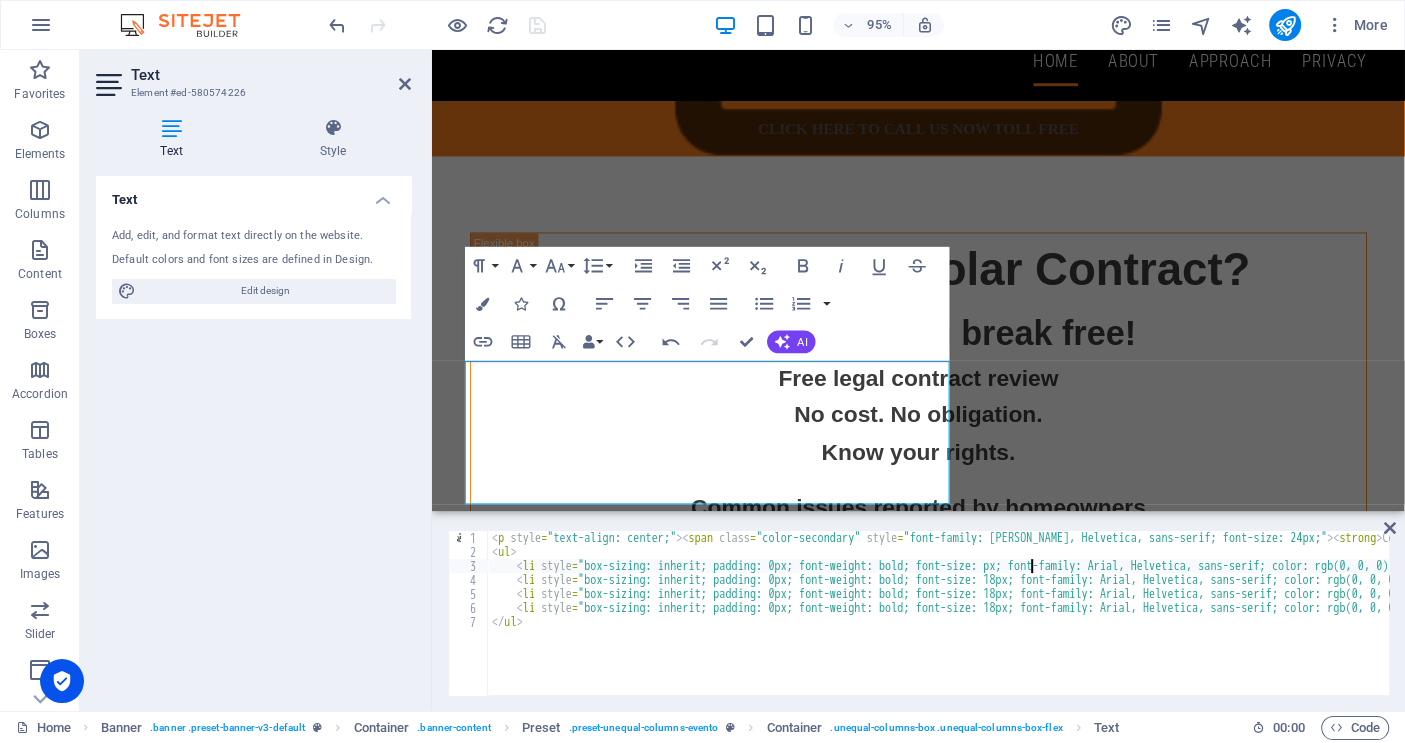 scroll, scrollTop: 0, scrollLeft: 46, axis: horizontal 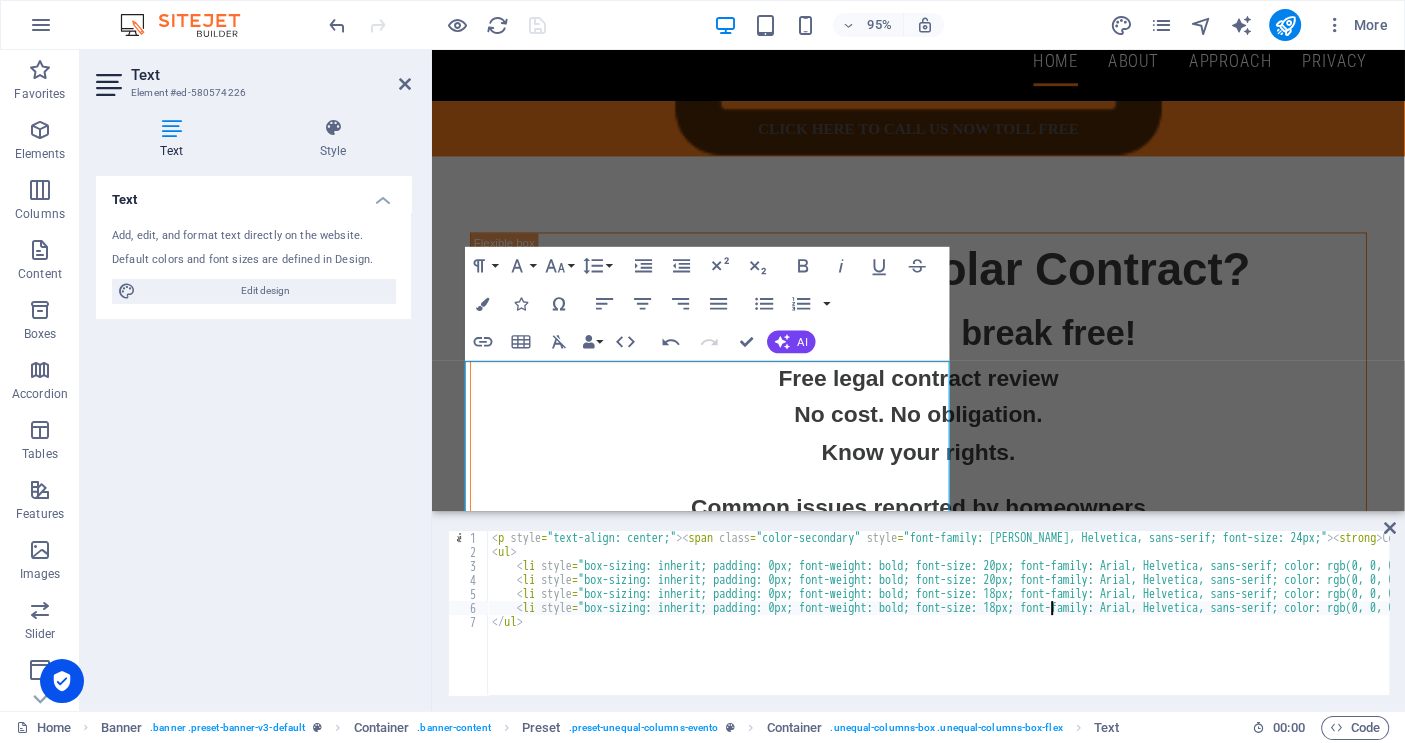 click on "< p   style = "text-align: center;" > < span   class = "color-secondary"   style = "font-family: Arial, Helvetica, sans-serif; font-size: 24px;" > < strong > Common issues reported by homeowners </ strong > </ span > </ p > < ul >      < li   style = "box-sizing: inherit; padding: 0px; font-weight: bold; font-size: 20px; font-family: Arial, Helvetica, sans-serif; color: rgb(0, 0, 0);" > False promises of tax credits and cash back. </ li >      < li   style = "box-sizing: inherit; padding: 0px; font-weight: bold; font-size: 20px; font-family: Arial, Helvetica, sans-serif; color: rgb(0, 0, 0);" > Sky-high electric bills that never disappeared </ li >      < li   style = "box-sizing: inherit; padding: 0px; font-weight: bold; font-size: 18px; font-family: Arial, Helvetica, sans-serif; color: rgb(0, 0, 0);" > System that never got turned on or barely worked </ li >      < li   style = > Pushy sales tactics and misleading claims </ li > </ ul >" at bounding box center (1179, 625) 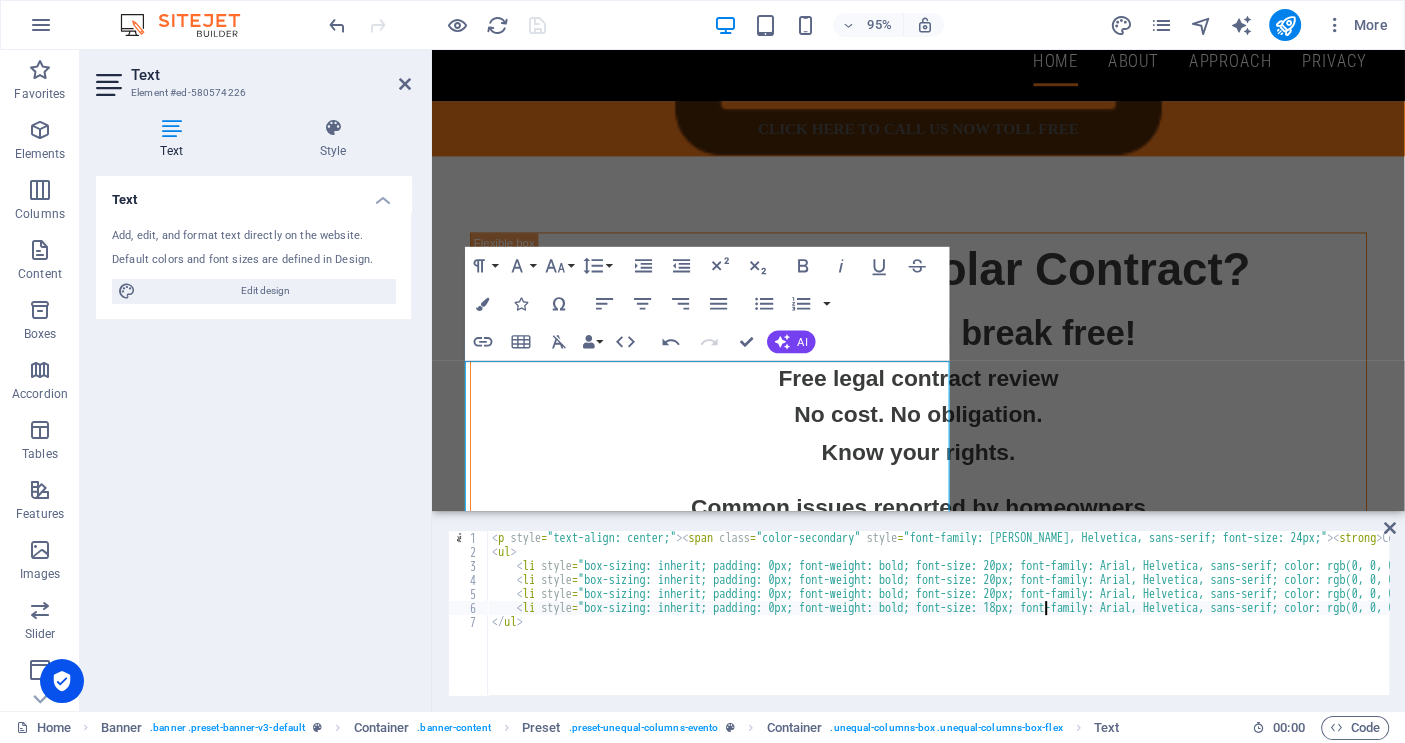 click on "< p   style = "text-align: center;" > < span   class = "color-secondary"   style = "font-family: Arial, Helvetica, sans-serif; font-size: 24px;" > < strong > Common issues reported by homeowners </ strong > </ span > </ p > < ul >      < li   style = "box-sizing: inherit; padding: 0px; font-weight: bold; font-size: 20px; font-family: Arial, Helvetica, sans-serif; color: rgb(0, 0, 0);" > False promises of tax credits and cash back. </ li >      < li   style = "box-sizing: inherit; padding: 0px; font-weight: bold; font-size: 20px; font-family: Arial, Helvetica, sans-serif; color: rgb(0, 0, 0);" > Sky-high electric bills that never disappeared </ li >      < li   style = "box-sizing: inherit; padding: 0px; font-weight: bold; font-size: 20px; font-family: Arial, Helvetica, sans-serif; color: rgb(0, 0, 0);" > System that never got turned on or barely worked </ li >      < li   style = > Pushy sales tactics and misleading claims </ li > </ ul >" at bounding box center [1179, 625] 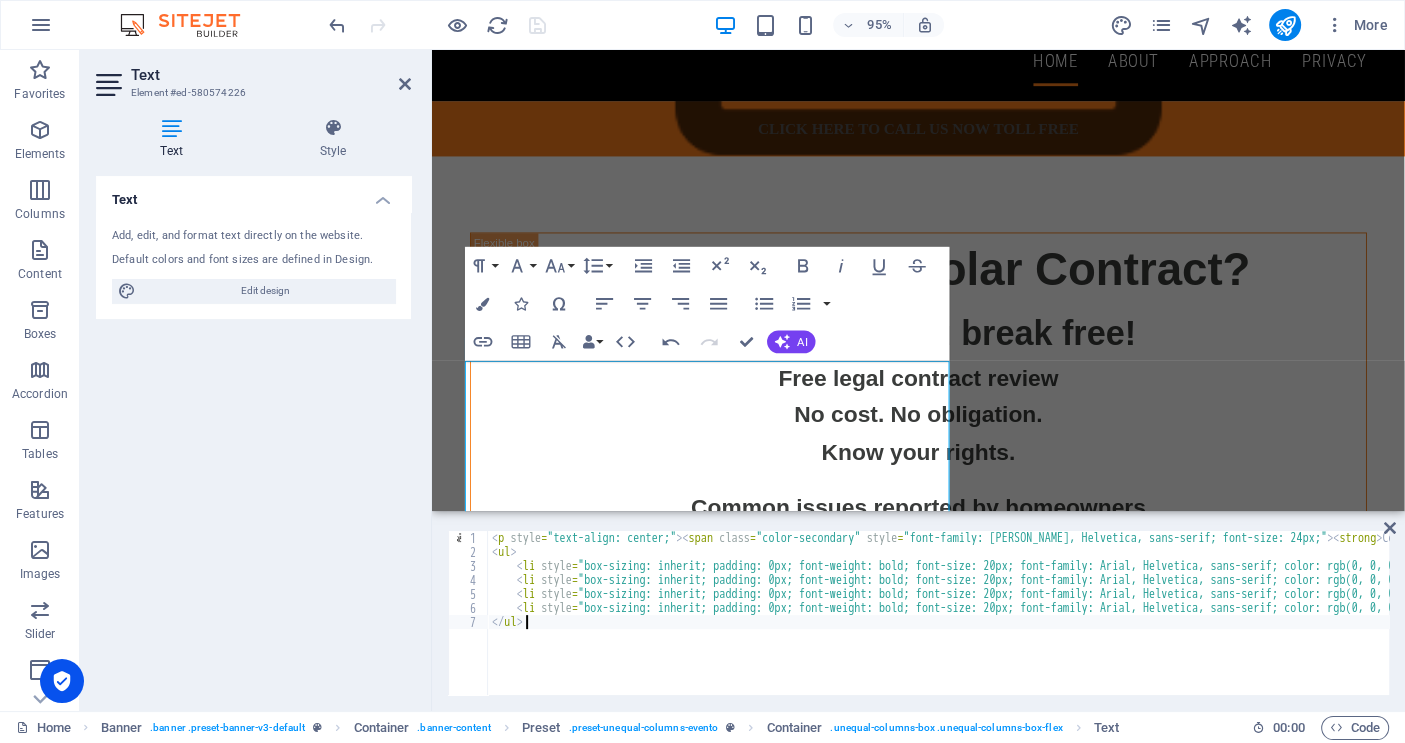 click on "< p   style = "text-align: center;" > < span   class = "color-secondary"   style = "font-family: Arial, Helvetica, sans-serif; font-size: 24px;" > < strong > Common issues reported by homeowners </ strong > </ span > </ p > < ul >      < li   style = "box-sizing: inherit; padding: 0px; font-weight: bold; font-size: 20px; font-family: Arial, Helvetica, sans-serif; color: rgb(0, 0, 0);" > False promises of tax credits and cash back. </ li >      < li   style = "box-sizing: inherit; padding: 0px; font-weight: bold; font-size: 20px; font-family: Arial, Helvetica, sans-serif; color: rgb(0, 0, 0);" > Sky-high electric bills that never disappeared </ li >      < li   style = "box-sizing: inherit; padding: 0px; font-weight: bold; font-size: 20px; font-family: Arial, Helvetica, sans-serif; color: rgb(0, 0, 0);" > System that never got turned on or barely worked </ li >      < li   style = > Pushy sales tactics and misleading claims </ li > </ ul >" at bounding box center [1179, 625] 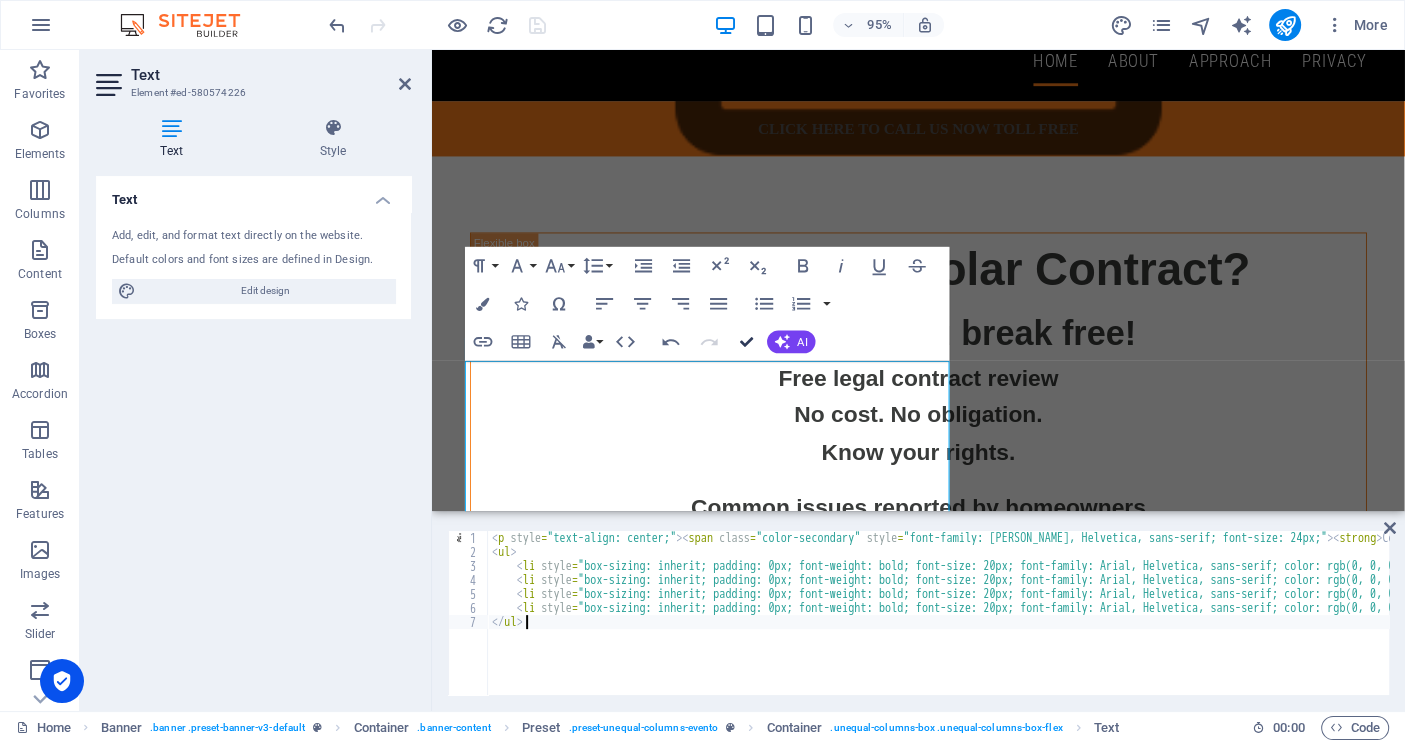 drag, startPoint x: 750, startPoint y: 342, endPoint x: 663, endPoint y: 340, distance: 87.02299 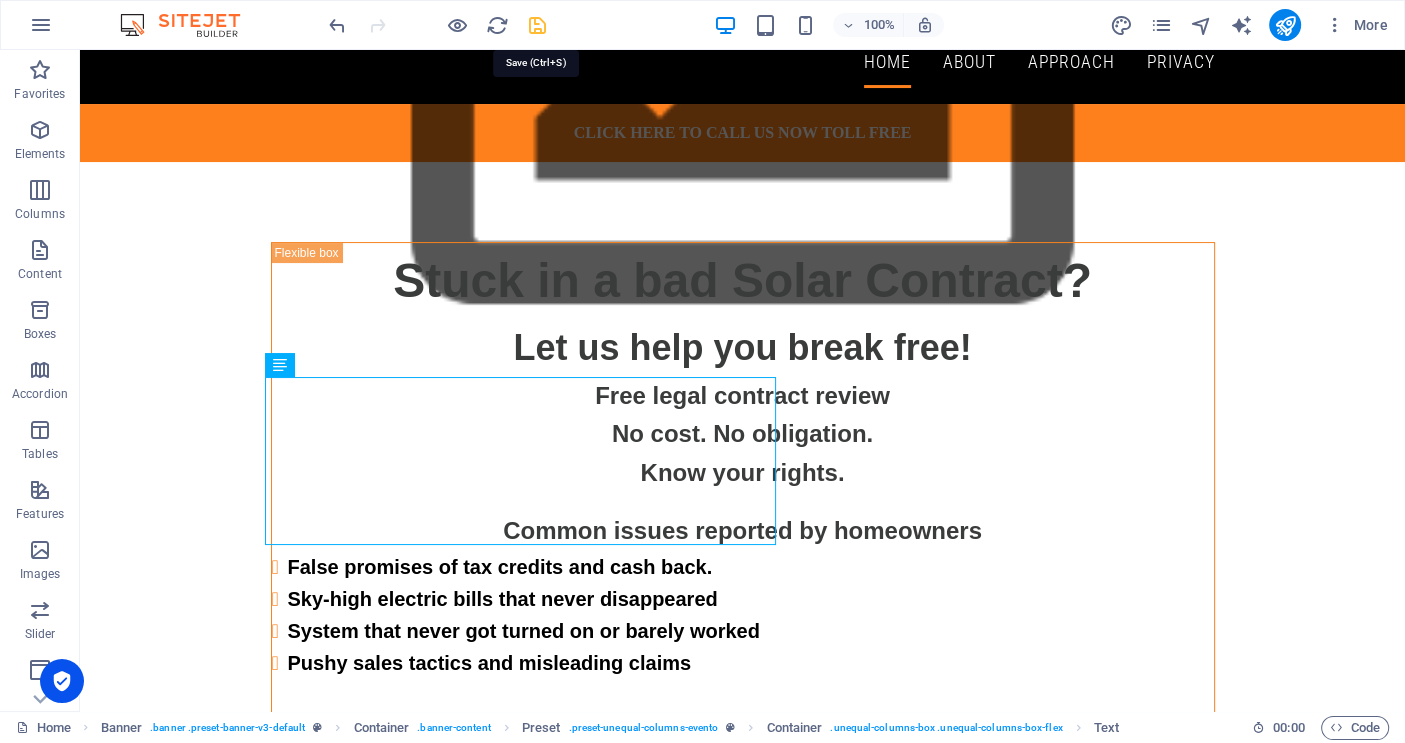 click at bounding box center (537, 25) 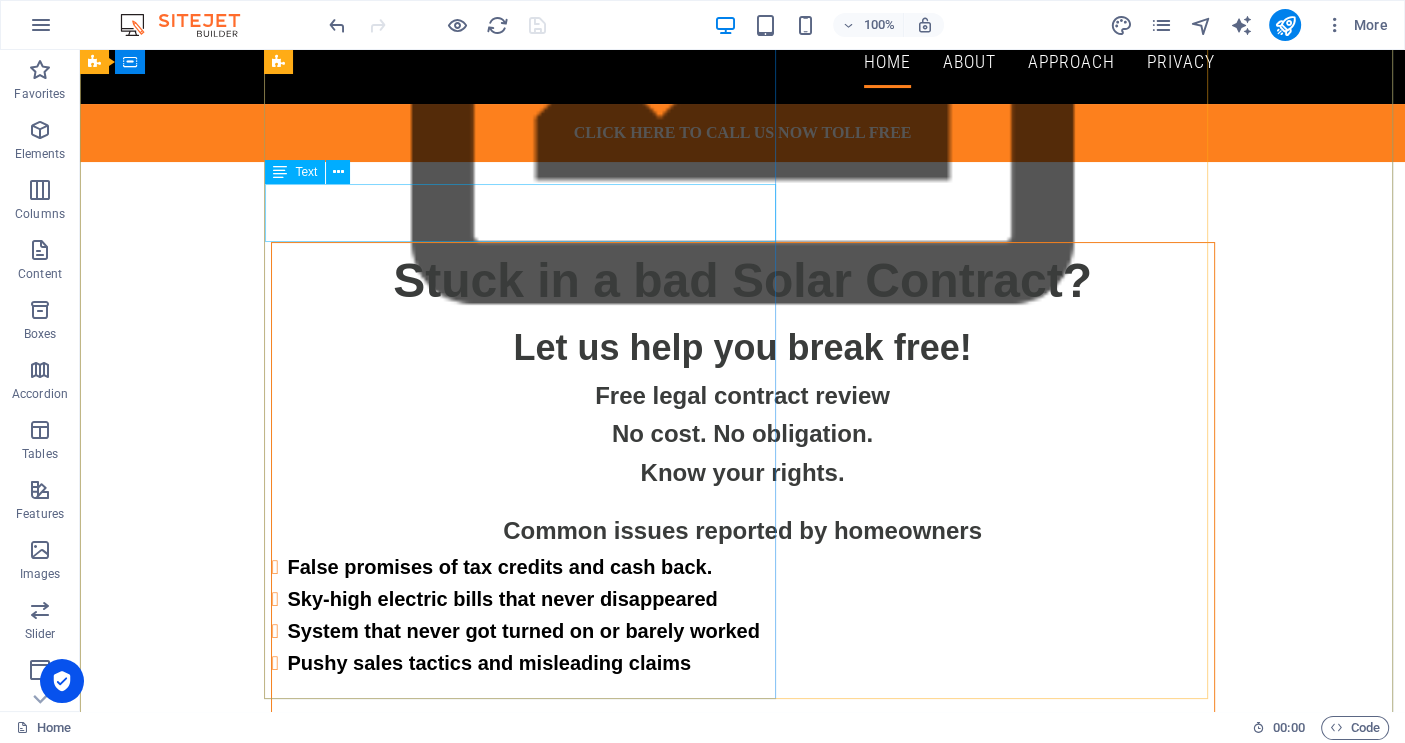 click on "Let us help you break free!" at bounding box center [743, 348] 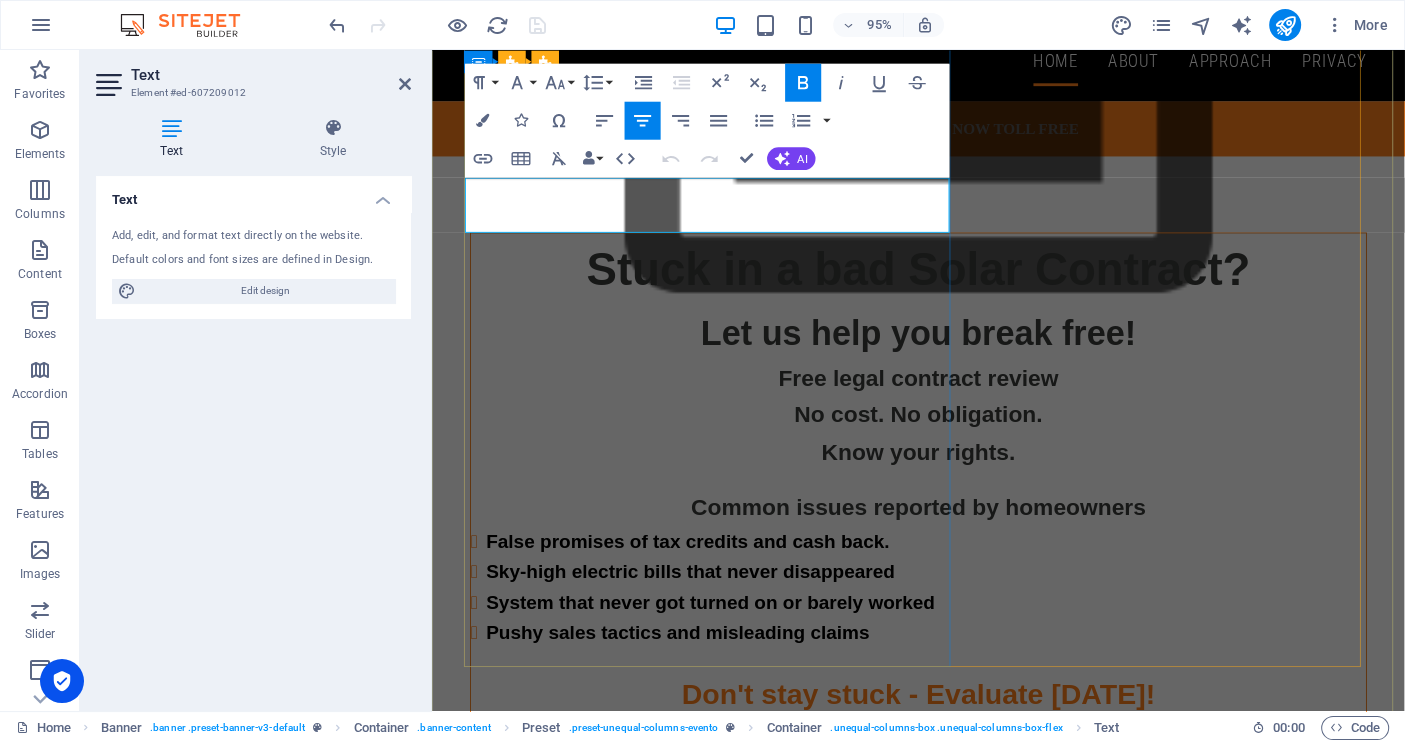 click on "Let us help you break free!" at bounding box center (944, 347) 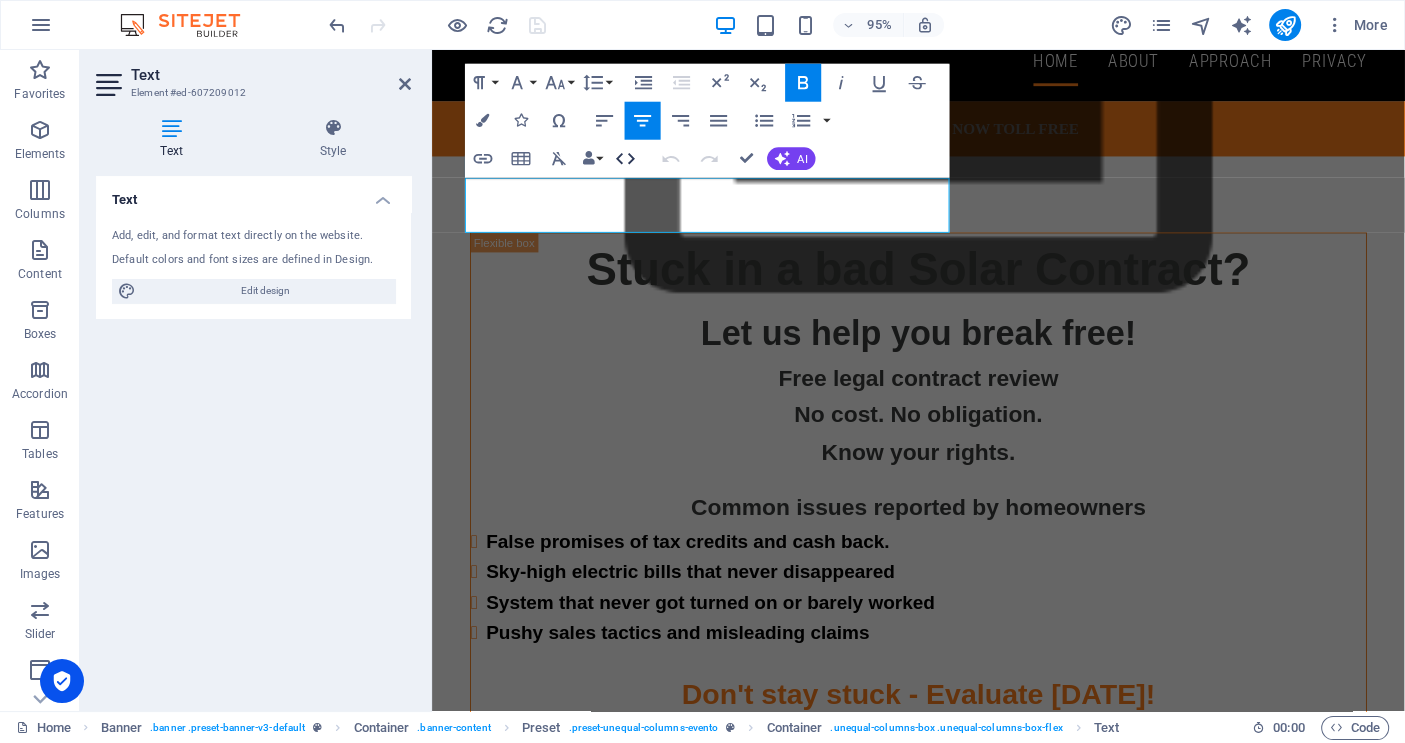 click 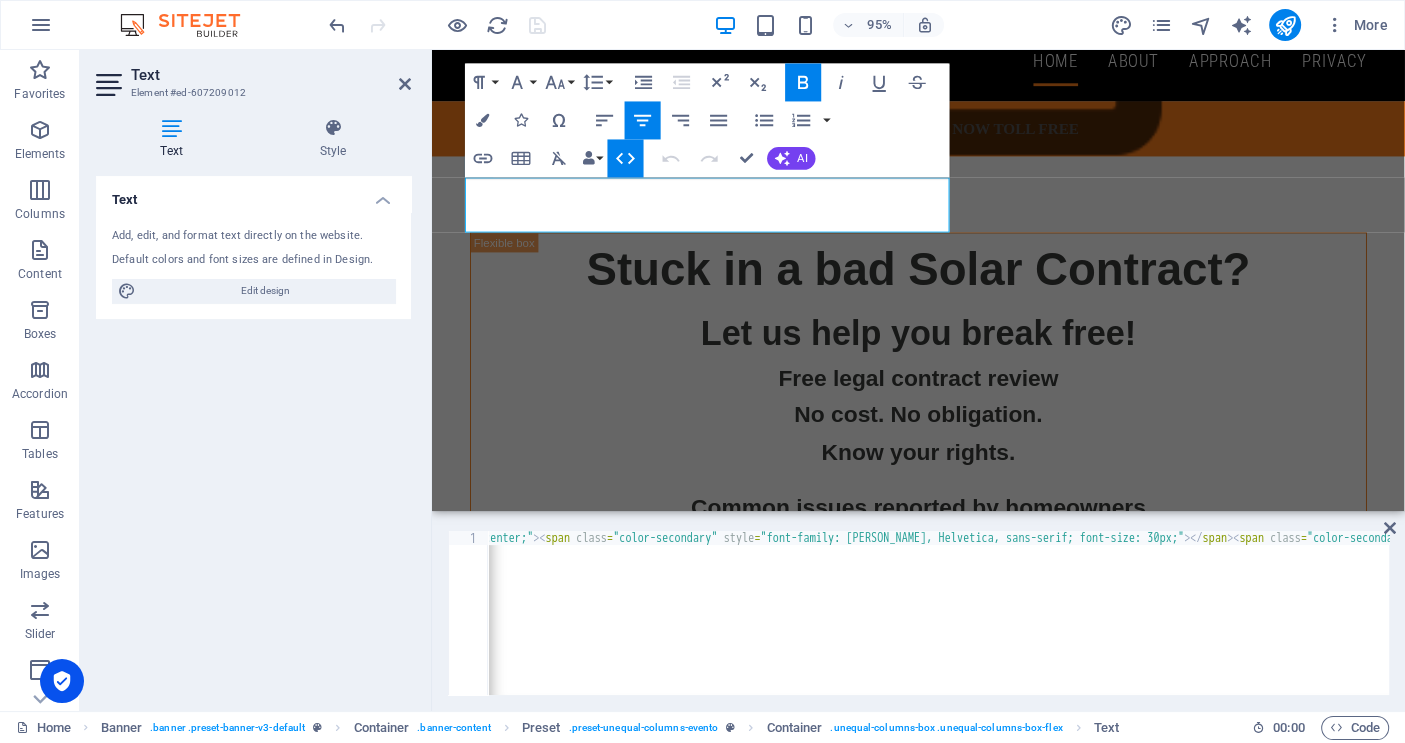 scroll, scrollTop: 0, scrollLeft: 169, axis: horizontal 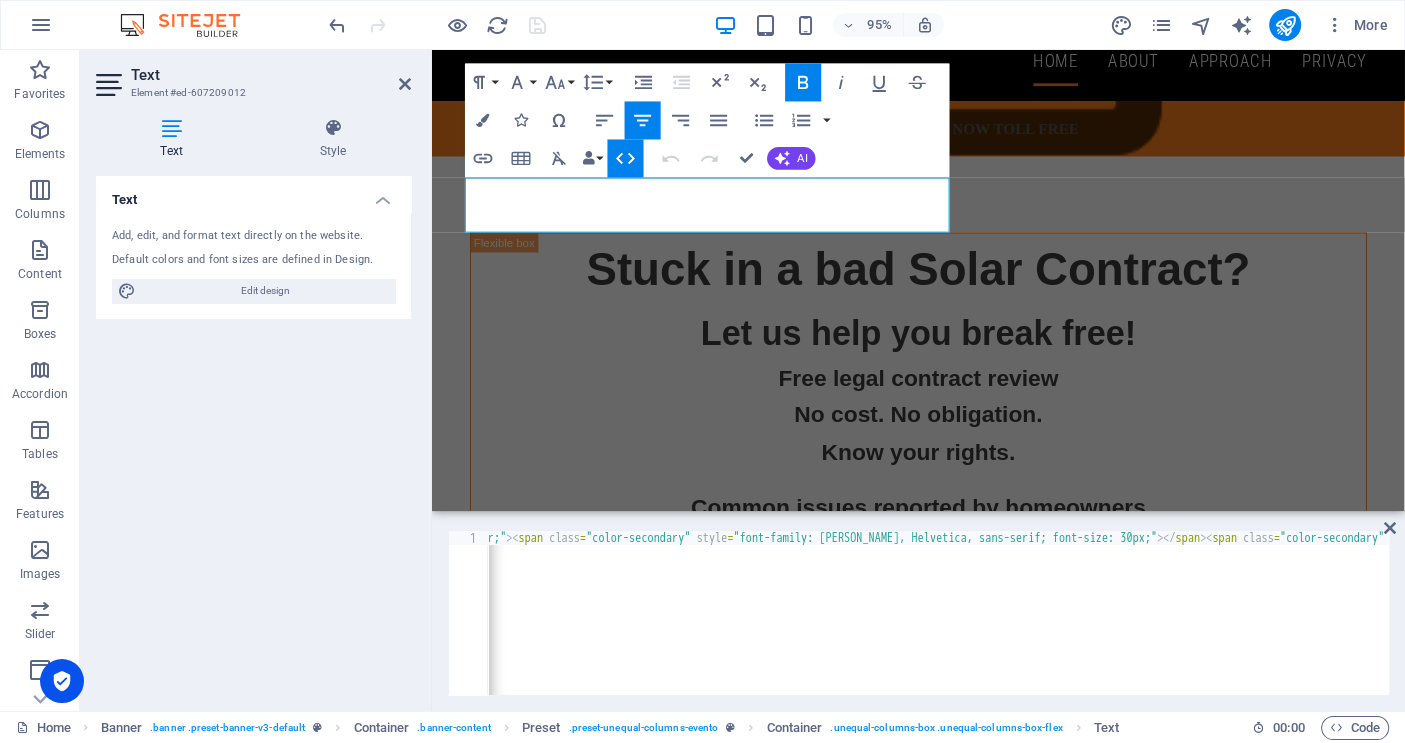 click on "< p   style = "text-align: center;" > < span   class = "color-secondary"   style = "font-family: Arial, Helvetica, sans-serif; font-size: 30px;" > </ span > < span   class = "color-secondary"   style = "font-family: Arial, Helvetica, sans-serif; font-size: 36px;" > < strong > Let us help you break free! </ strong > </ span > </ p >" at bounding box center [1295, 625] 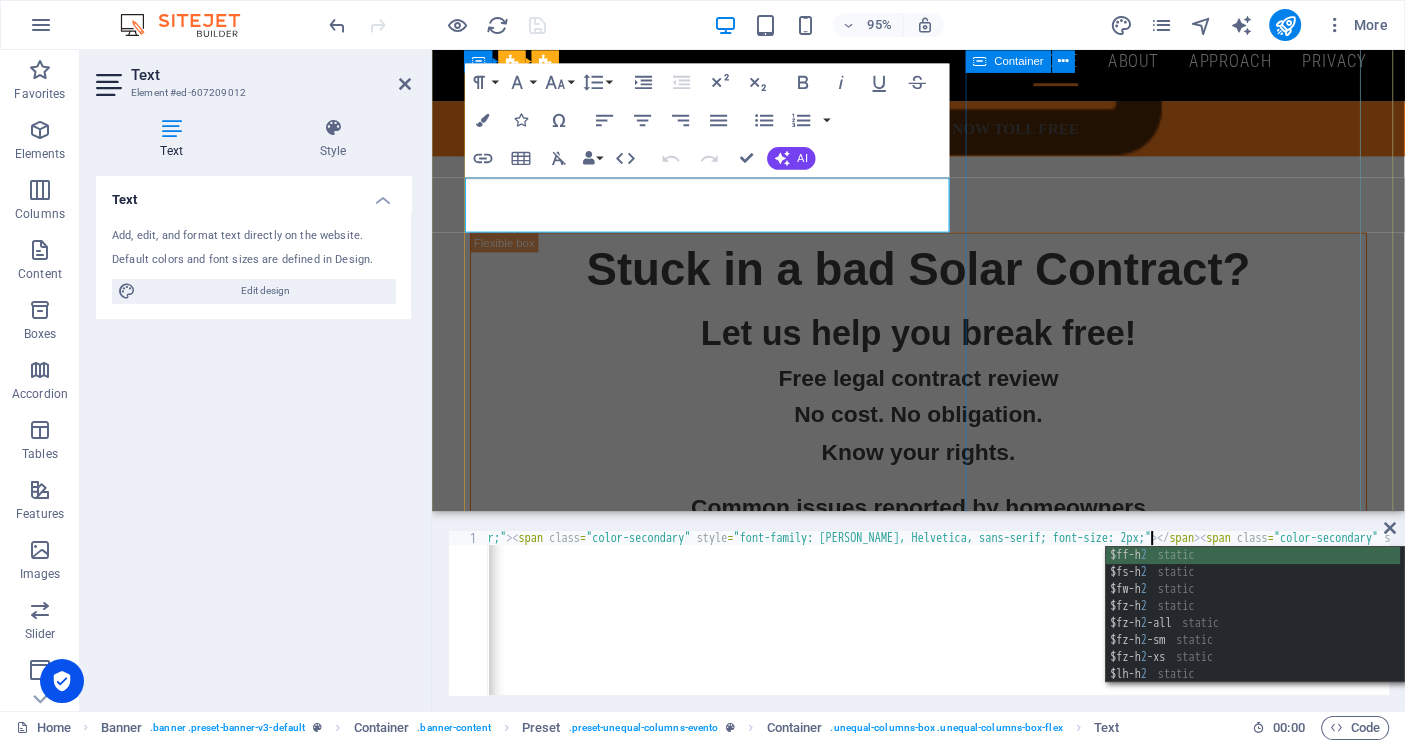 type on "<p style="text-align: center;"><span class="color-secondary" style="font-family: Arial, Helvetica, sans-serif; font-size: 28px;"></span><span class="color-secondary" style="font-family: Arial, Helvetica, sans-serif; font-size: 36px;"><strong>Let us help you break free!</strong></span></p>" 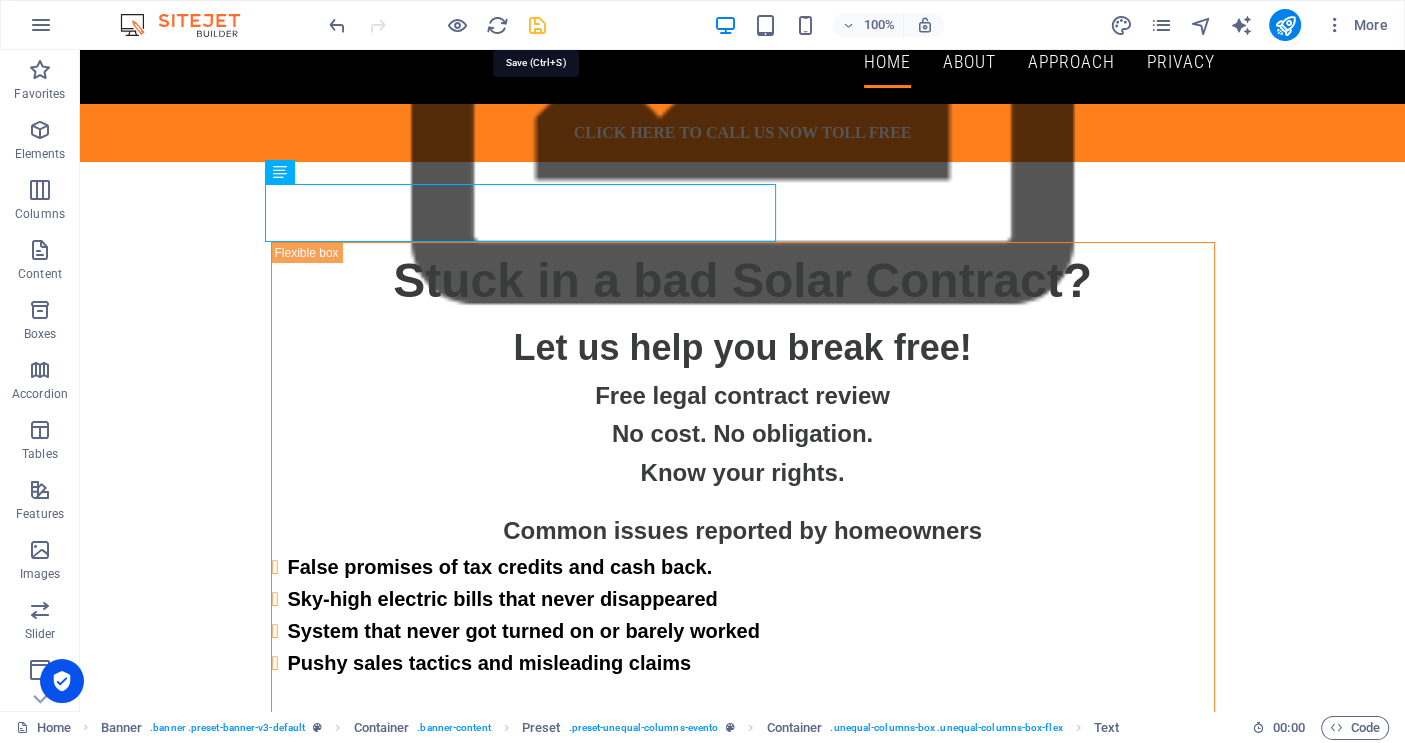 click at bounding box center [537, 25] 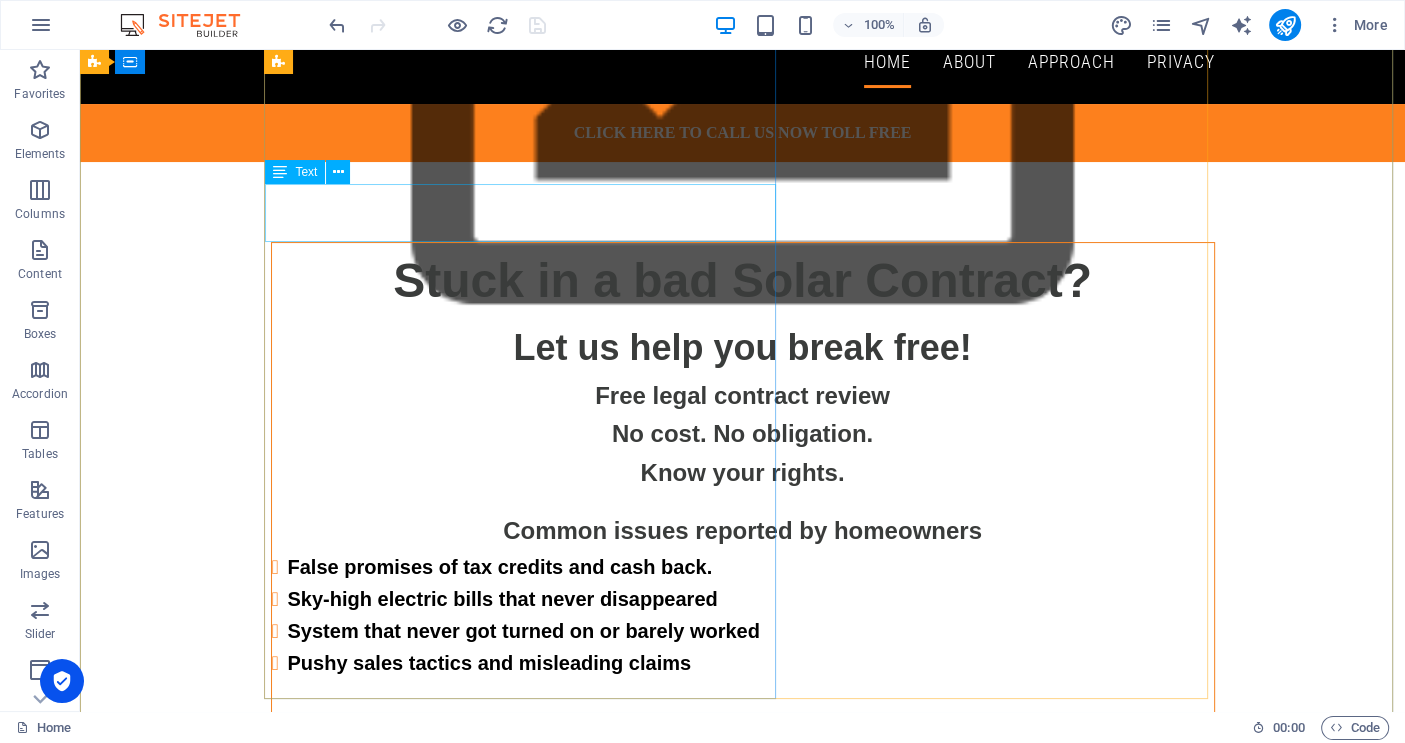click on "Let us help you break free!" at bounding box center (743, 348) 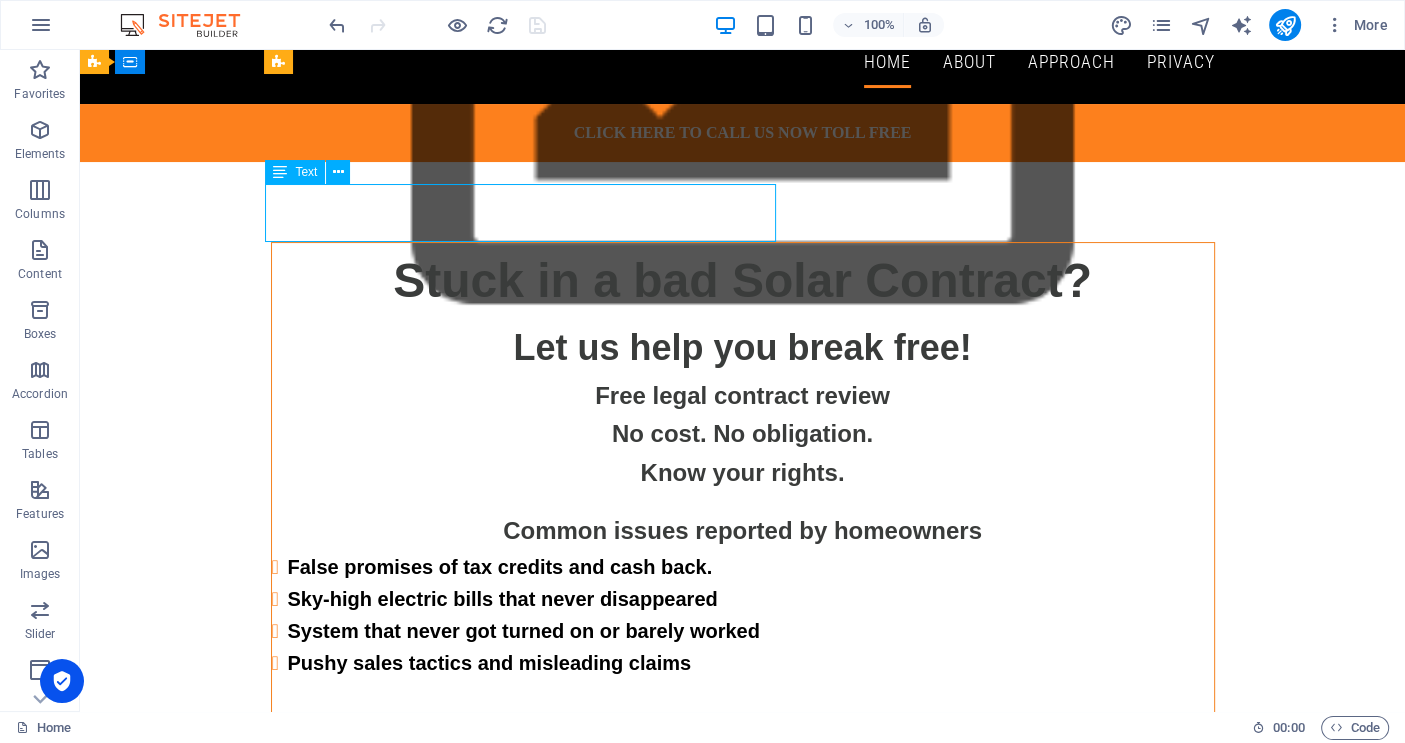 click on "Let us help you break free!" at bounding box center (743, 348) 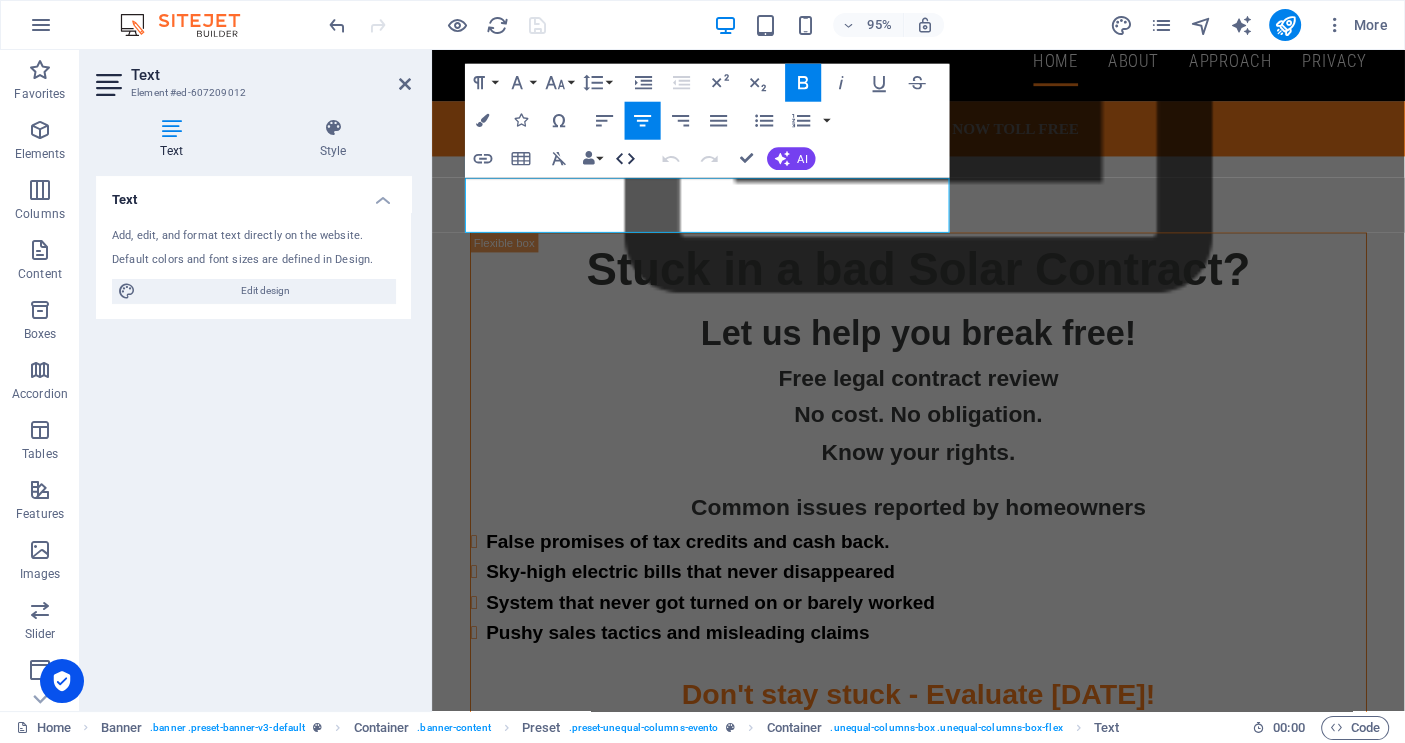 click 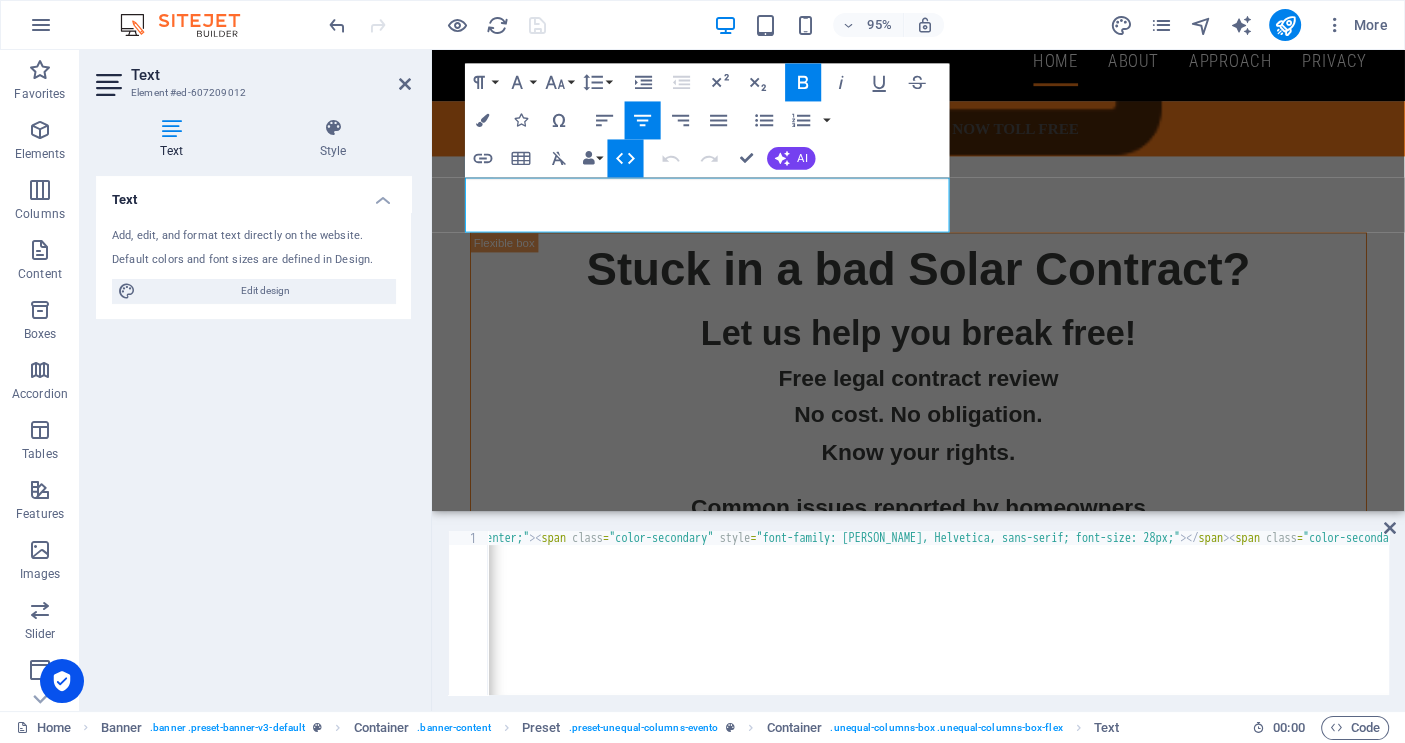 scroll, scrollTop: 0, scrollLeft: 209, axis: horizontal 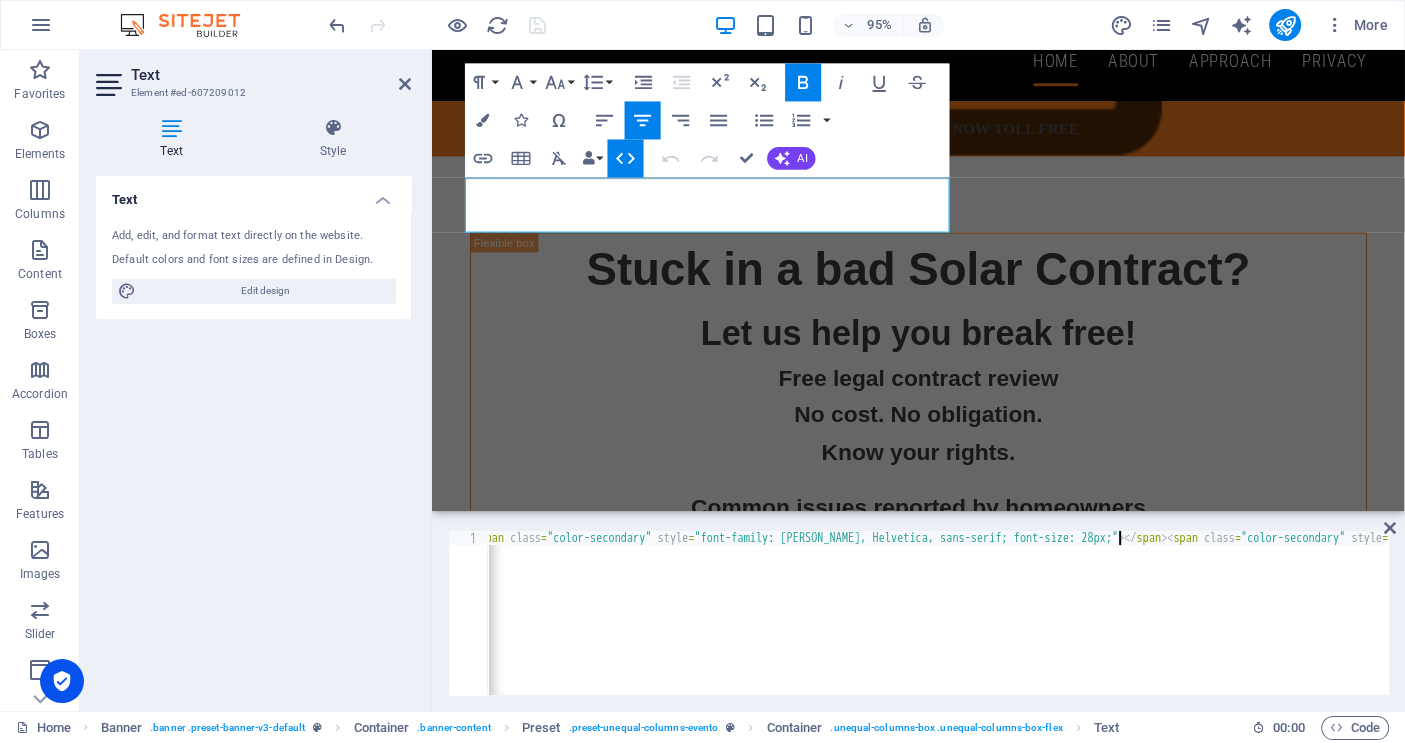click on "< p   style = "text-align: center;" > < span   class = "color-secondary"   style = "font-family: Arial, Helvetica, sans-serif; font-size: 28px;" > </ span > < span   class = "color-secondary"   style = "font-family: Arial, Helvetica, sans-serif; font-size: 36px;" > < strong > Let us help you break free! </ strong > </ span > </ p >" at bounding box center [1256, 625] 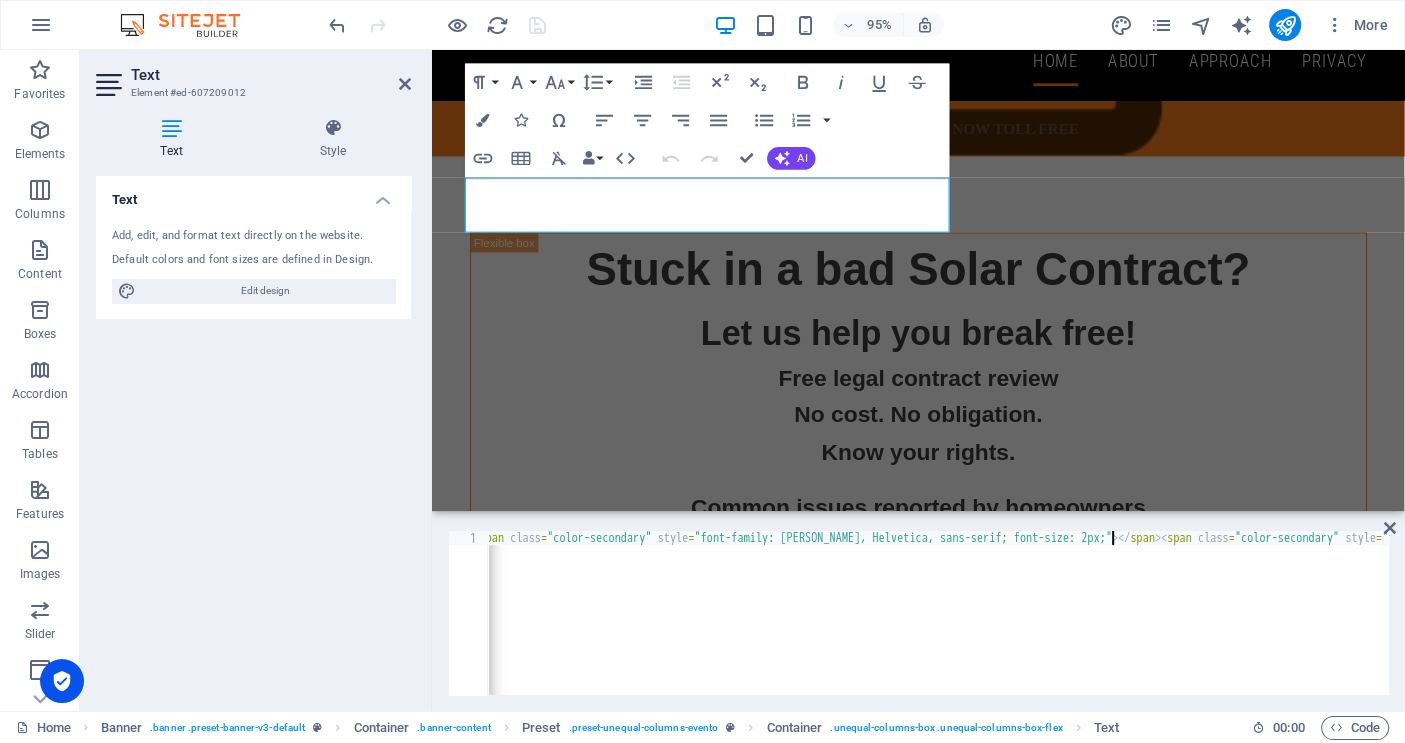 type on "<p style="text-align: center;"><span class="color-secondary" style="font-family: Arial, Helvetica, sans-serif; font-size: 26px;"></span><span class="color-secondary" style="font-family: Arial, Helvetica, sans-serif; font-size: 36px;"><strong>Let us help you break free!</strong></span></p>" 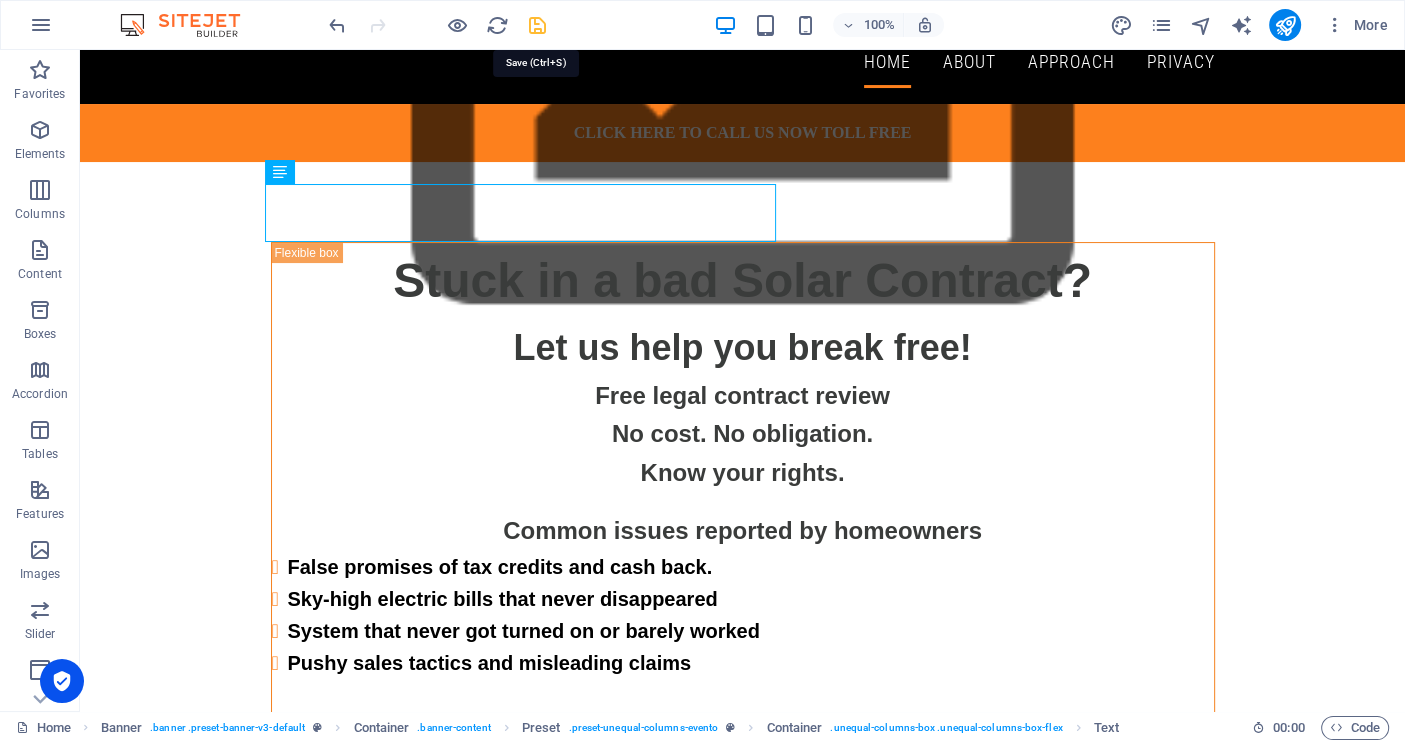 click at bounding box center (537, 25) 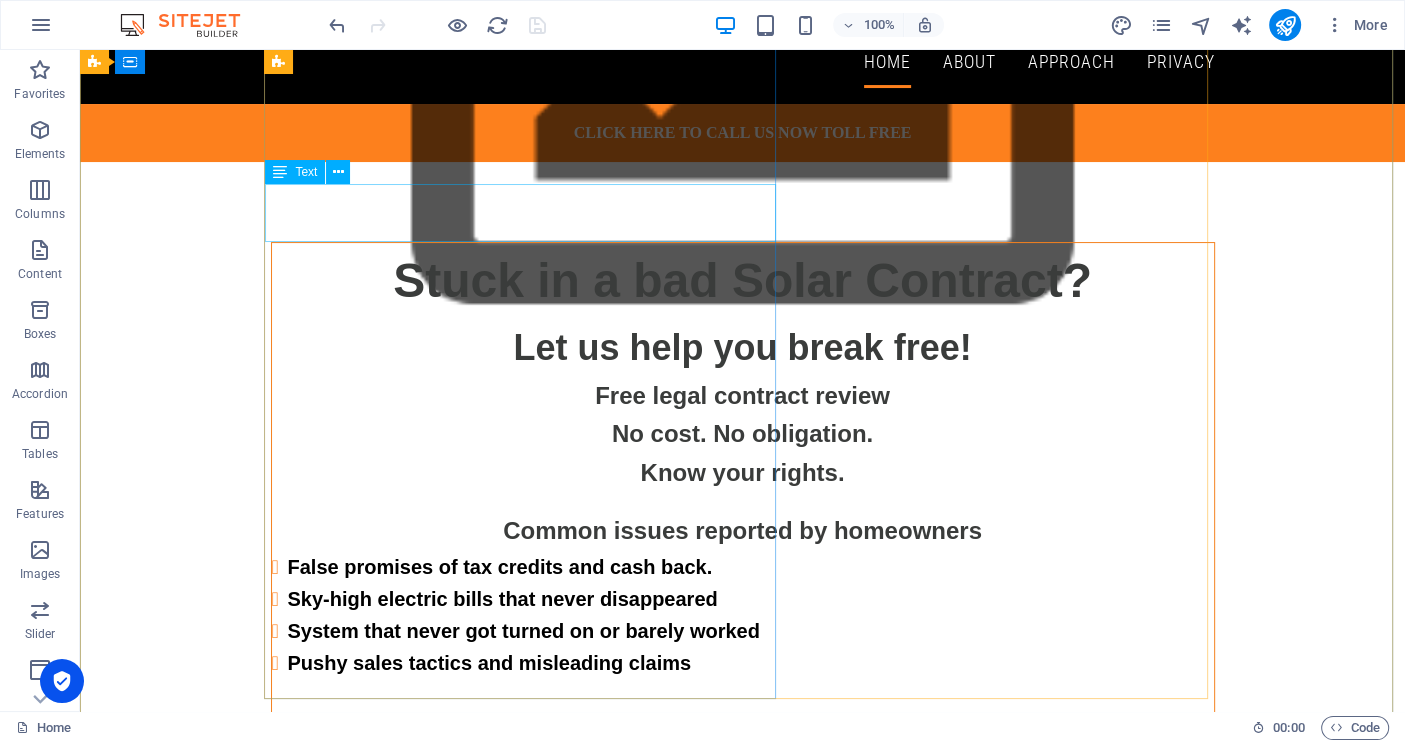 click on "Let us help you break free!" at bounding box center (743, 348) 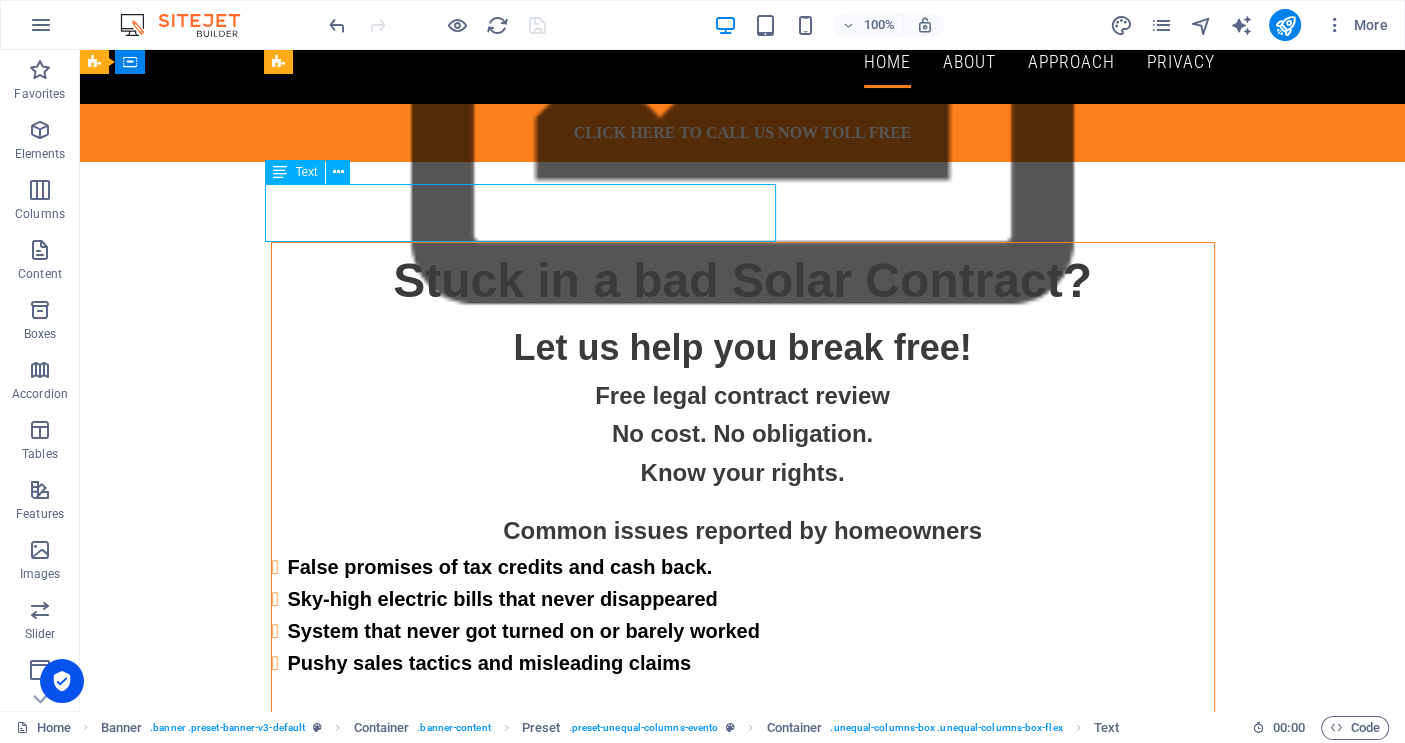 click on "Let us help you break free!" at bounding box center [743, 348] 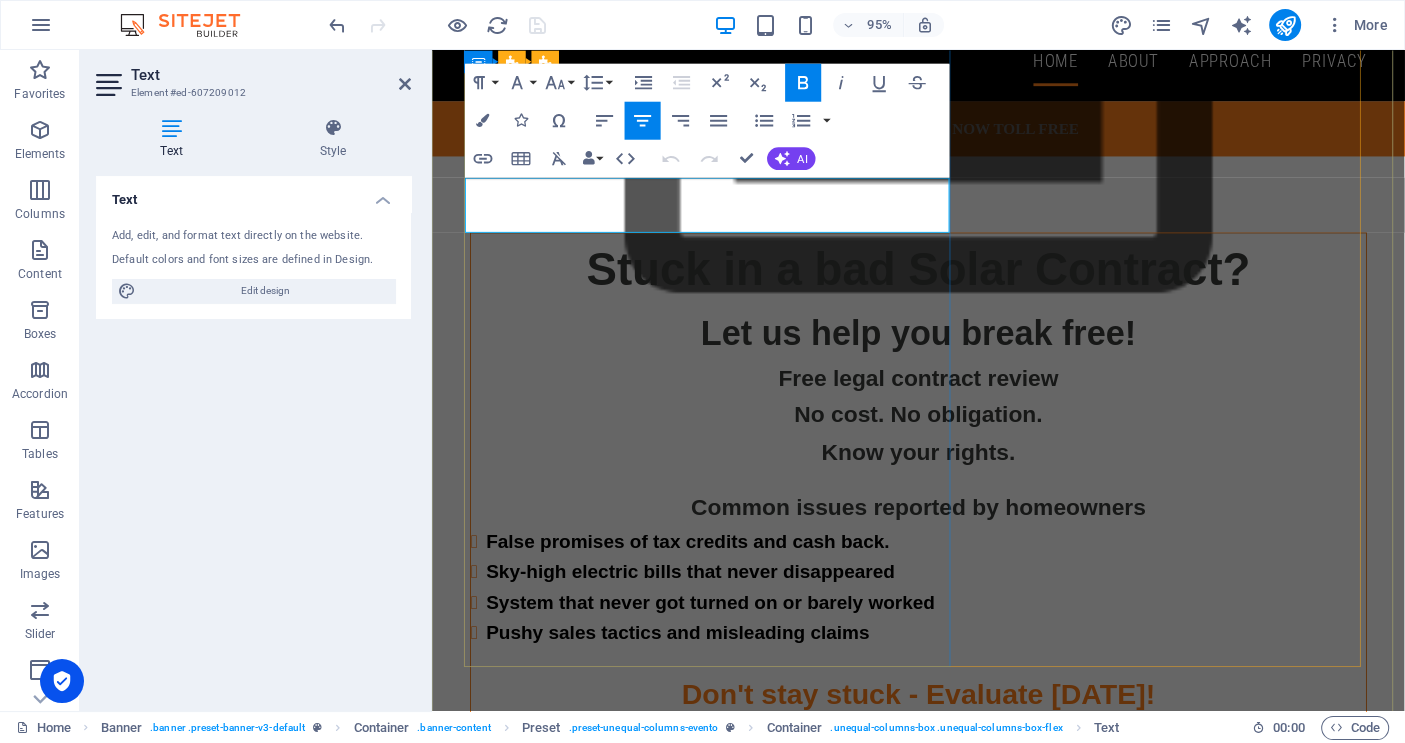 click on "Let us help you break free!" at bounding box center (944, 347) 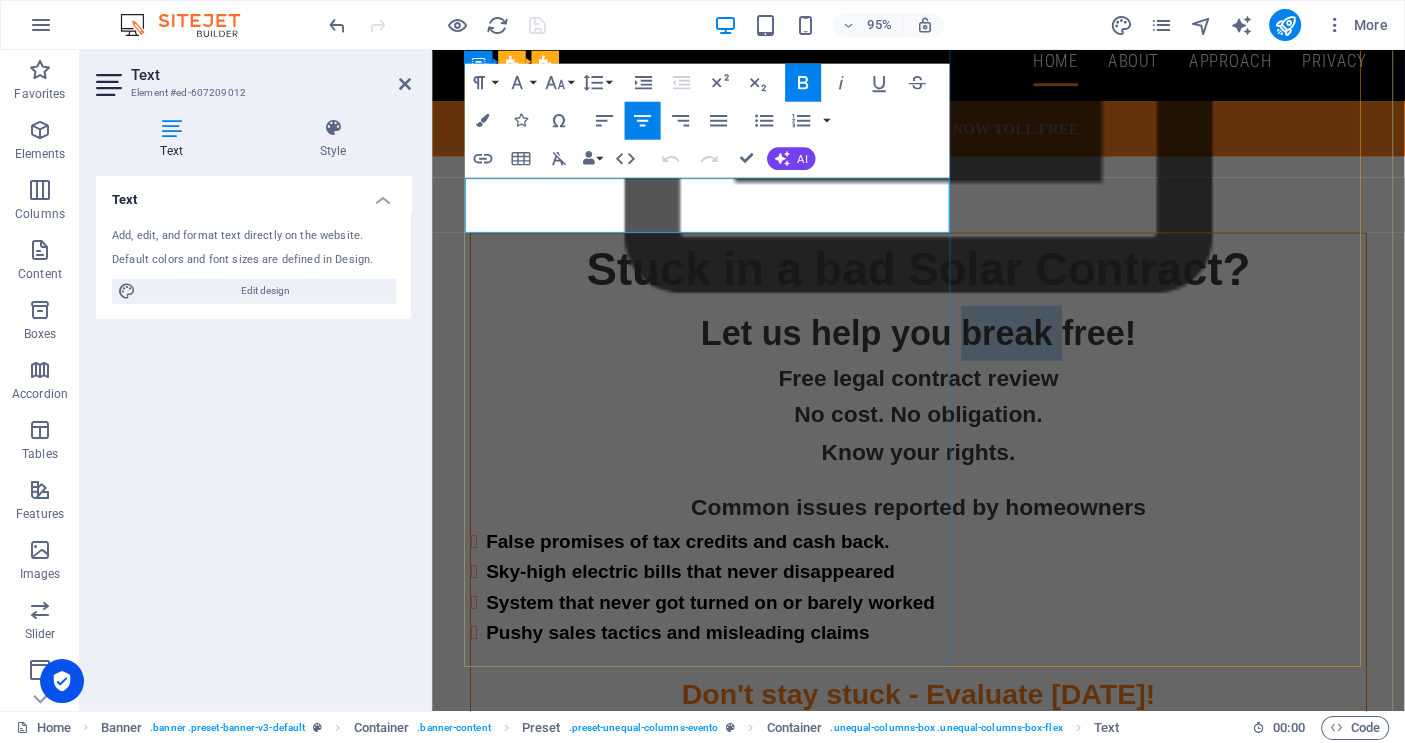 click on "Let us help you break free!" at bounding box center [944, 347] 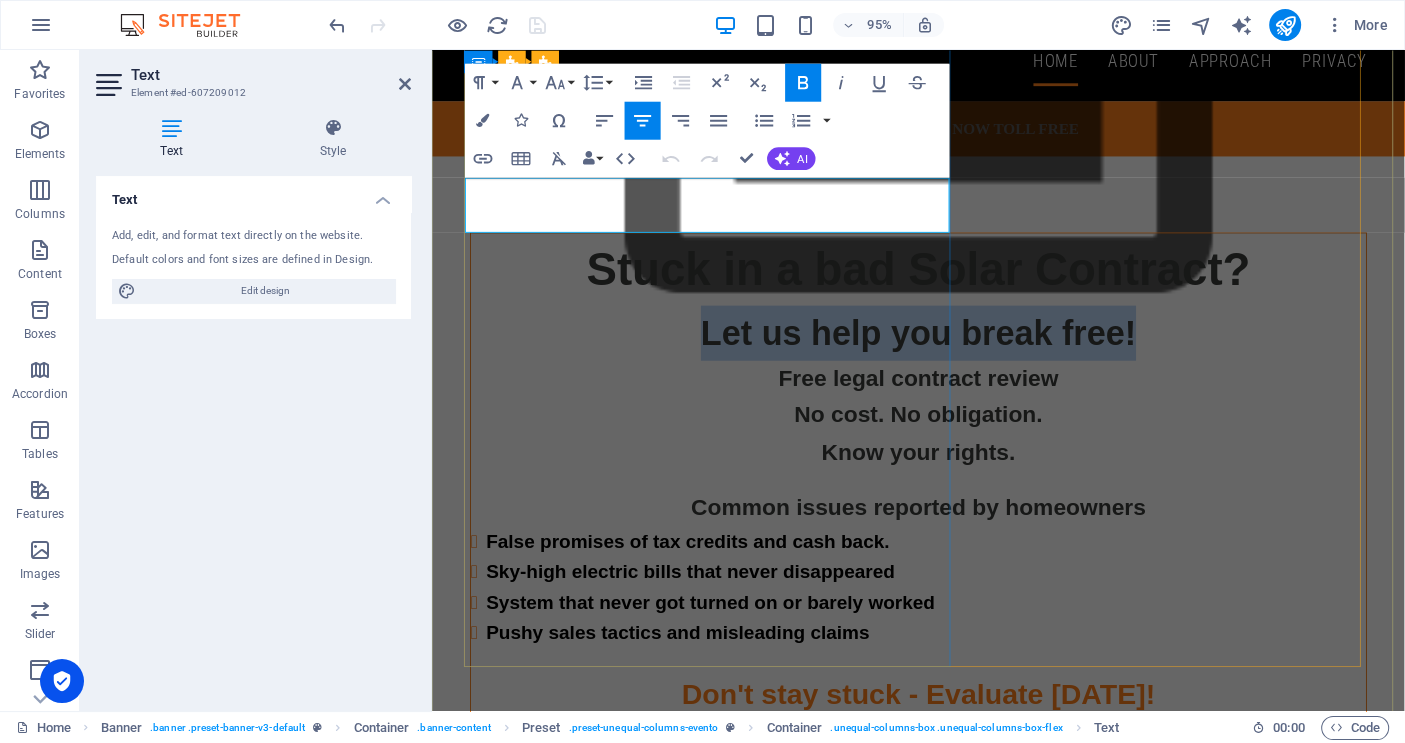 click on "Let us help you break free!" at bounding box center (944, 347) 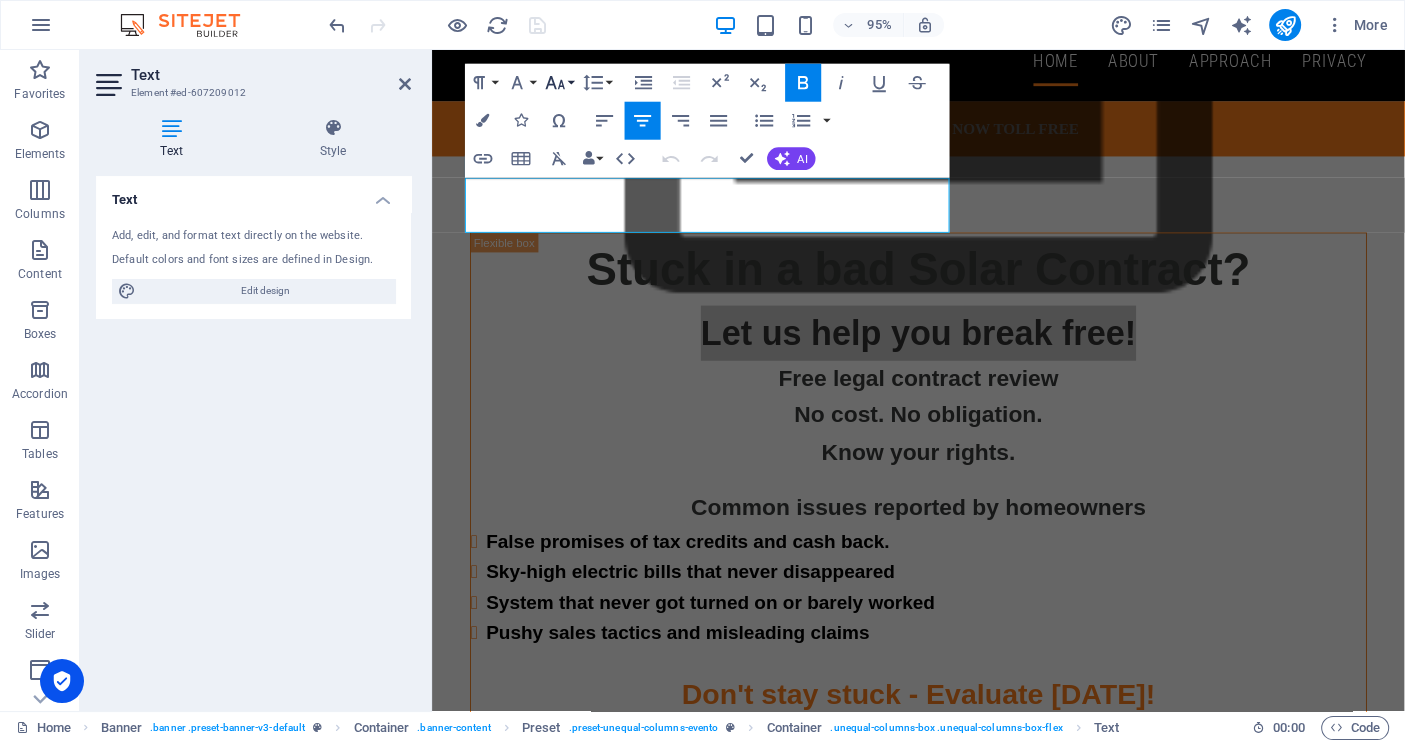 click 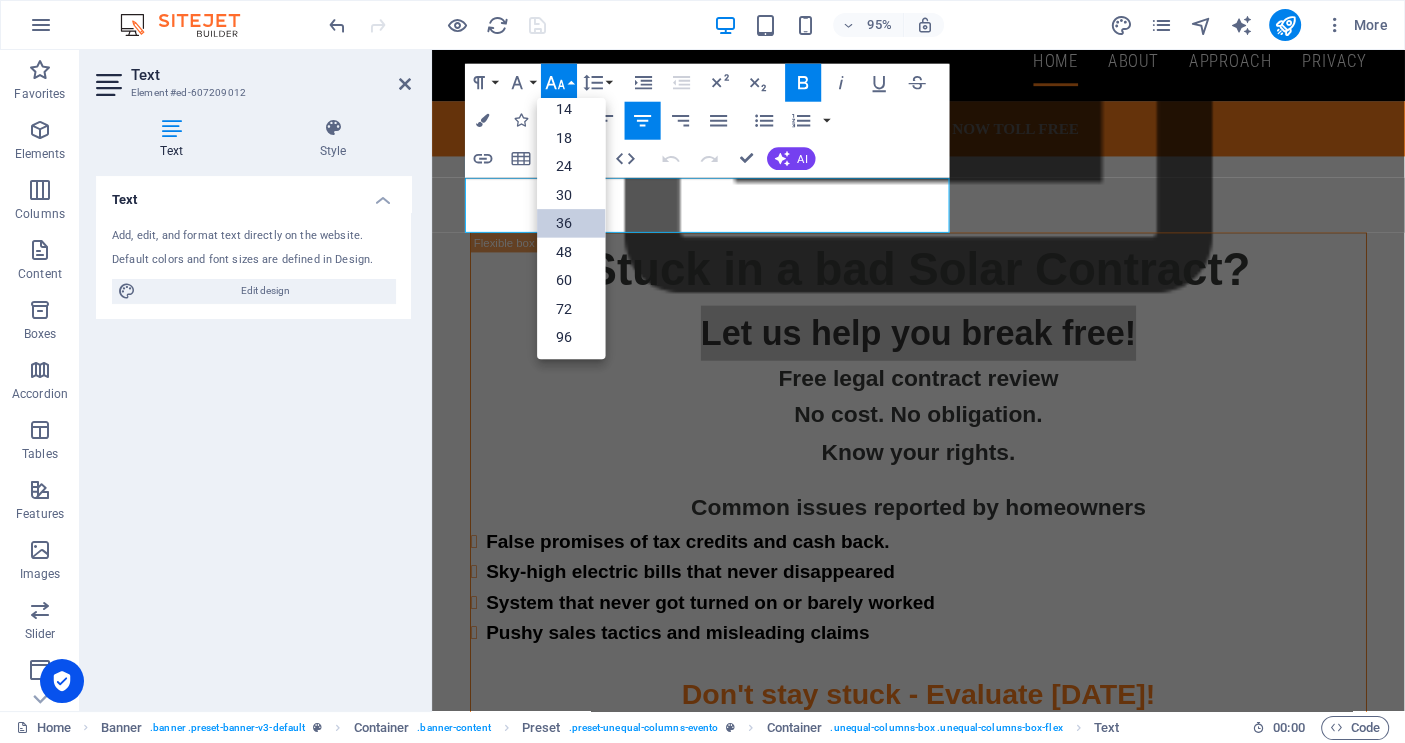 scroll, scrollTop: 160, scrollLeft: 0, axis: vertical 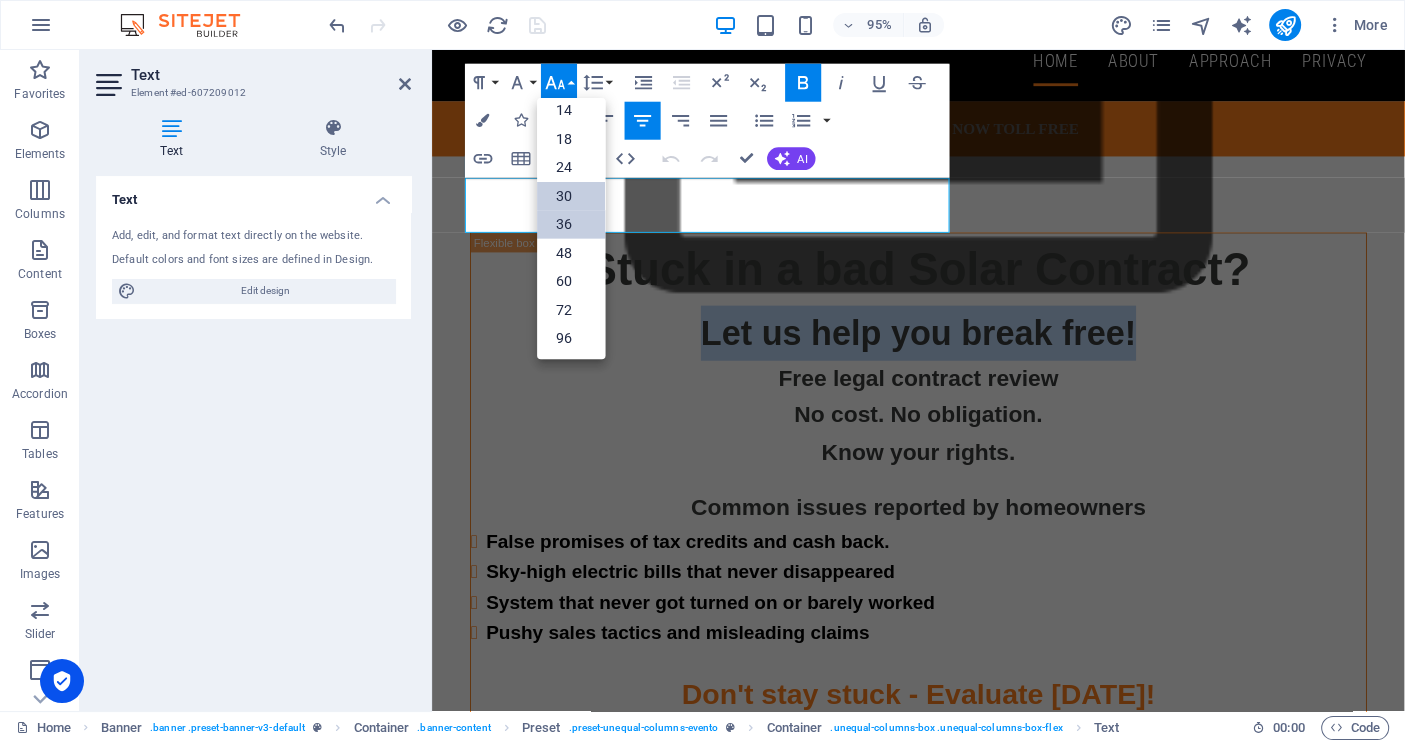 click on "30" at bounding box center [571, 195] 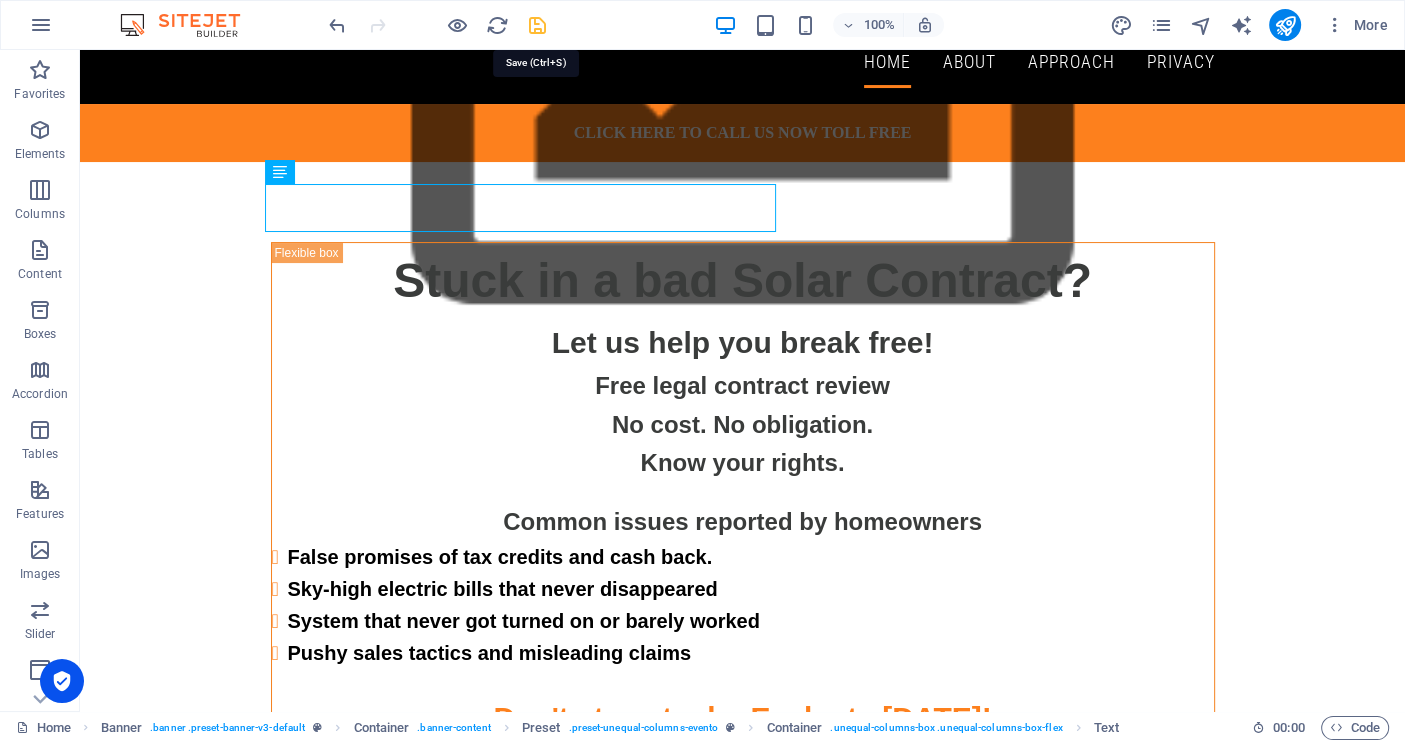 click at bounding box center (537, 25) 